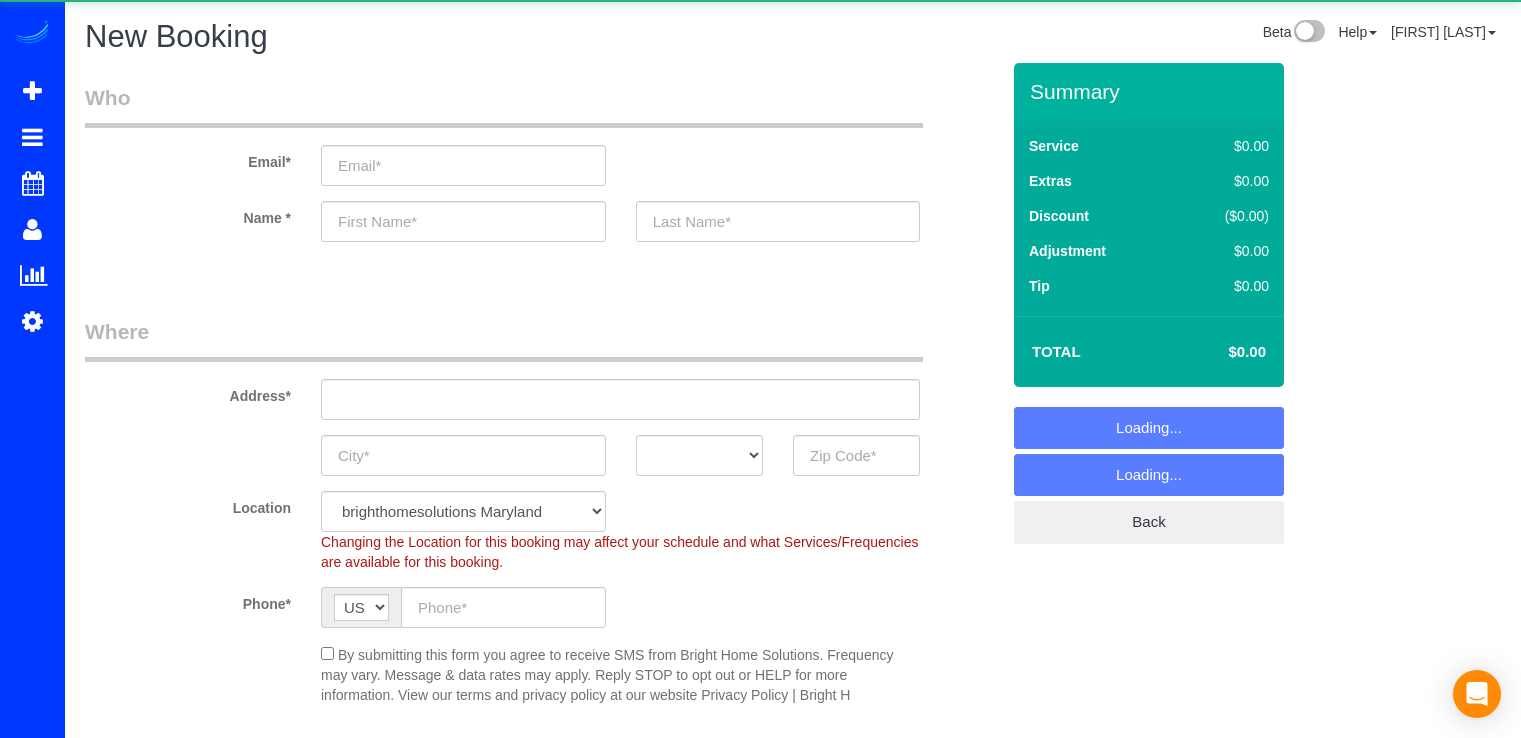 scroll, scrollTop: 0, scrollLeft: 0, axis: both 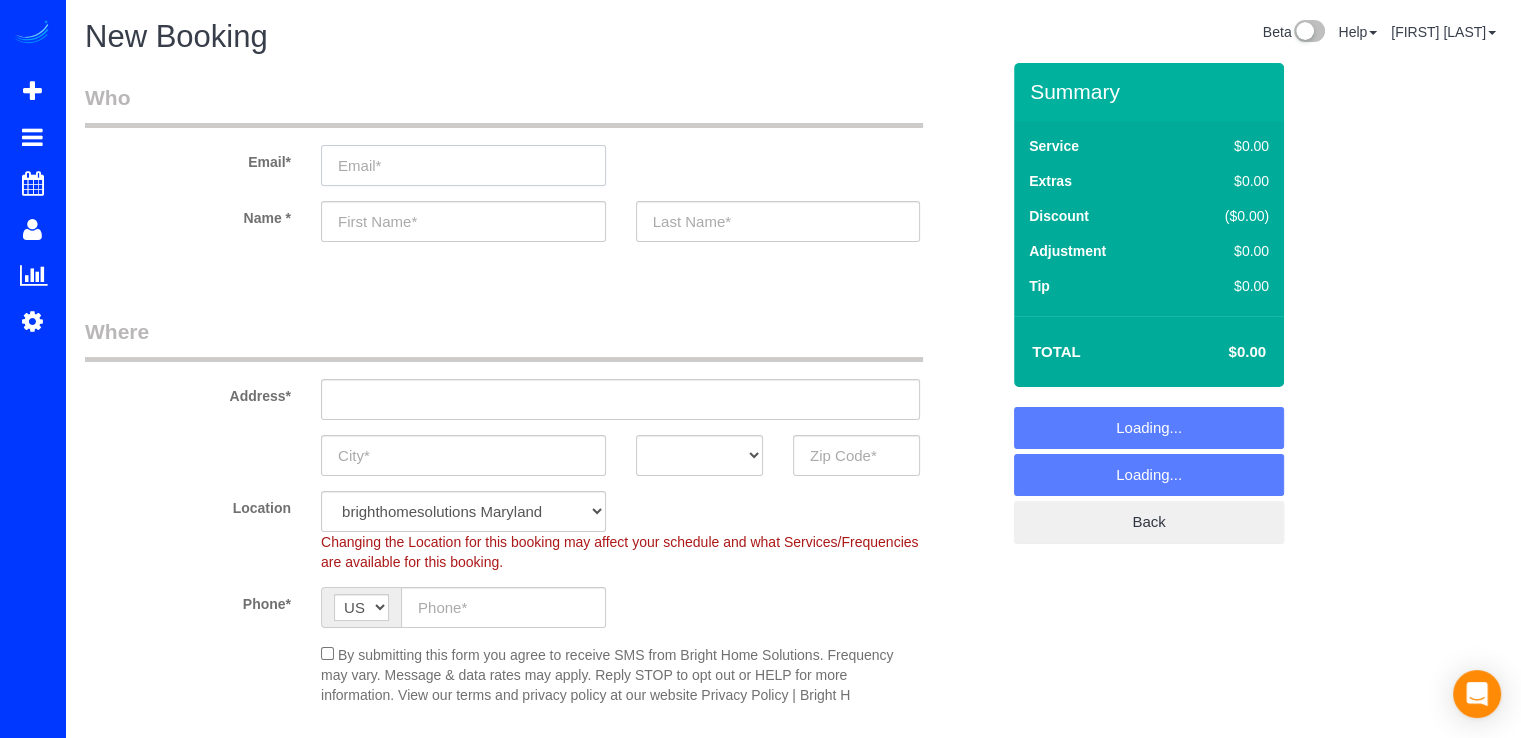 click at bounding box center (463, 165) 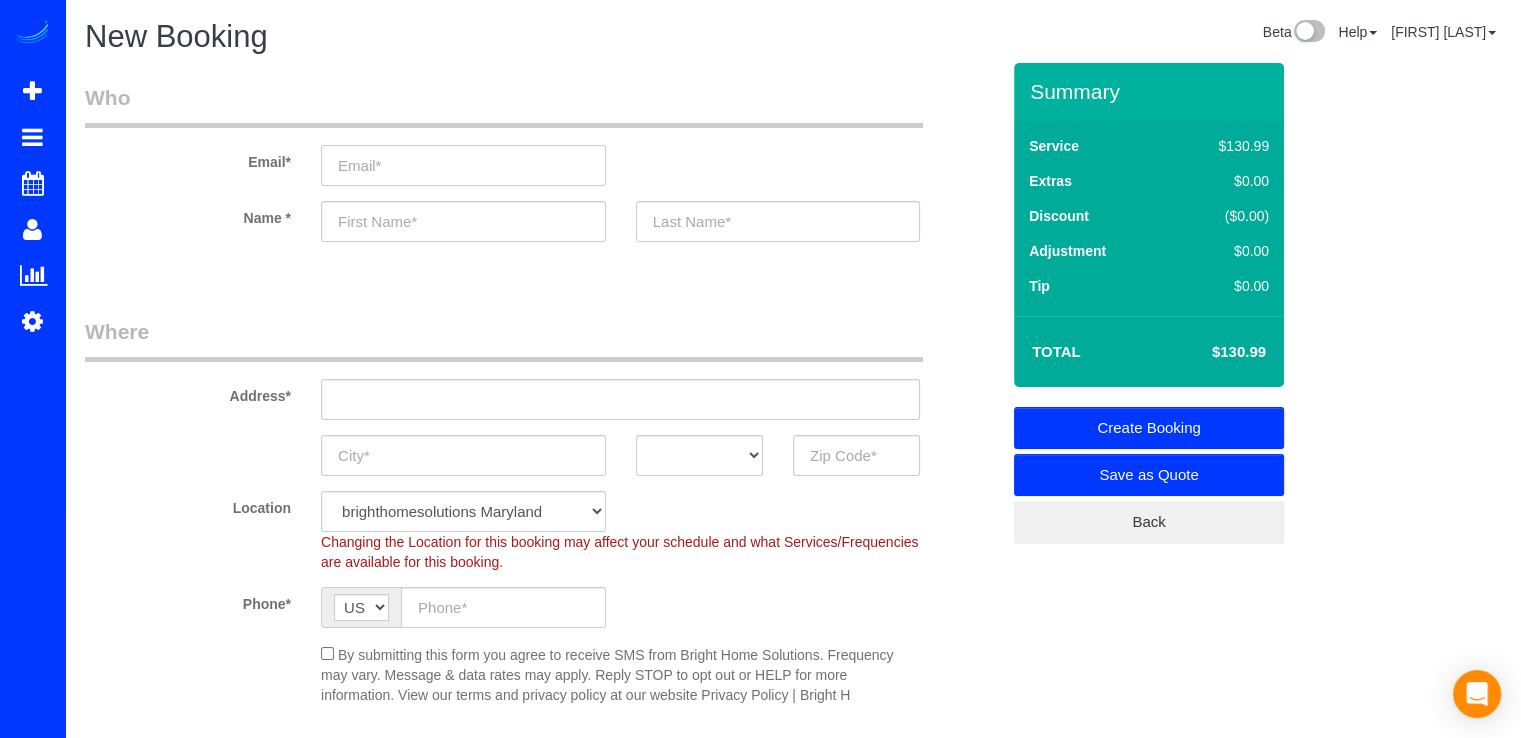 paste on "Vicky@RicheyPM.com" 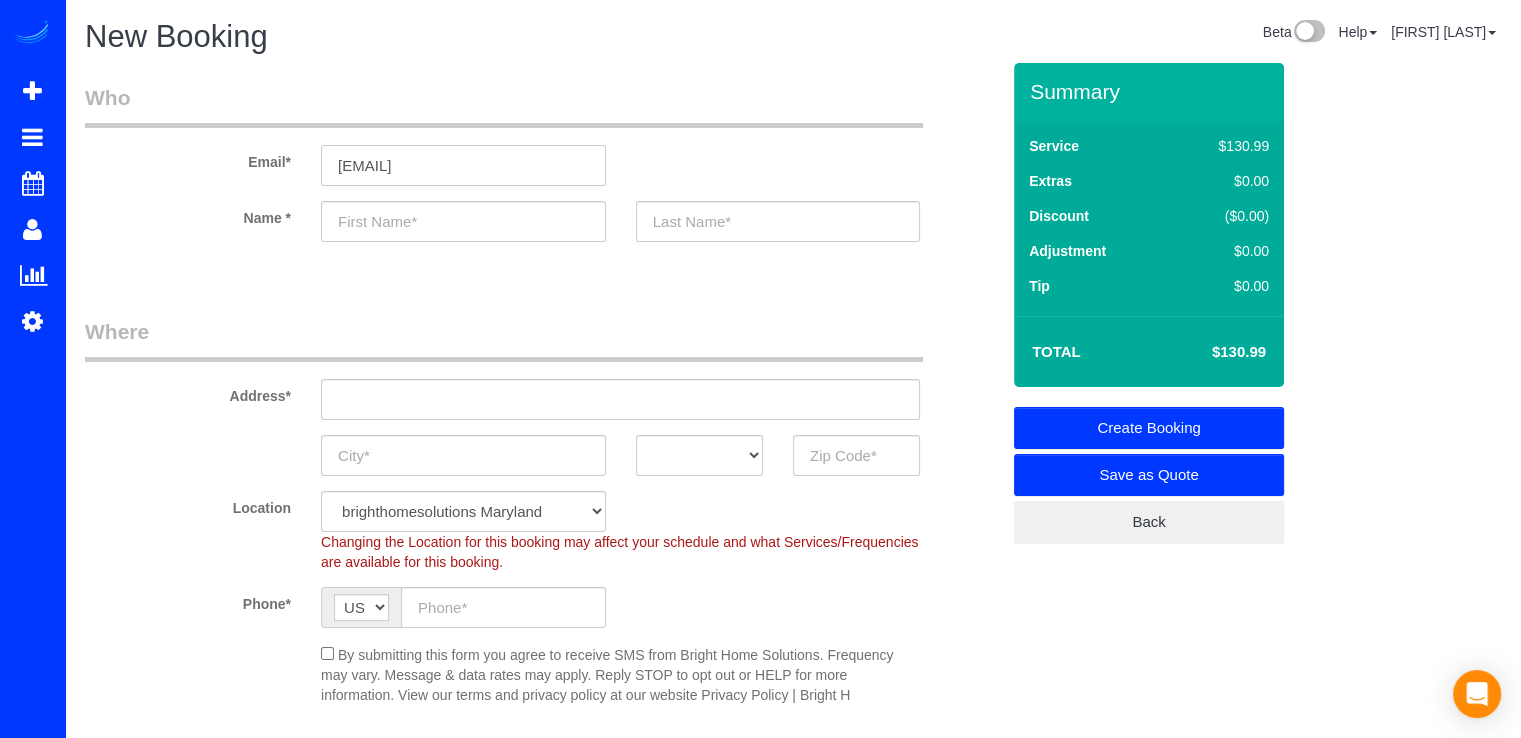 type on "Vicky@RicheyPM.com" 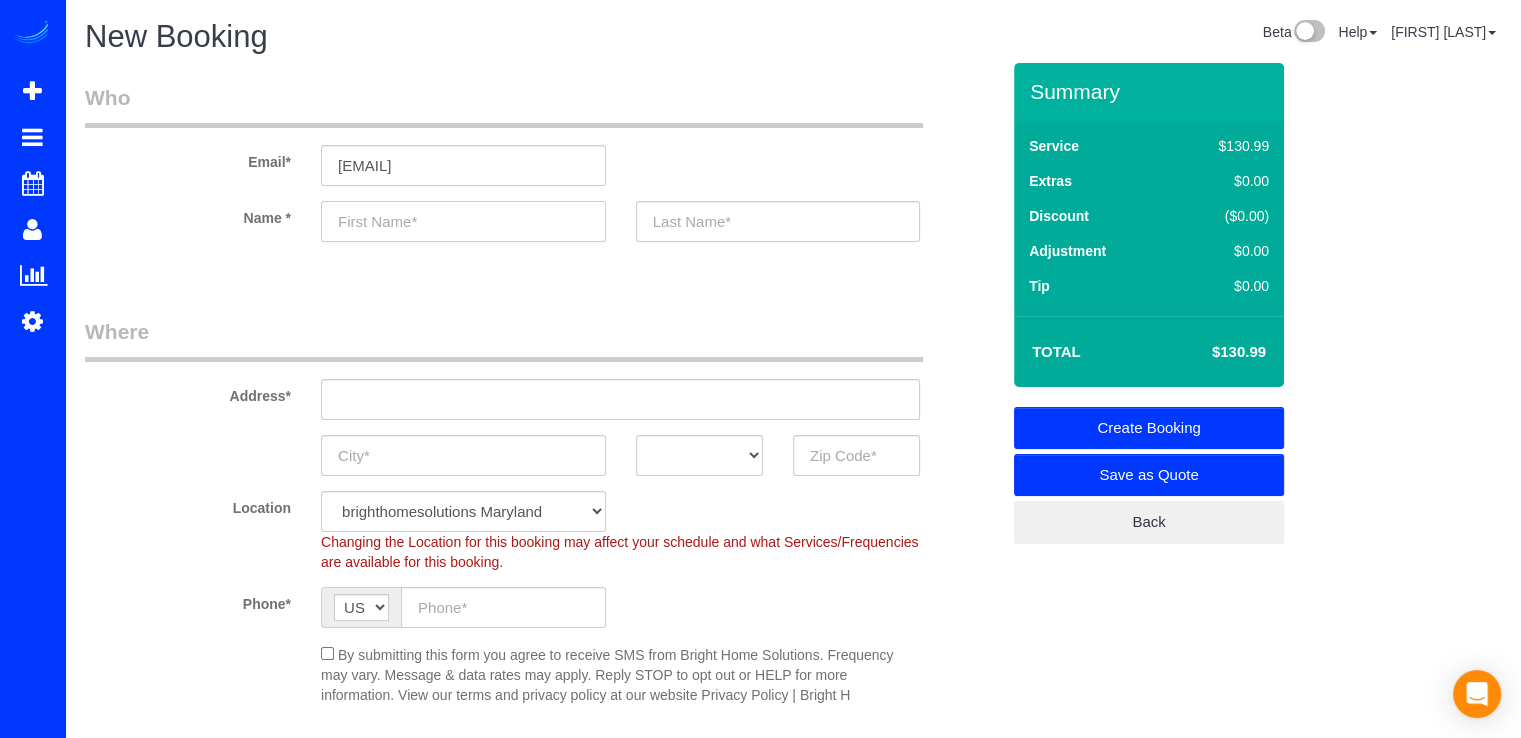 click at bounding box center [463, 221] 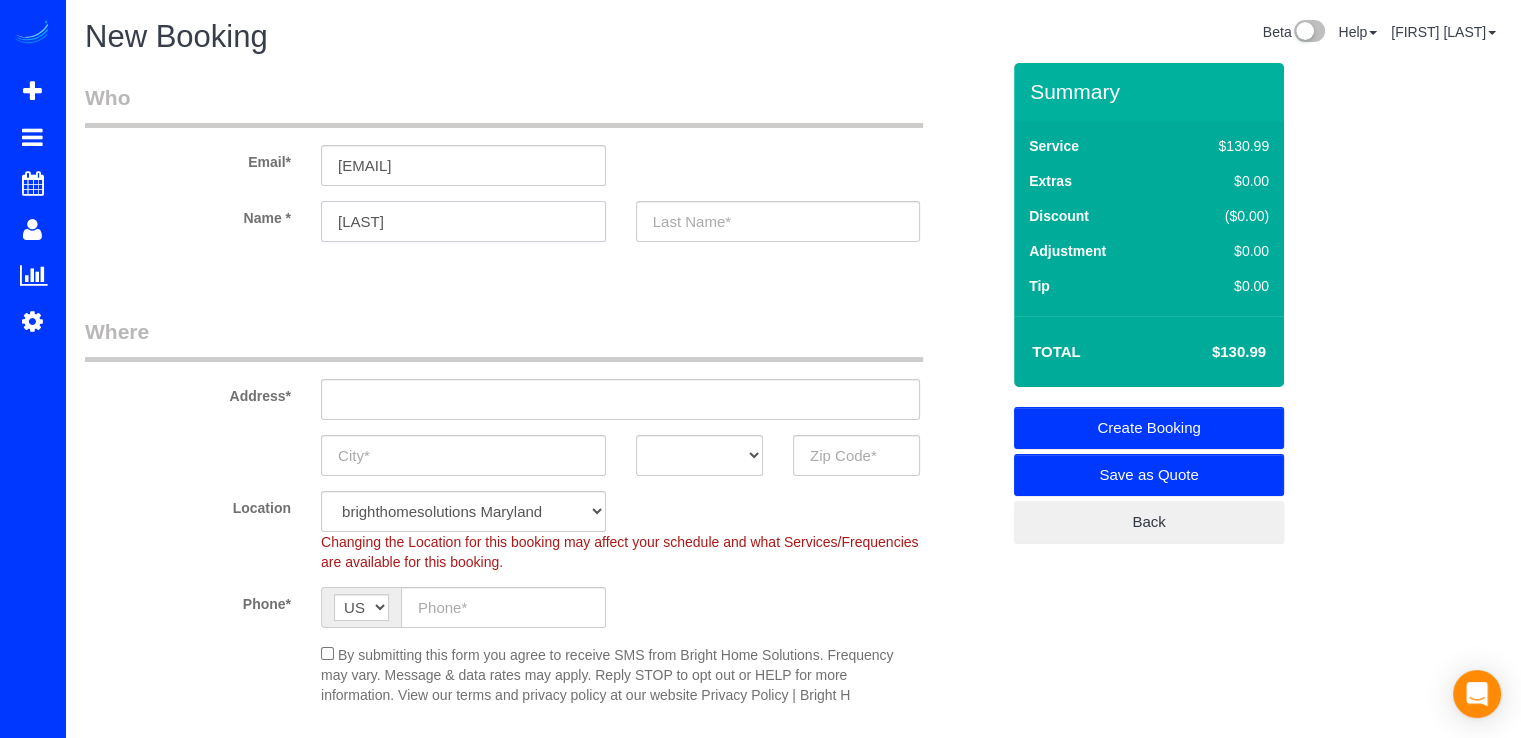 type on "Richey" 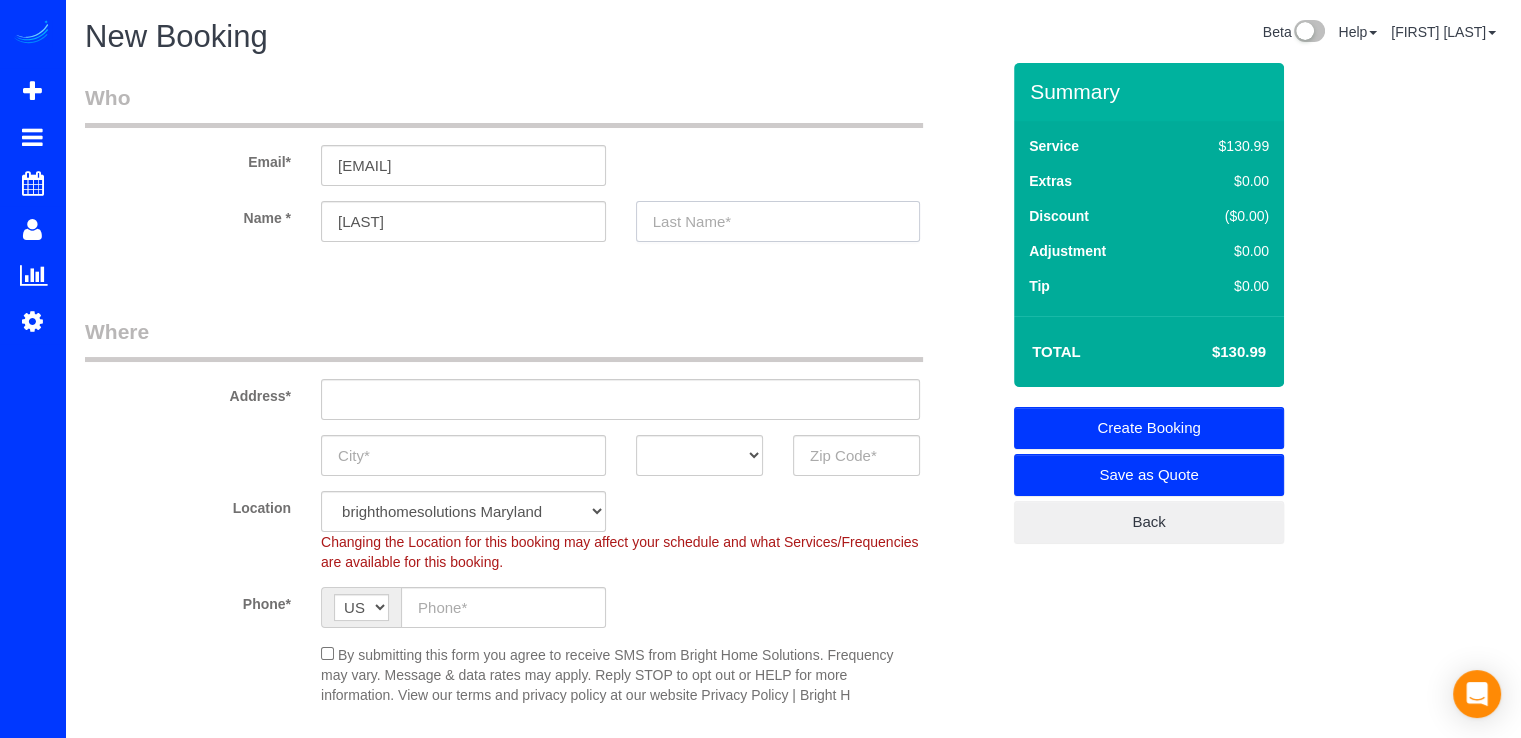 click at bounding box center [778, 221] 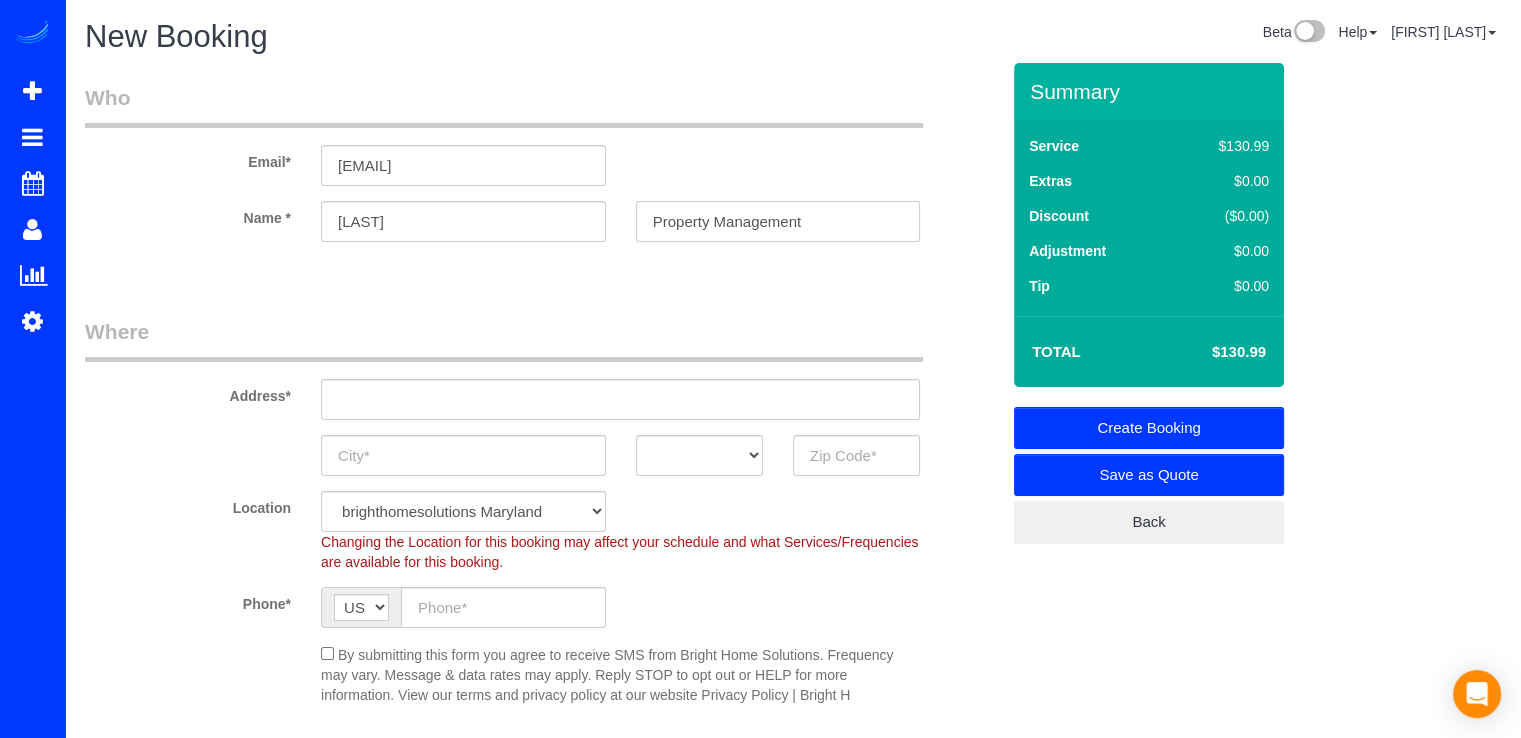 type on "Property Management" 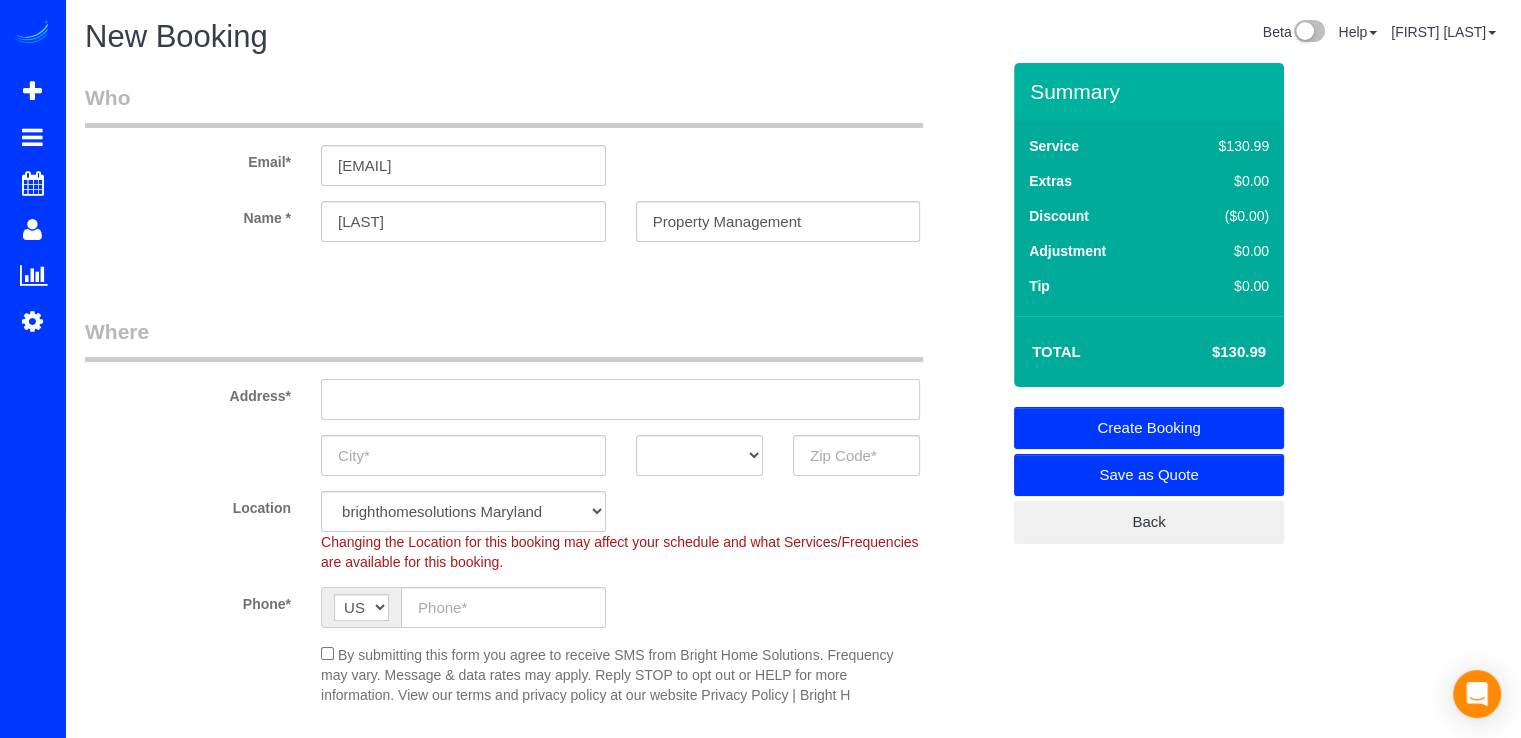 click at bounding box center (620, 399) 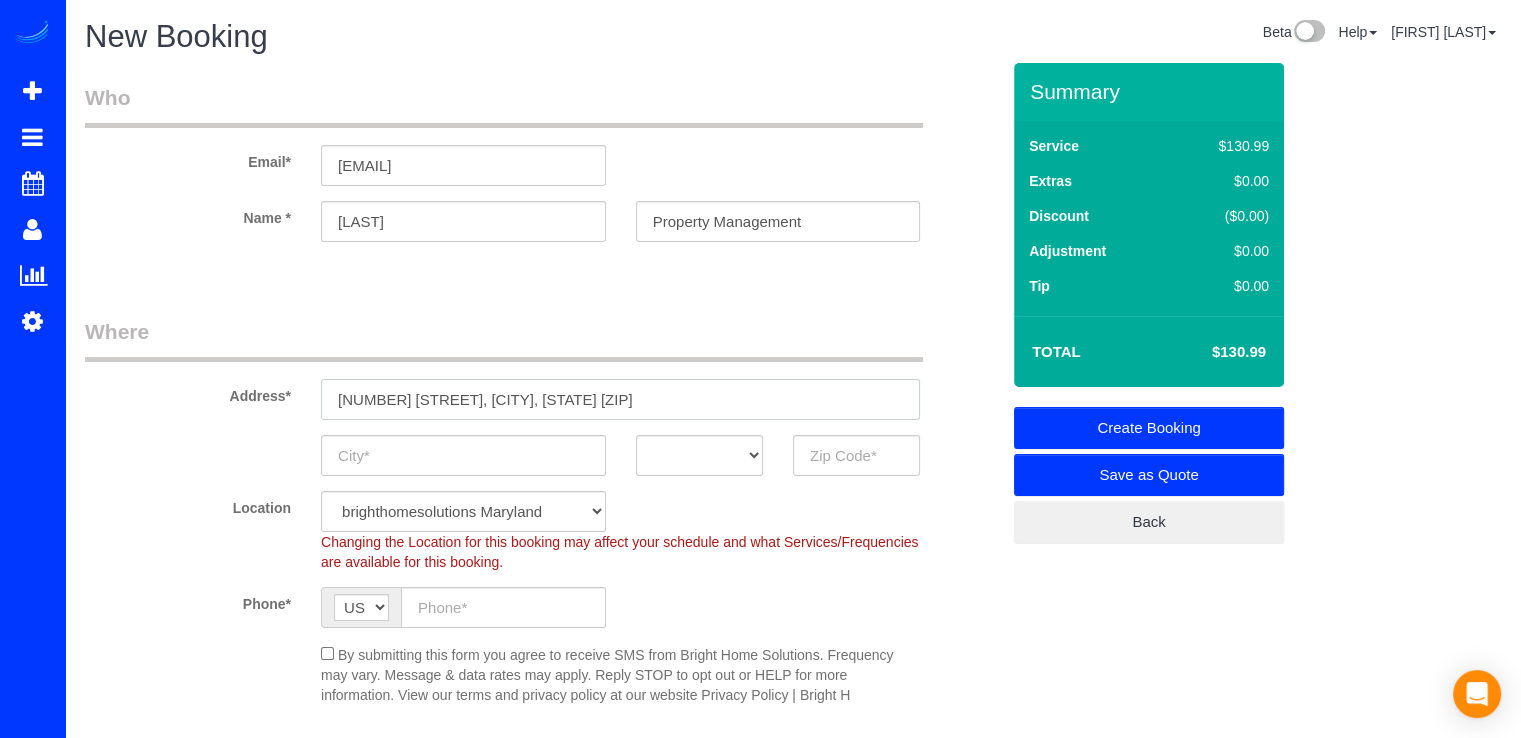 type on "14709 Batavia Dr, Centreville, VA 20120" 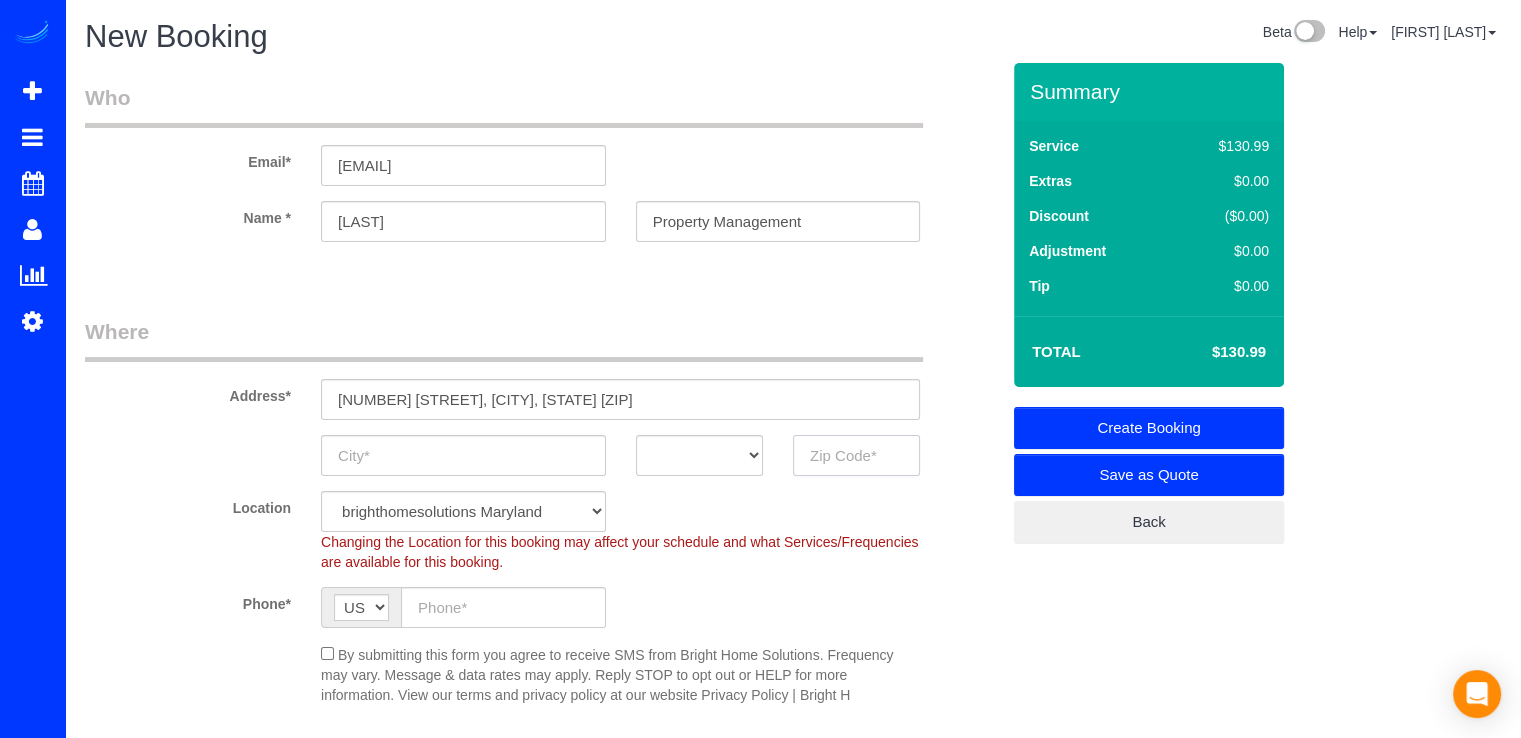 click at bounding box center (856, 455) 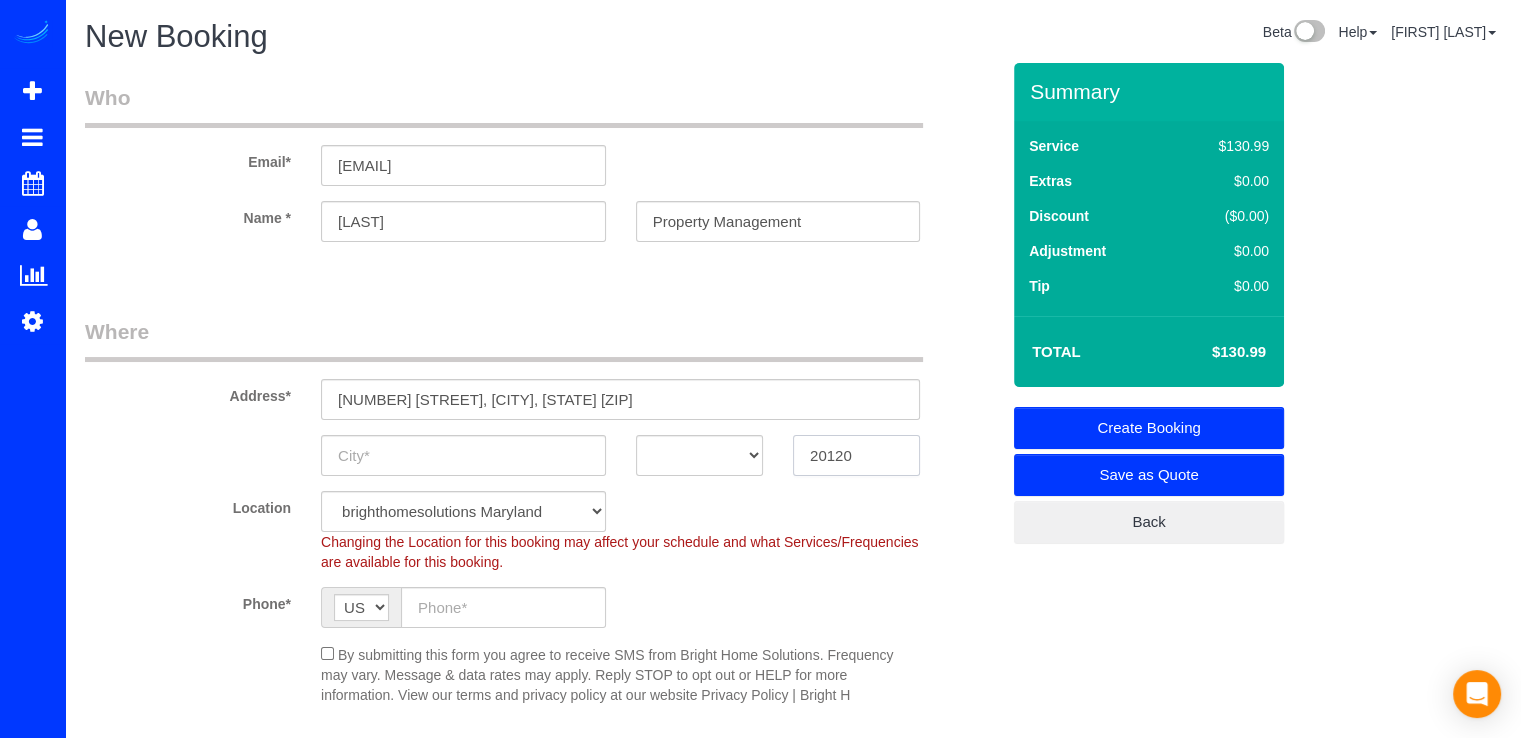 type on "20120" 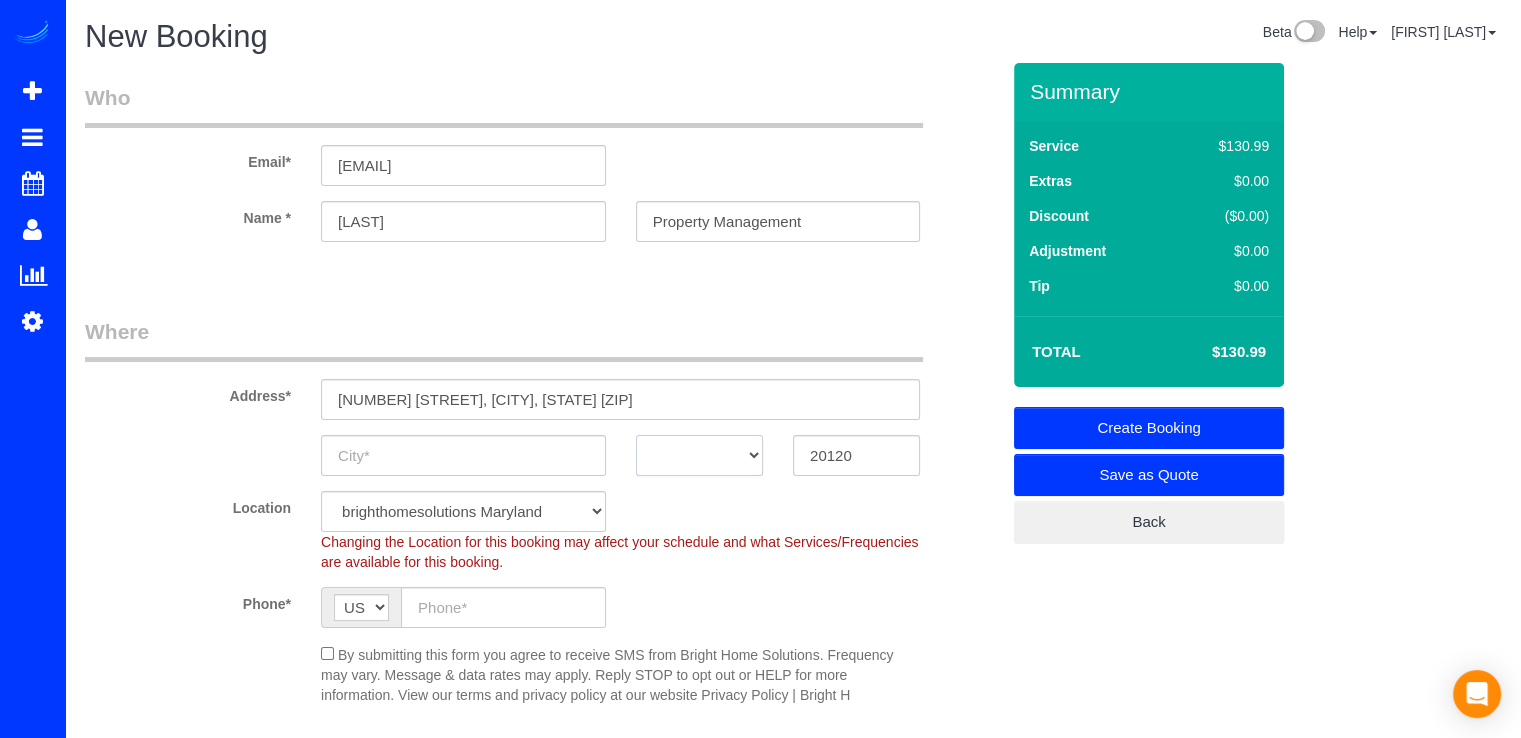 click on "AK
AL
AR
AZ
CA
CO
CT
DC
DE
FL
GA
HI
IA
ID
IL
IN
KS
KY
LA
MA
MD
ME
MI
MN
MO
MS
MT
NC
ND
NE
NH
NJ
NM
NV
NY
OH
OK
OR
PA
RI
SC
SD
TN
TX
UT
VA
VT
WA
WI
WV
WY" at bounding box center (699, 455) 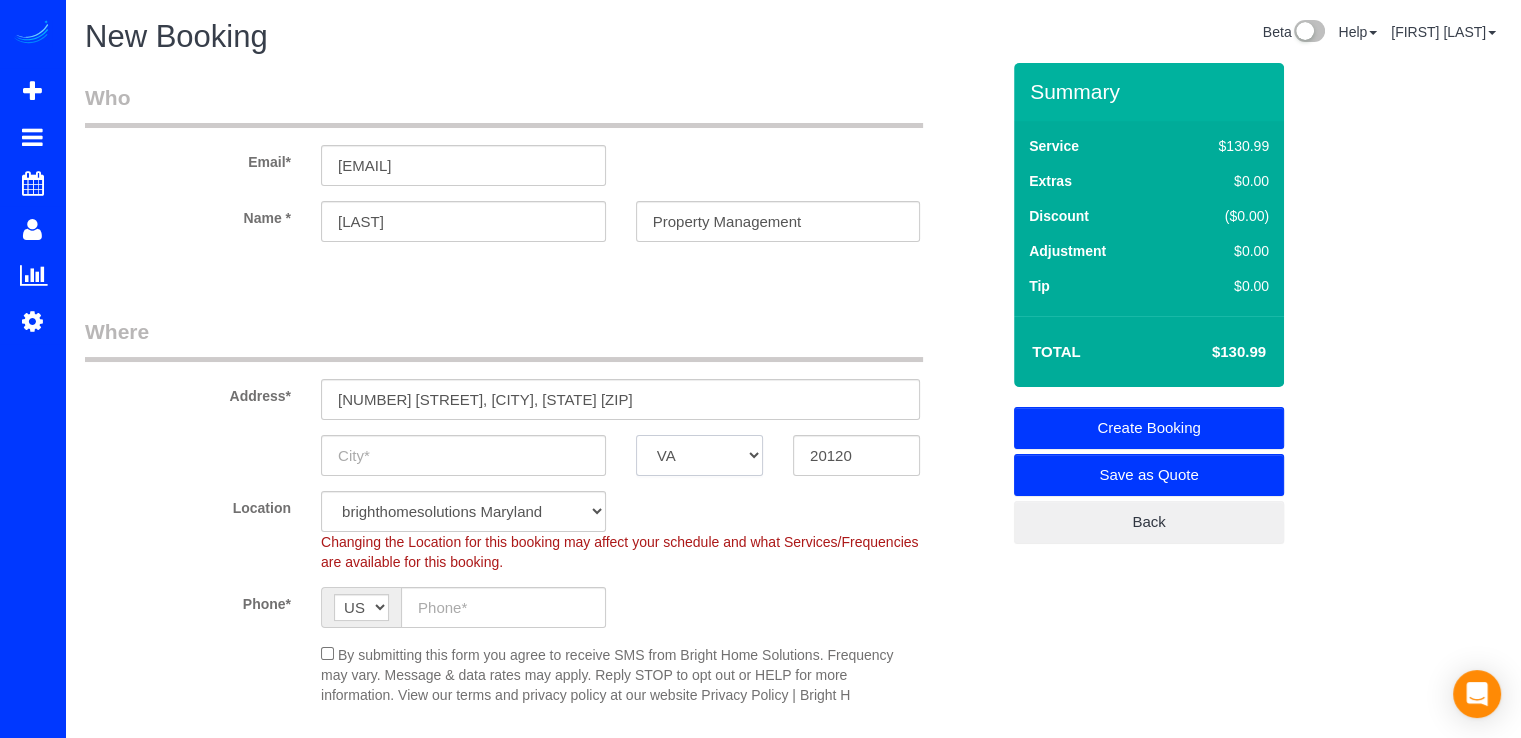 click on "AK
AL
AR
AZ
CA
CO
CT
DC
DE
FL
GA
HI
IA
ID
IL
IN
KS
KY
LA
MA
MD
ME
MI
MN
MO
MS
MT
NC
ND
NE
NH
NJ
NM
NV
NY
OH
OK
OR
PA
RI
SC
SD
TN
TX
UT
VA
VT
WA
WI
WV
WY" at bounding box center (699, 455) 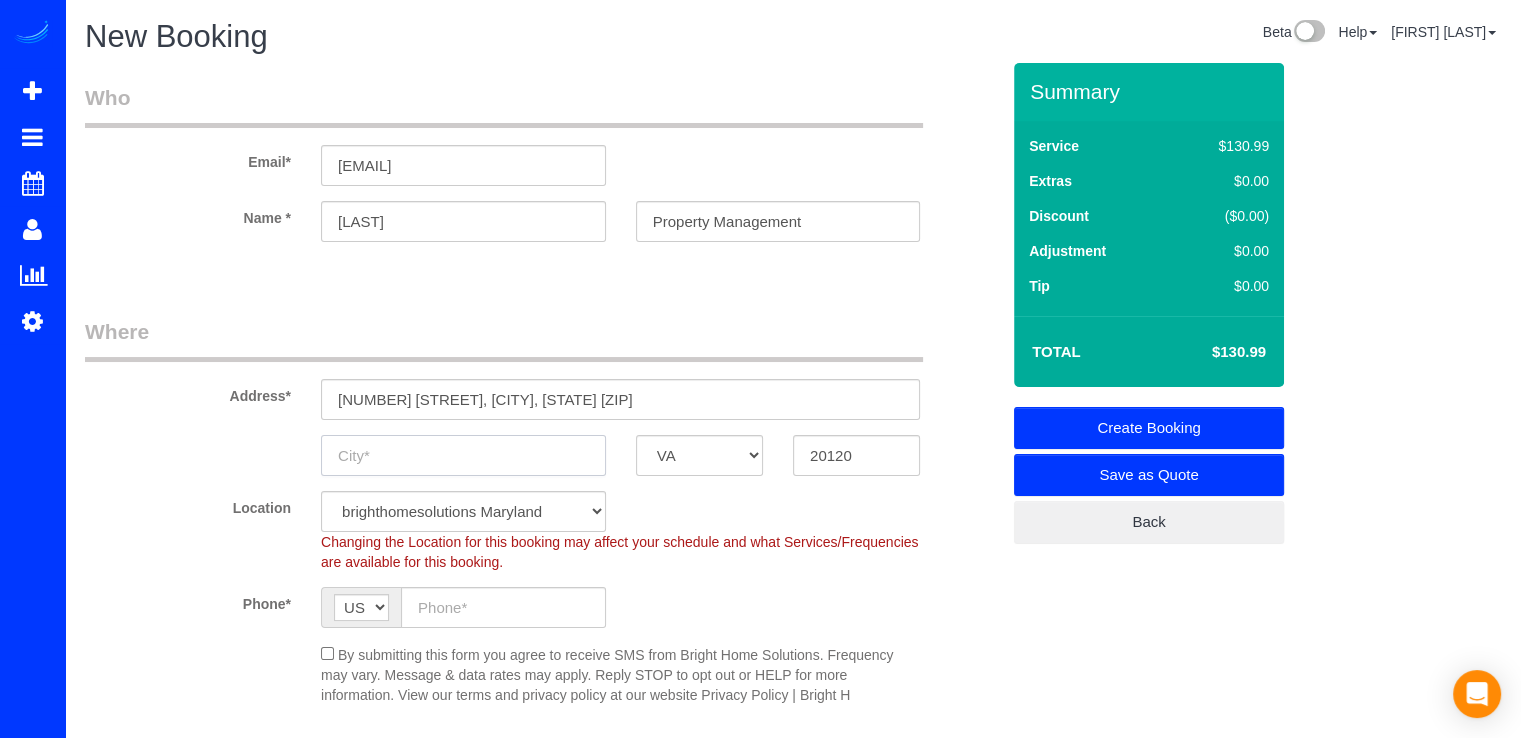 click at bounding box center [463, 455] 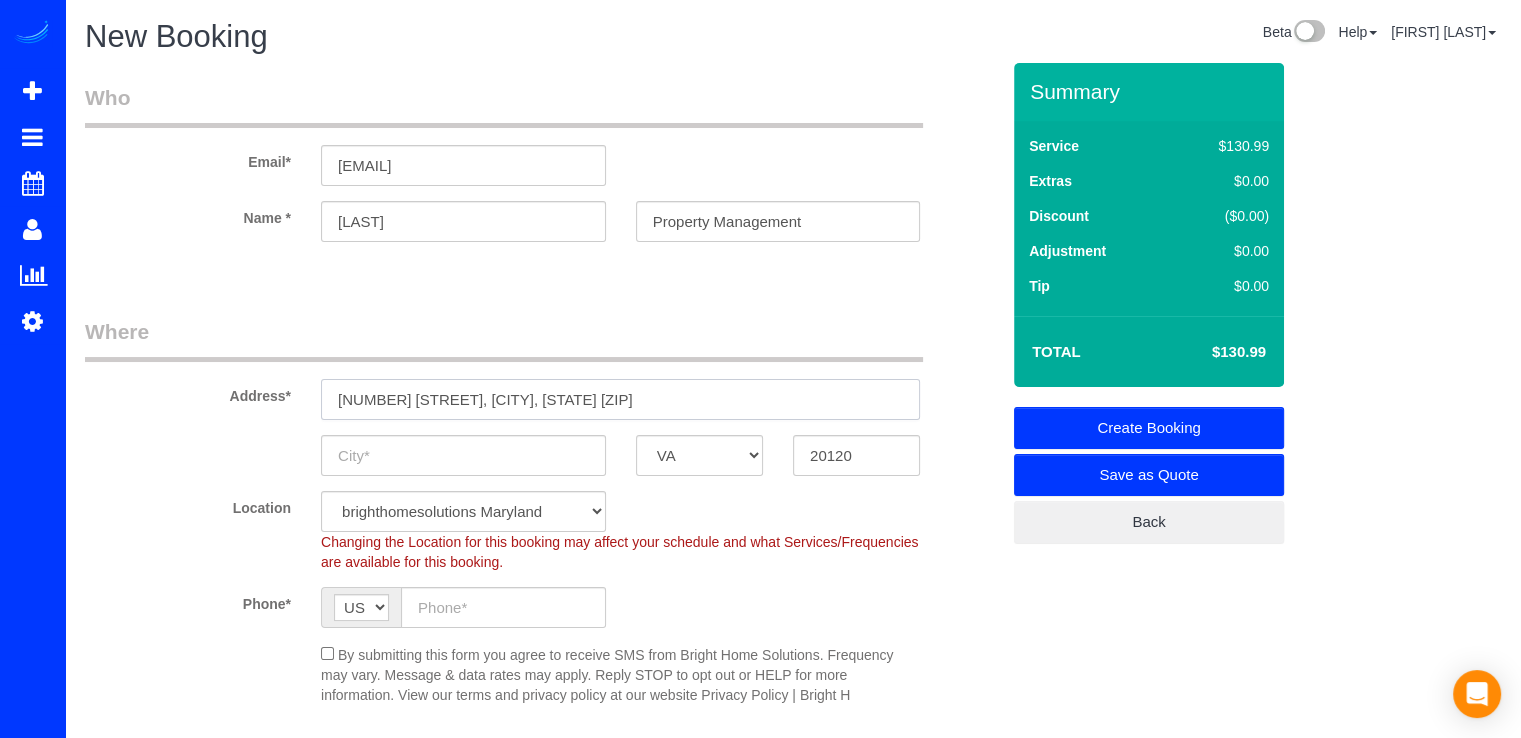 drag, startPoint x: 464, startPoint y: 397, endPoint x: 532, endPoint y: 397, distance: 68 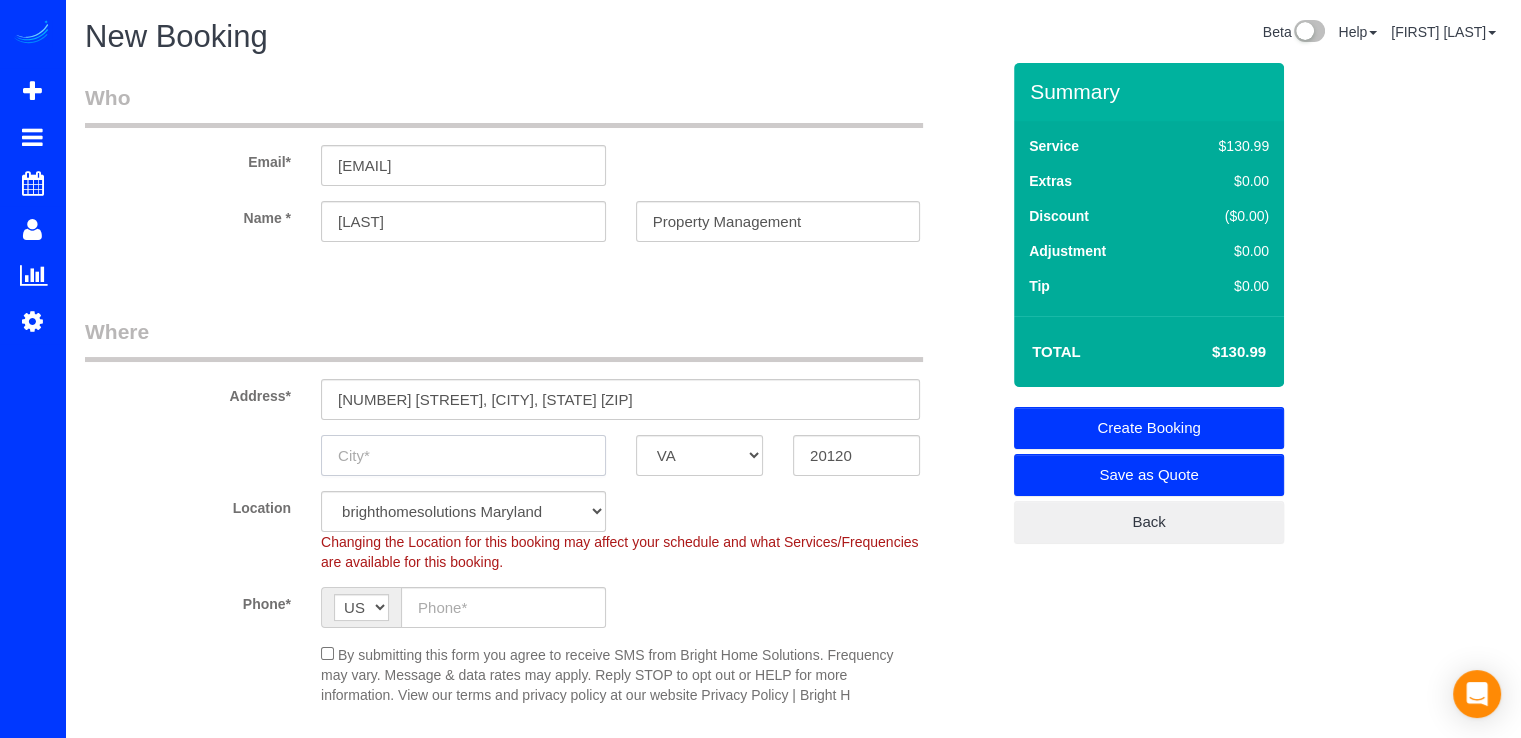 click at bounding box center (463, 455) 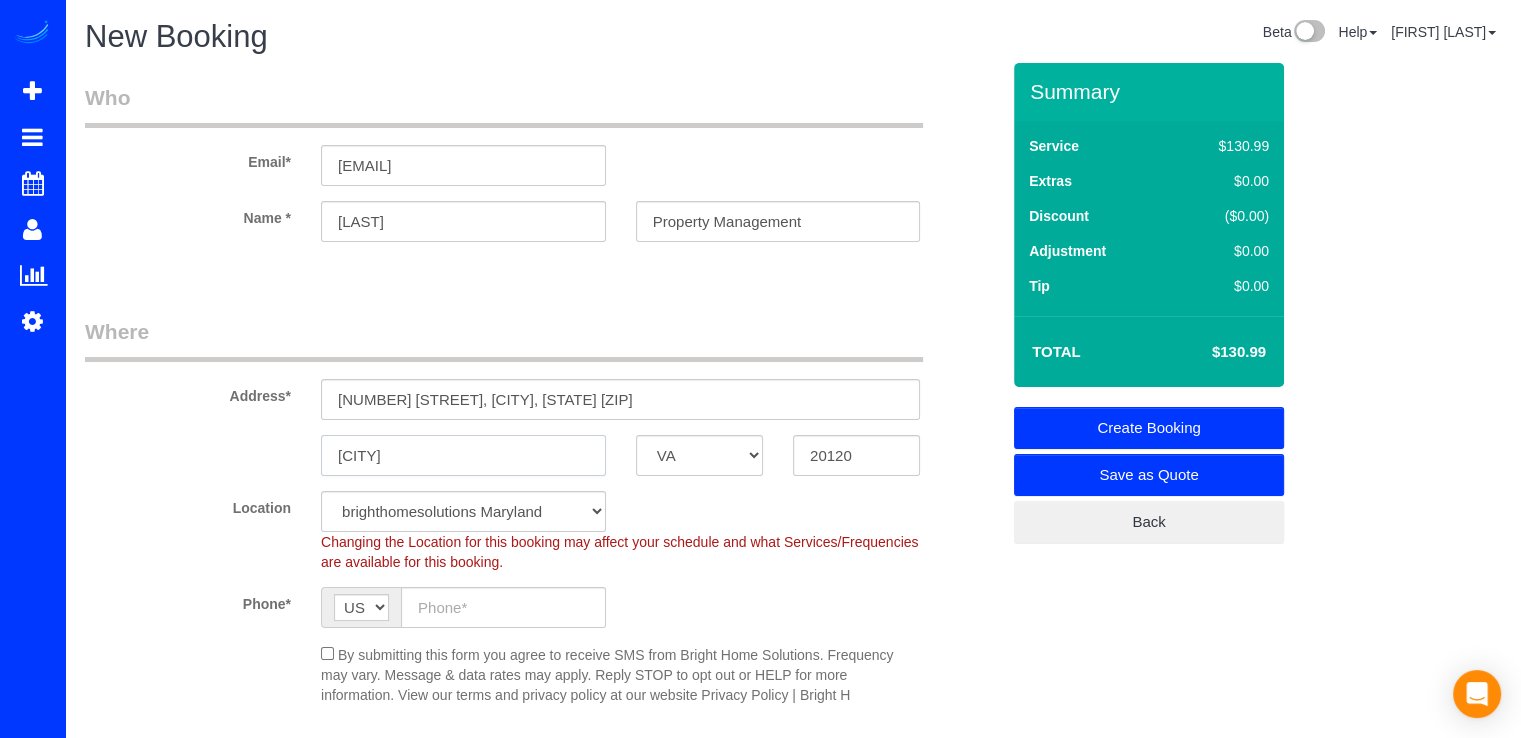type on "Centreville" 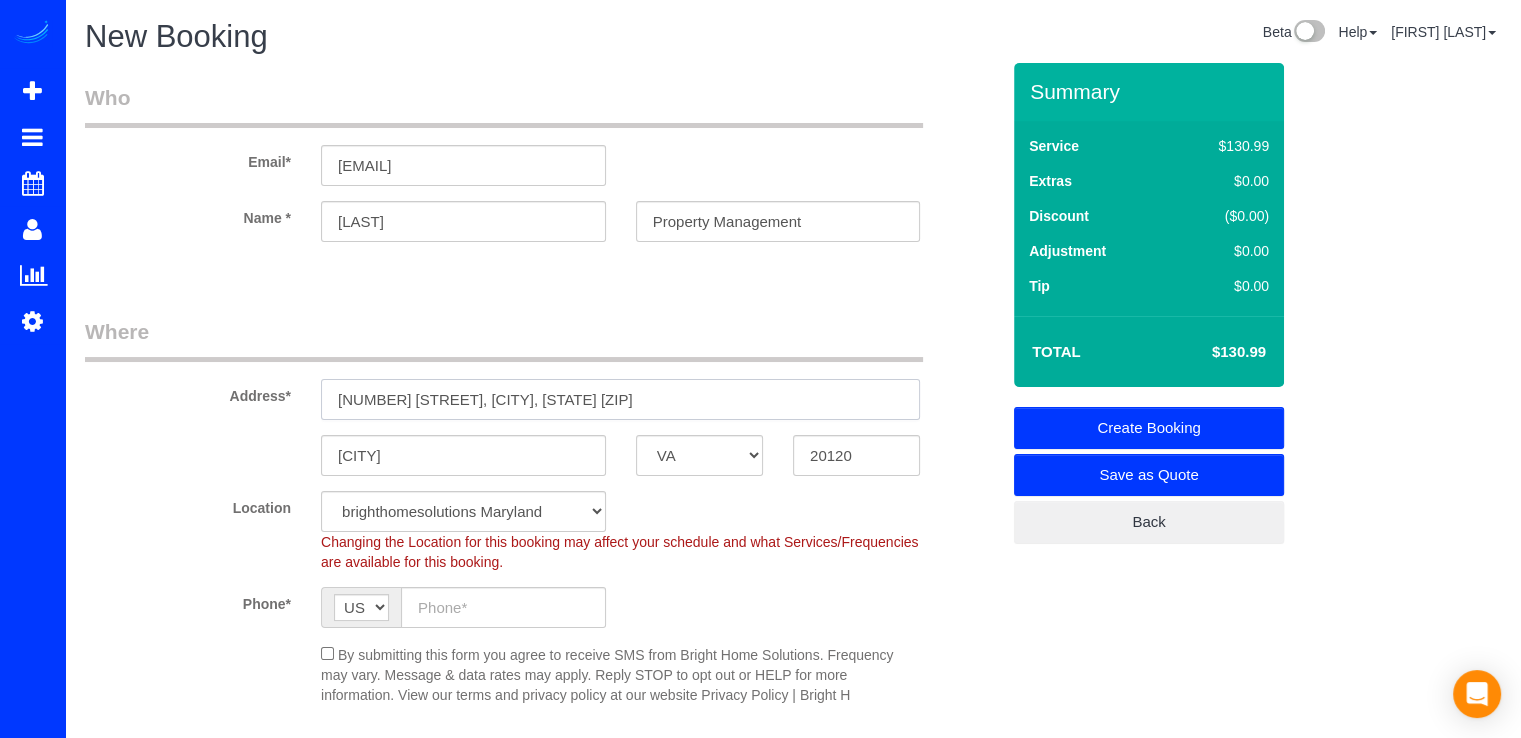 drag, startPoint x: 569, startPoint y: 401, endPoint x: 460, endPoint y: 409, distance: 109.29318 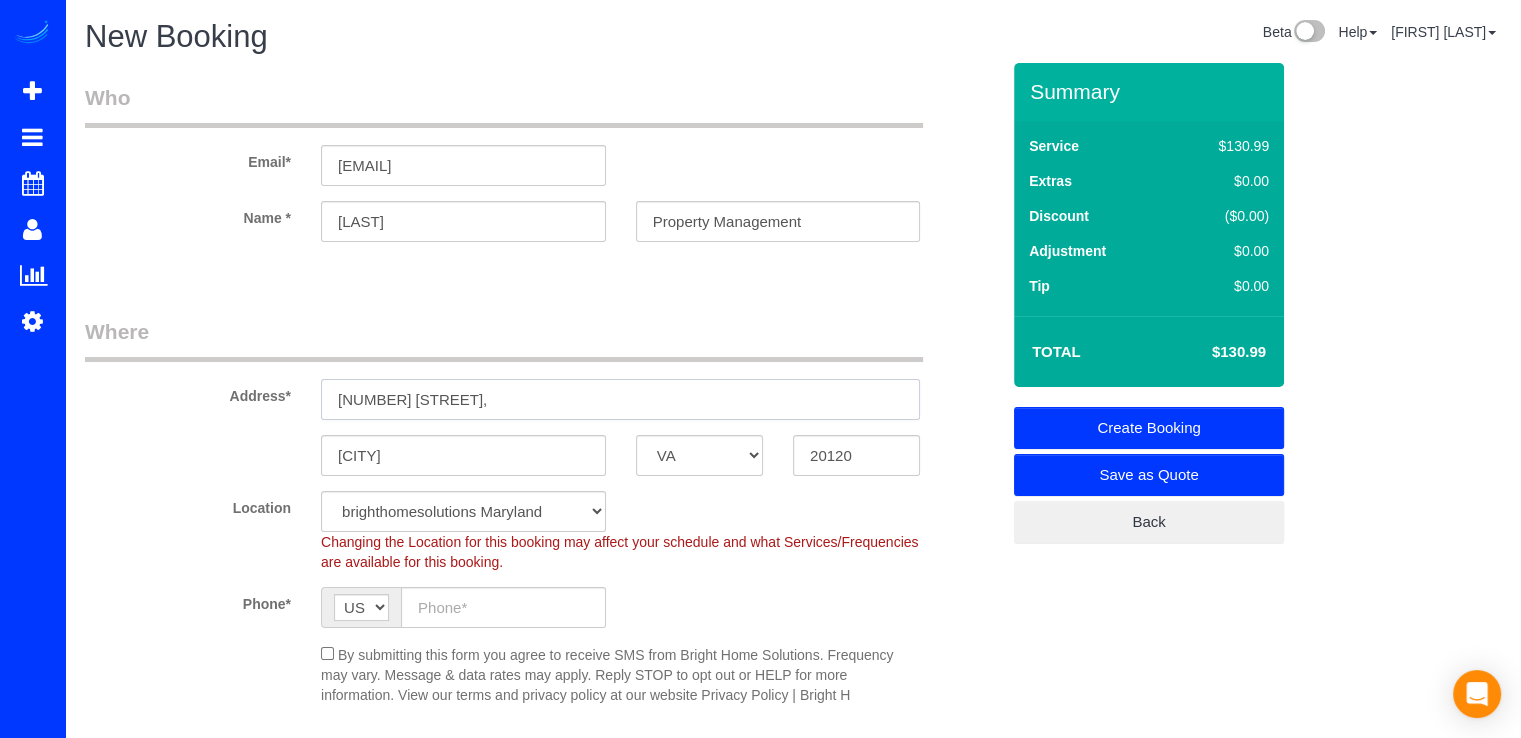 type on "14709 Batavia Dr," 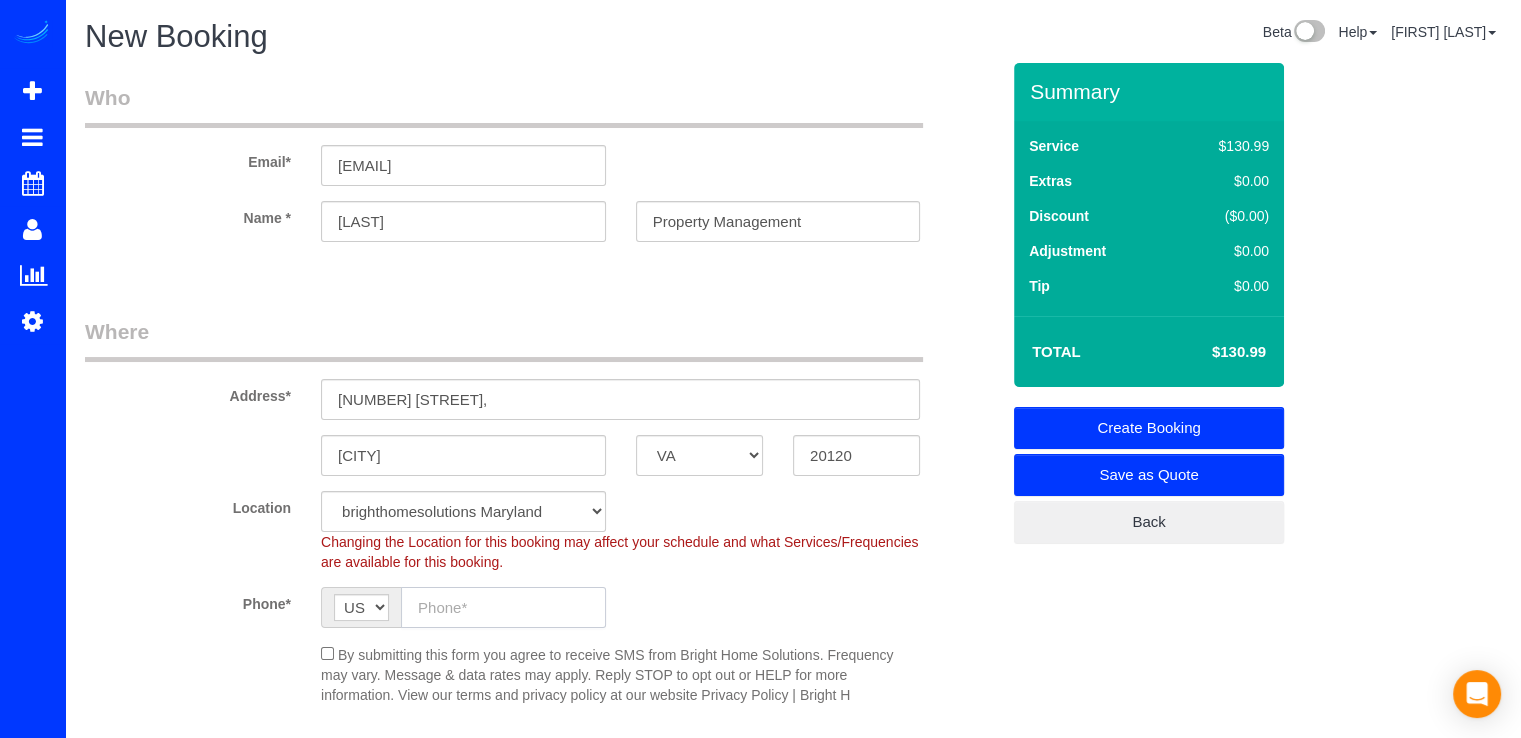click 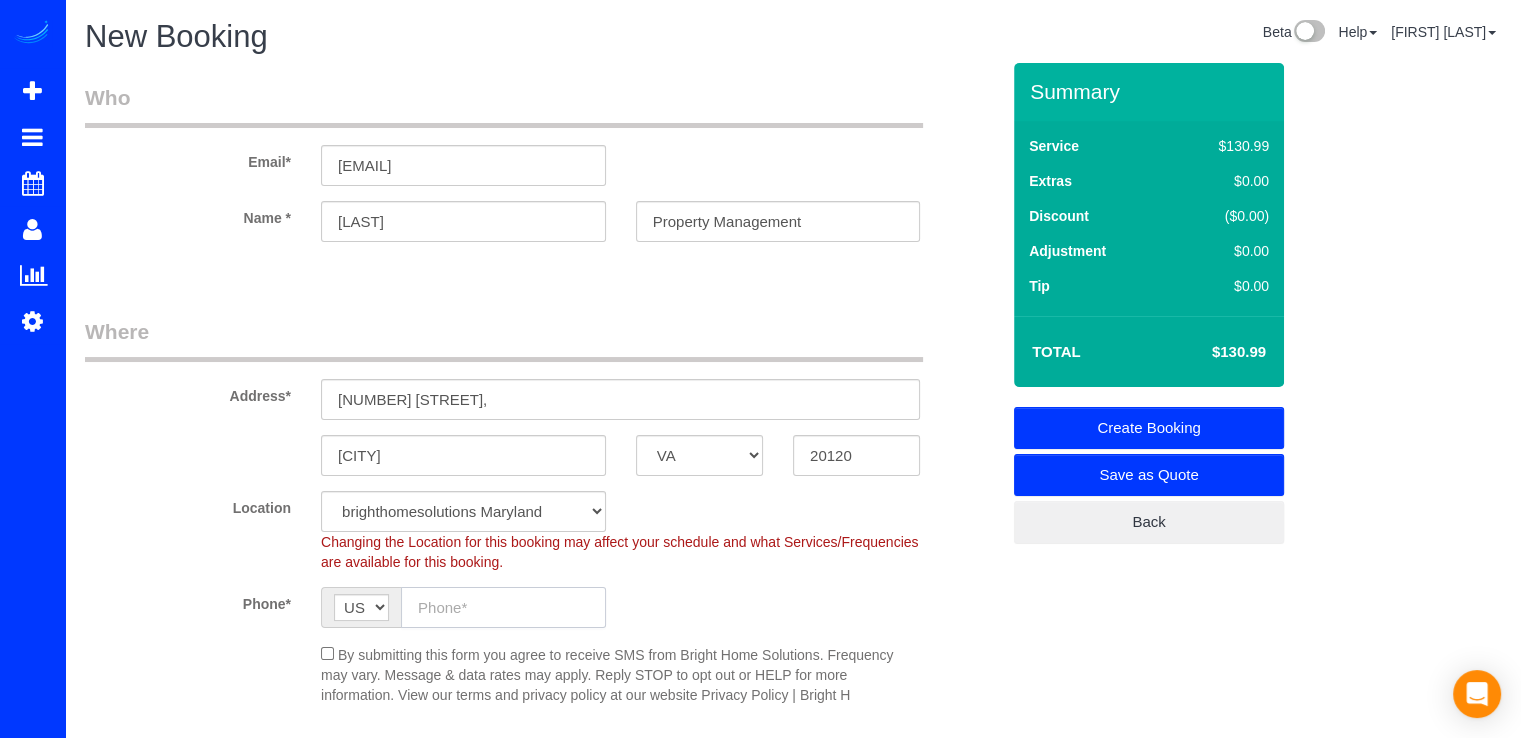 paste on "(703) 721-7117" 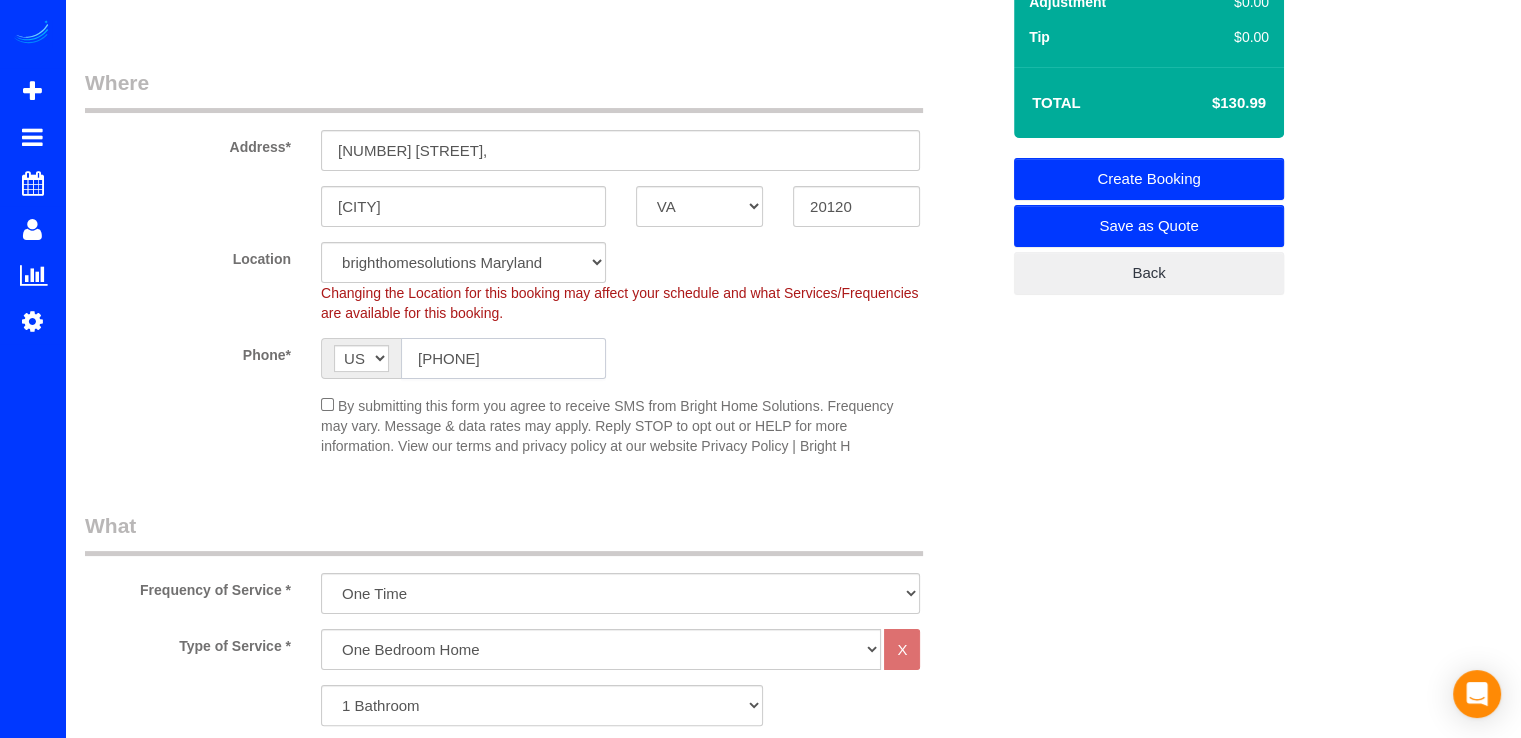 scroll, scrollTop: 400, scrollLeft: 0, axis: vertical 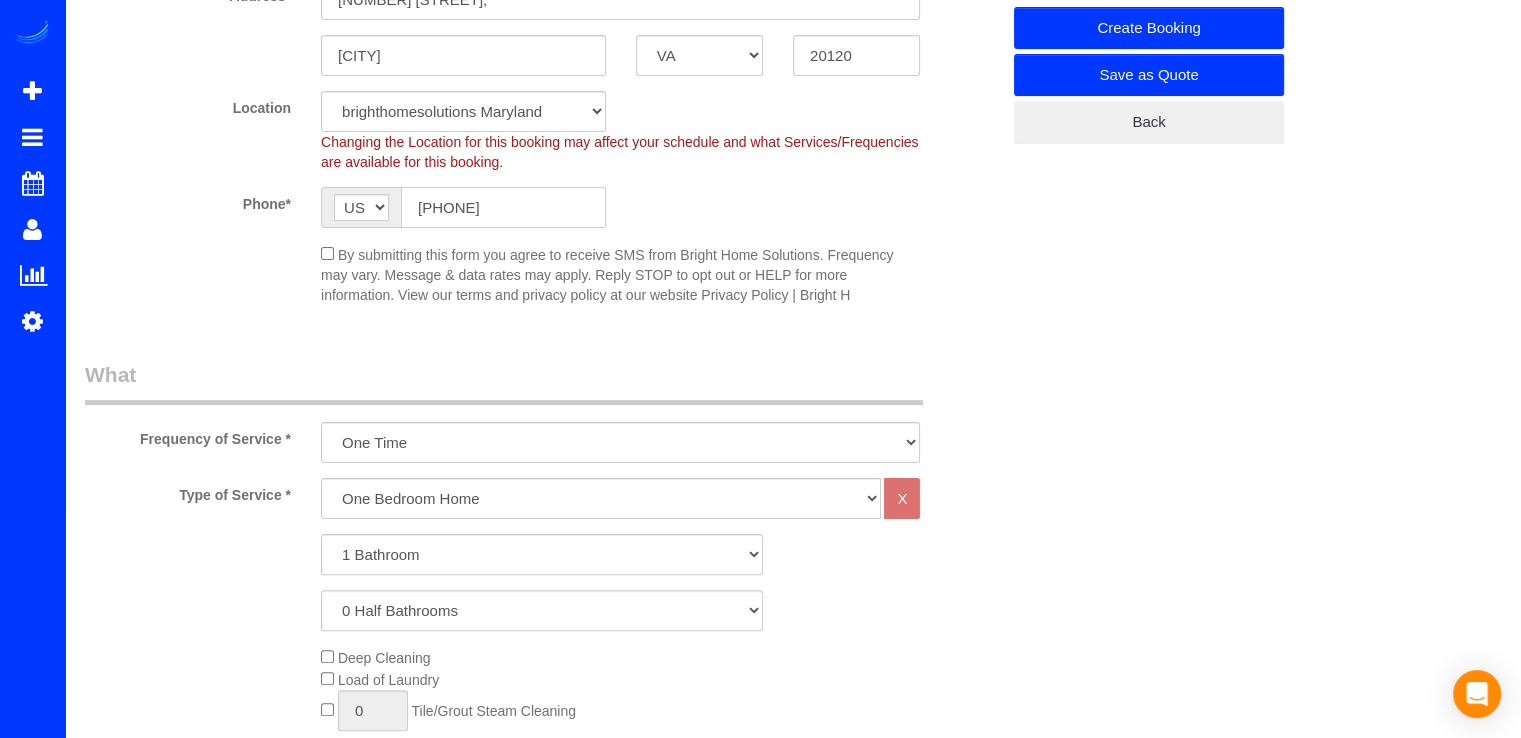 type on "(703) 721-7117" 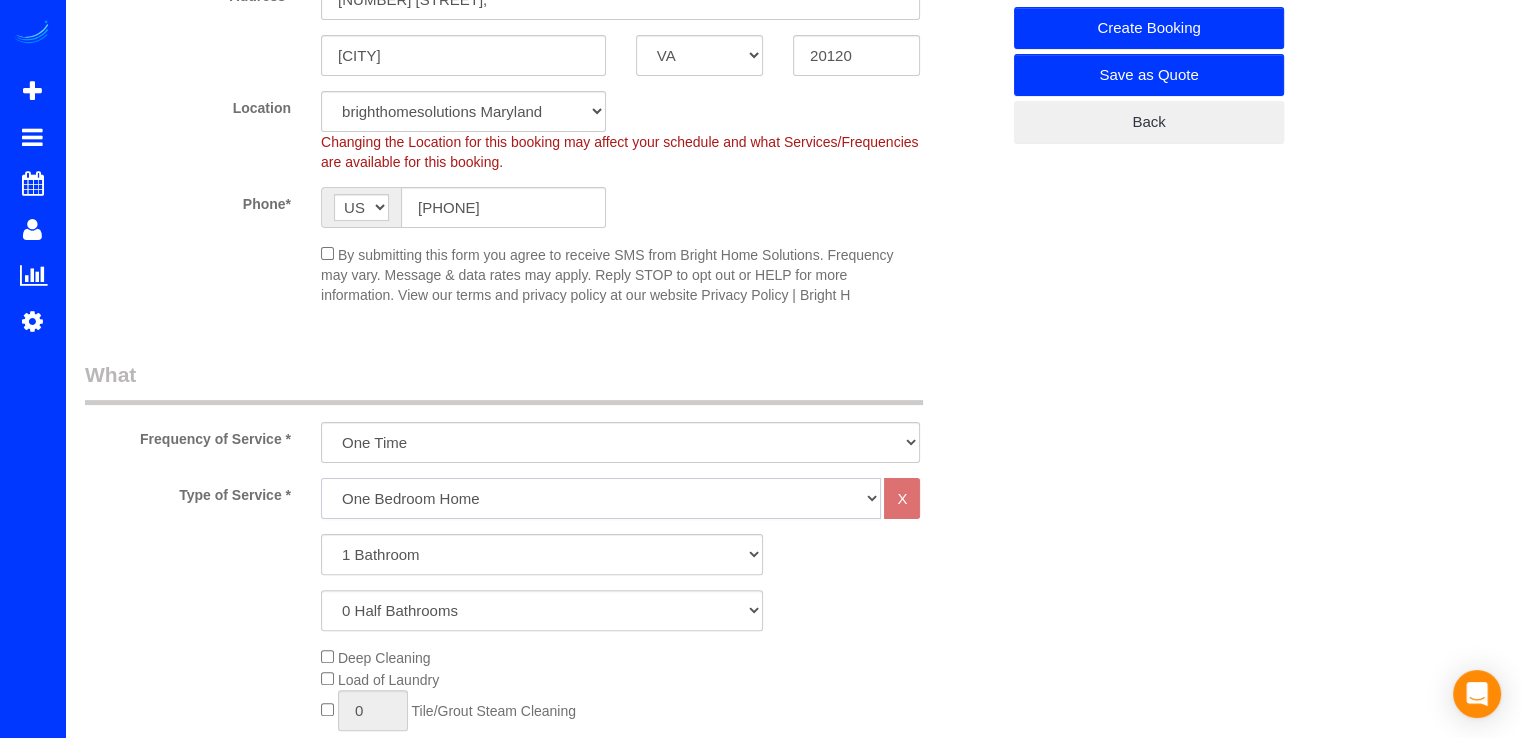 click on "One Bedroom Home Two Bedroom Home Three Bedroom Home Four Bedroom Home Five Bedroom Home Six Bedroom Home COMMERCIAL FACILITY Trash Removal Service Seven Bedroom Home Eight Bedrooms Nine Bedrooms Ten Bedrooms Office Cleaning Garage Cleaning CARPET SHAMPOO Post-construction Cleaning Exterior Windows Cleaning" 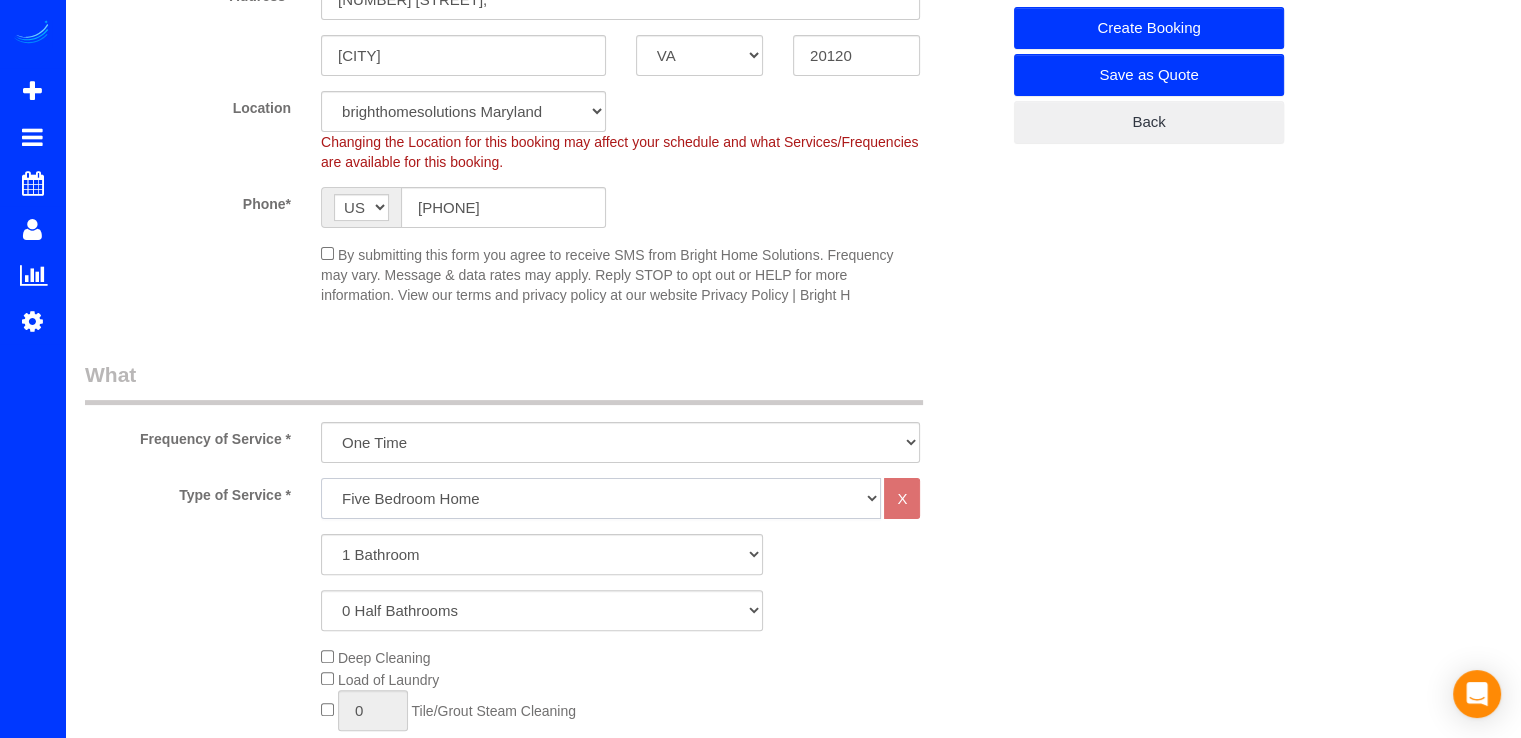 click on "One Bedroom Home Two Bedroom Home Three Bedroom Home Four Bedroom Home Five Bedroom Home Six Bedroom Home COMMERCIAL FACILITY Trash Removal Service Seven Bedroom Home Eight Bedrooms Nine Bedrooms Ten Bedrooms Office Cleaning Garage Cleaning CARPET SHAMPOO Post-construction Cleaning Exterior Windows Cleaning" 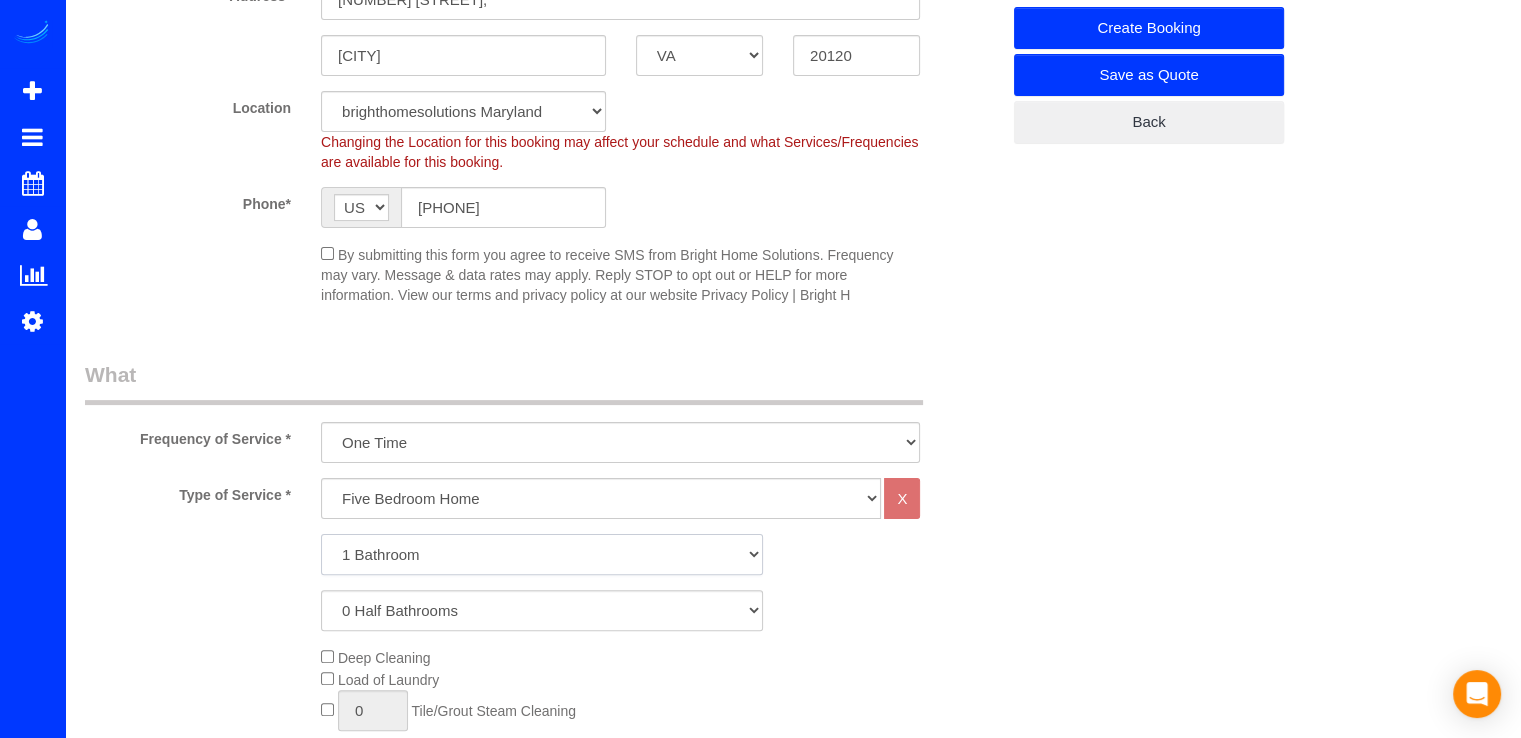 click on "1 Bathroom
2 Bathrooms
3 Bathrooms
4 Bathrooms
5 Bathrooms
6 Bathrooms
7 Bathrooms
8 Bathrooms
9 Bathrooms
10 Bathrooms" 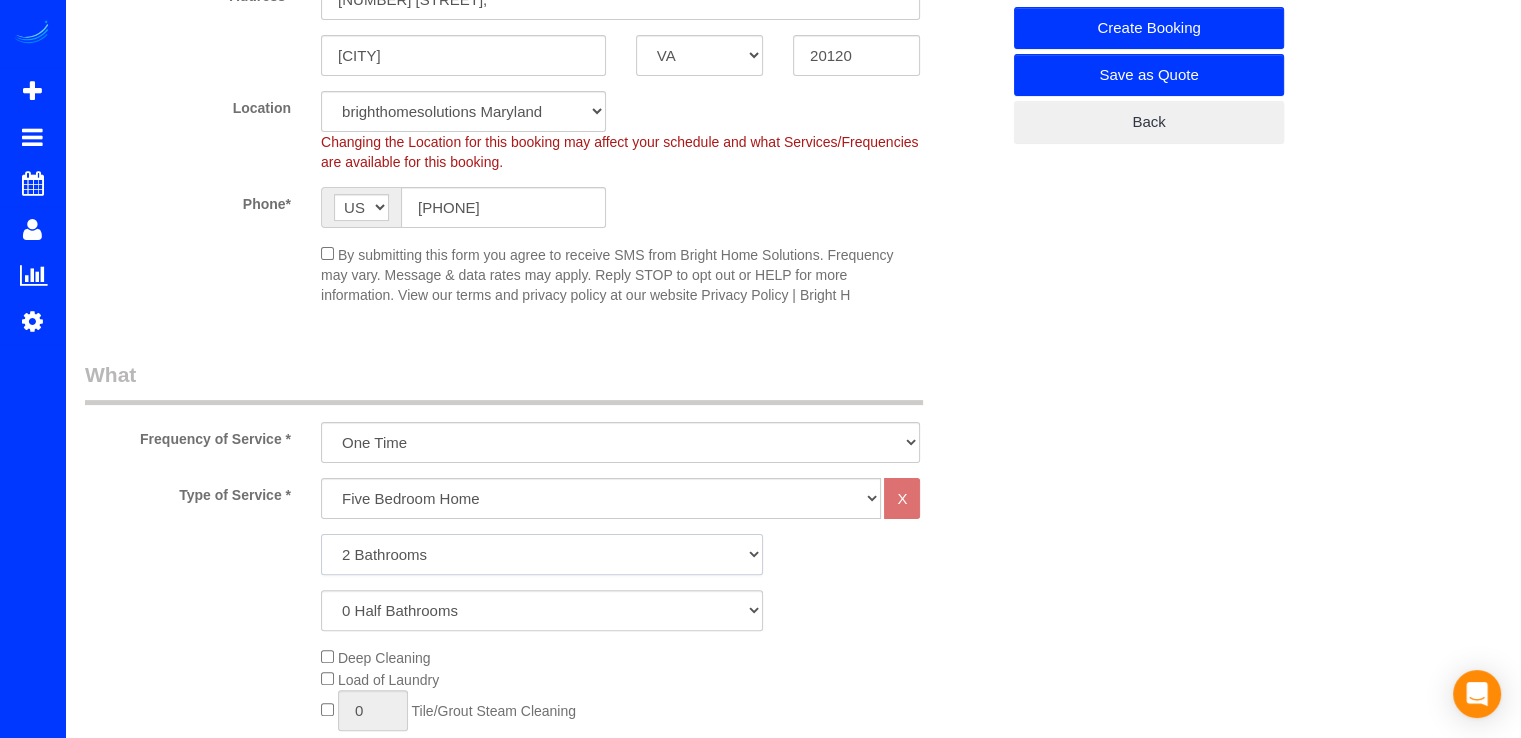 click on "1 Bathroom
2 Bathrooms
3 Bathrooms
4 Bathrooms
5 Bathrooms
6 Bathrooms
7 Bathrooms
8 Bathrooms
9 Bathrooms
10 Bathrooms" 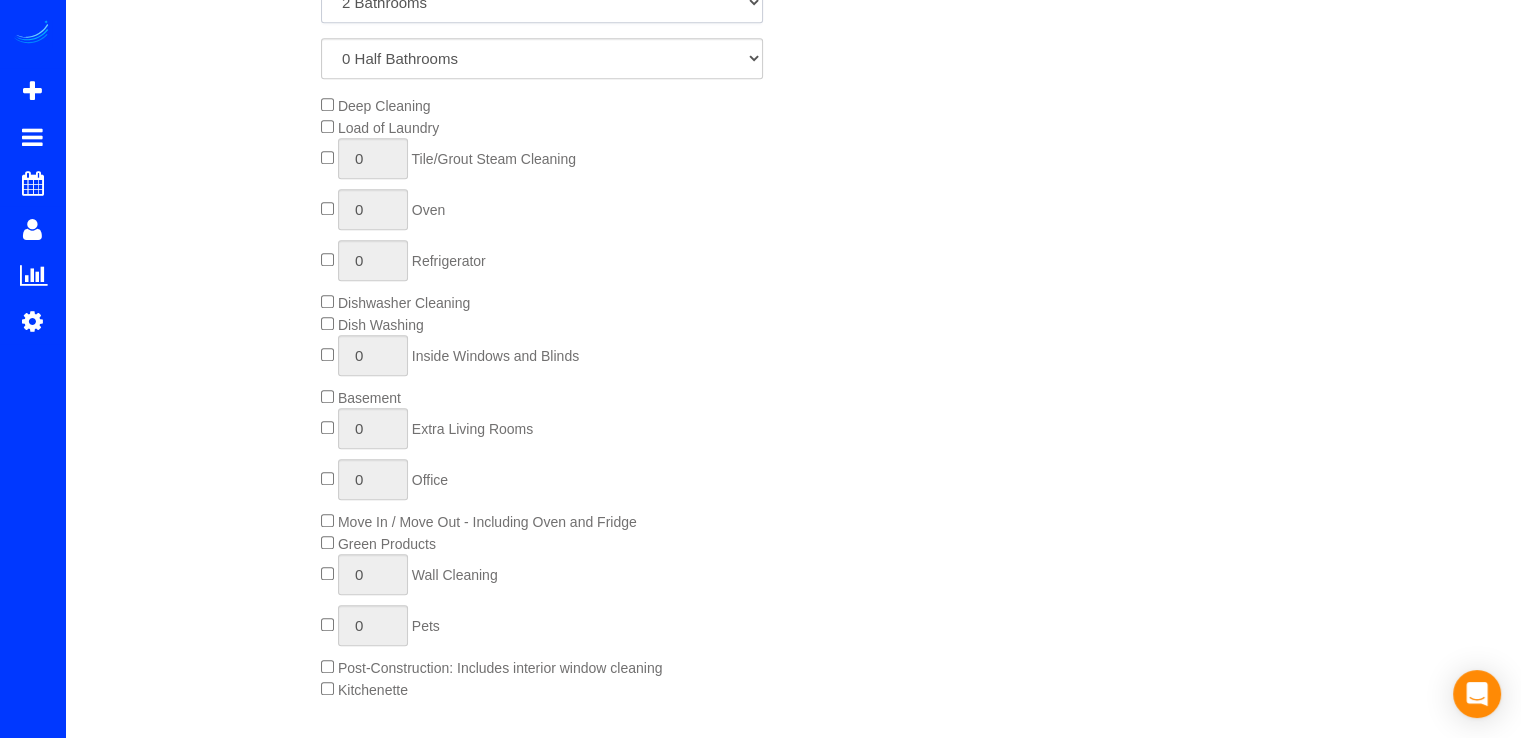 scroll, scrollTop: 1000, scrollLeft: 0, axis: vertical 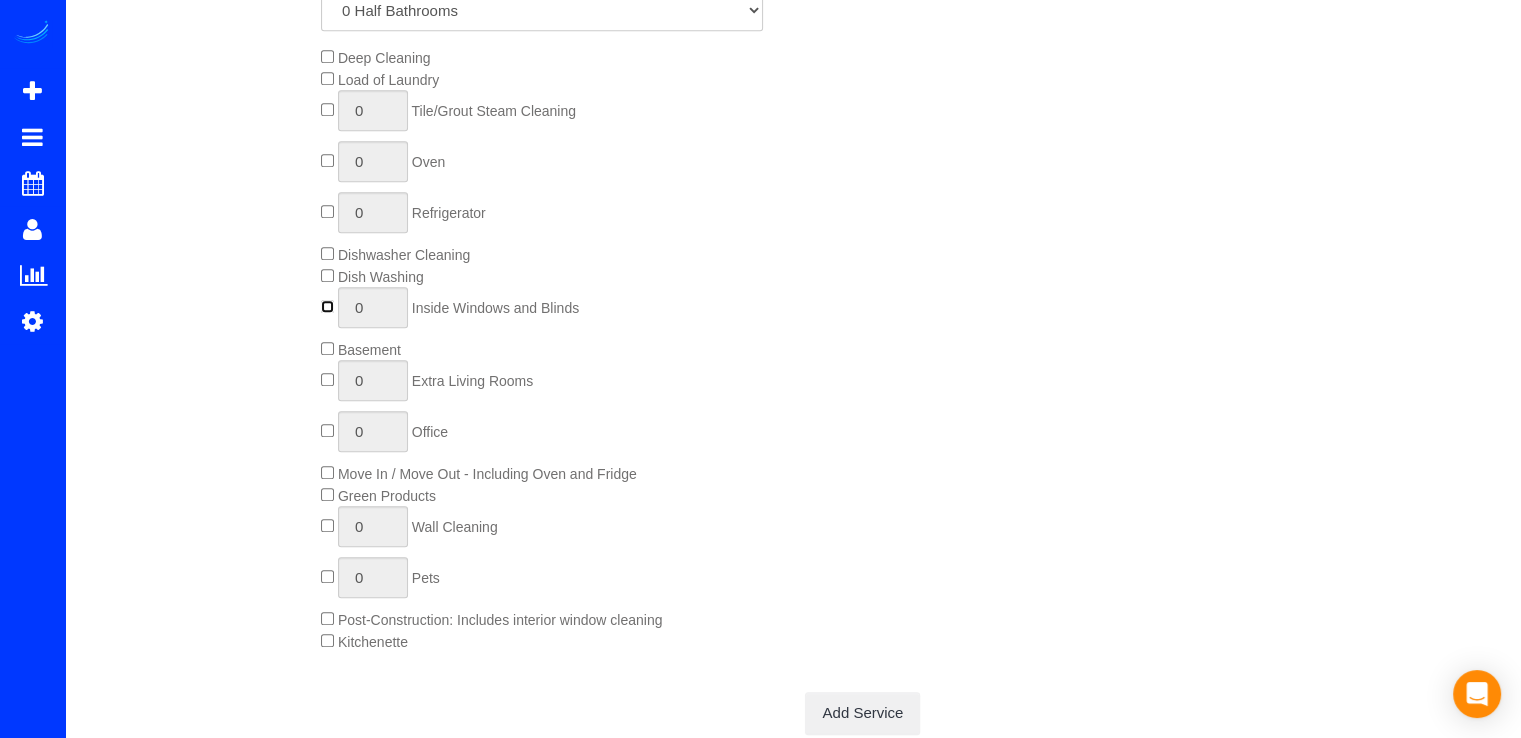 type on "1" 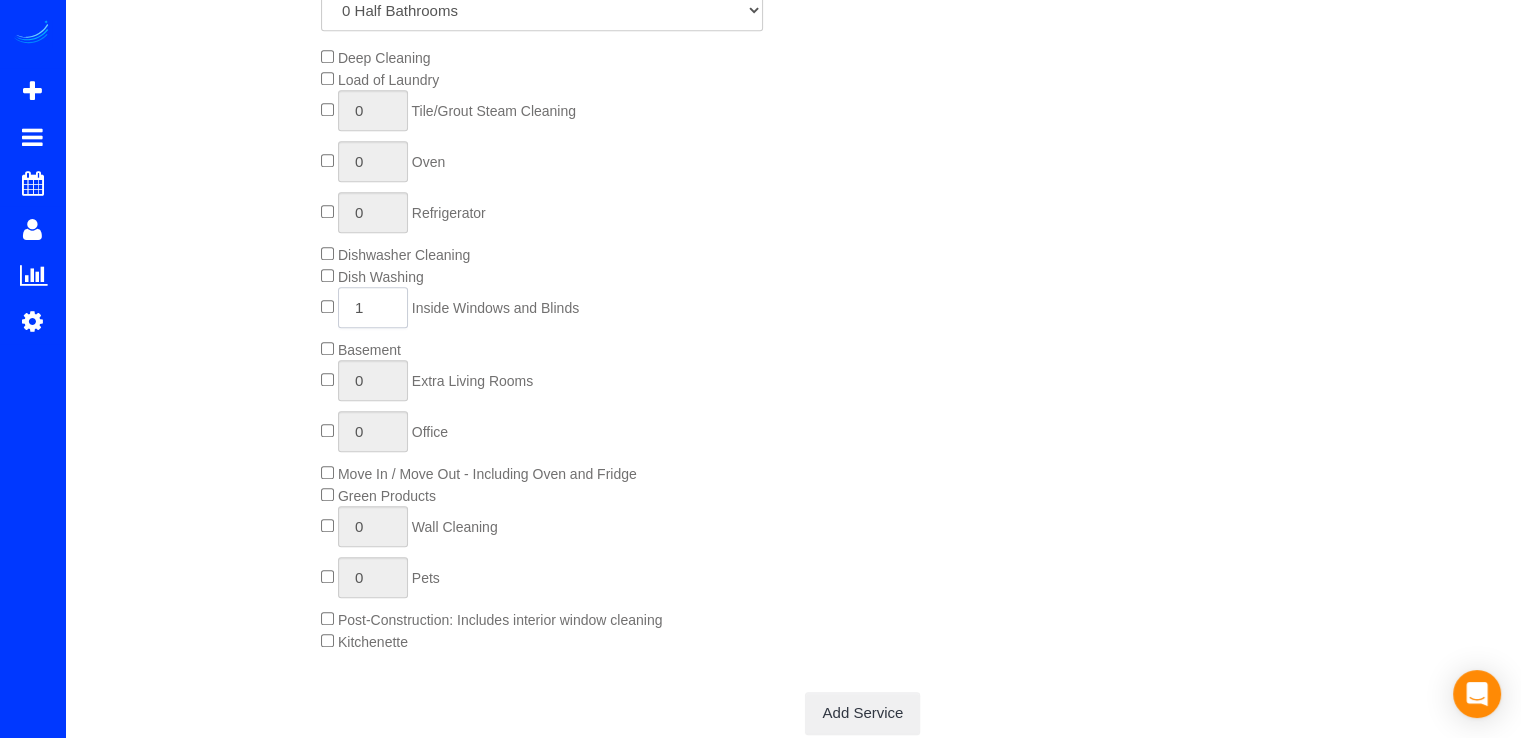 click on "1" 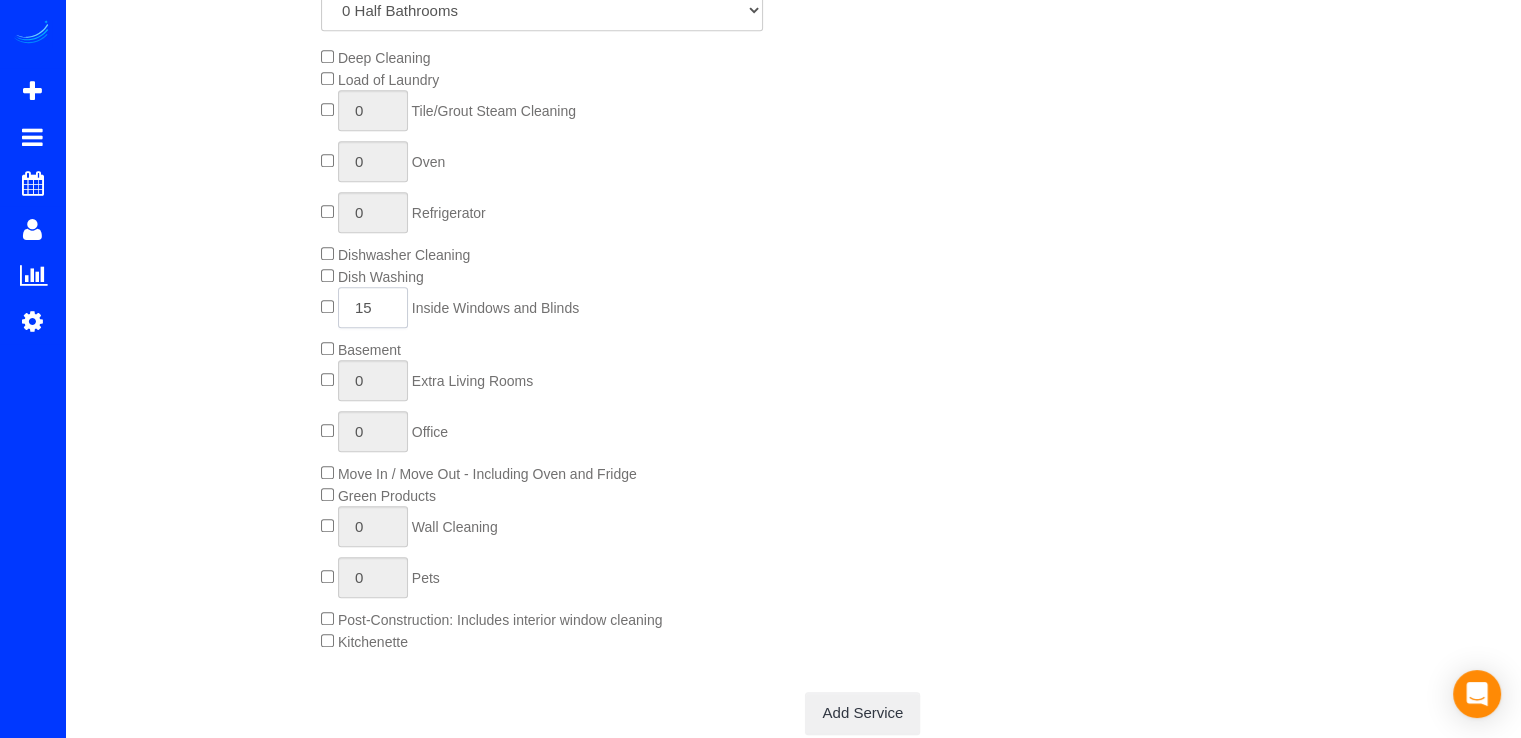 type on "15" 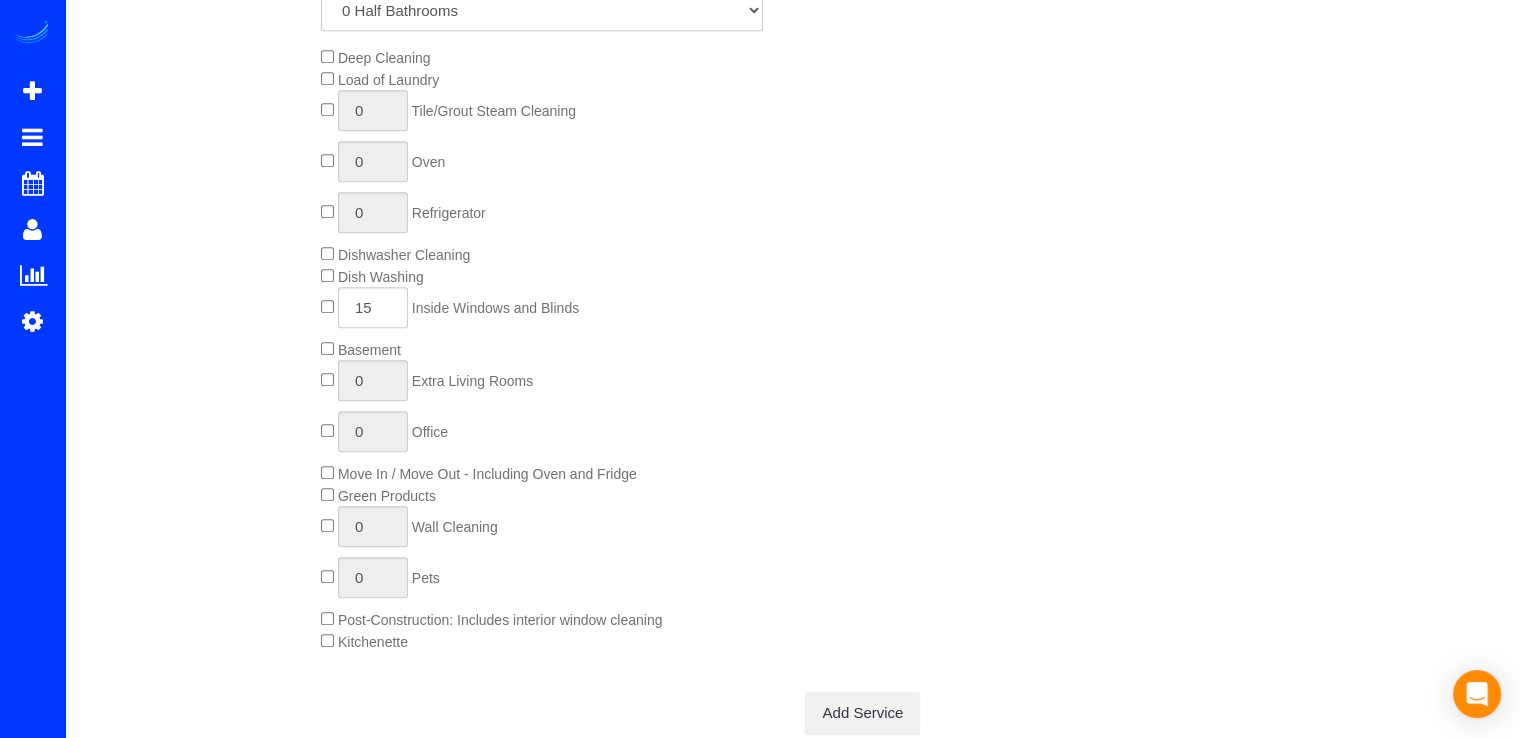 click on "0
Extra Living Rooms" 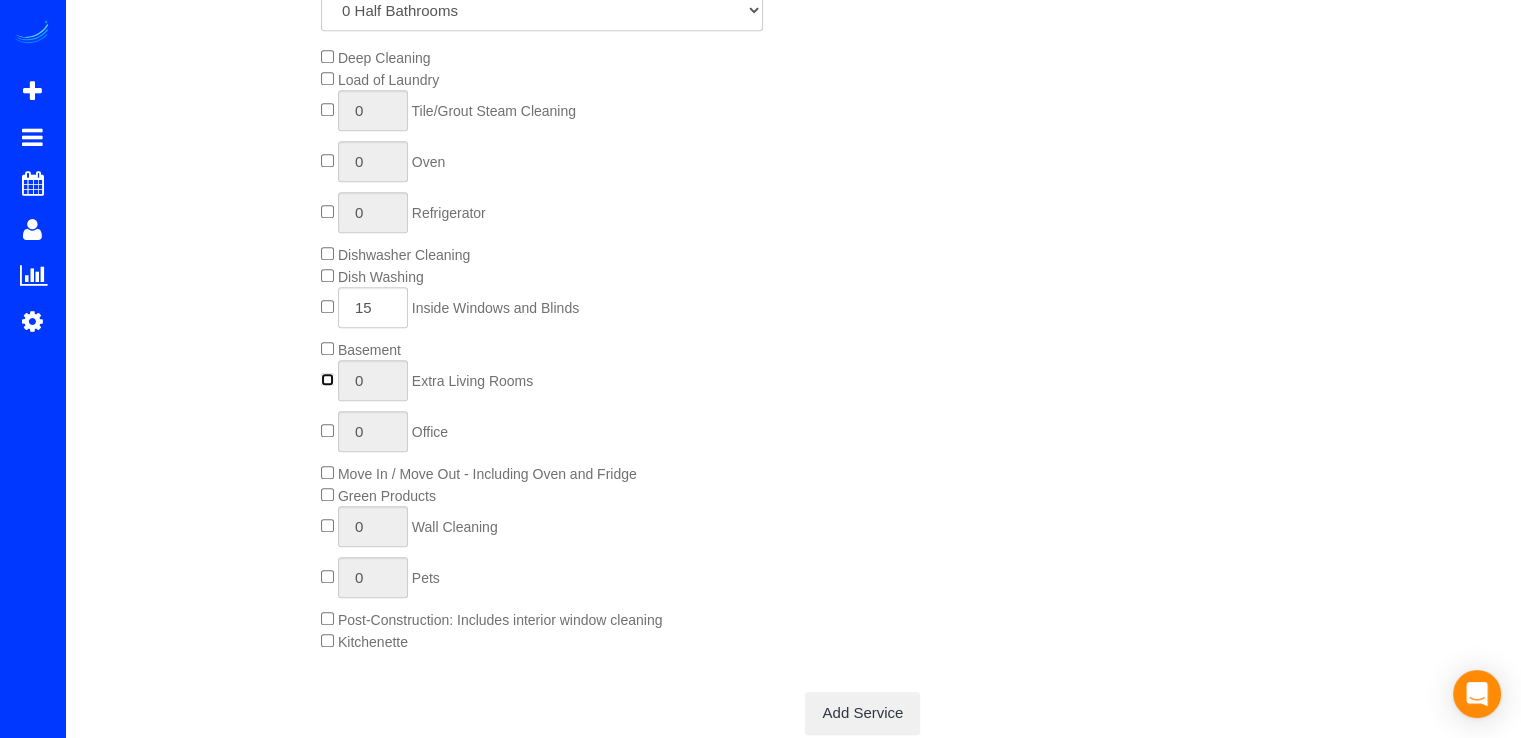 type on "1" 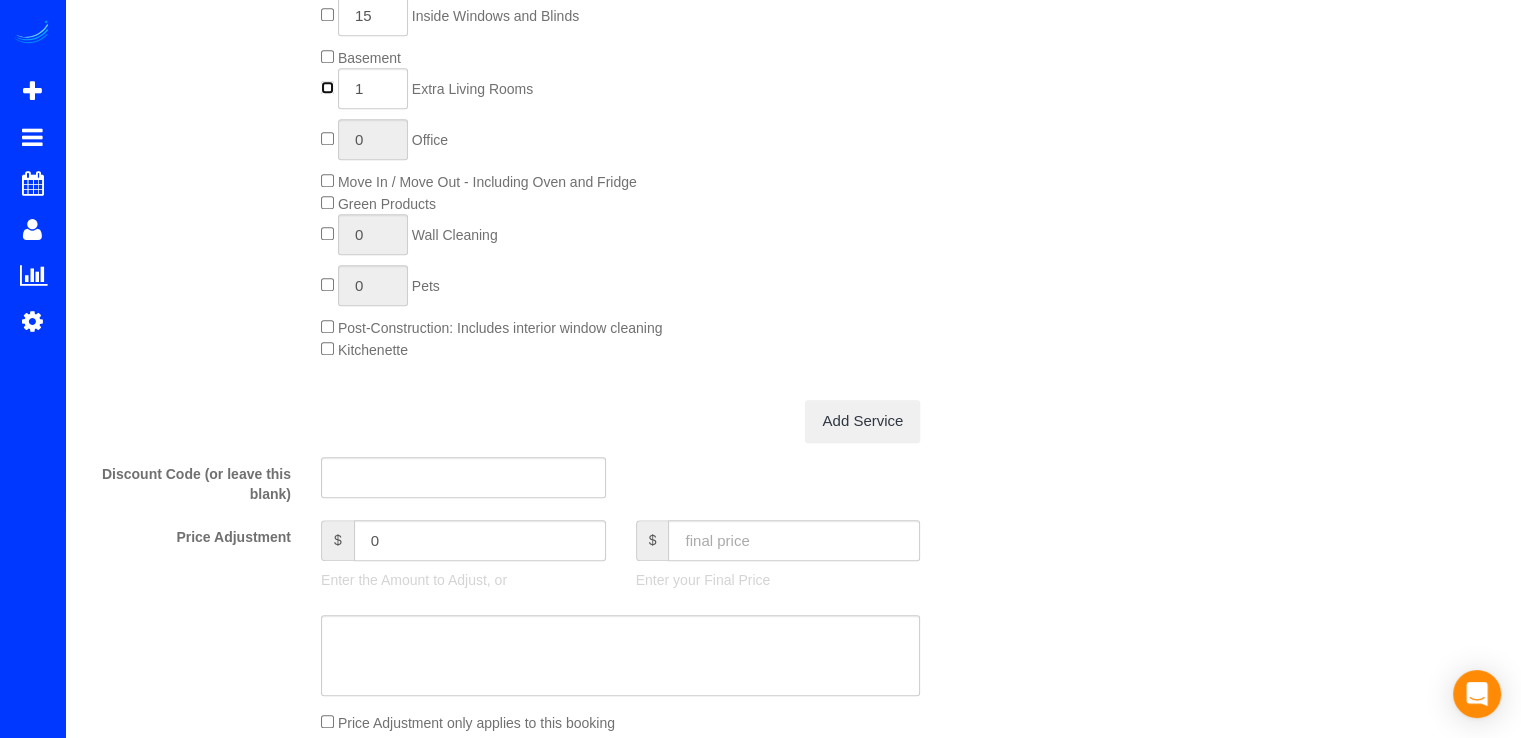 scroll, scrollTop: 1300, scrollLeft: 0, axis: vertical 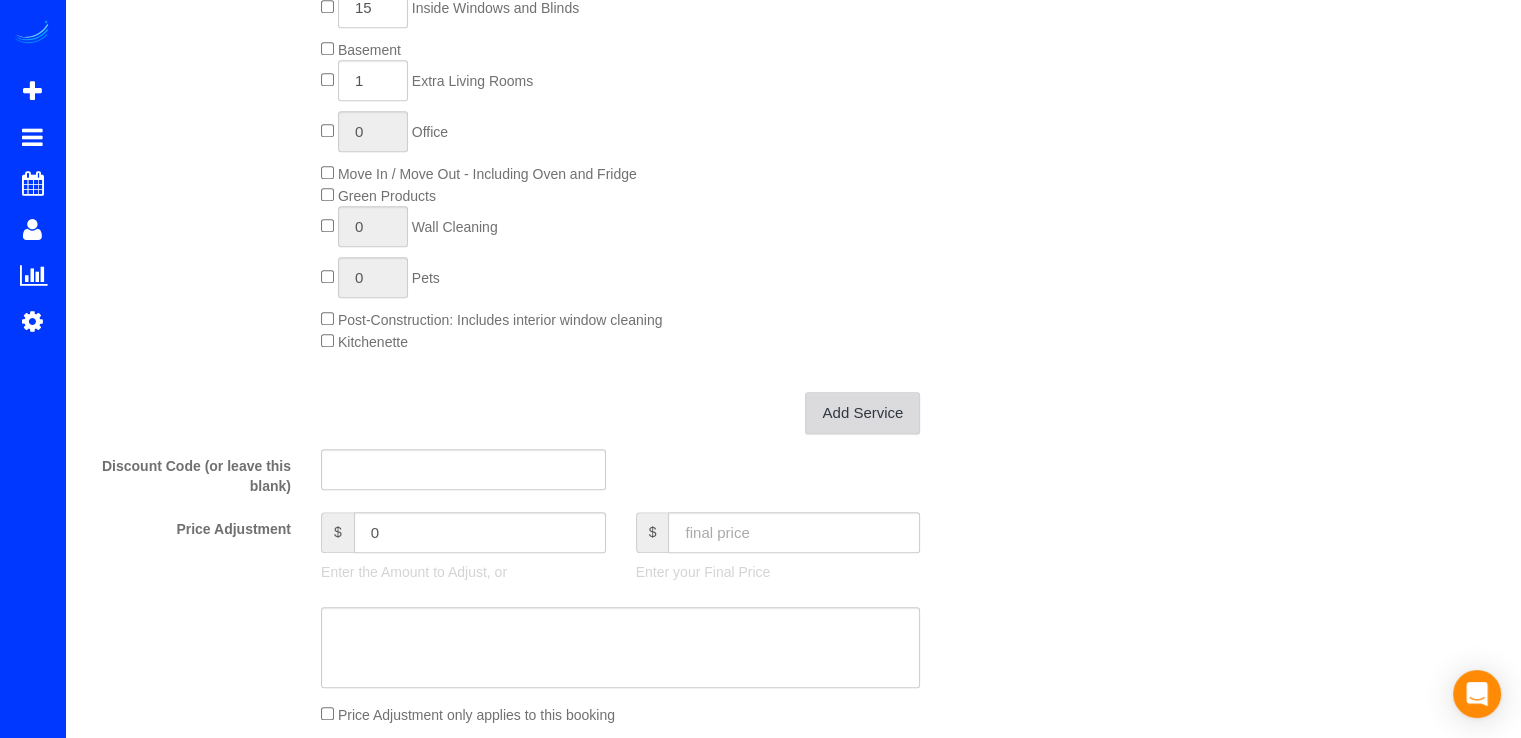 click on "Add Service" 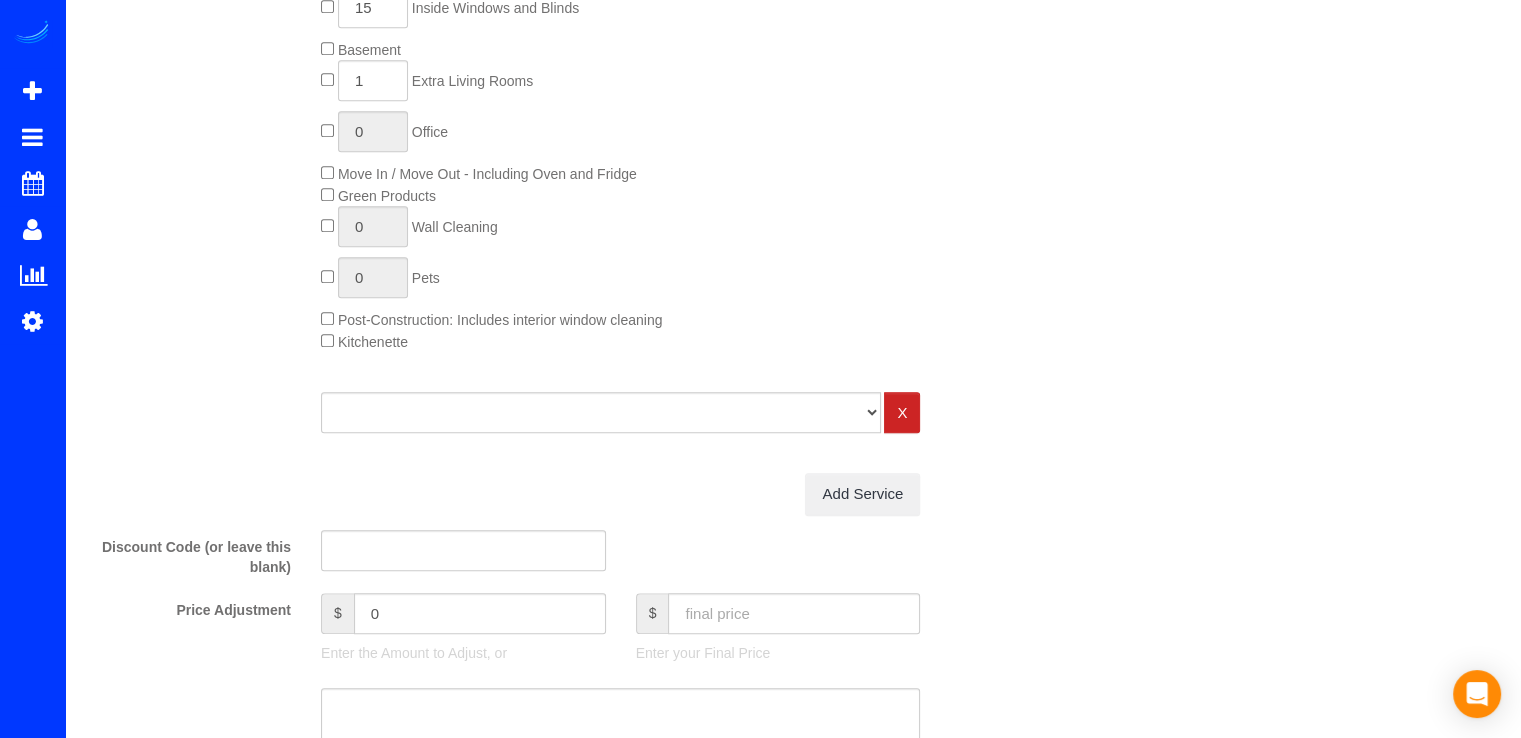 click on "One Bedroom Home Two Bedroom Home Three Bedroom Home Four Bedroom Home Five Bedroom Home Six Bedroom Home COMMERCIAL FACILITY Trash Removal Service Seven Bedroom Home Eight Bedrooms Nine Bedrooms Ten Bedrooms Office Cleaning Garage Cleaning CARPET SHAMPOO Post-construction Cleaning Exterior Windows Cleaning
X" 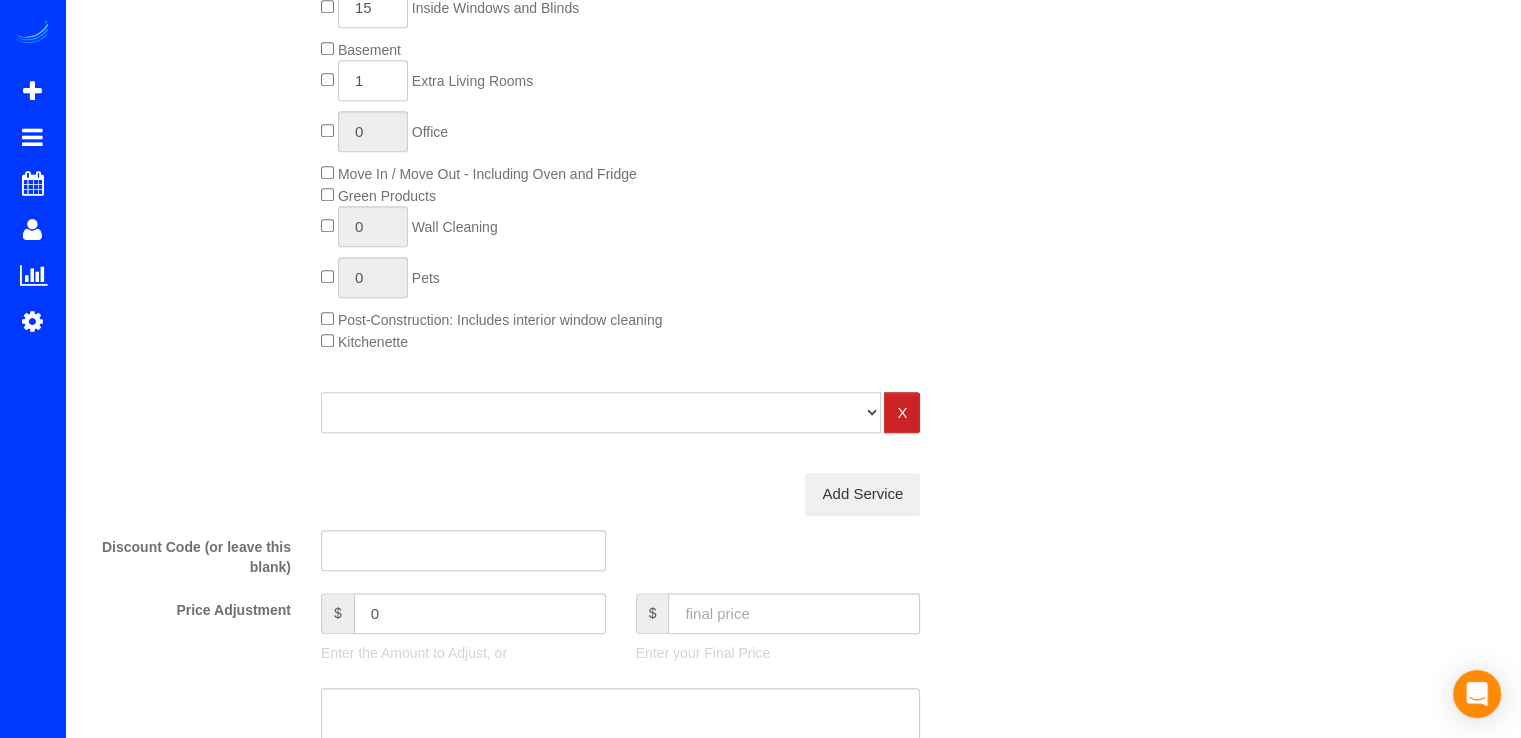 click on "One Bedroom Home Two Bedroom Home Three Bedroom Home Four Bedroom Home Five Bedroom Home Six Bedroom Home COMMERCIAL FACILITY Trash Removal Service Seven Bedroom Home Eight Bedrooms Nine Bedrooms Ten Bedrooms Office Cleaning Garage Cleaning CARPET SHAMPOO Post-construction Cleaning Exterior Windows Cleaning" 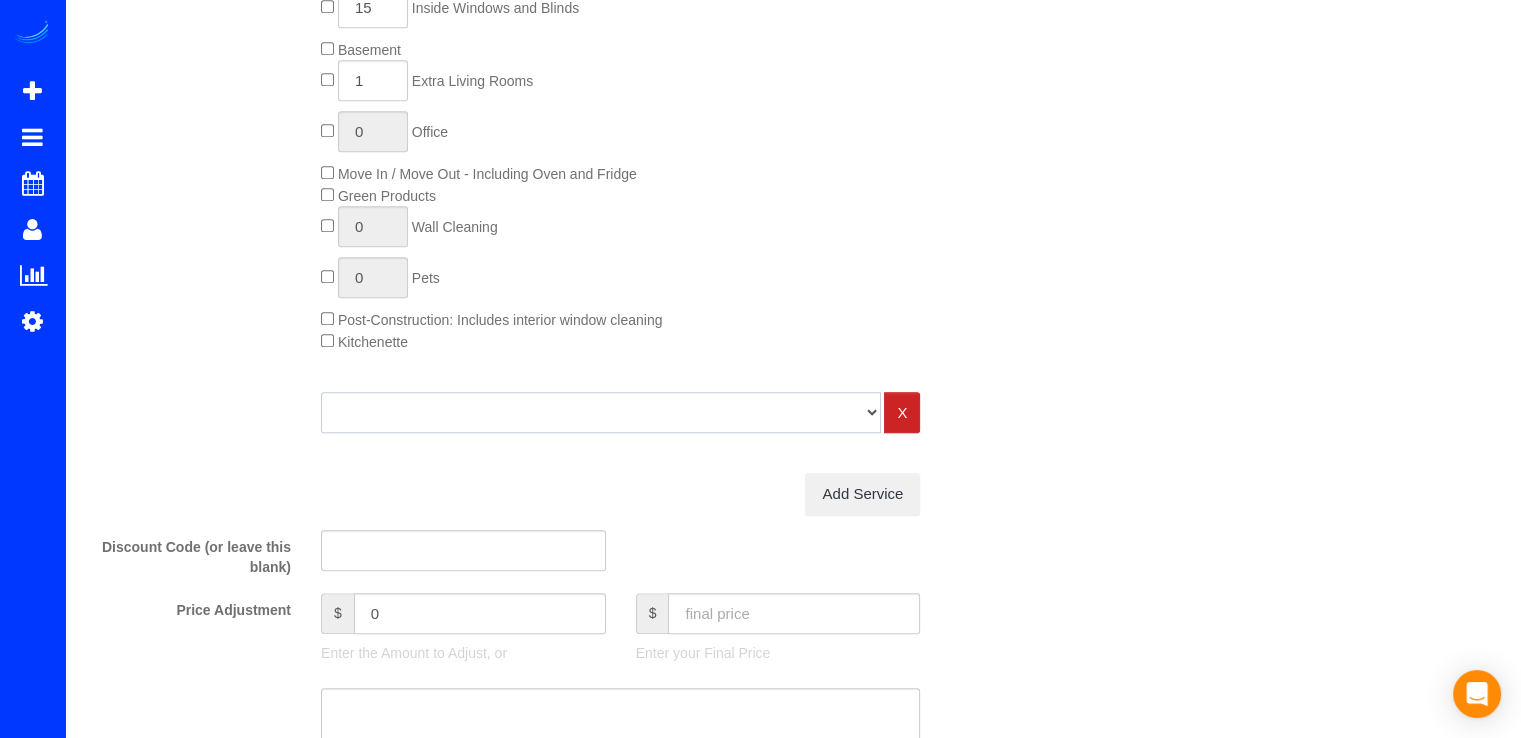select on "125" 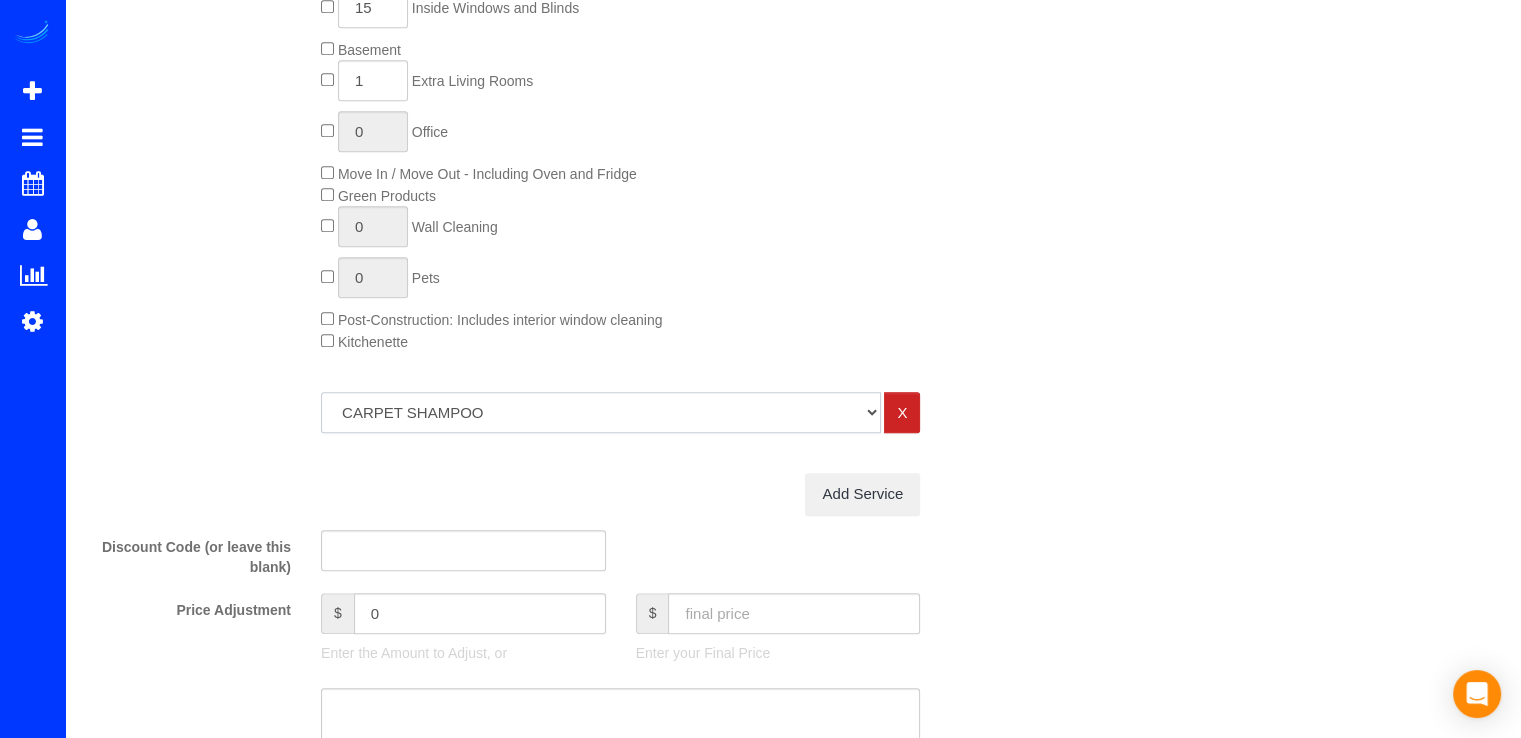 click on "One Bedroom Home Two Bedroom Home Three Bedroom Home Four Bedroom Home Five Bedroom Home Six Bedroom Home COMMERCIAL FACILITY Trash Removal Service Seven Bedroom Home Eight Bedrooms Nine Bedrooms Ten Bedrooms Office Cleaning Garage Cleaning CARPET SHAMPOO Post-construction Cleaning Exterior Windows Cleaning" 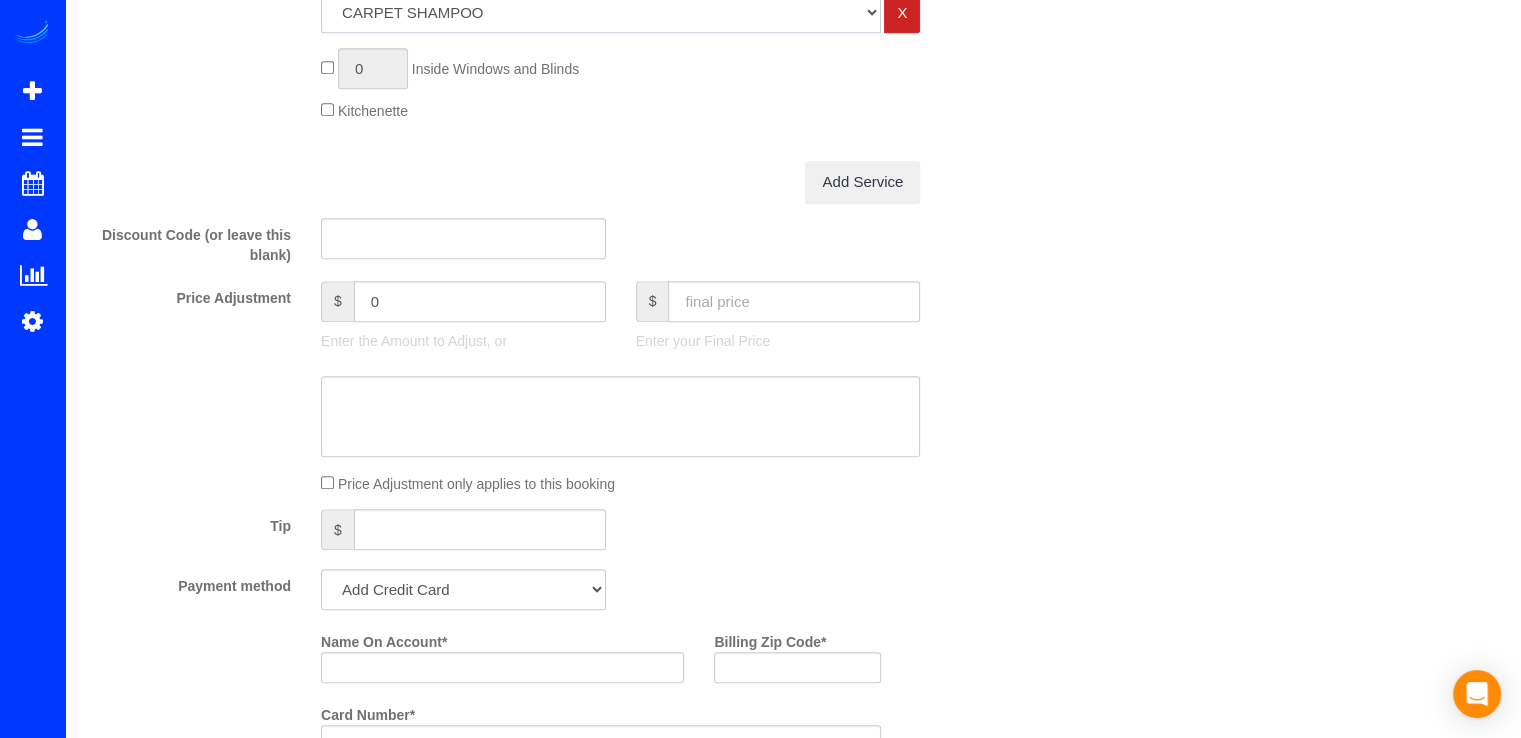 scroll, scrollTop: 1600, scrollLeft: 0, axis: vertical 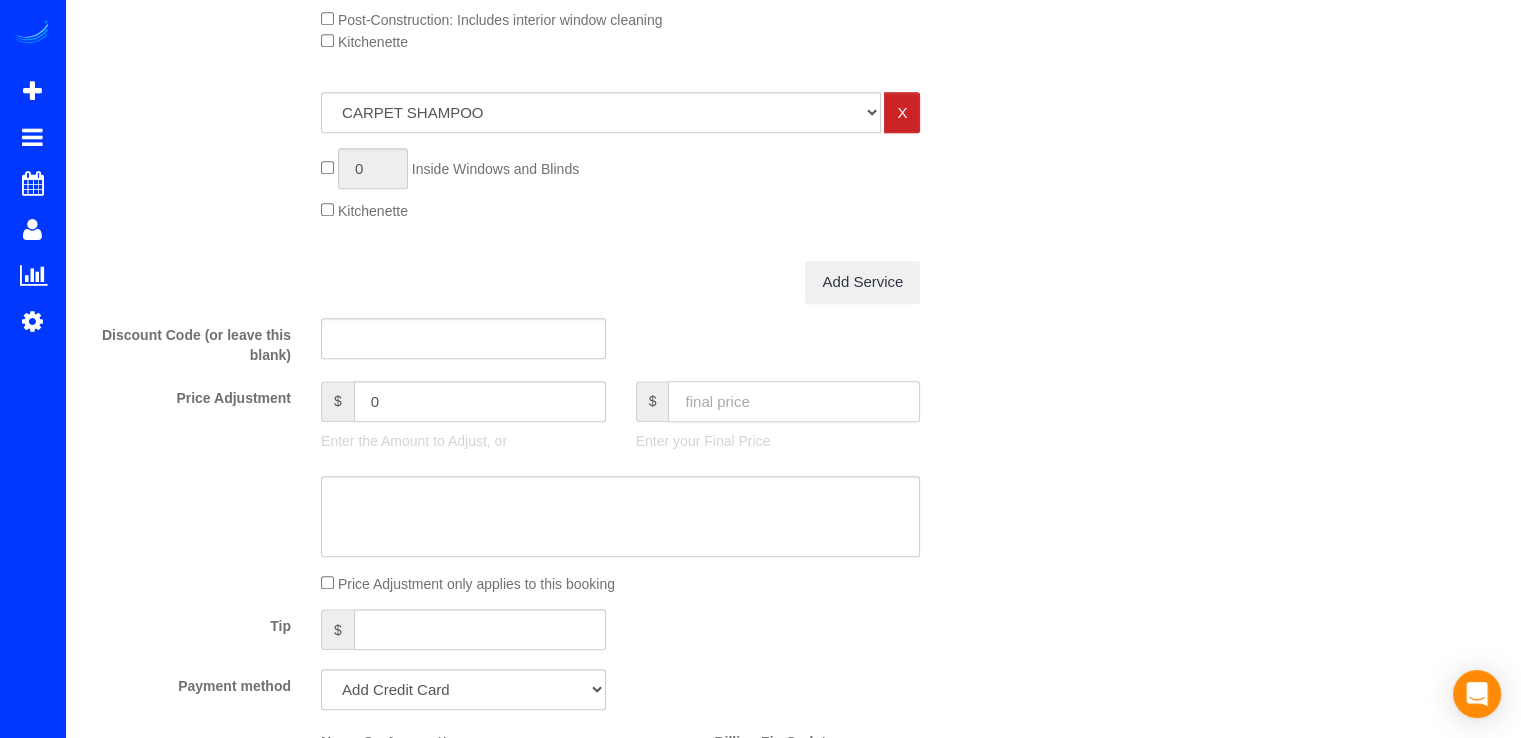 click 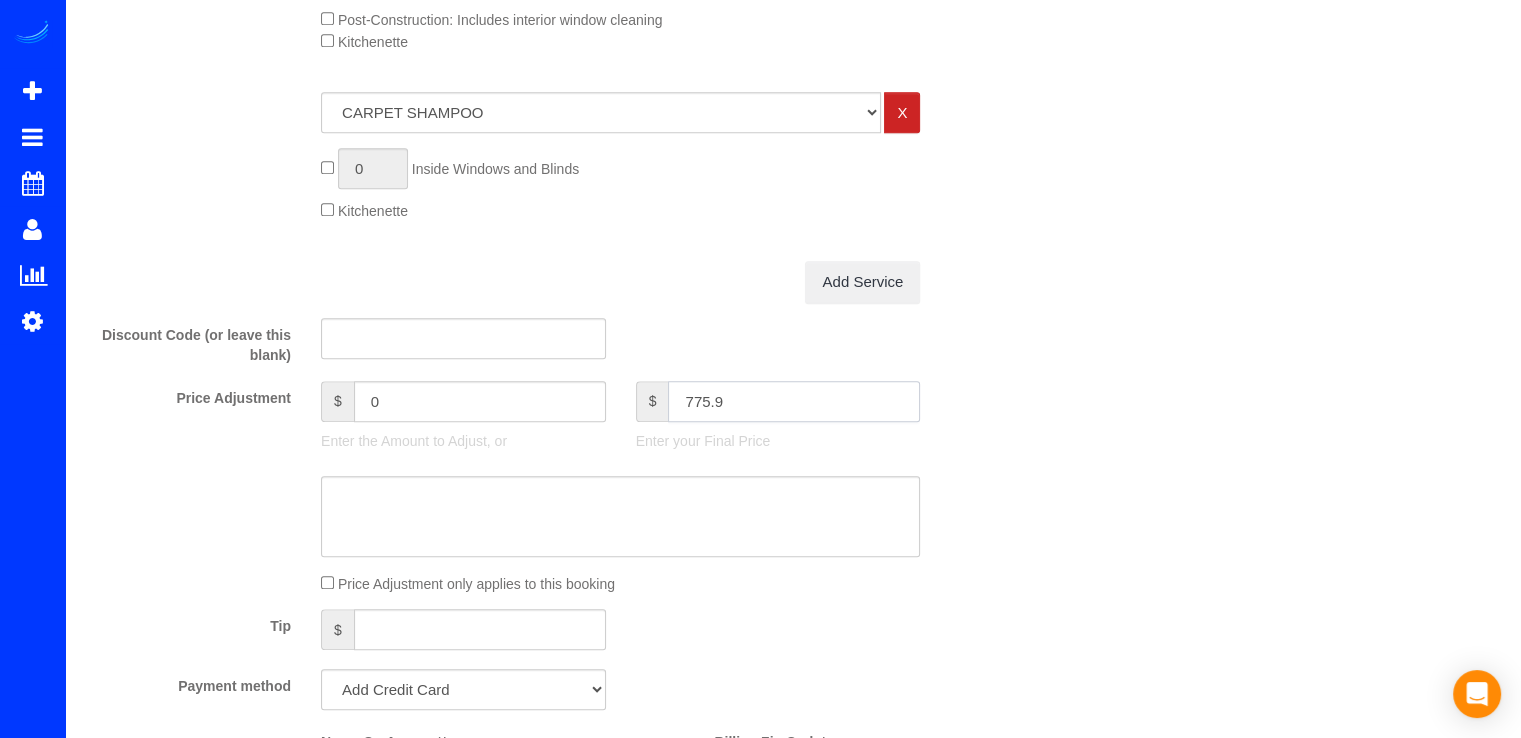 type on "775.99" 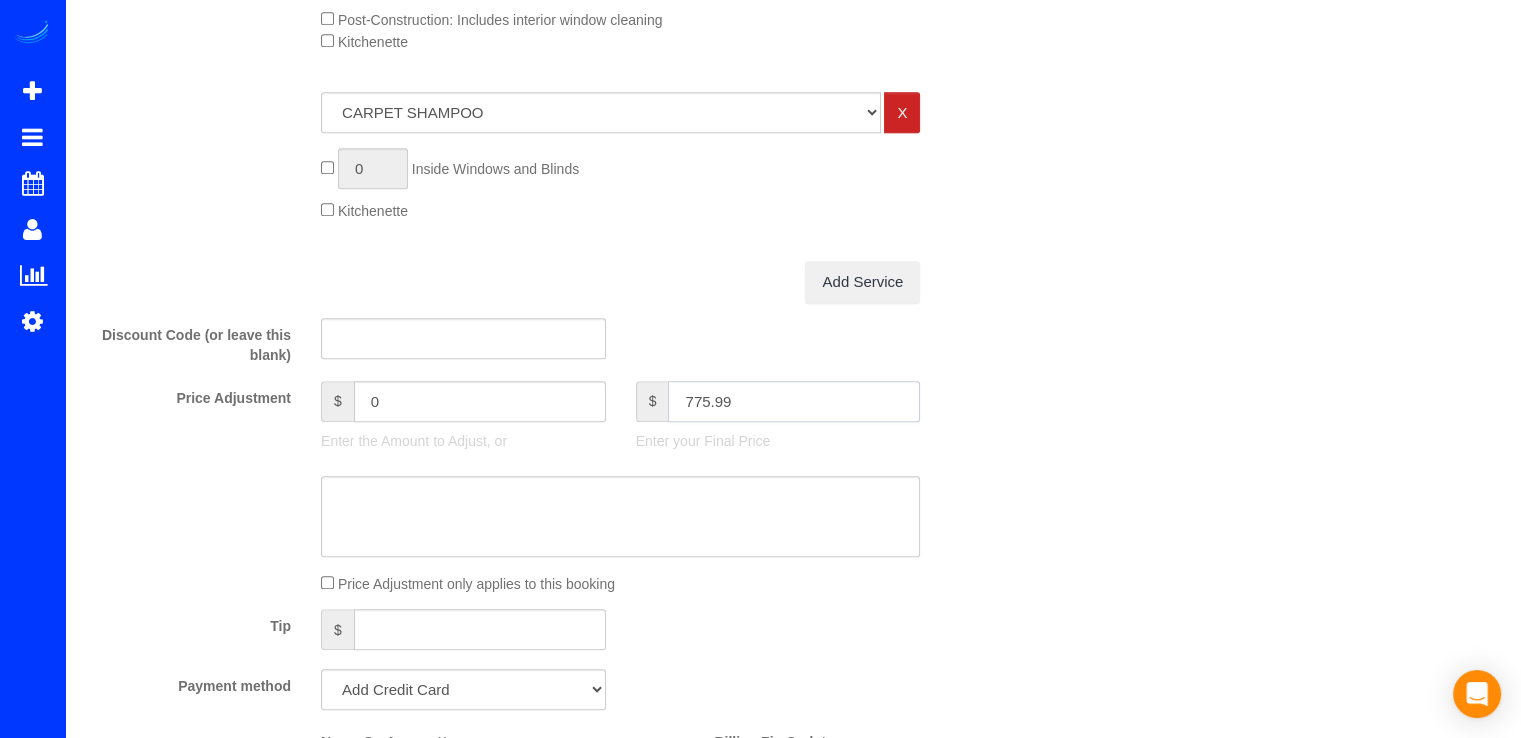 type on "80" 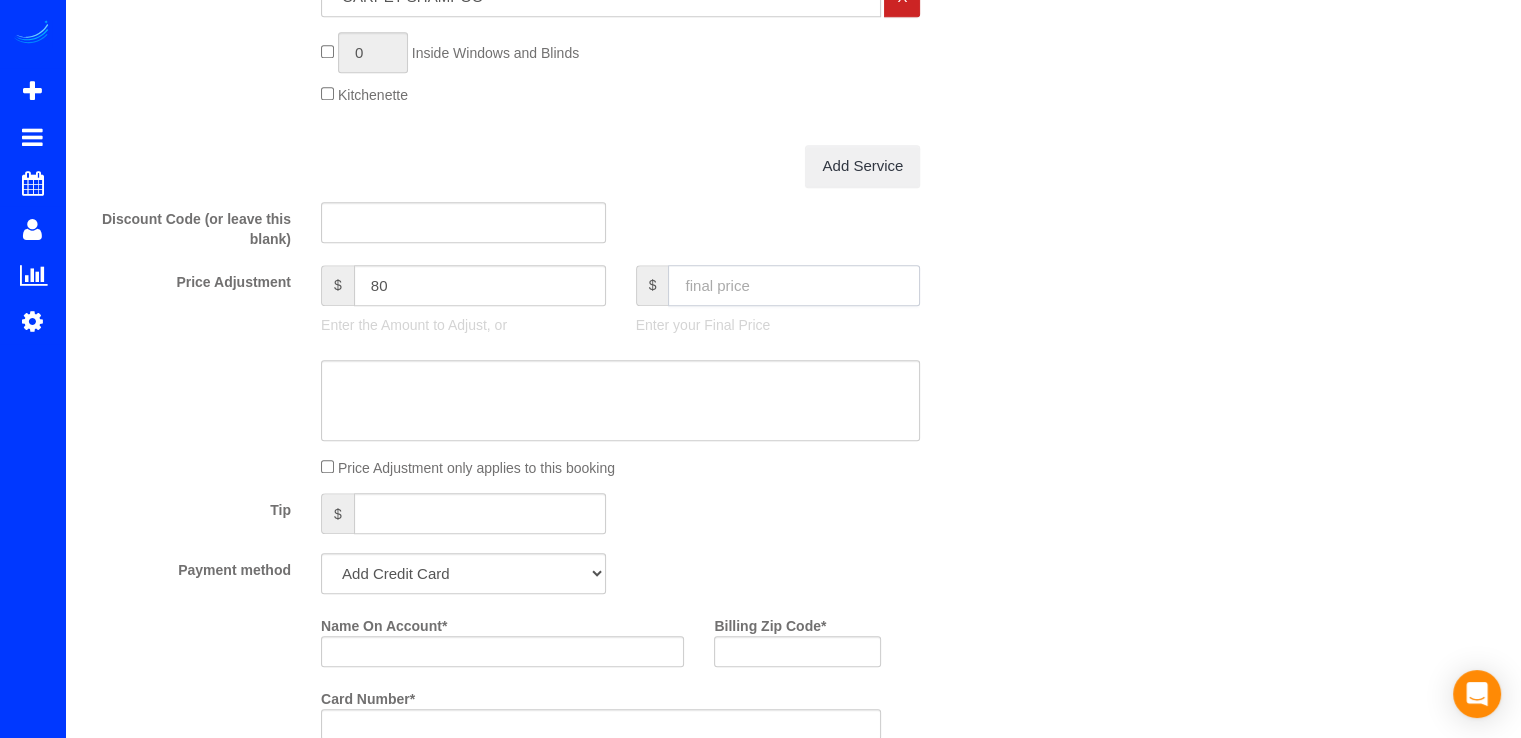 scroll, scrollTop: 1800, scrollLeft: 0, axis: vertical 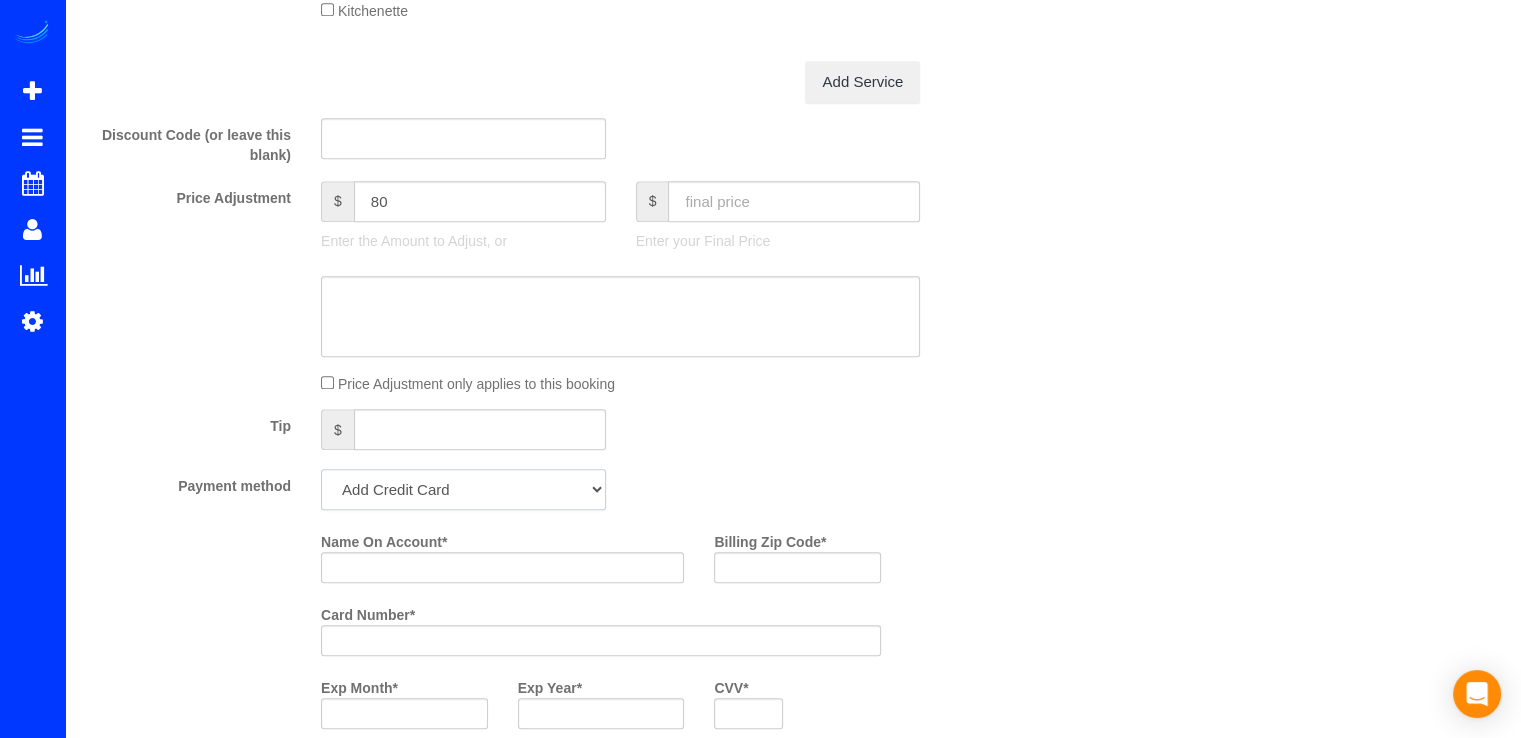 drag, startPoint x: 486, startPoint y: 484, endPoint x: 473, endPoint y: 513, distance: 31.780497 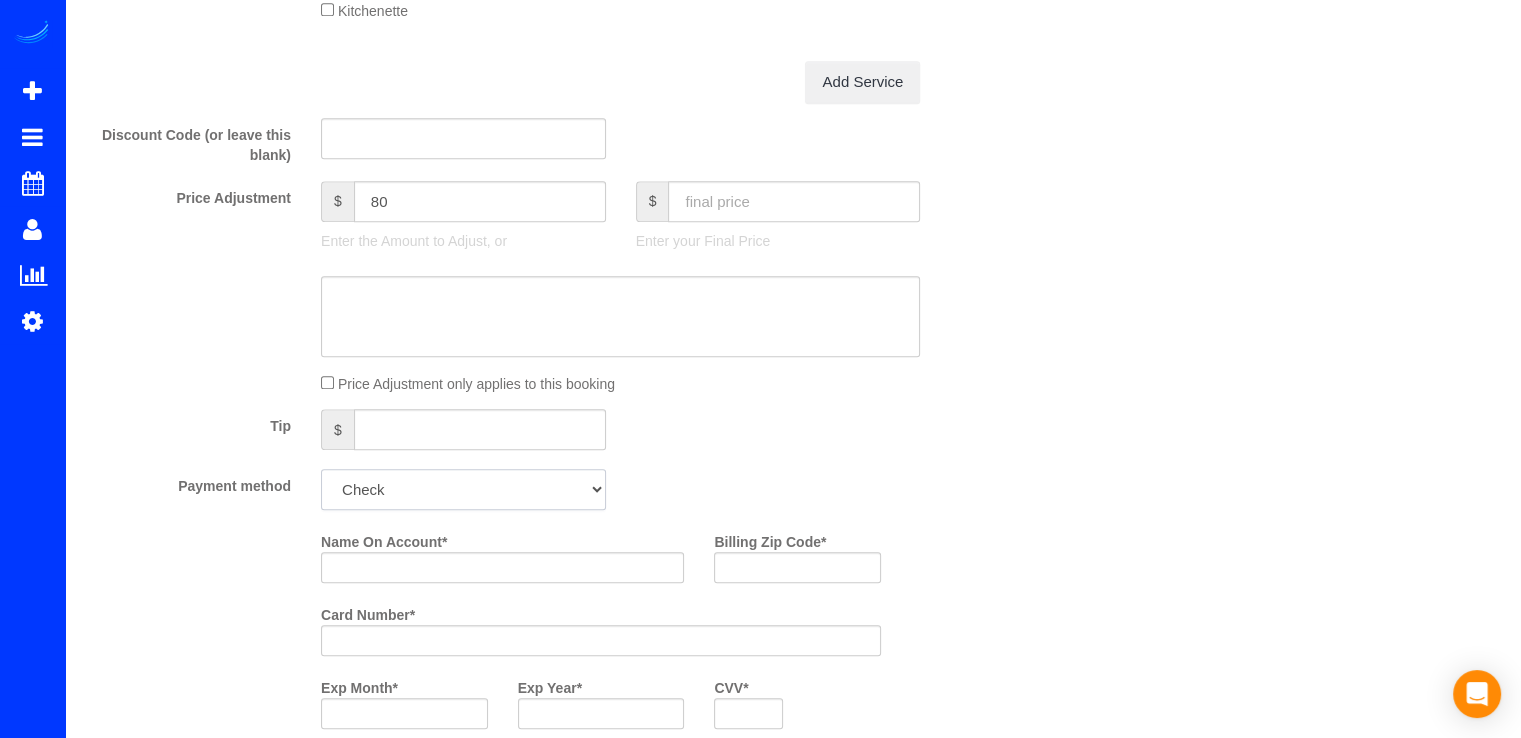 click on "Add Credit Card Cash Check Paypal" 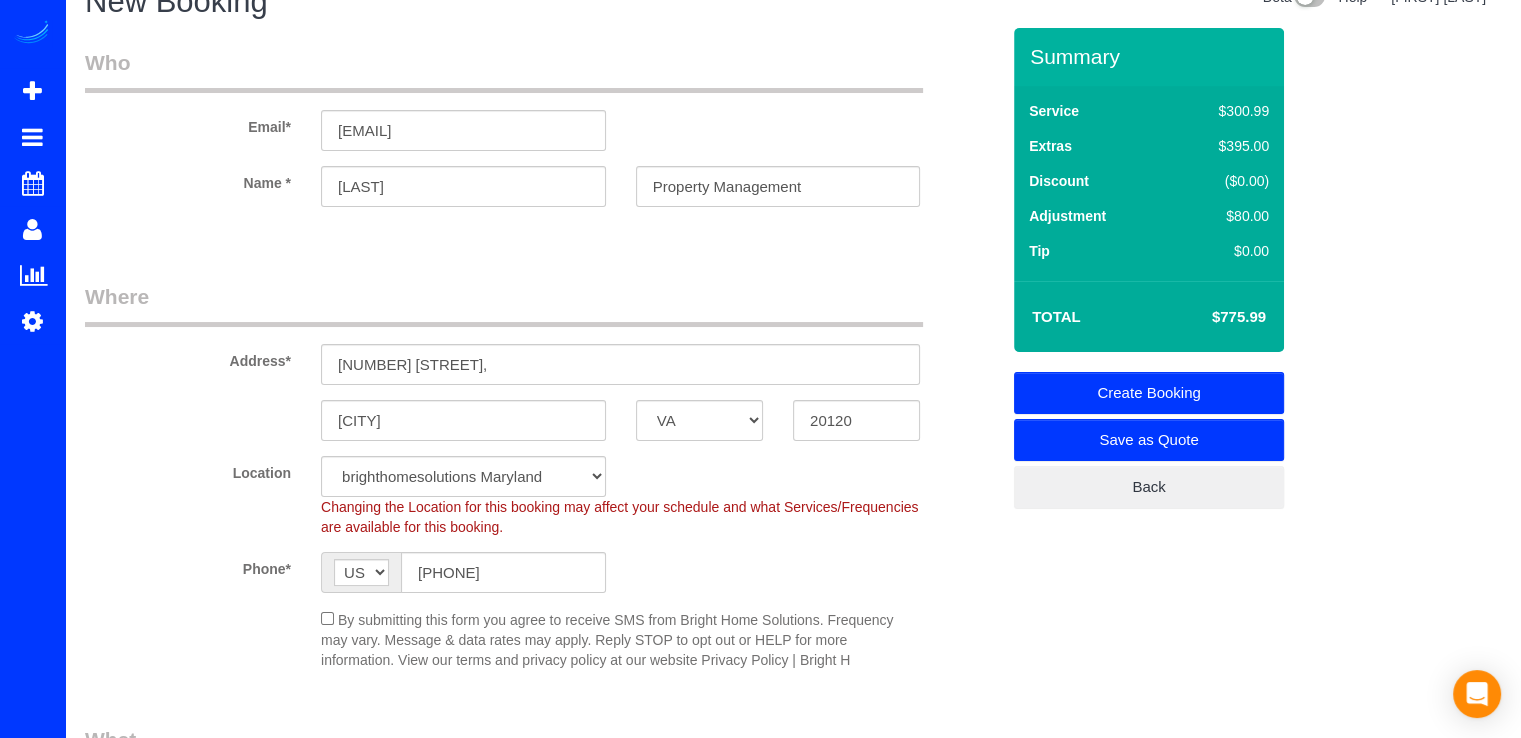 scroll, scrollTop: 0, scrollLeft: 0, axis: both 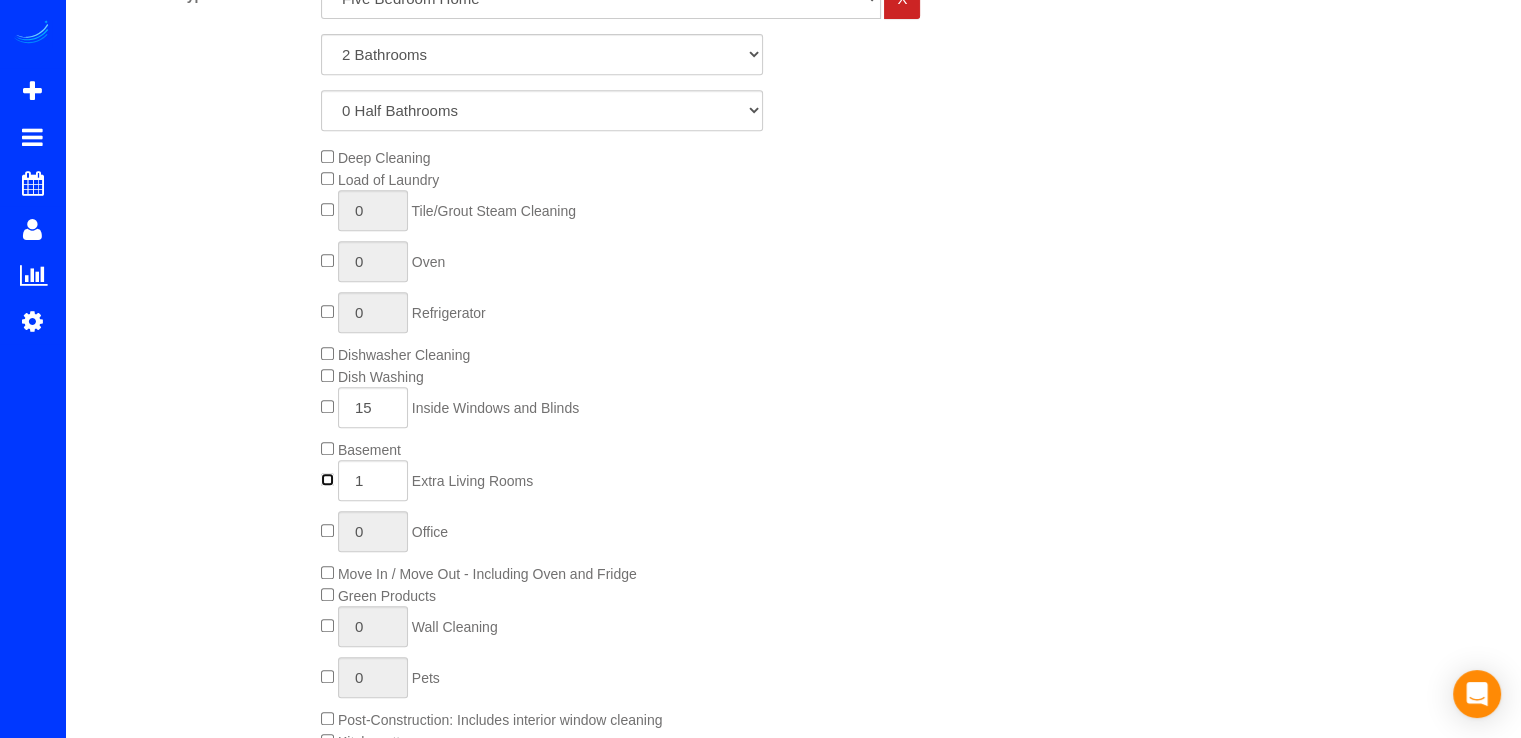 type on "0" 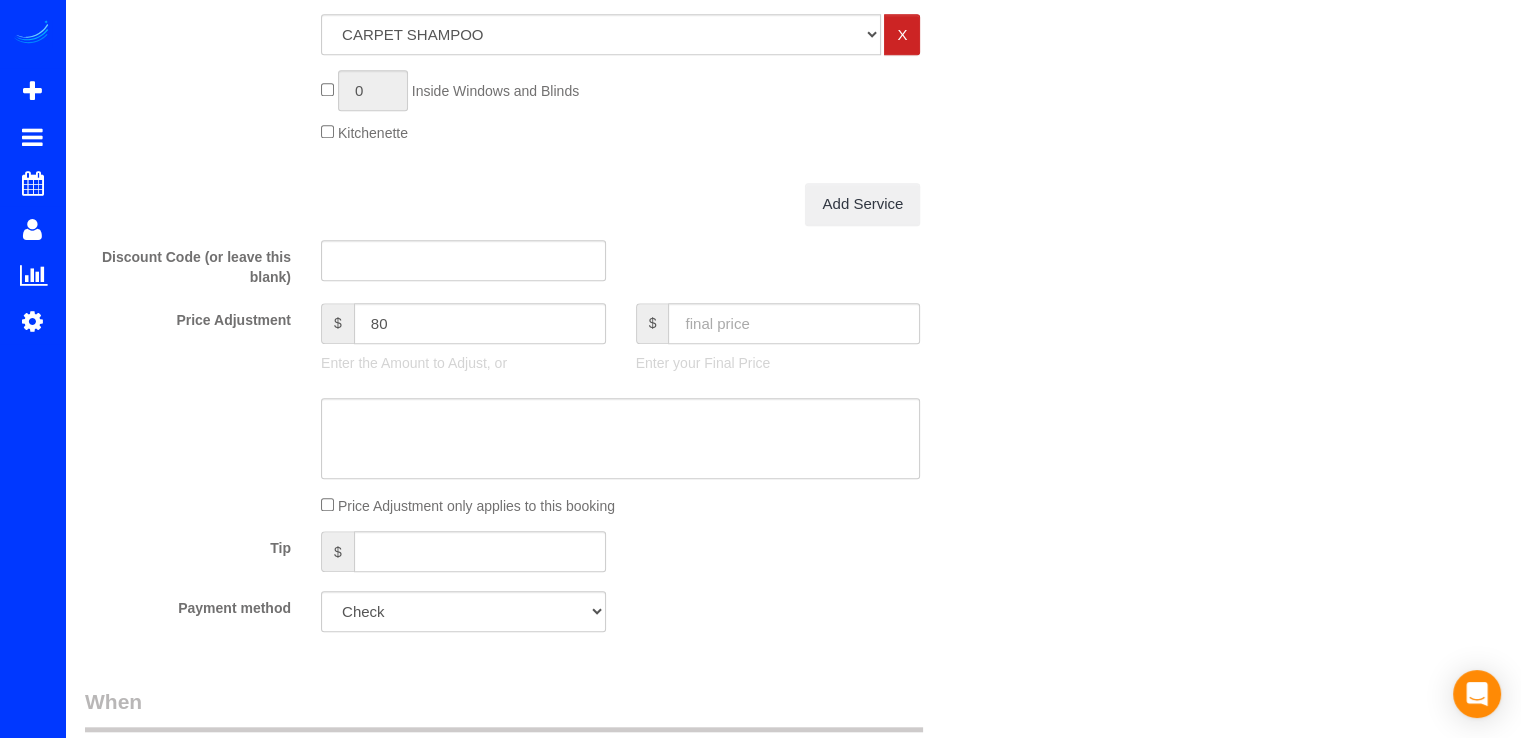 scroll, scrollTop: 1700, scrollLeft: 0, axis: vertical 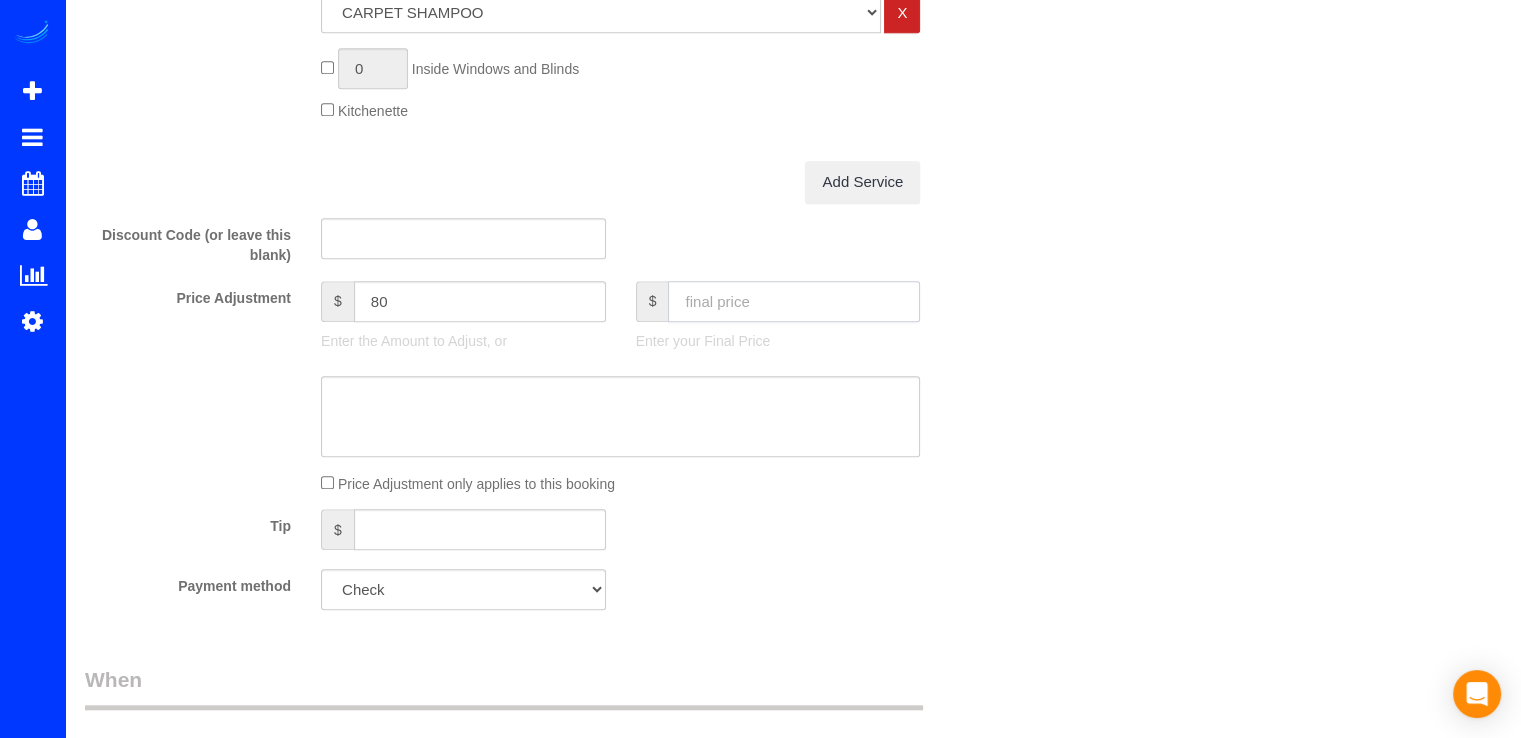 click 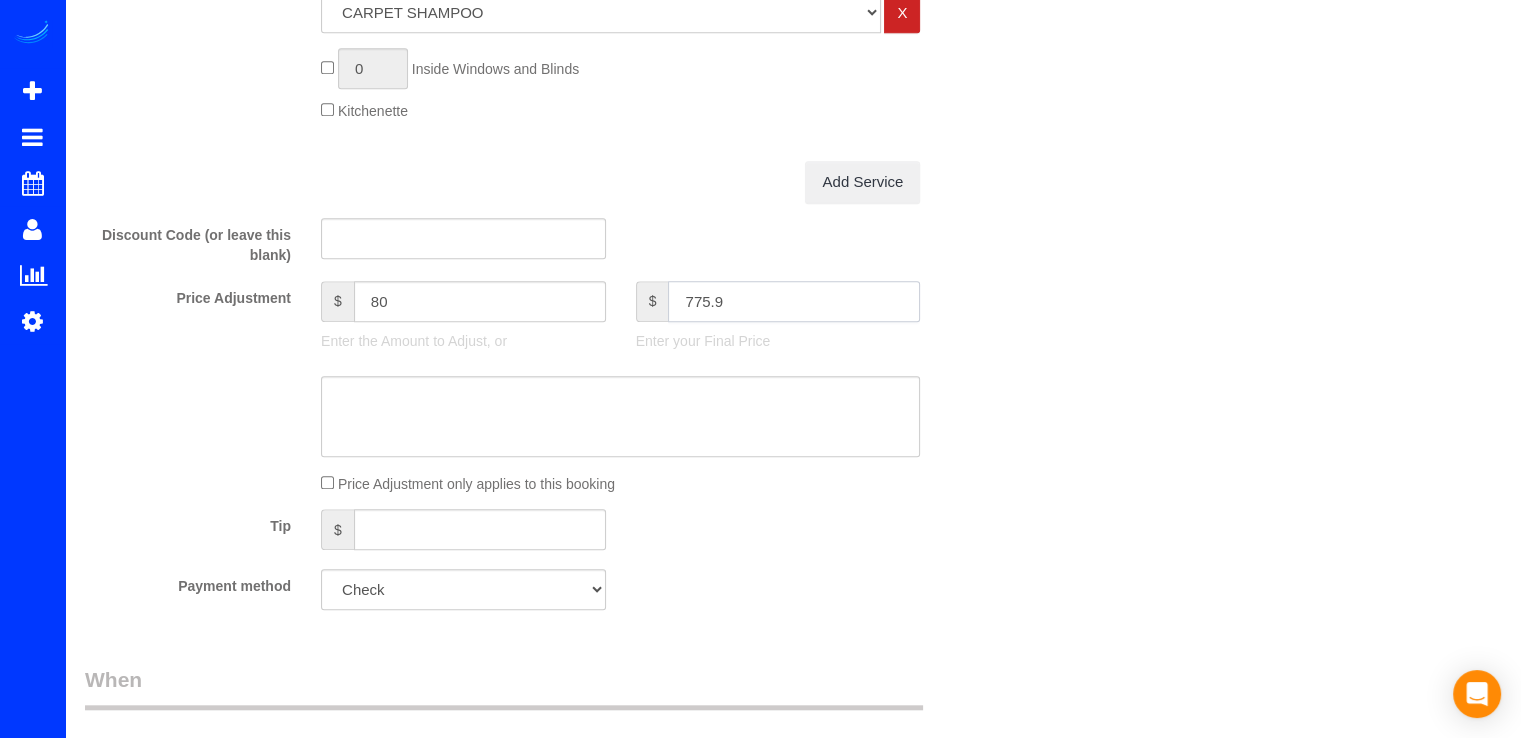 type on "775.99" 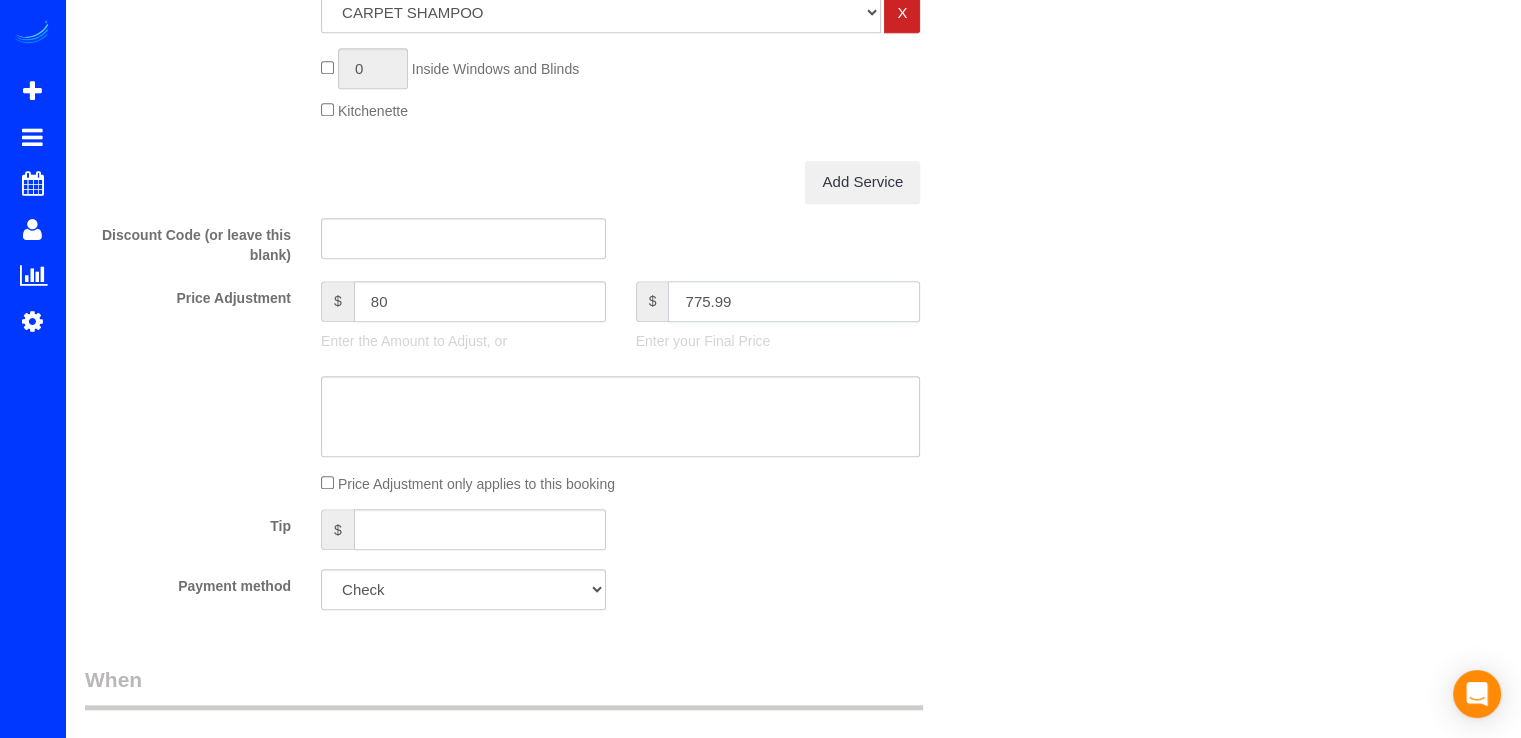 type on "115" 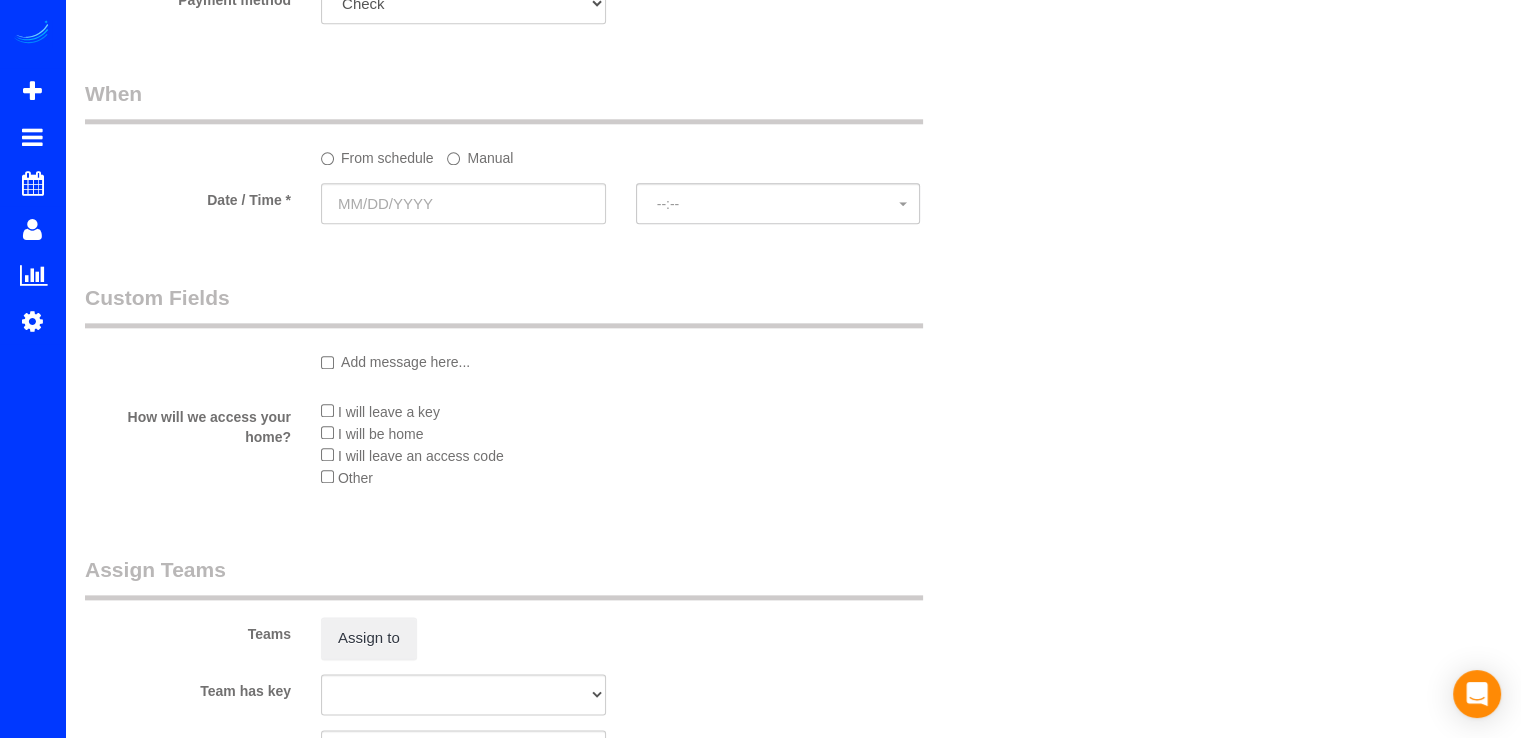 scroll, scrollTop: 2200, scrollLeft: 0, axis: vertical 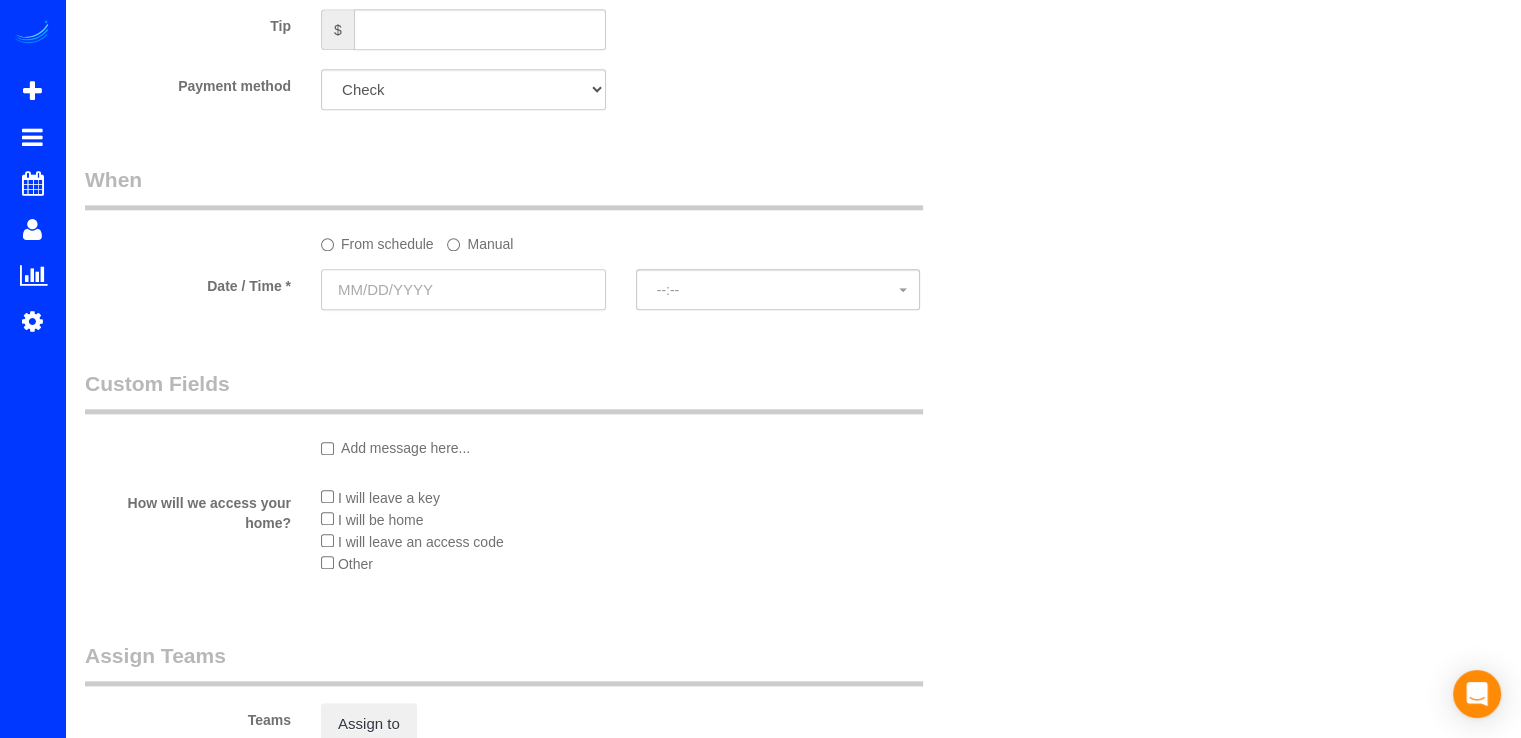 click at bounding box center (463, 289) 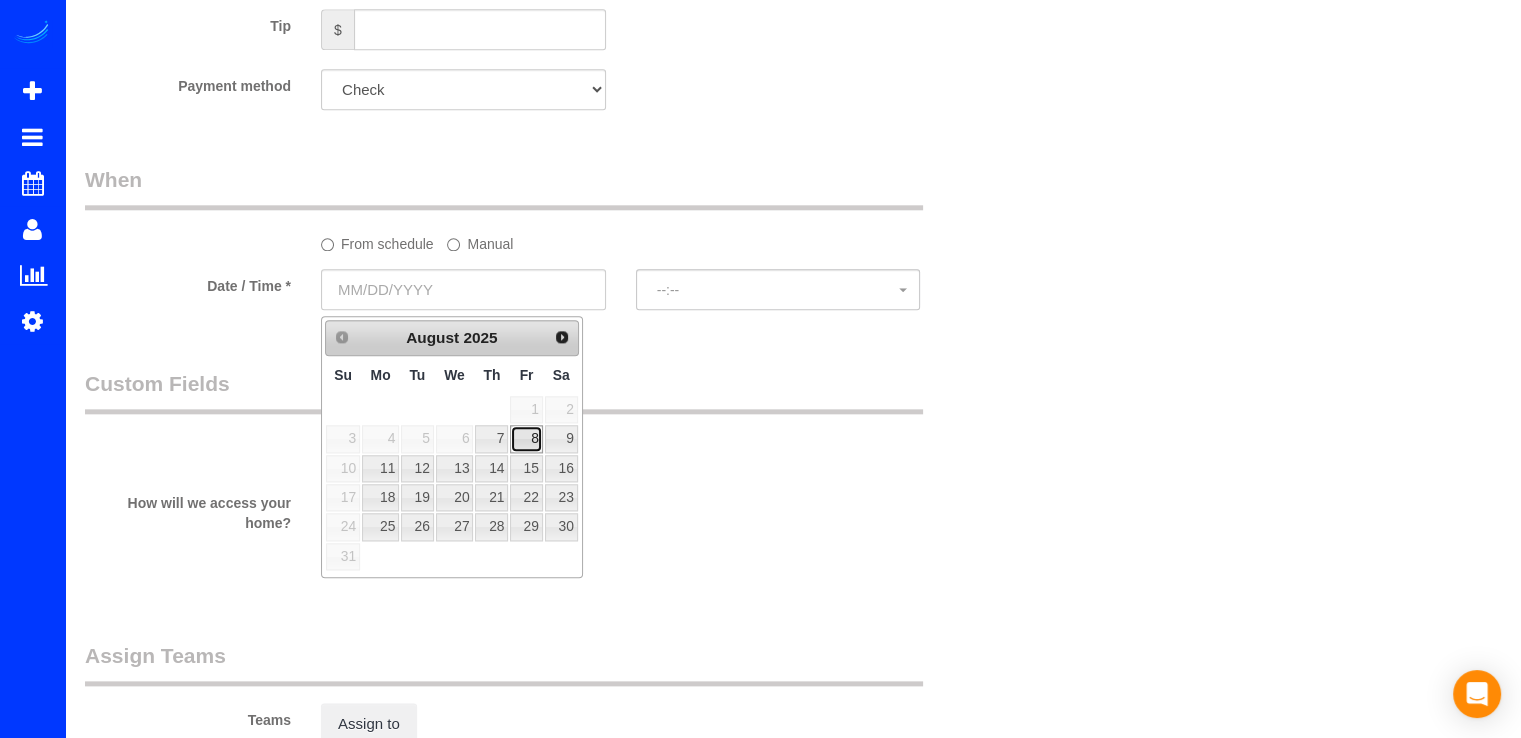 click on "8" at bounding box center (526, 438) 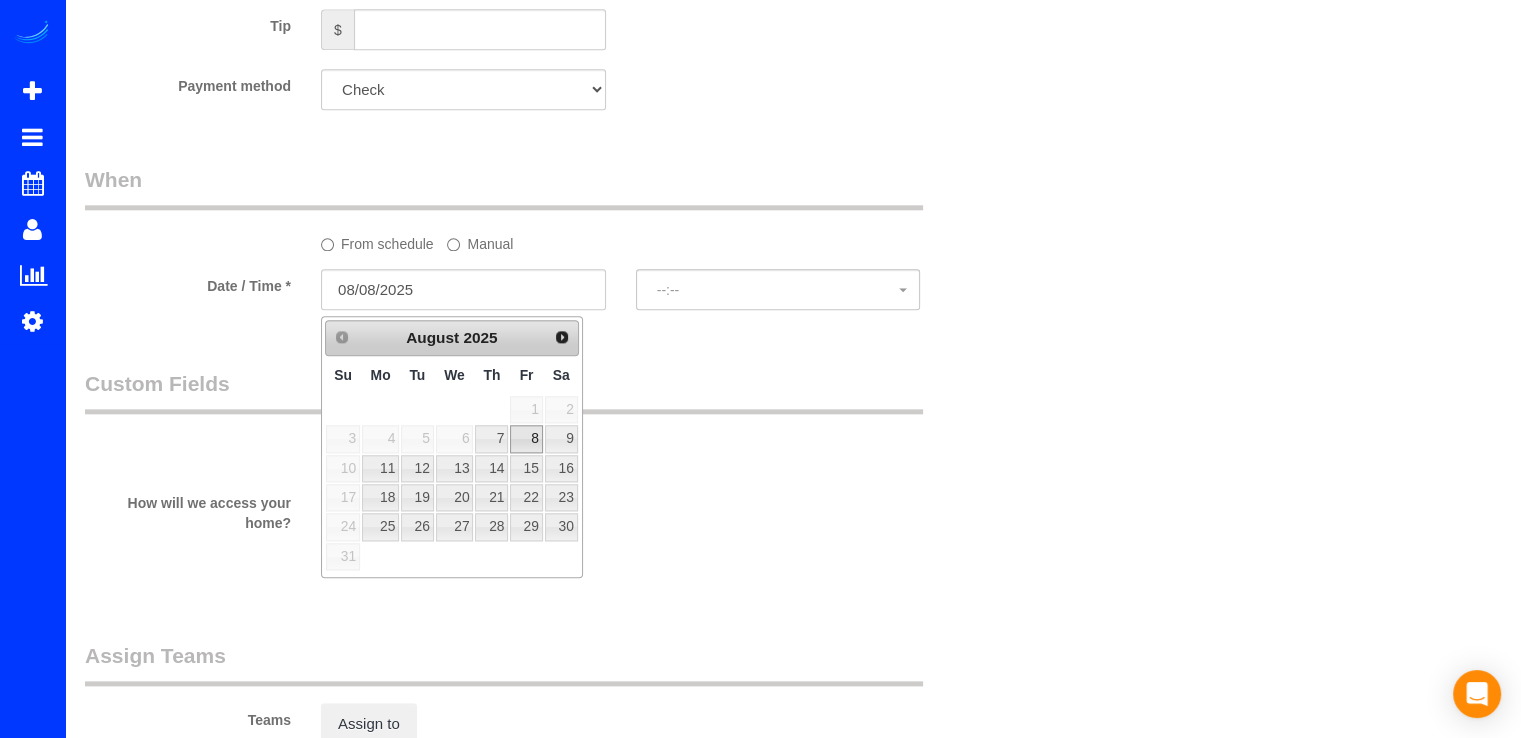 select on "spot54" 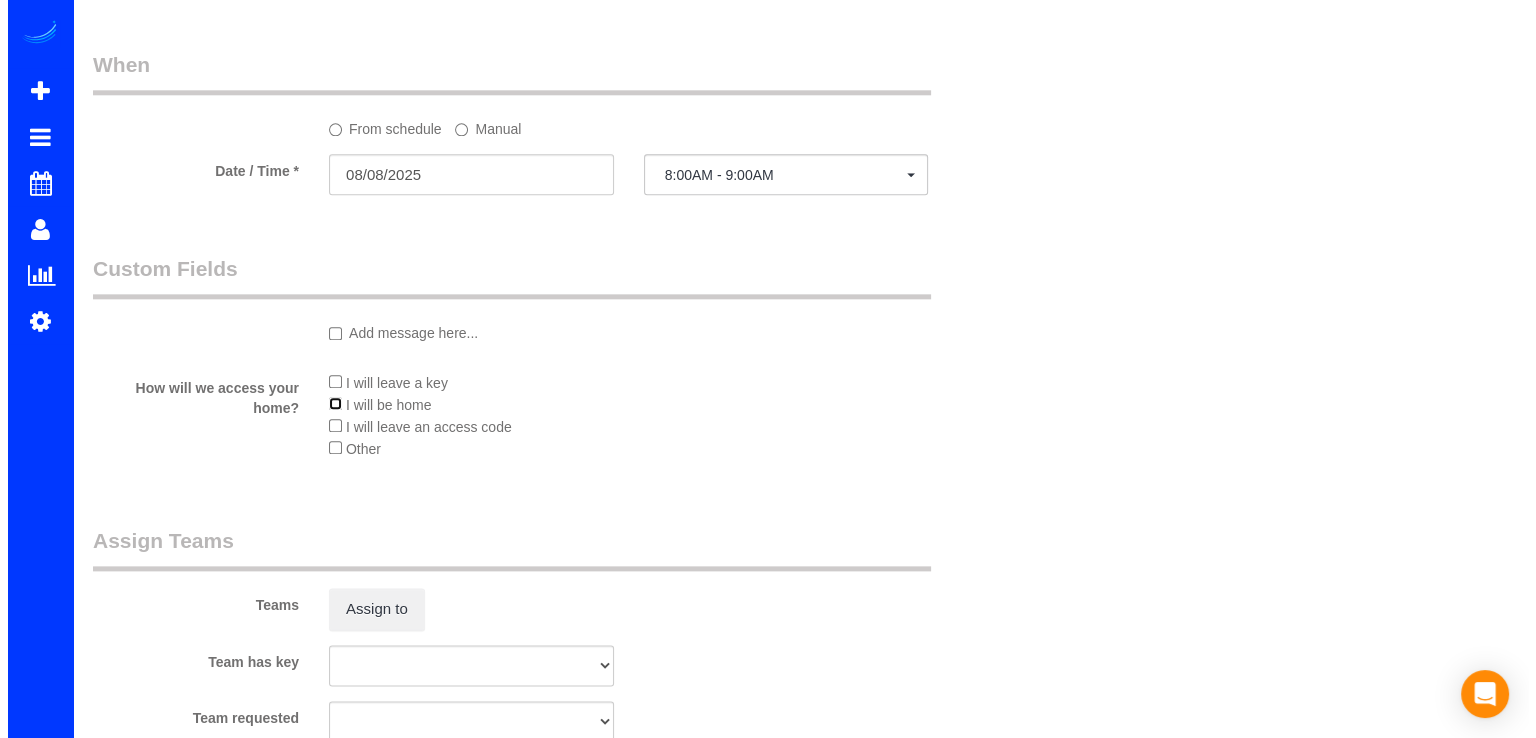 scroll, scrollTop: 2400, scrollLeft: 0, axis: vertical 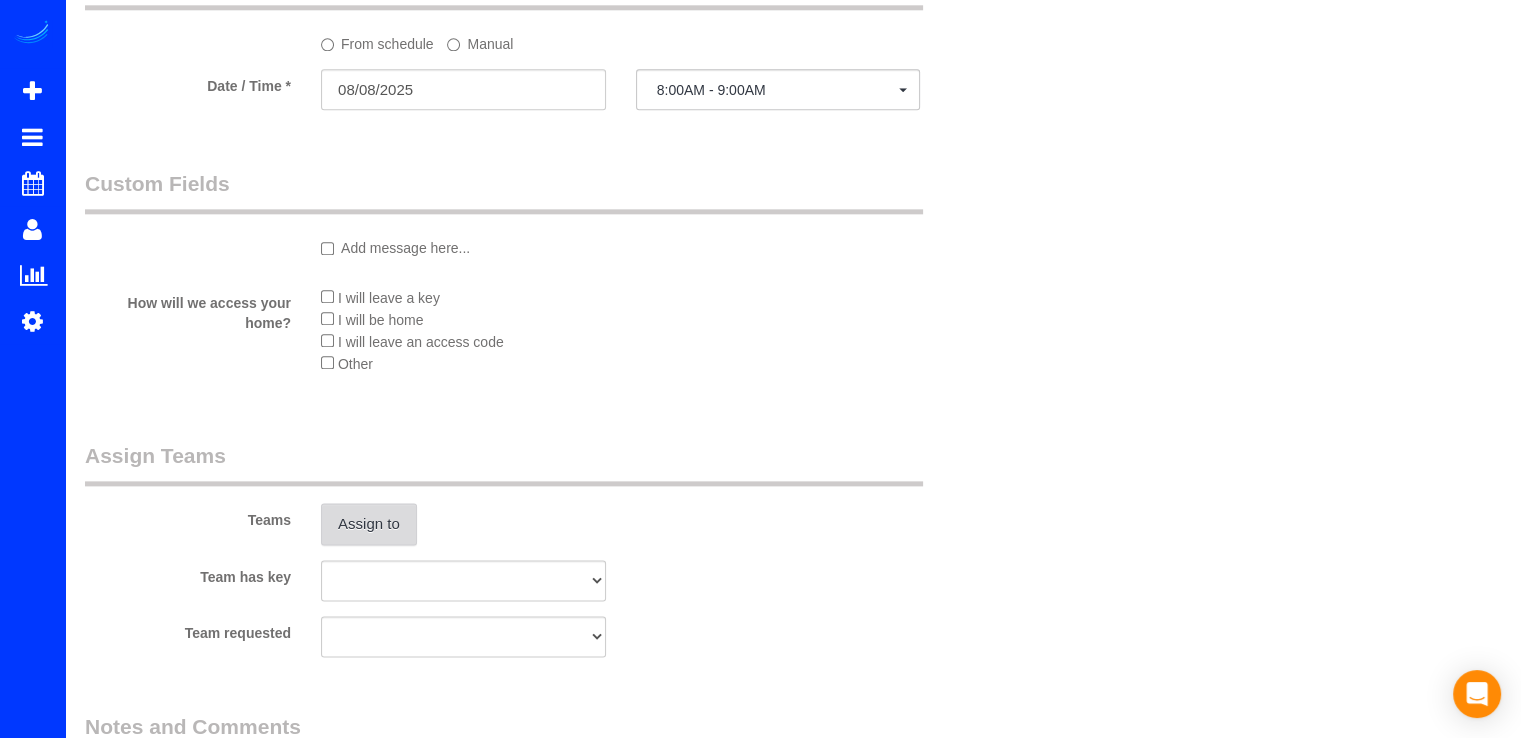 click on "Assign to" at bounding box center (369, 524) 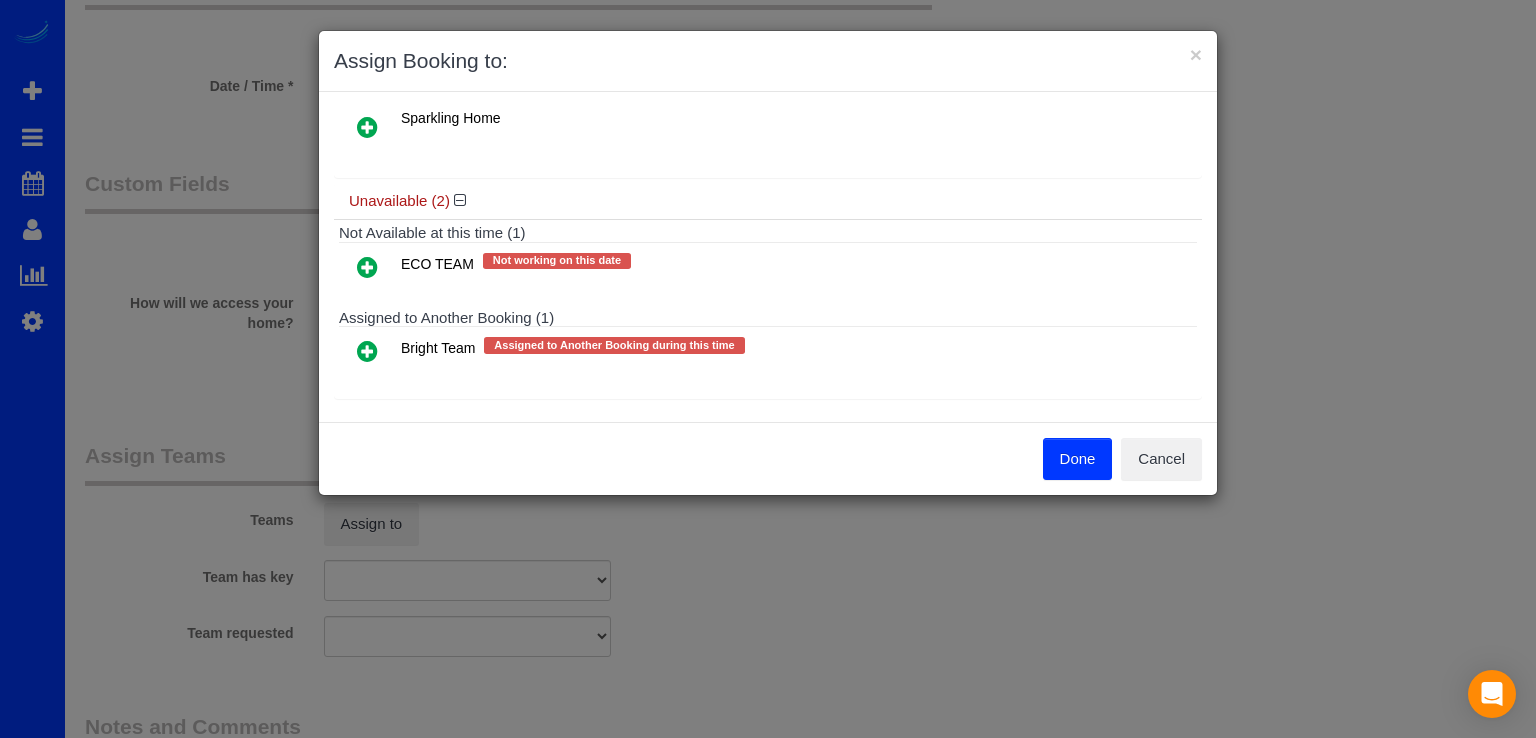 click at bounding box center [367, 351] 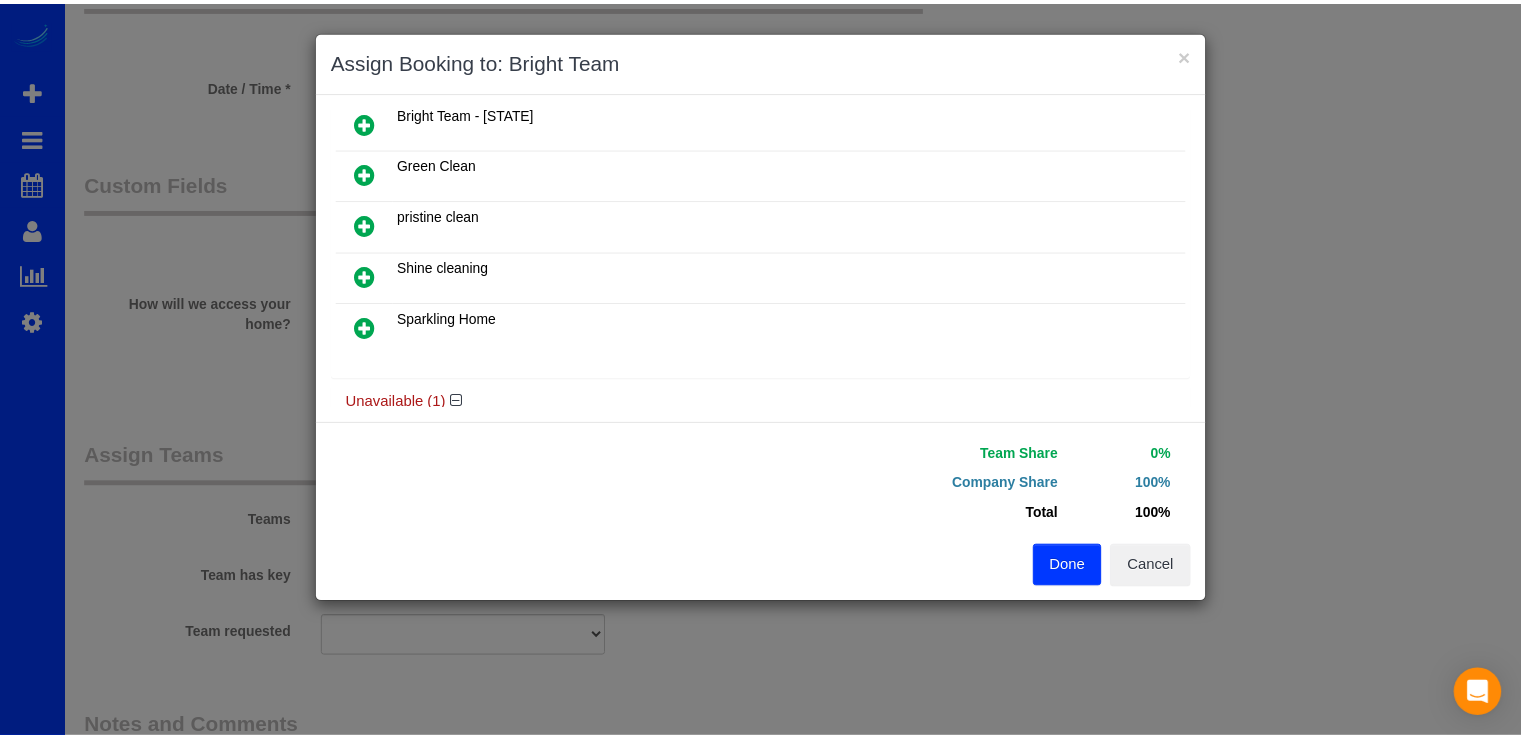 scroll, scrollTop: 0, scrollLeft: 0, axis: both 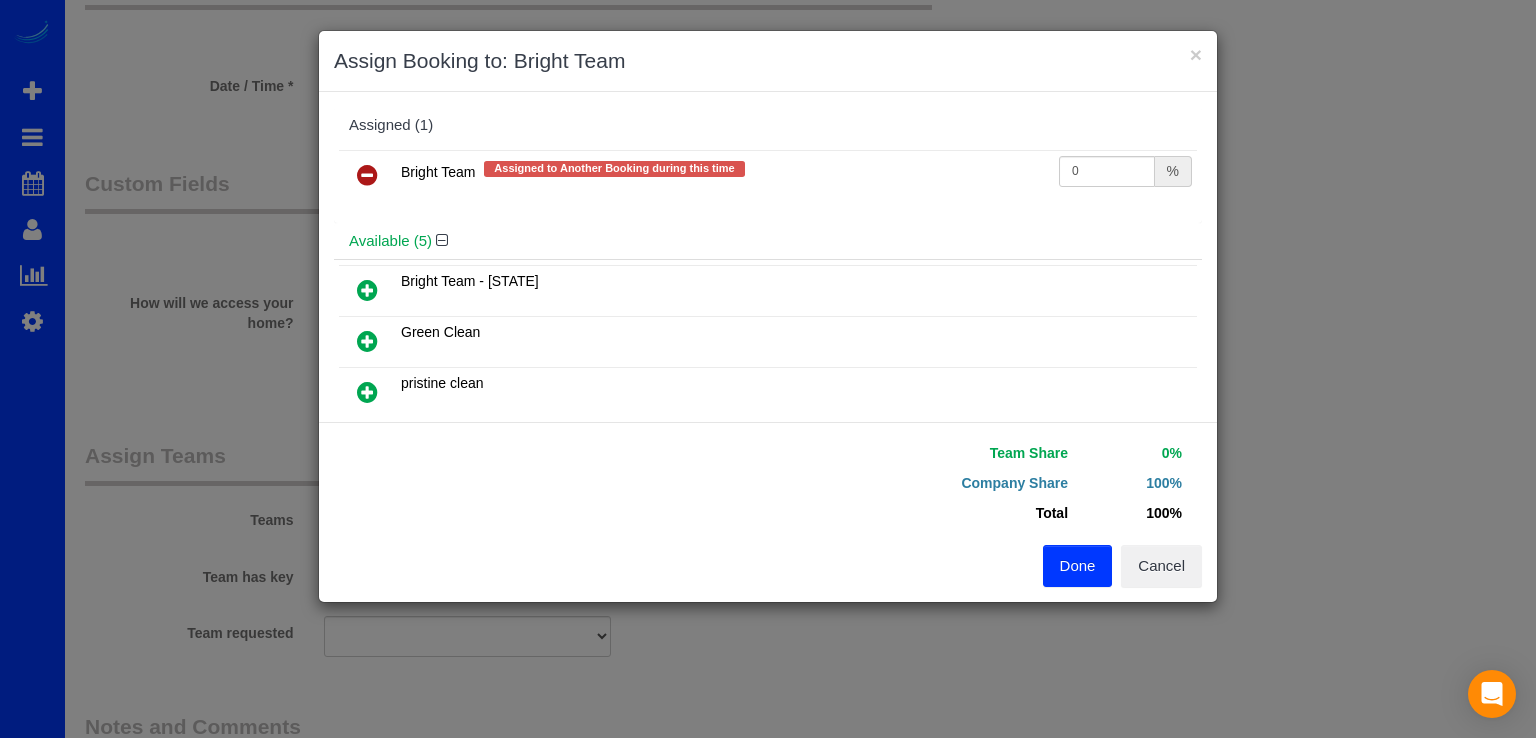 click at bounding box center (367, 290) 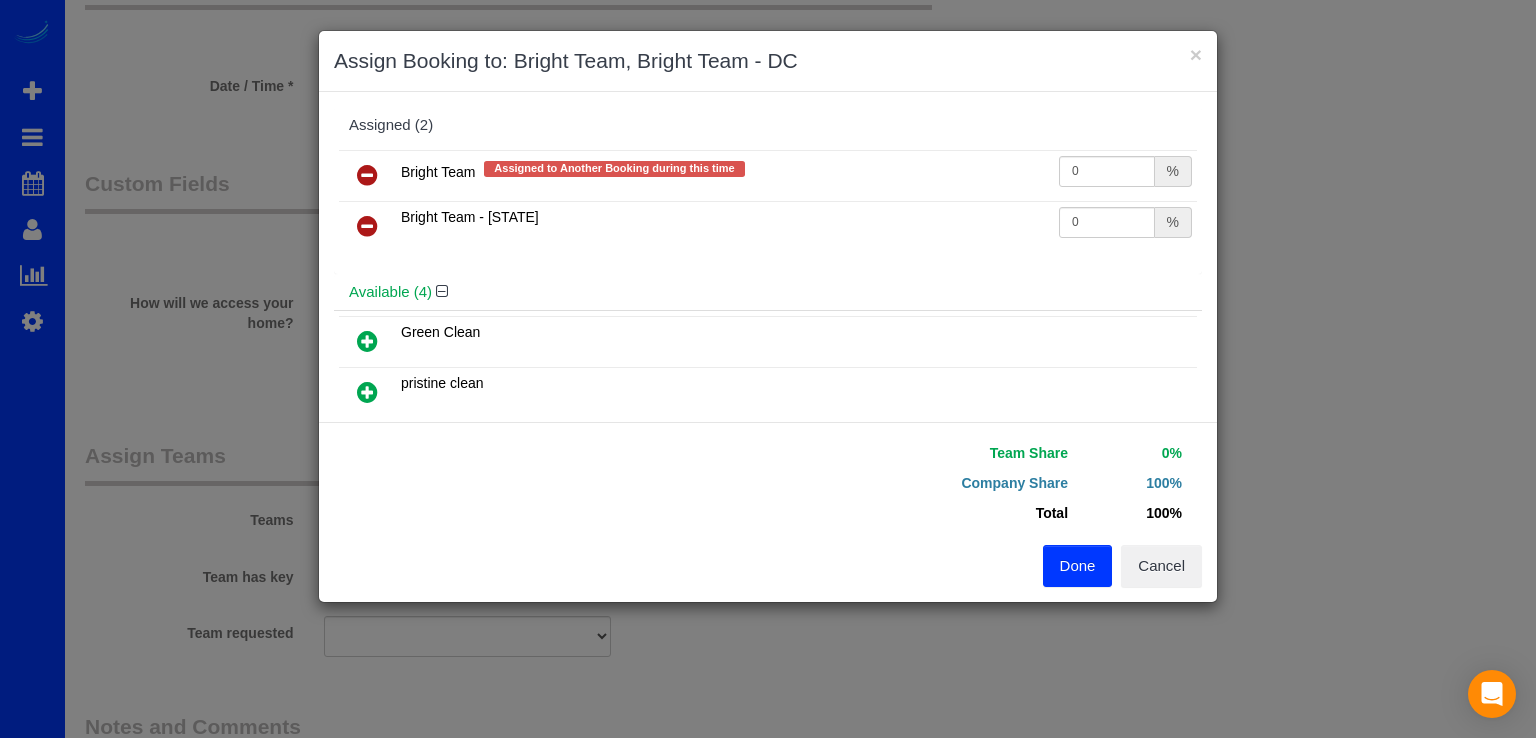 click on "Done" at bounding box center (1078, 566) 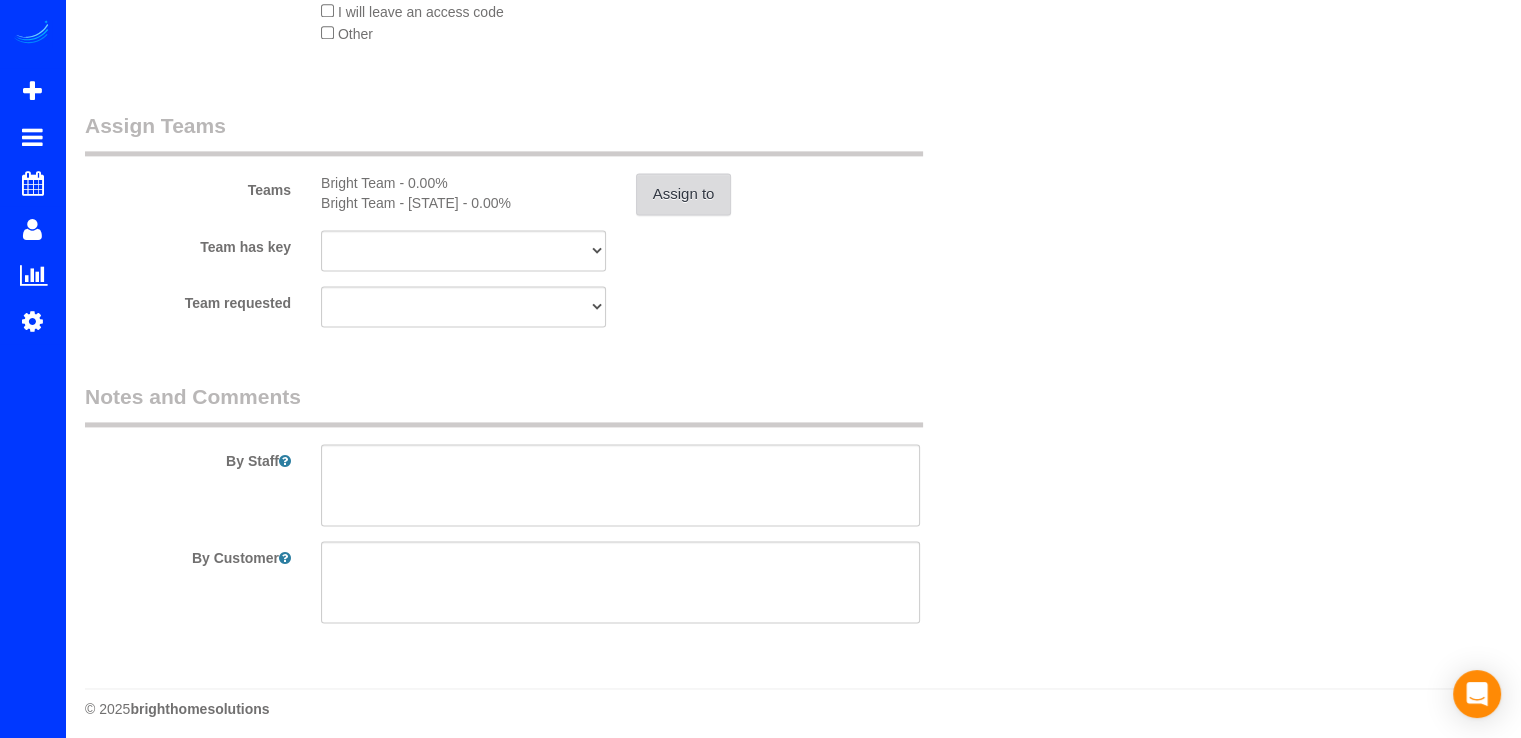 scroll, scrollTop: 2746, scrollLeft: 0, axis: vertical 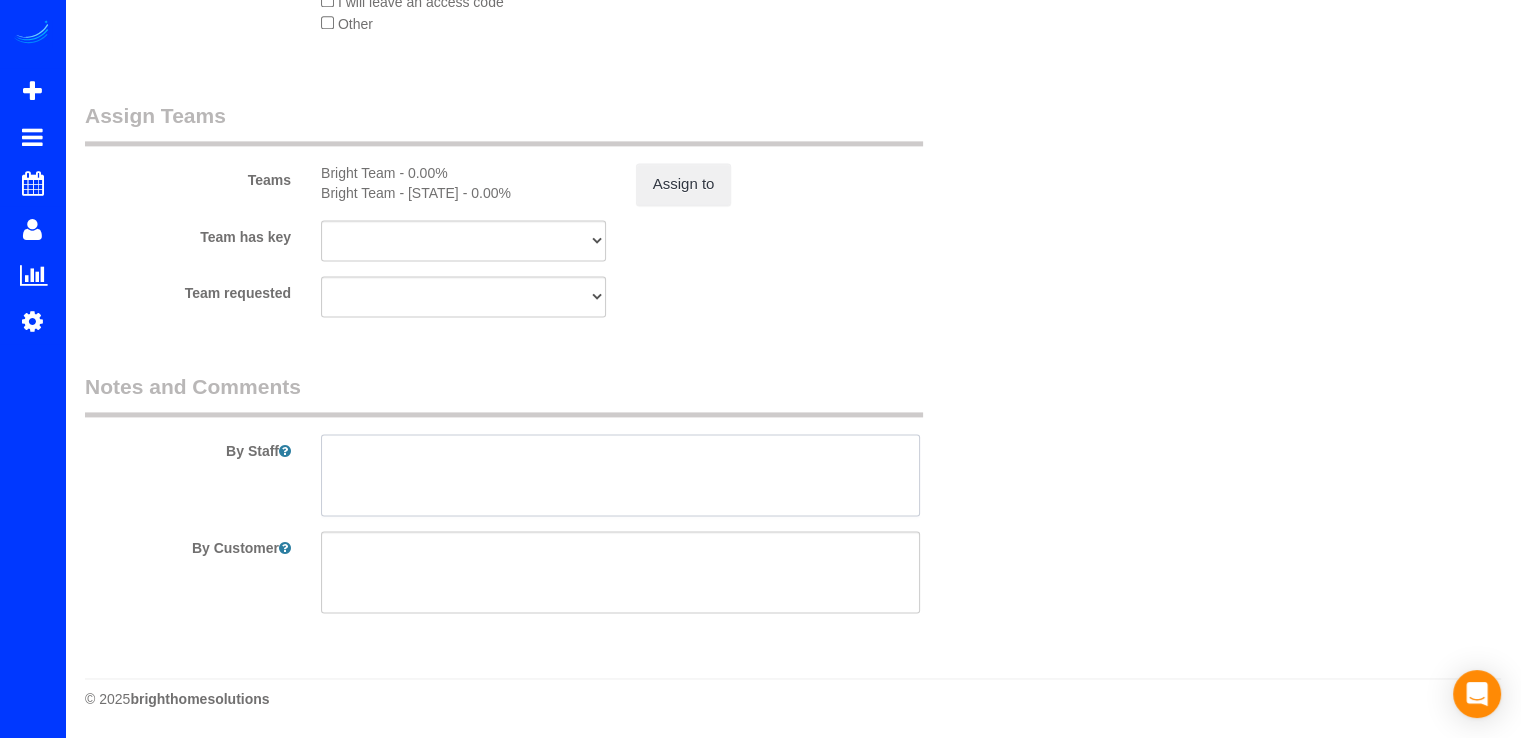 click at bounding box center (620, 475) 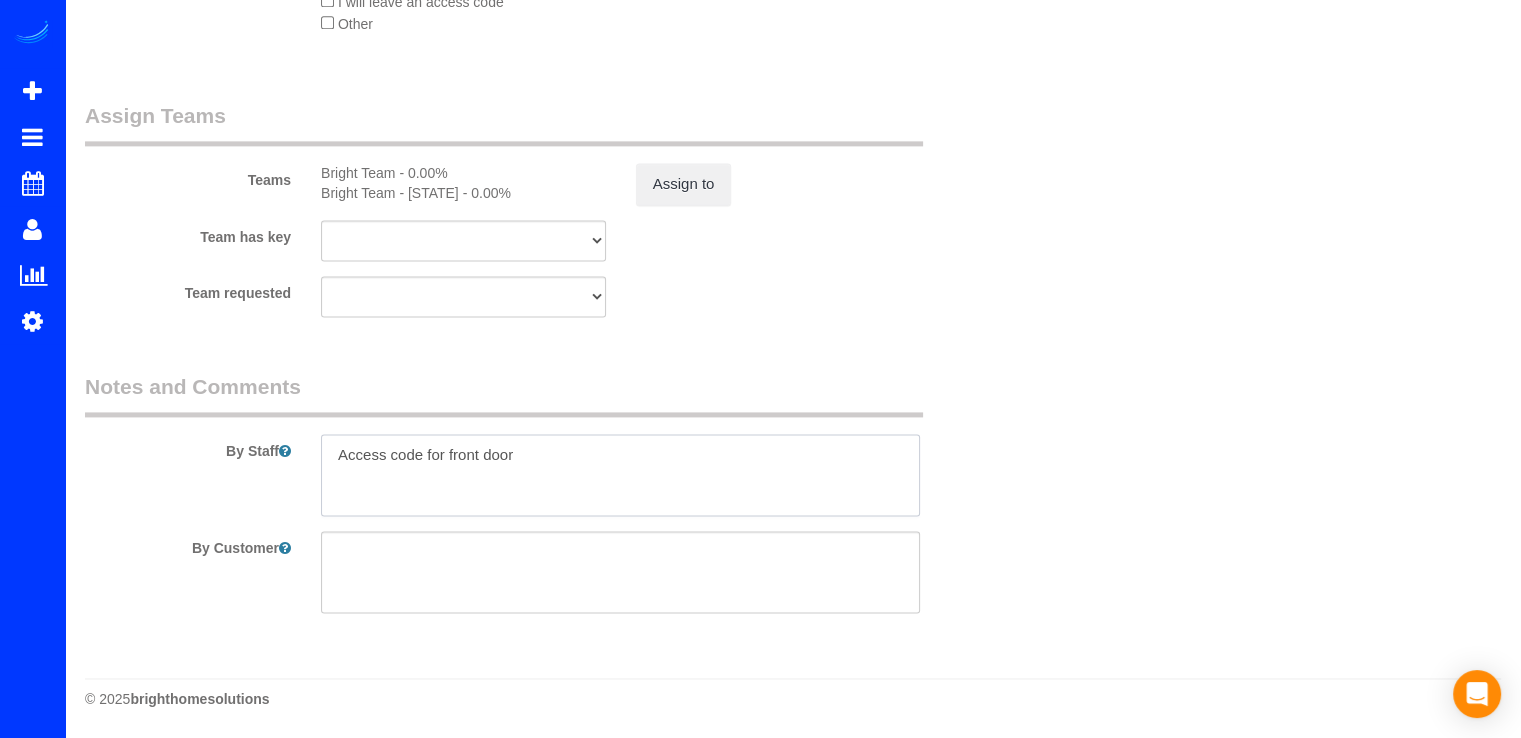 paste on "Combo on front door 9541" 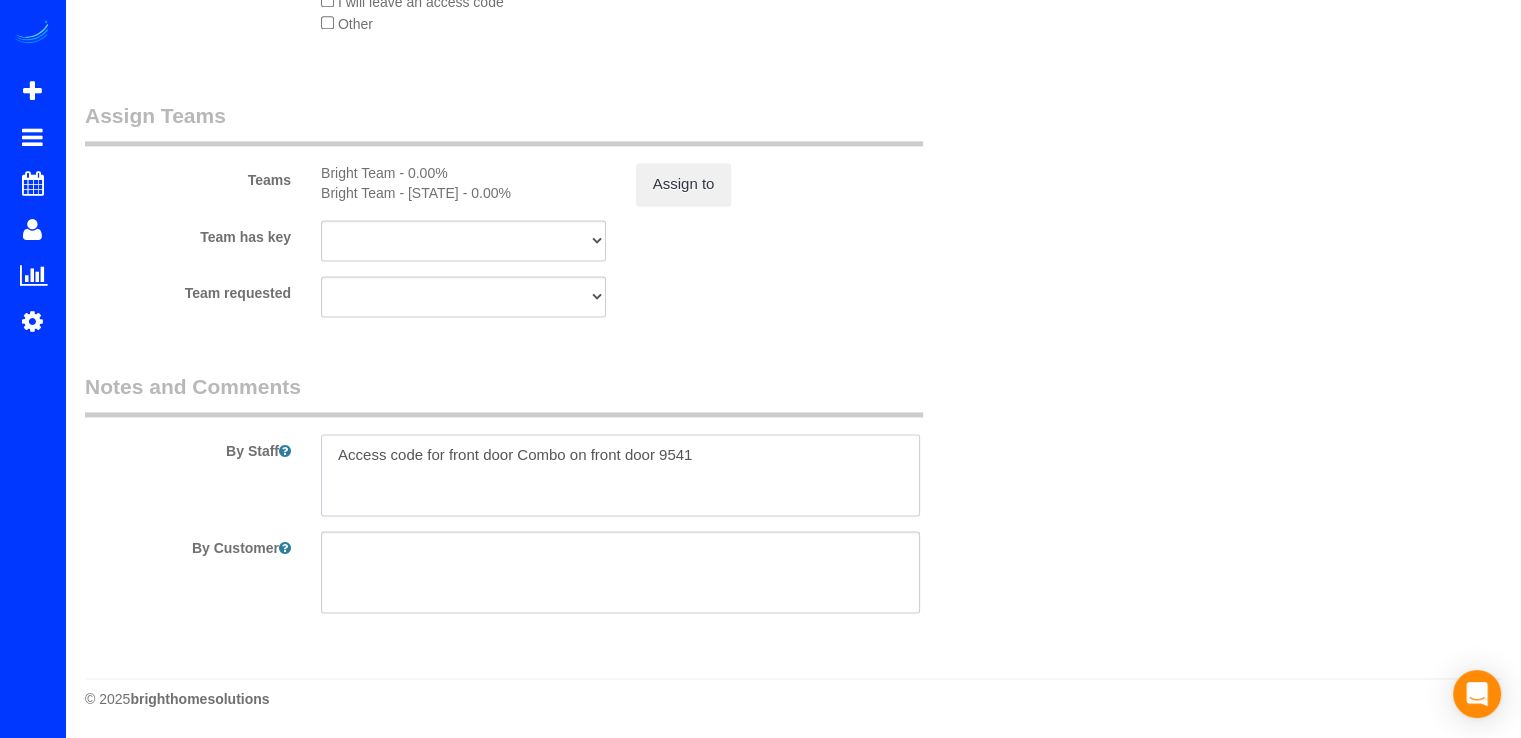 drag, startPoint x: 660, startPoint y: 457, endPoint x: 518, endPoint y: 461, distance: 142.05632 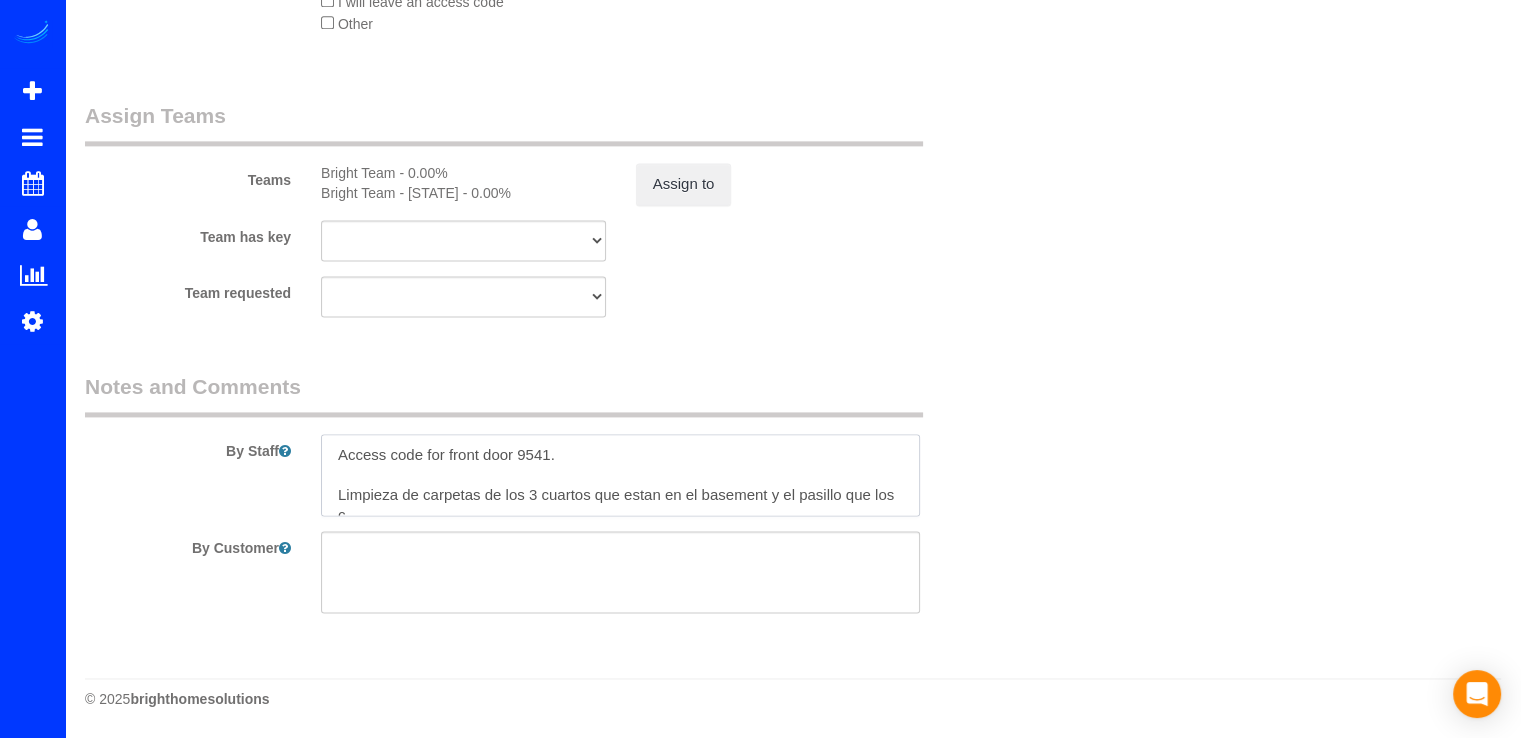 scroll, scrollTop: 8, scrollLeft: 0, axis: vertical 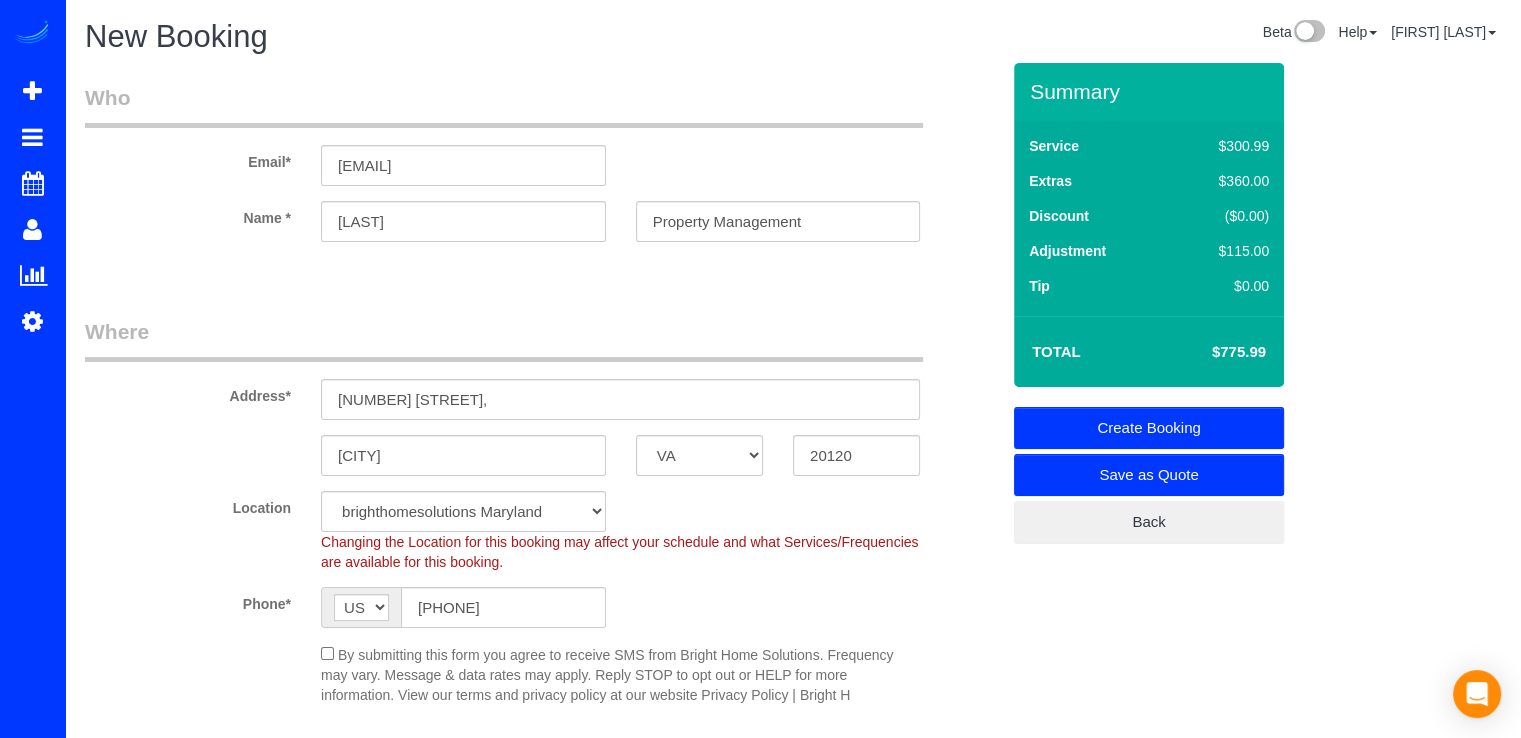 type on "Access code for front door 9541.
Limpieza de carpetas de los 3 cuartos que estan en el basement y el pasillo que los conecta." 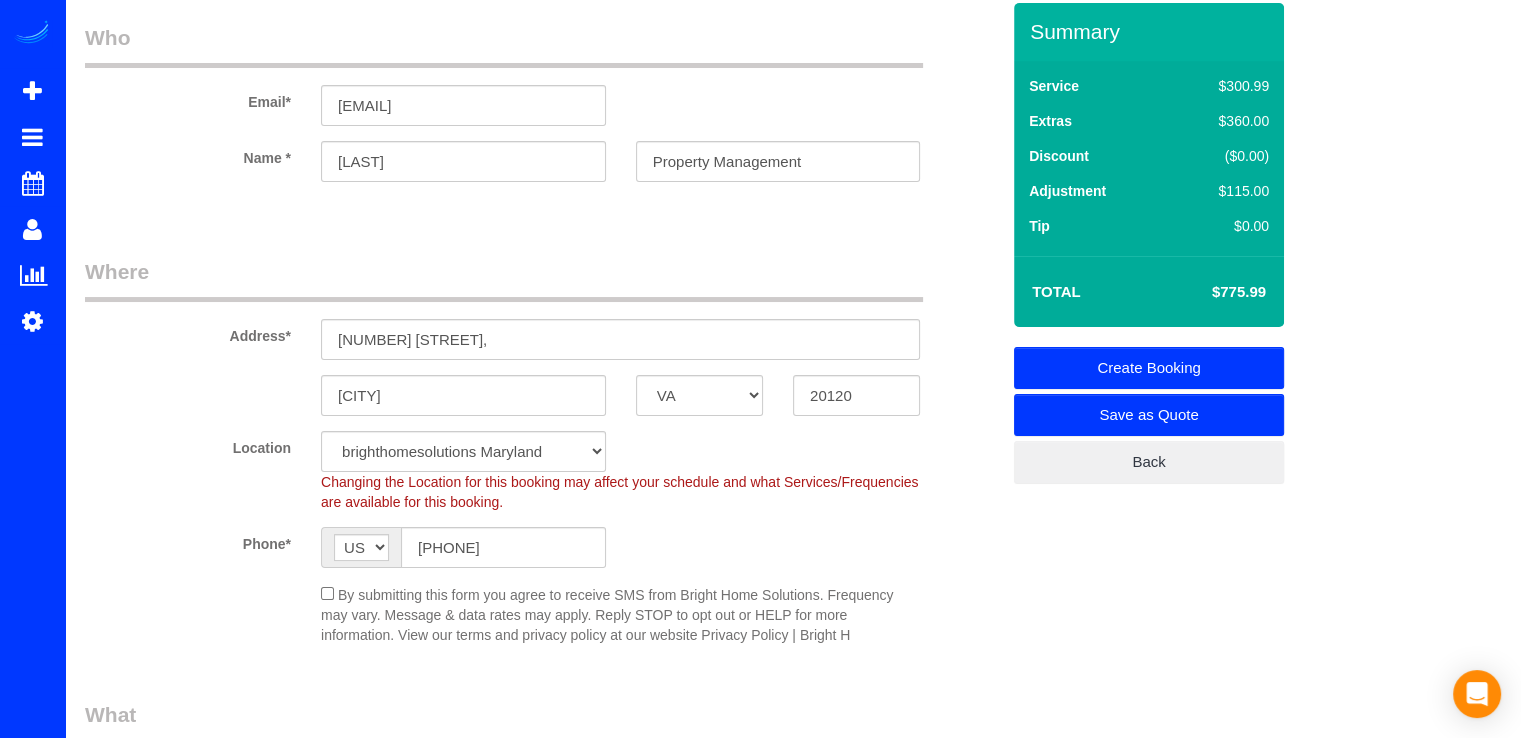scroll, scrollTop: 0, scrollLeft: 0, axis: both 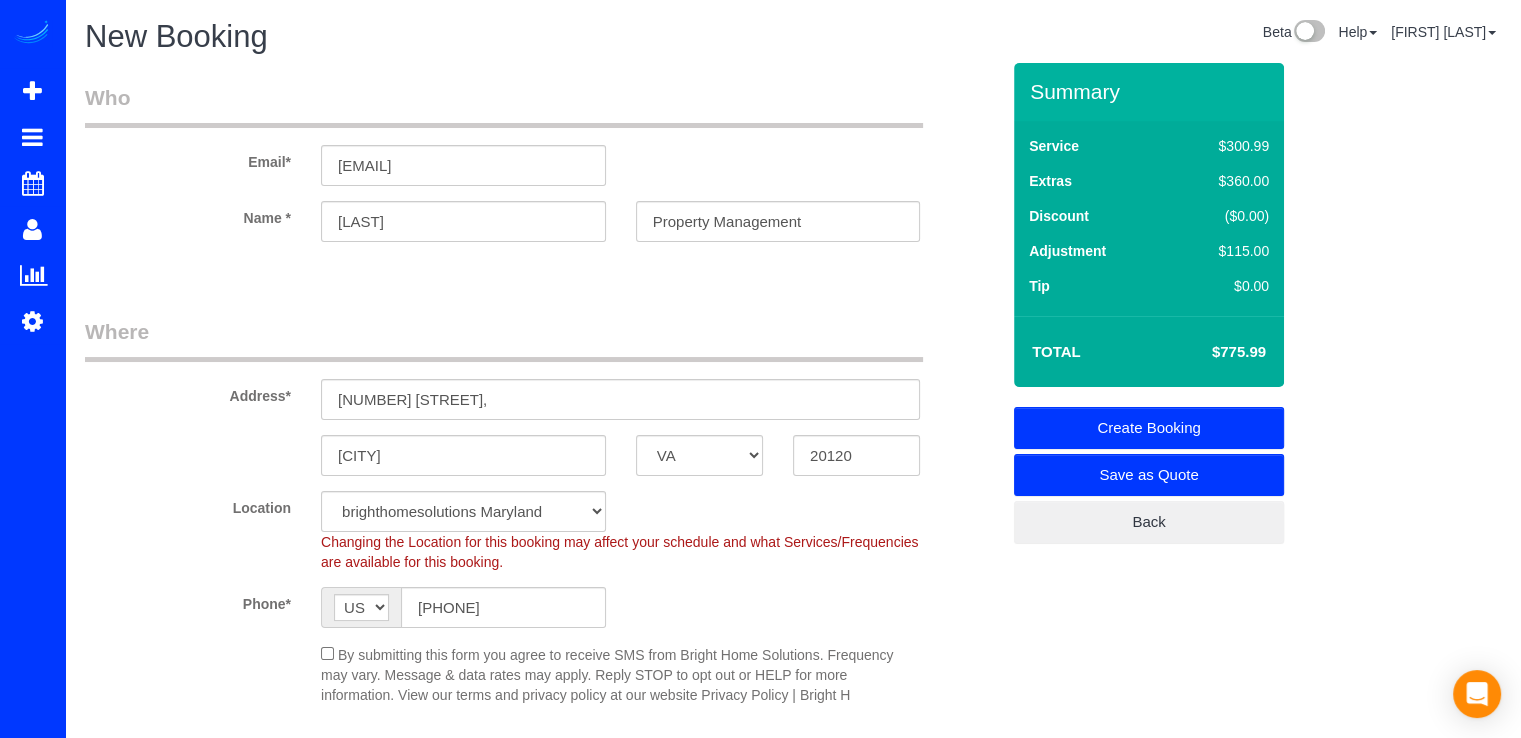 click on "Create Booking" at bounding box center [1149, 428] 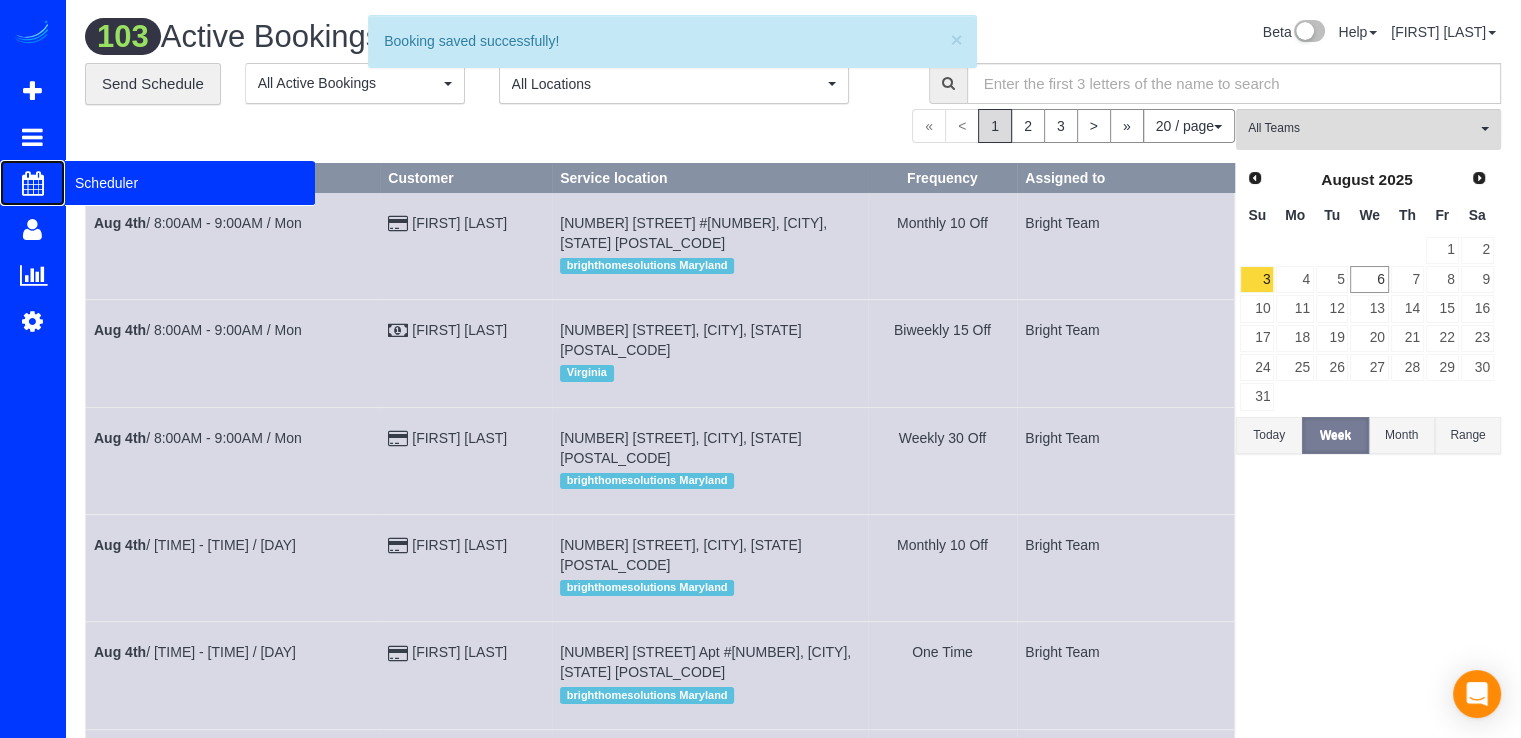 click on "Scheduler" at bounding box center (190, 183) 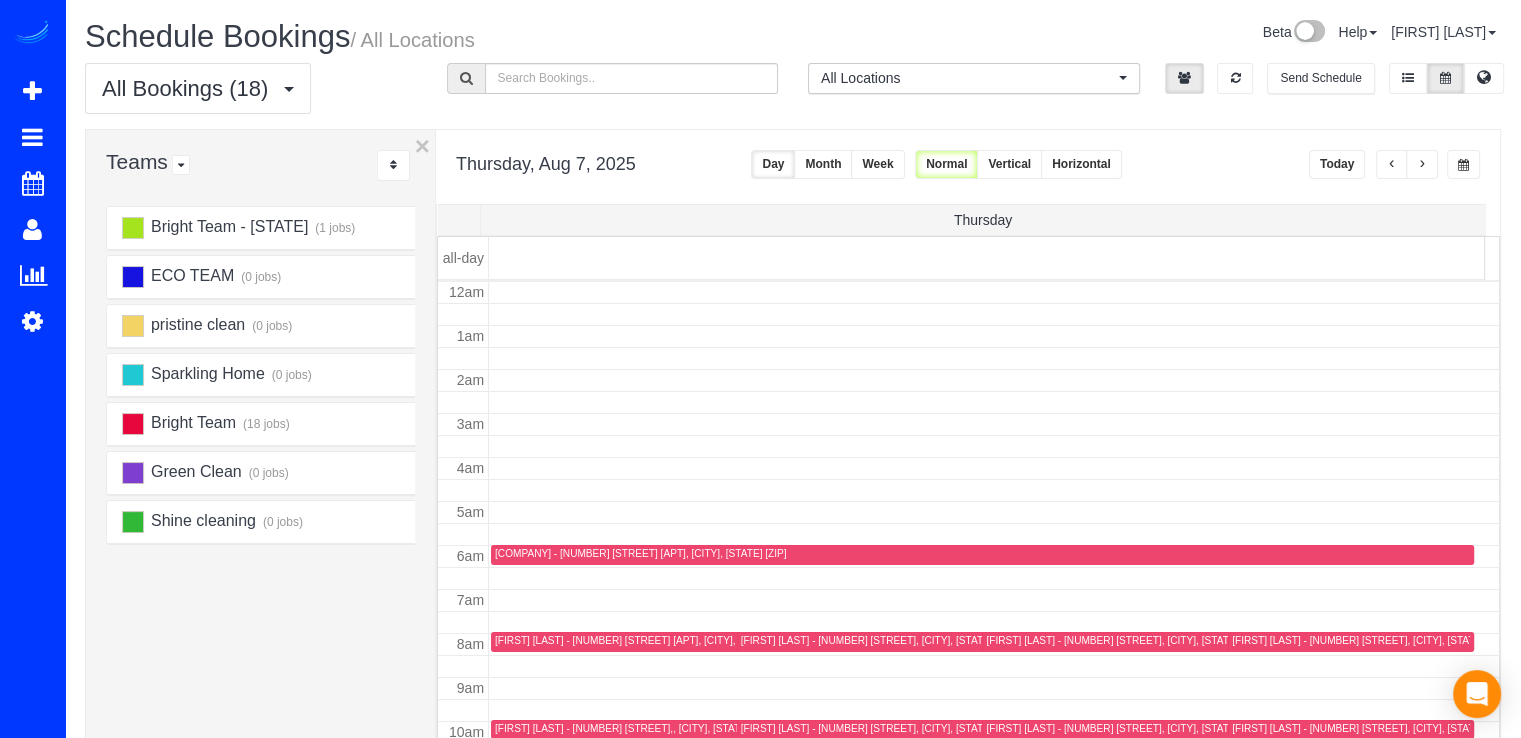 scroll, scrollTop: 263, scrollLeft: 0, axis: vertical 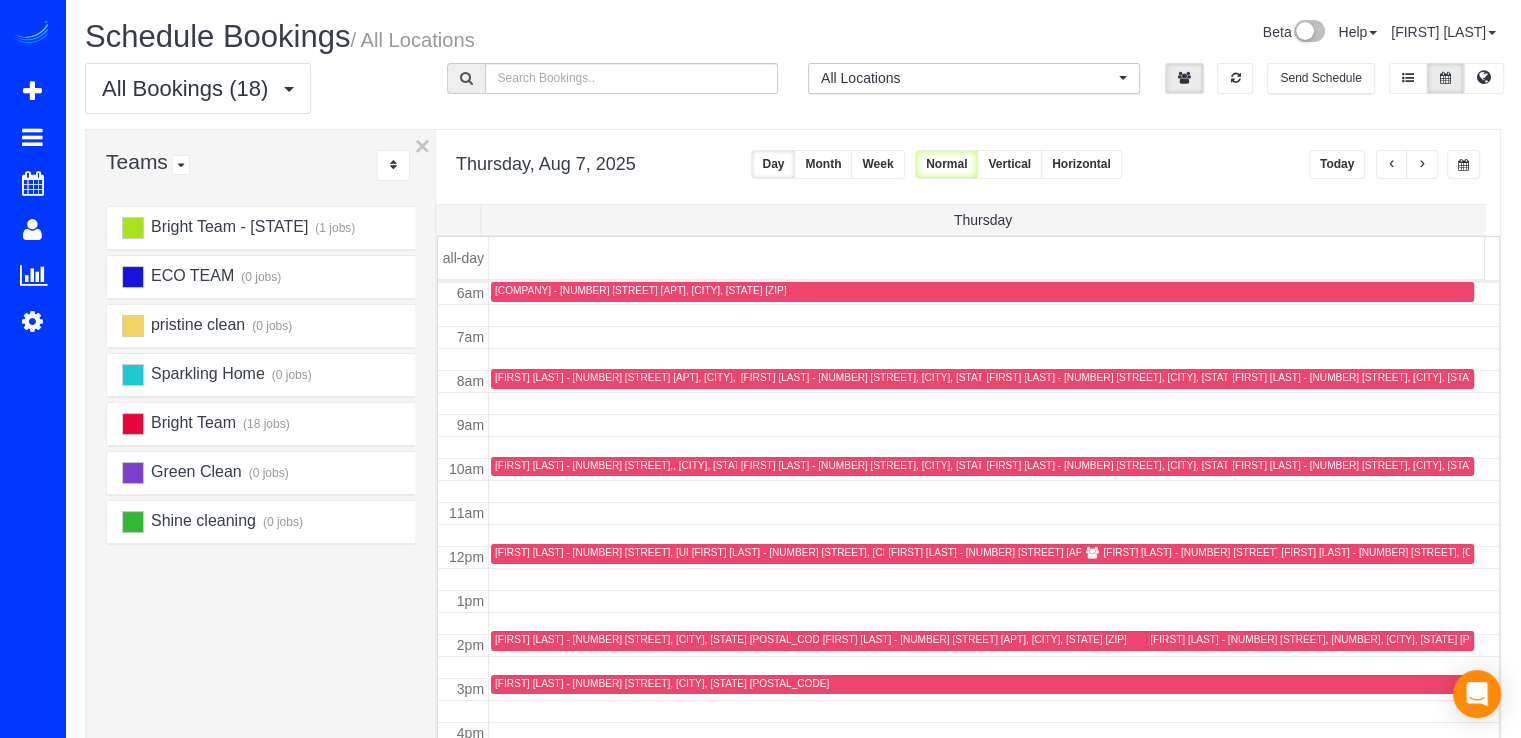 click at bounding box center [1422, 165] 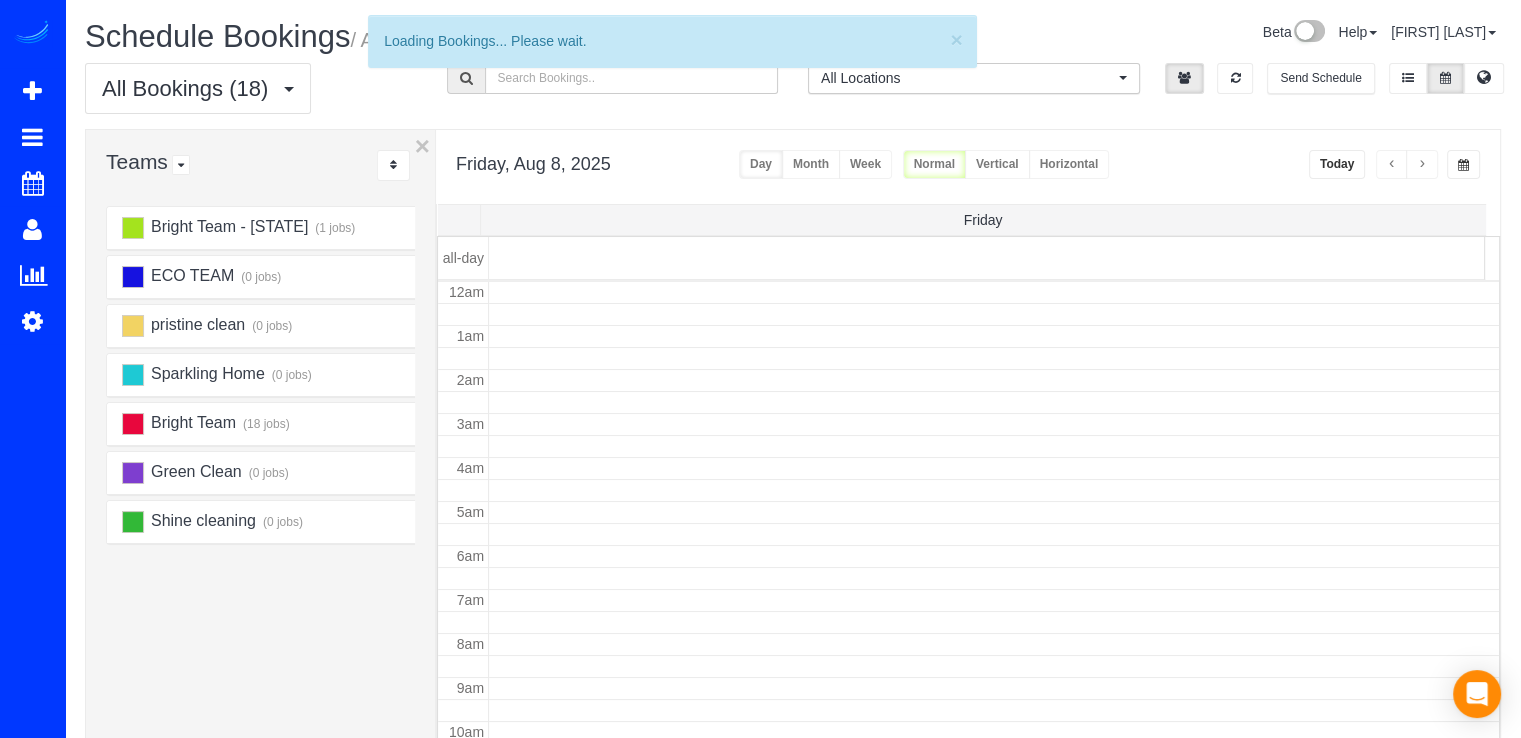 scroll, scrollTop: 263, scrollLeft: 0, axis: vertical 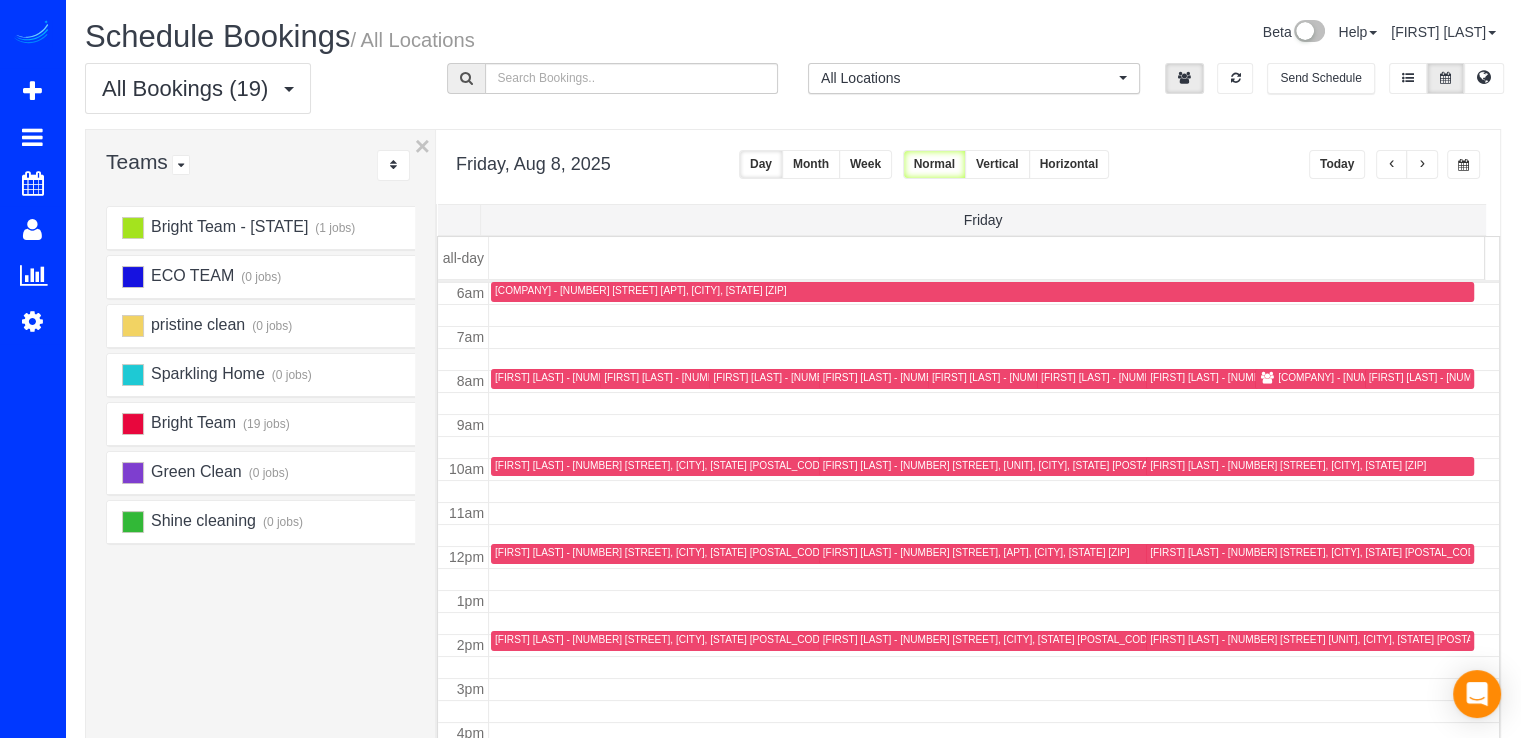 click at bounding box center [1422, 165] 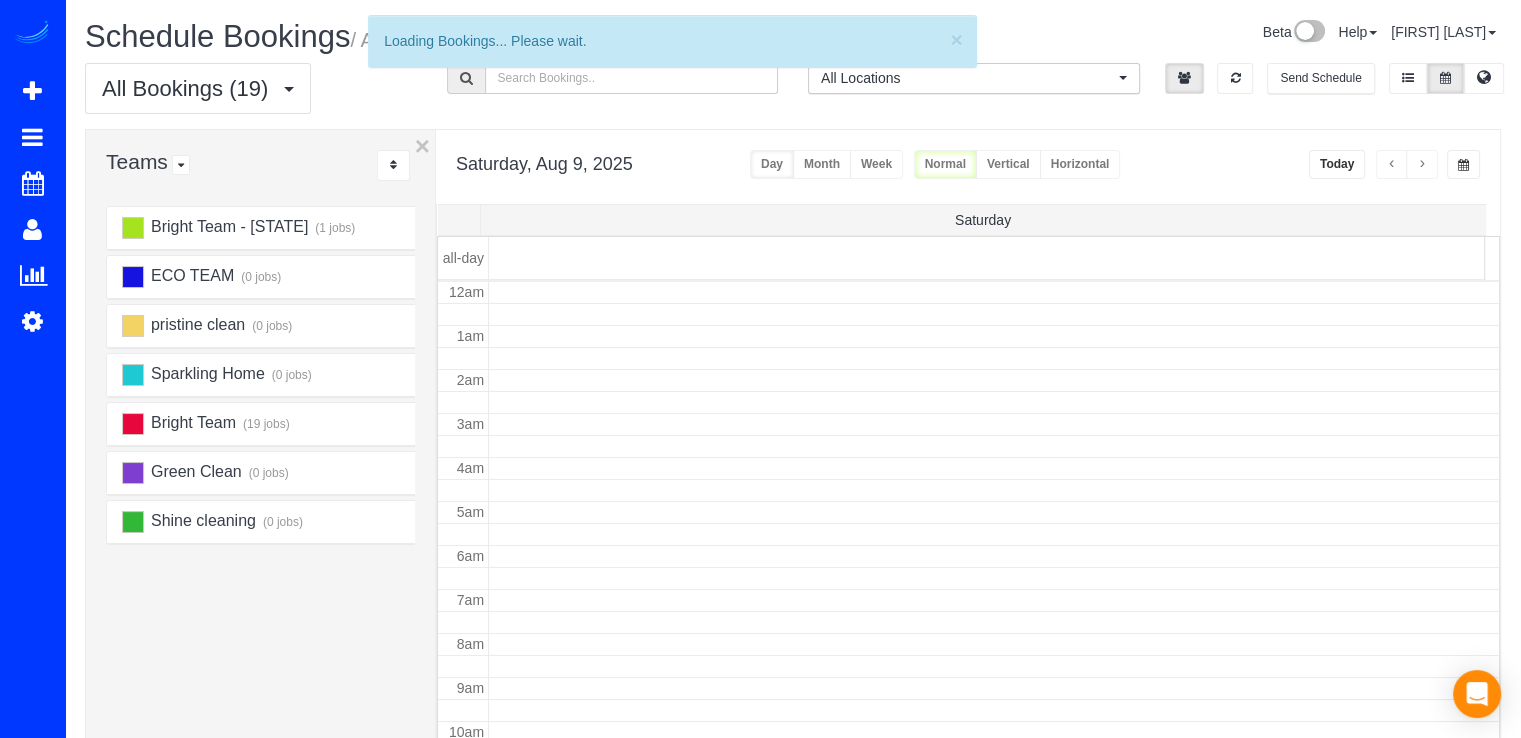 scroll, scrollTop: 263, scrollLeft: 0, axis: vertical 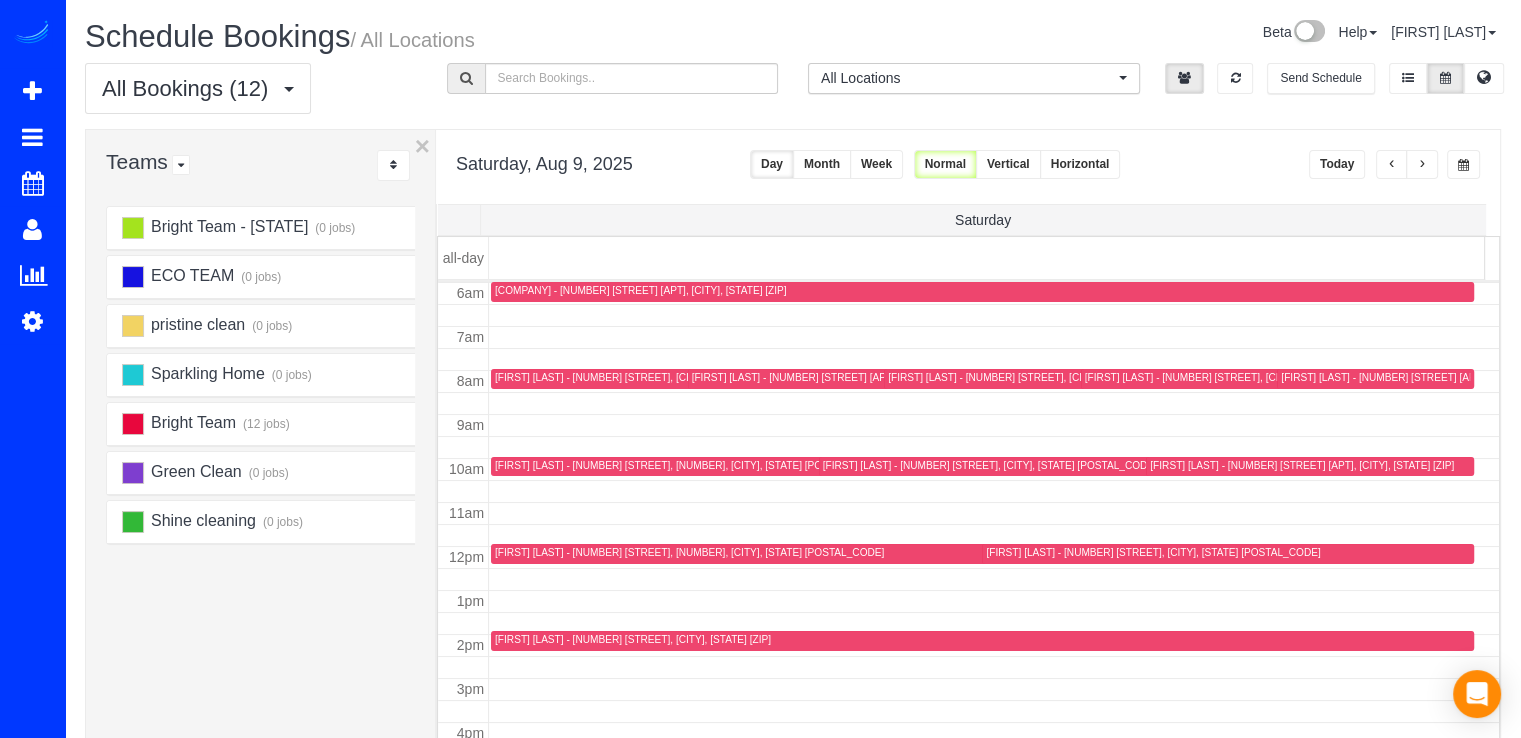 click at bounding box center (1422, 164) 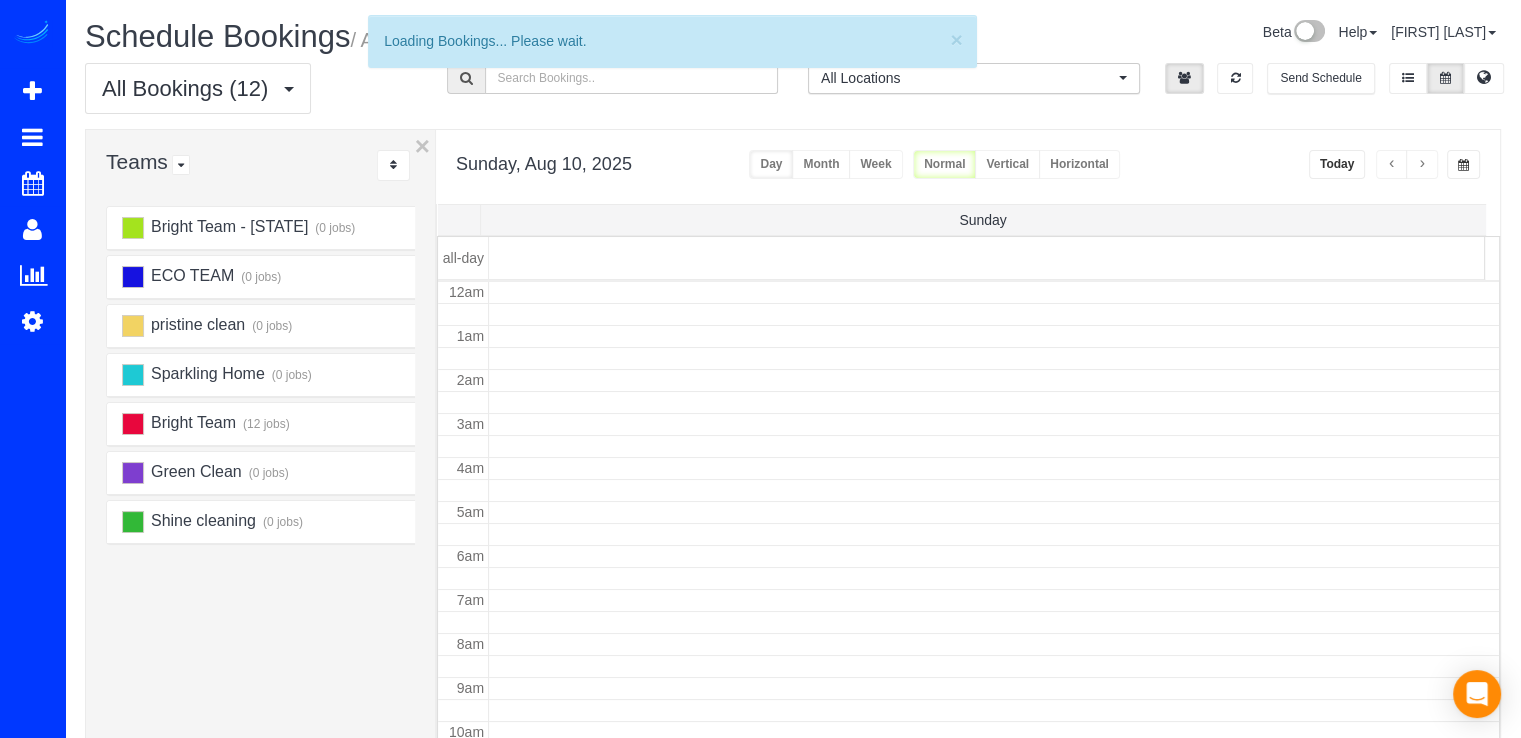 scroll, scrollTop: 263, scrollLeft: 0, axis: vertical 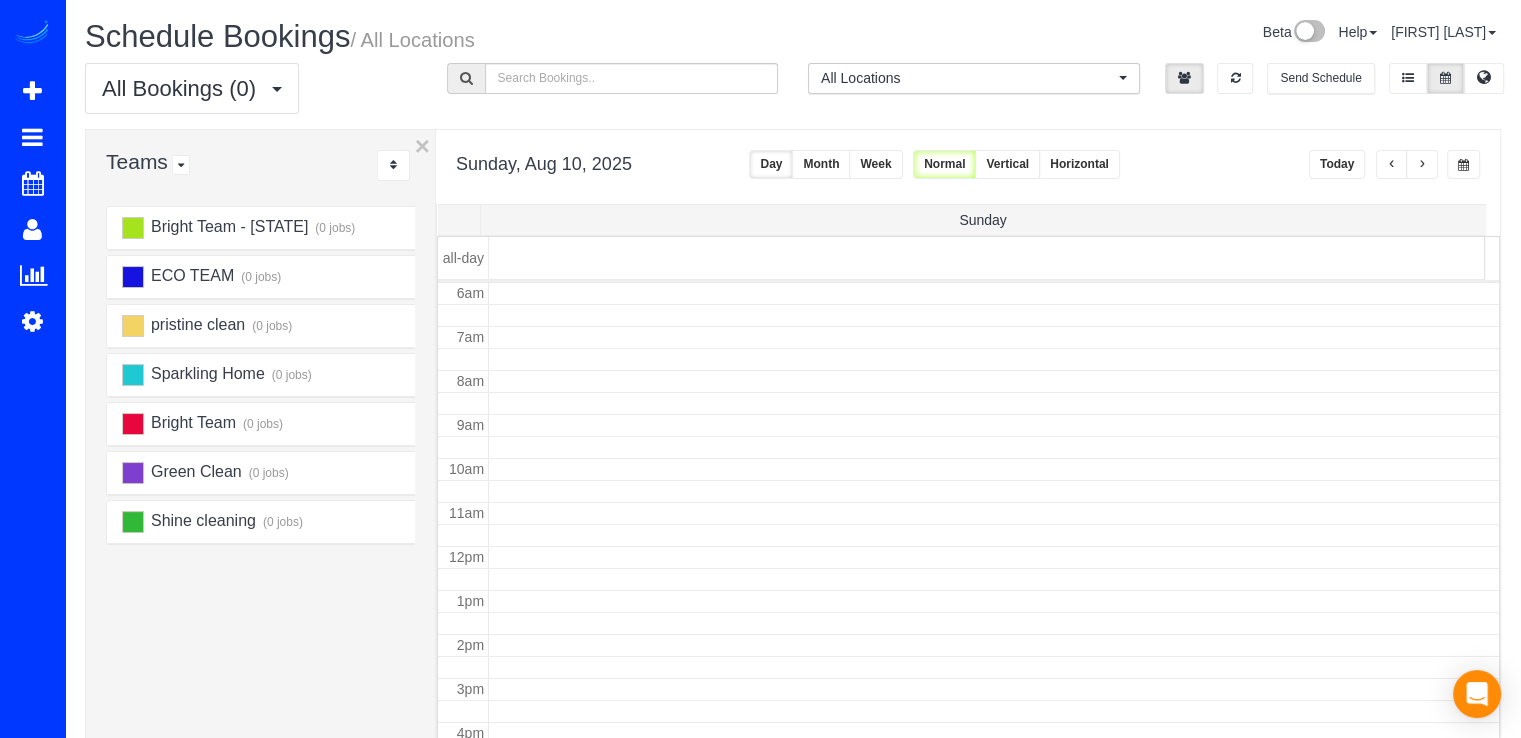 click at bounding box center (1422, 164) 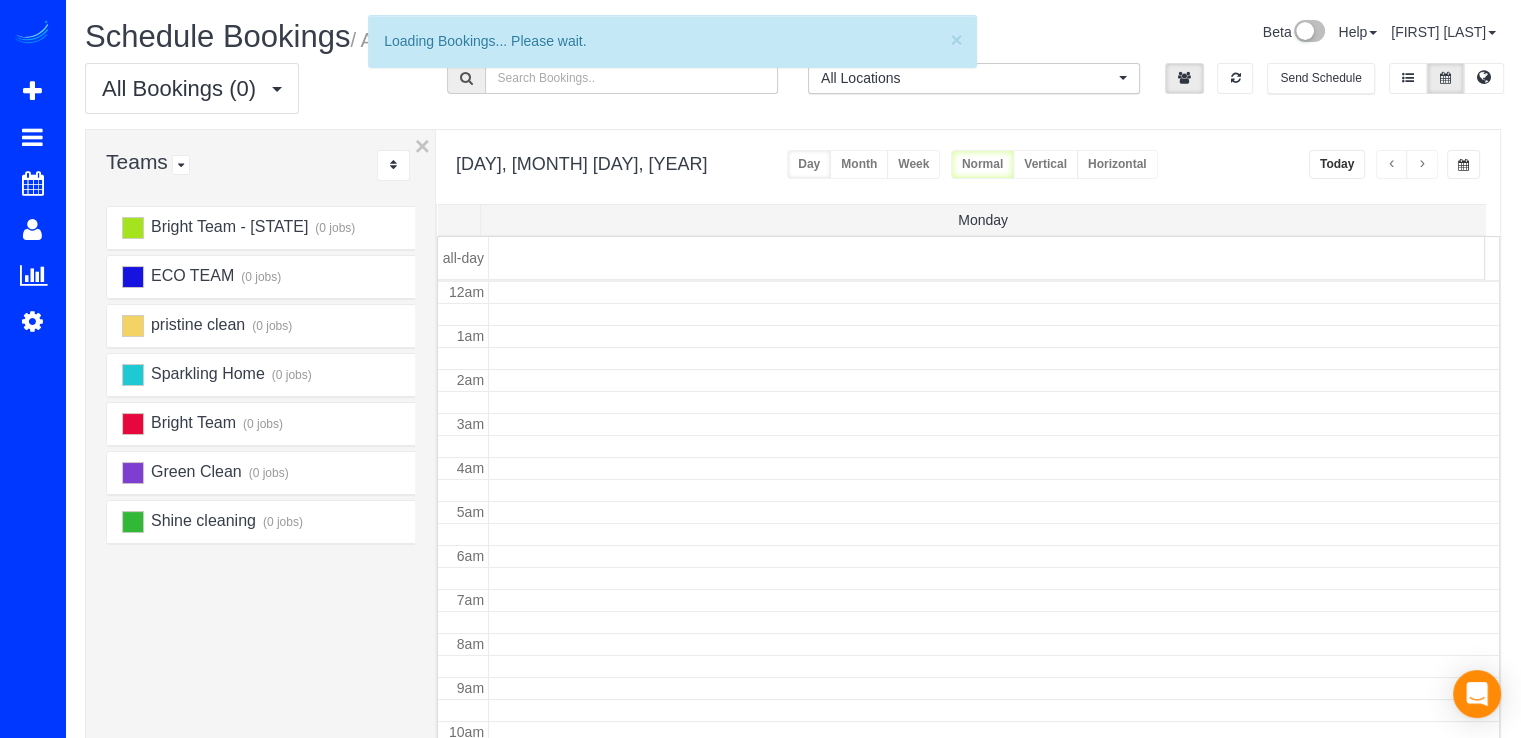 scroll, scrollTop: 263, scrollLeft: 0, axis: vertical 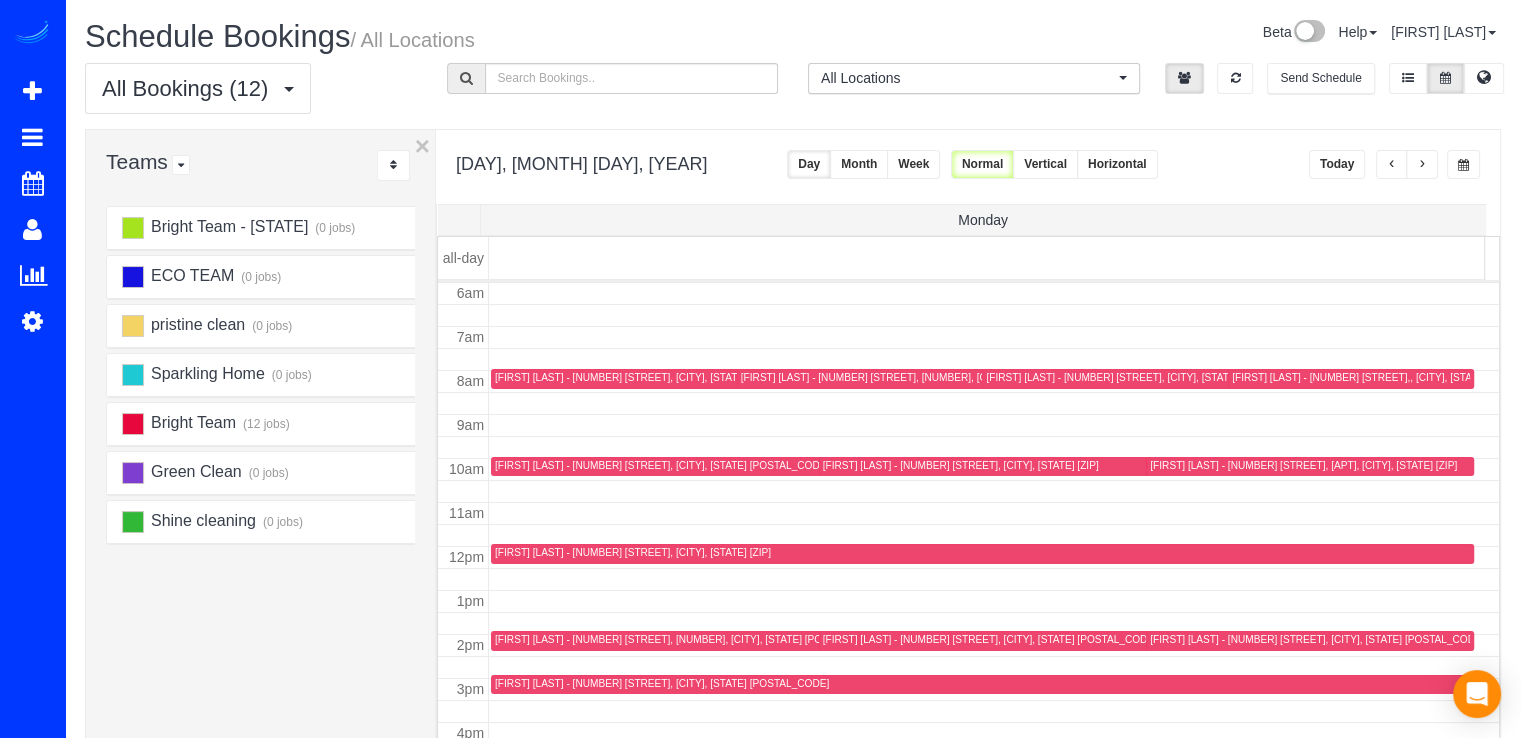 click at bounding box center [1422, 164] 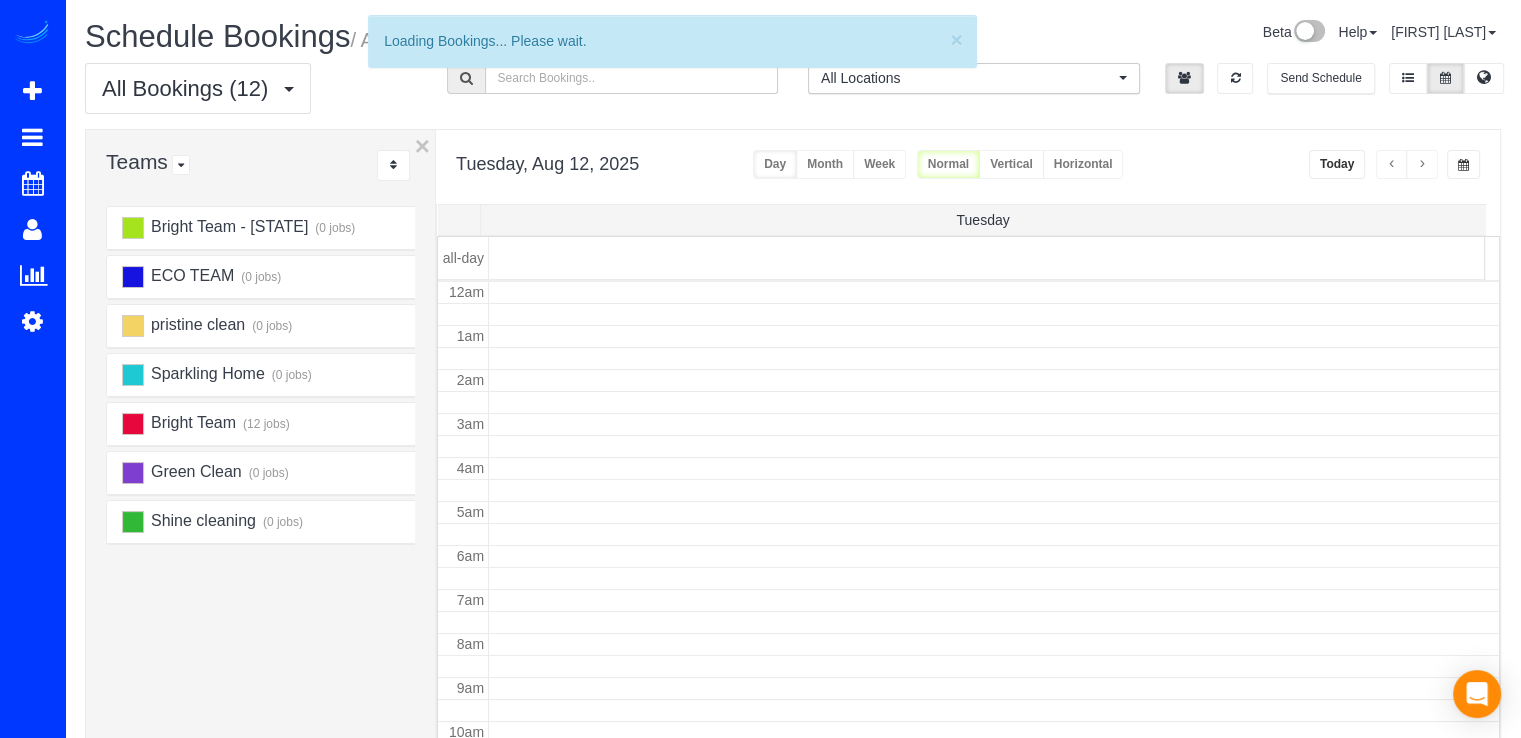scroll, scrollTop: 263, scrollLeft: 0, axis: vertical 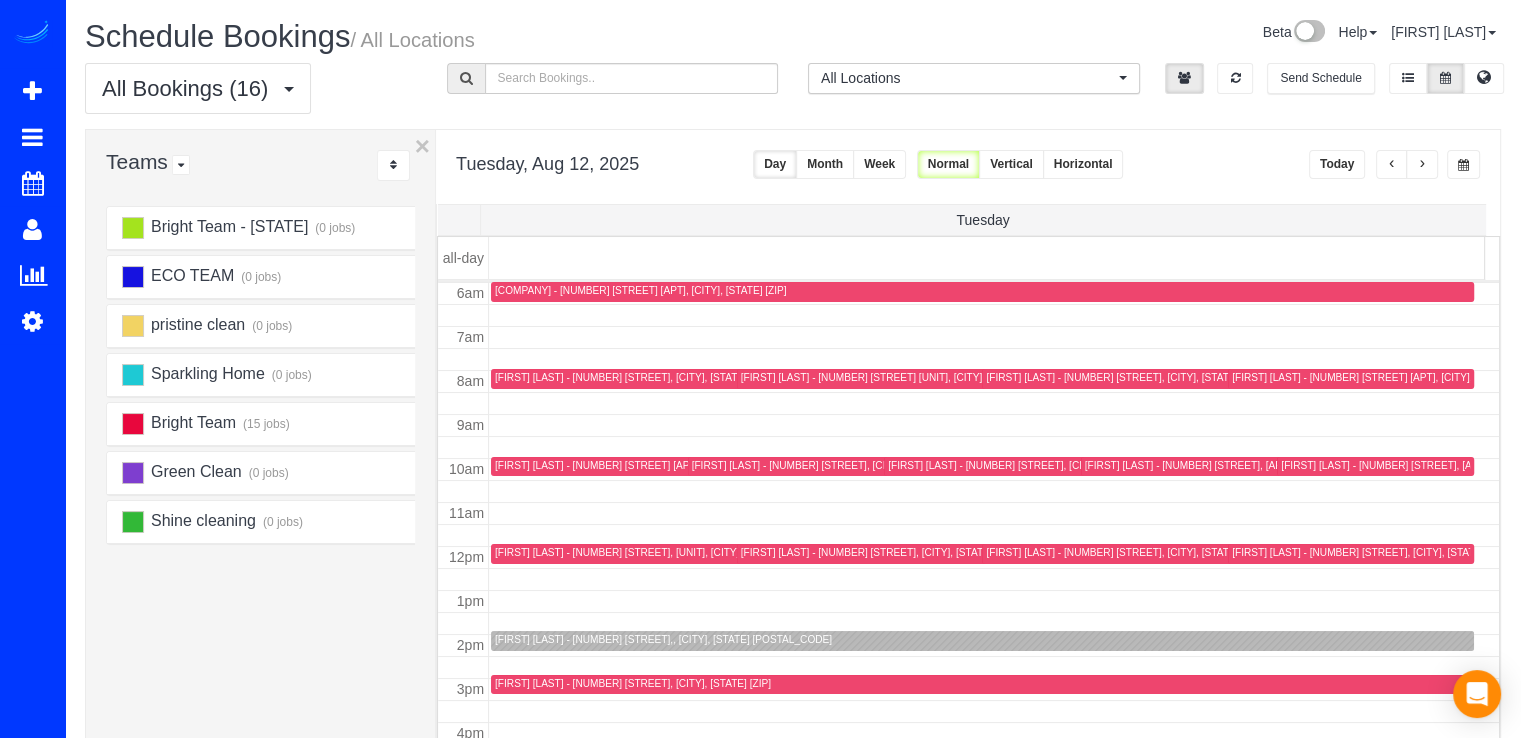 click at bounding box center [1392, 164] 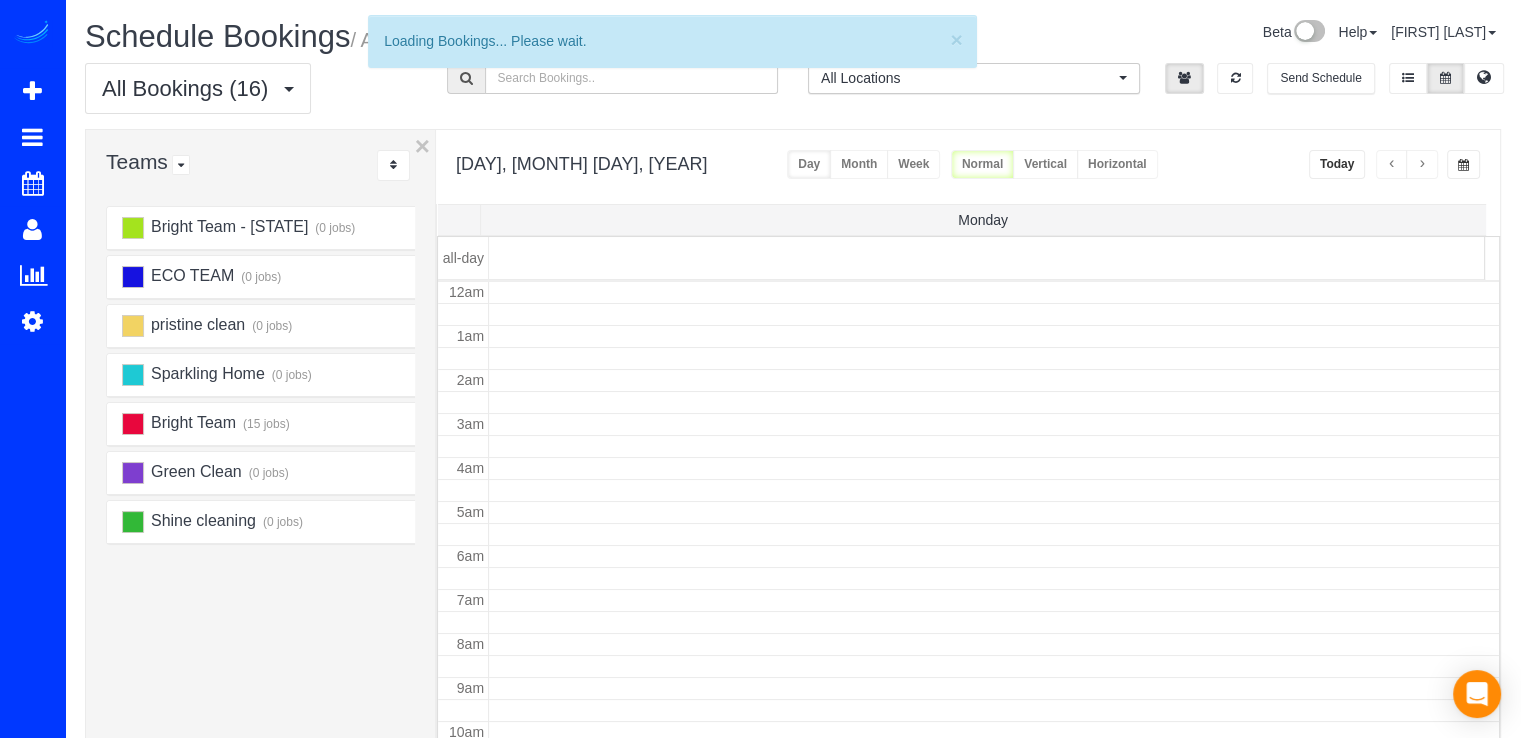scroll, scrollTop: 263, scrollLeft: 0, axis: vertical 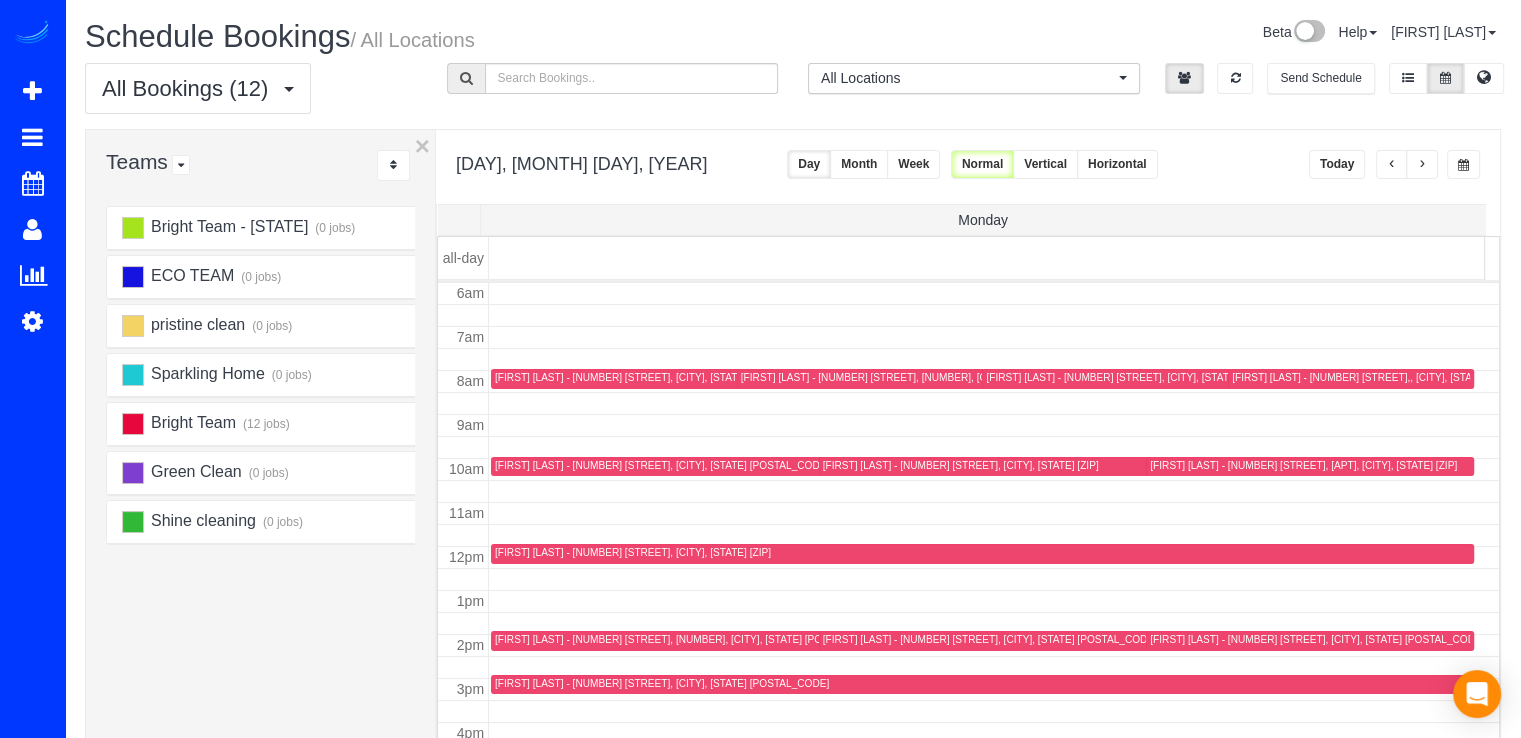 click at bounding box center [1422, 165] 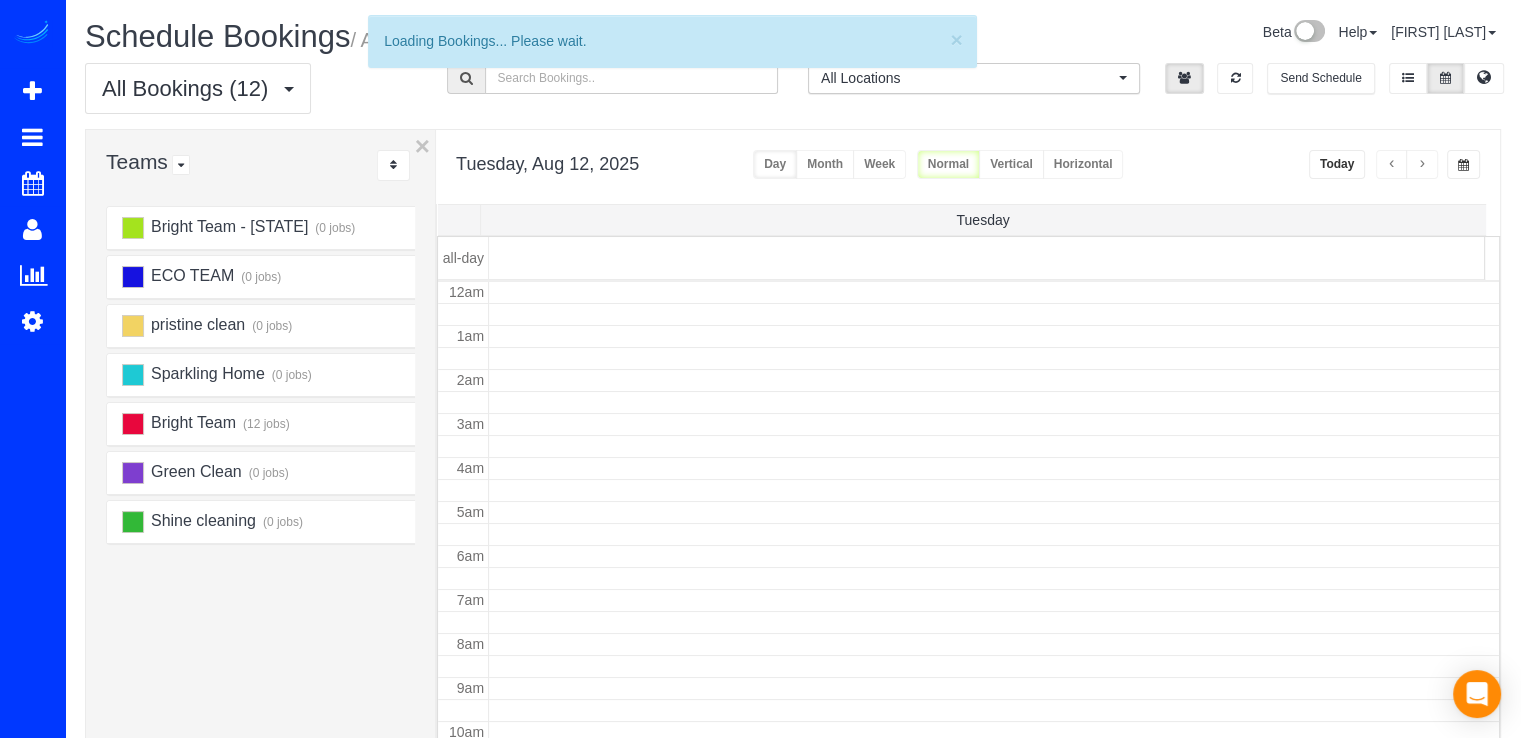 scroll, scrollTop: 263, scrollLeft: 0, axis: vertical 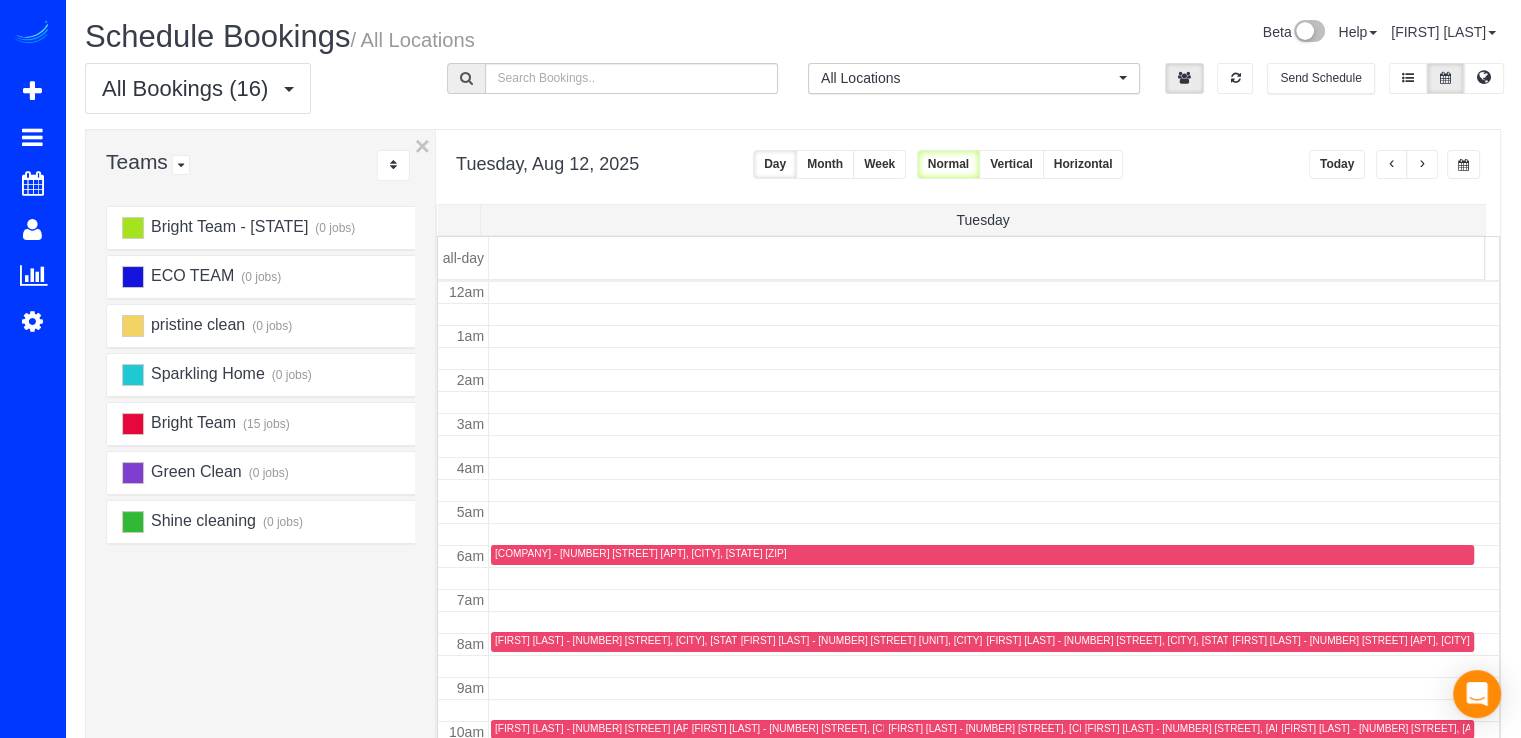 click on "Today" at bounding box center [1337, 164] 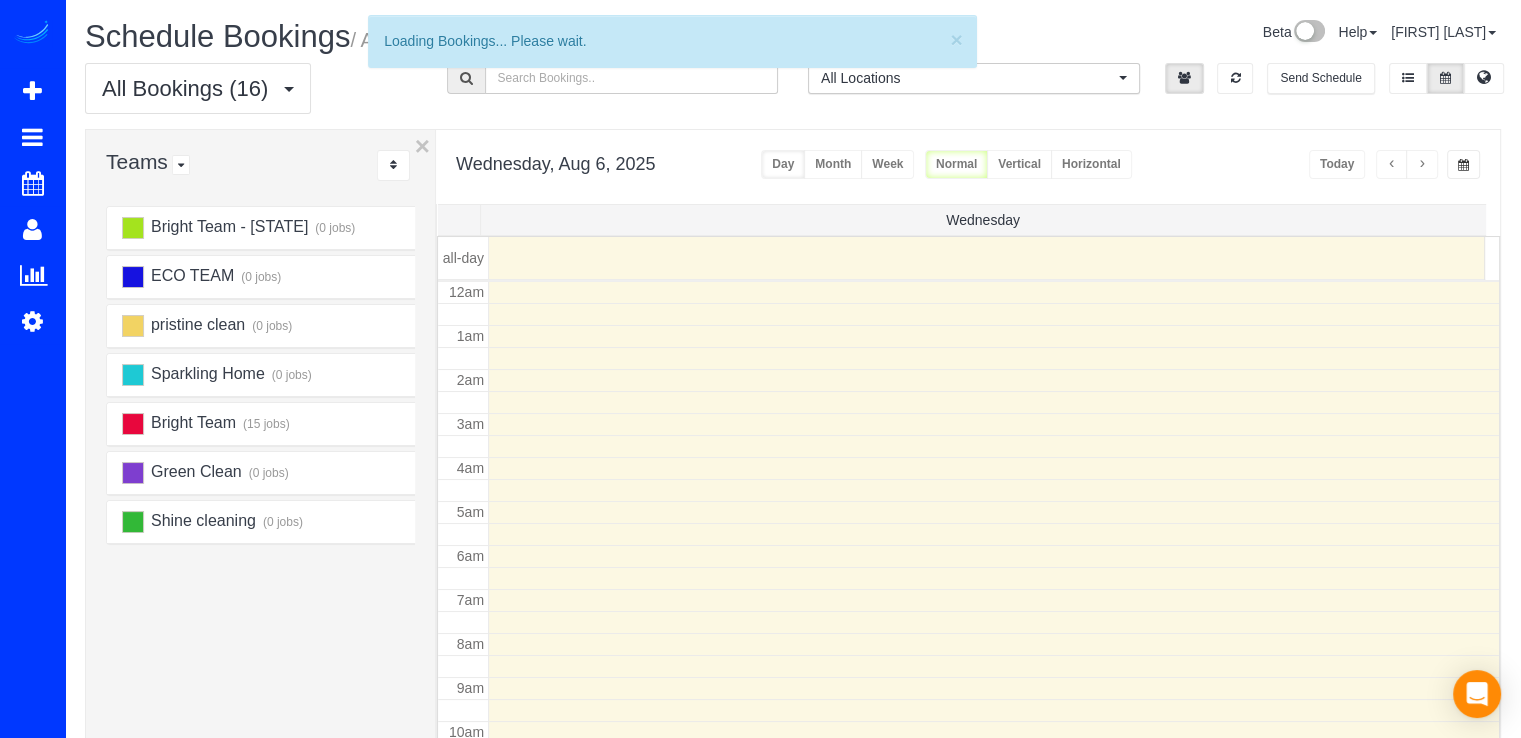 scroll, scrollTop: 263, scrollLeft: 0, axis: vertical 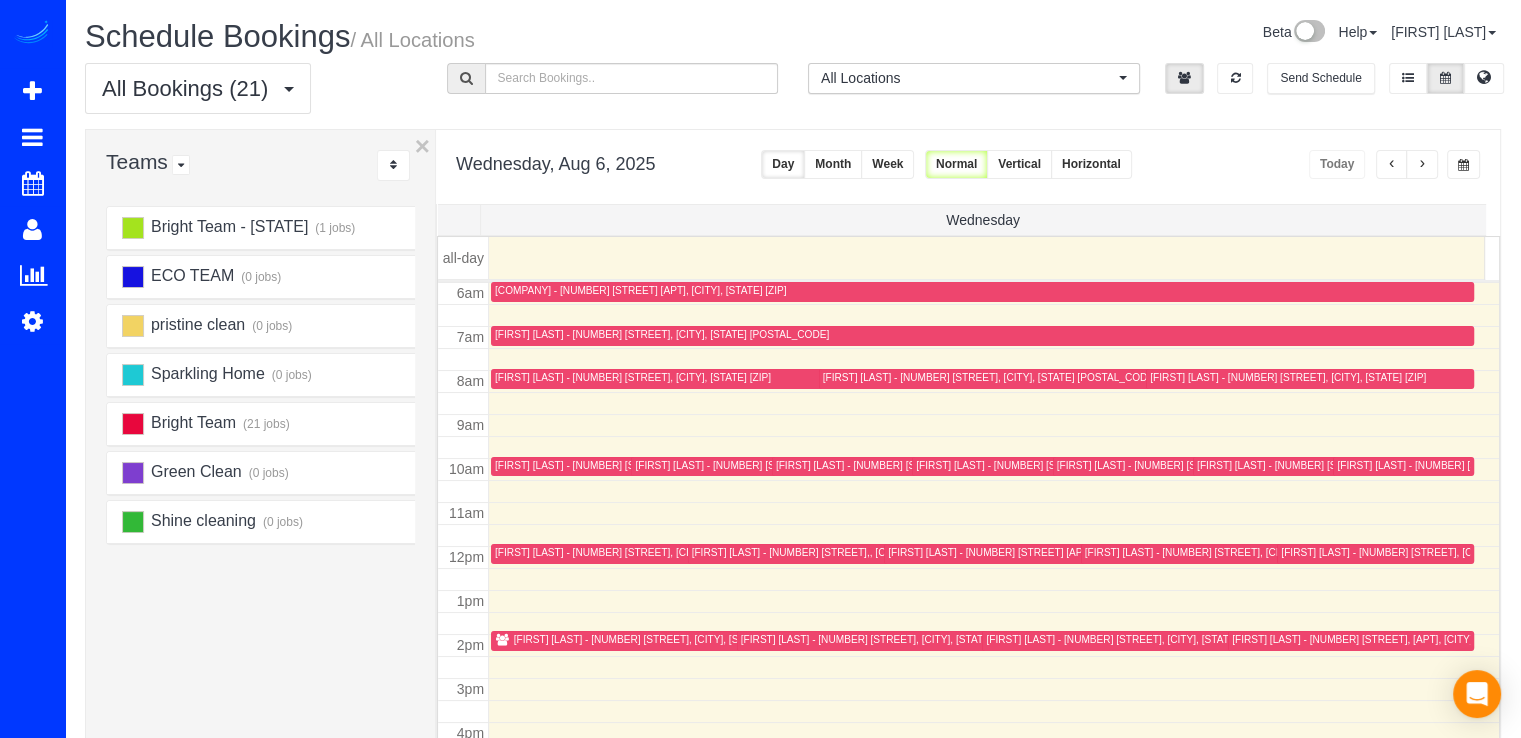 click at bounding box center [1422, 164] 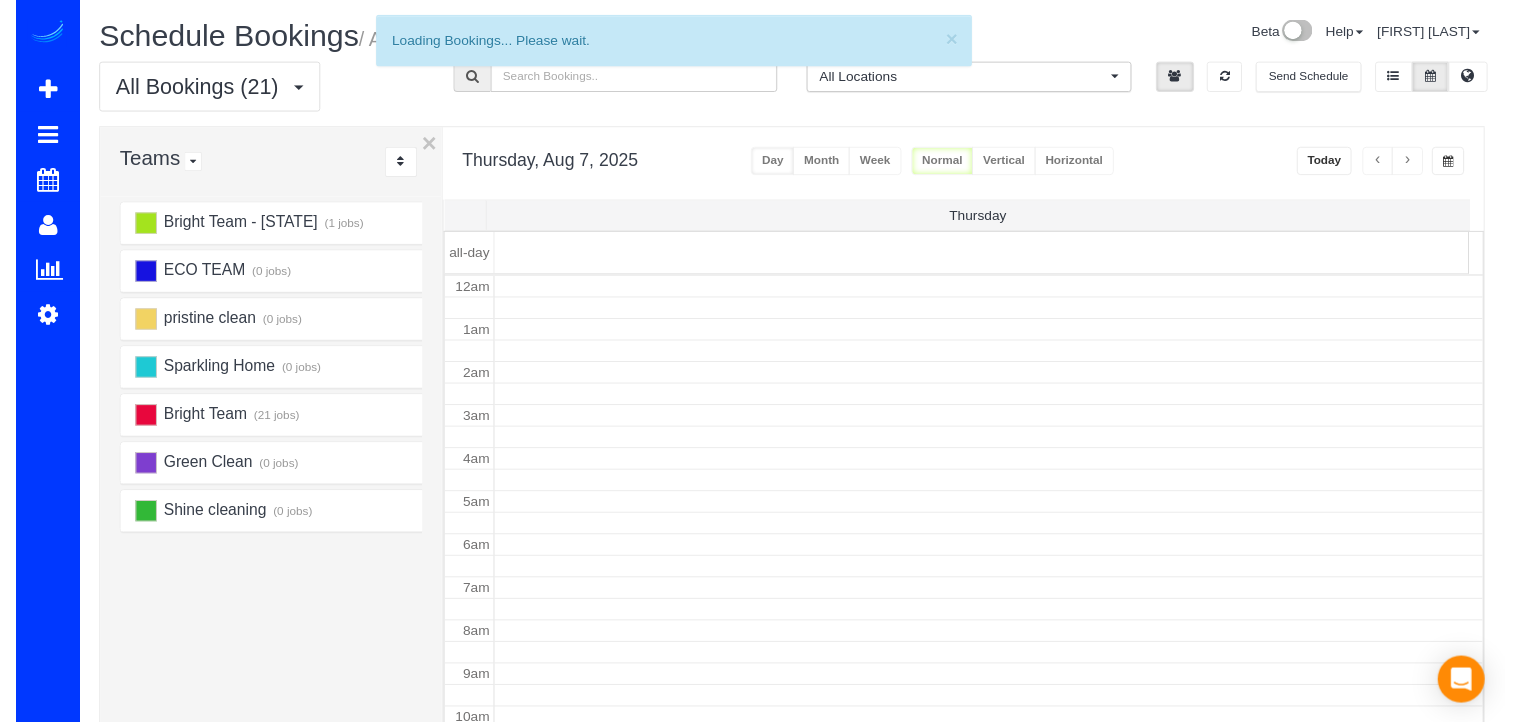 scroll, scrollTop: 263, scrollLeft: 0, axis: vertical 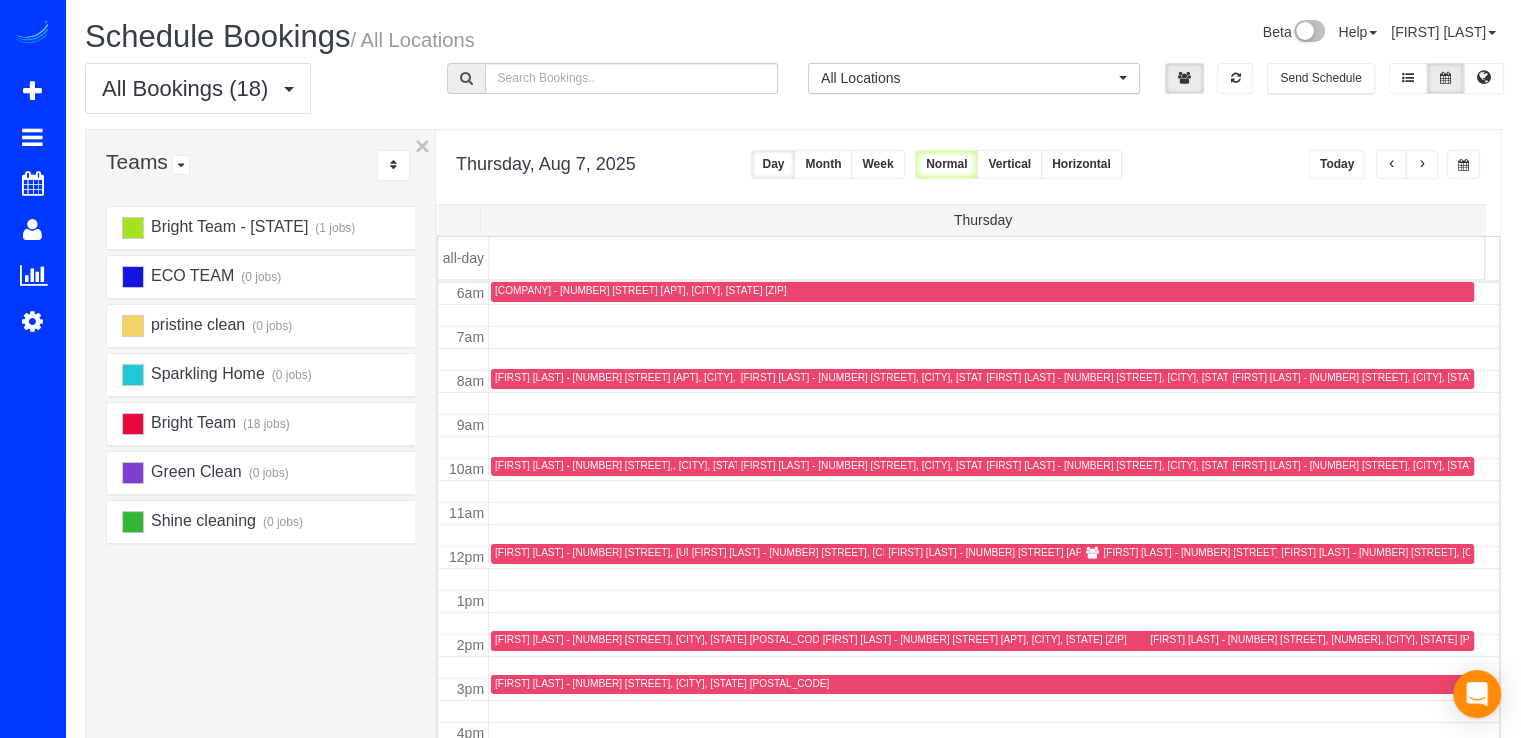 click at bounding box center (1463, 164) 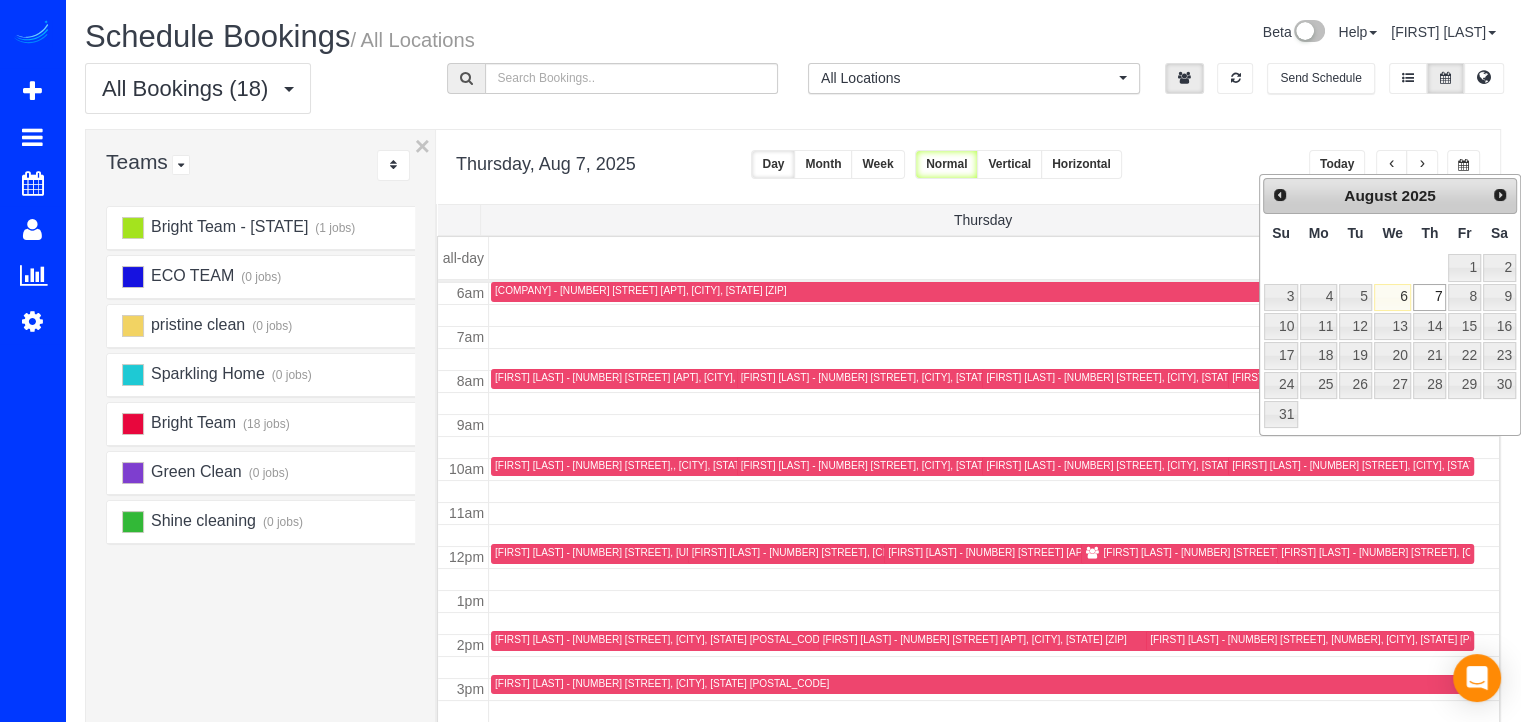 click at bounding box center (1422, 164) 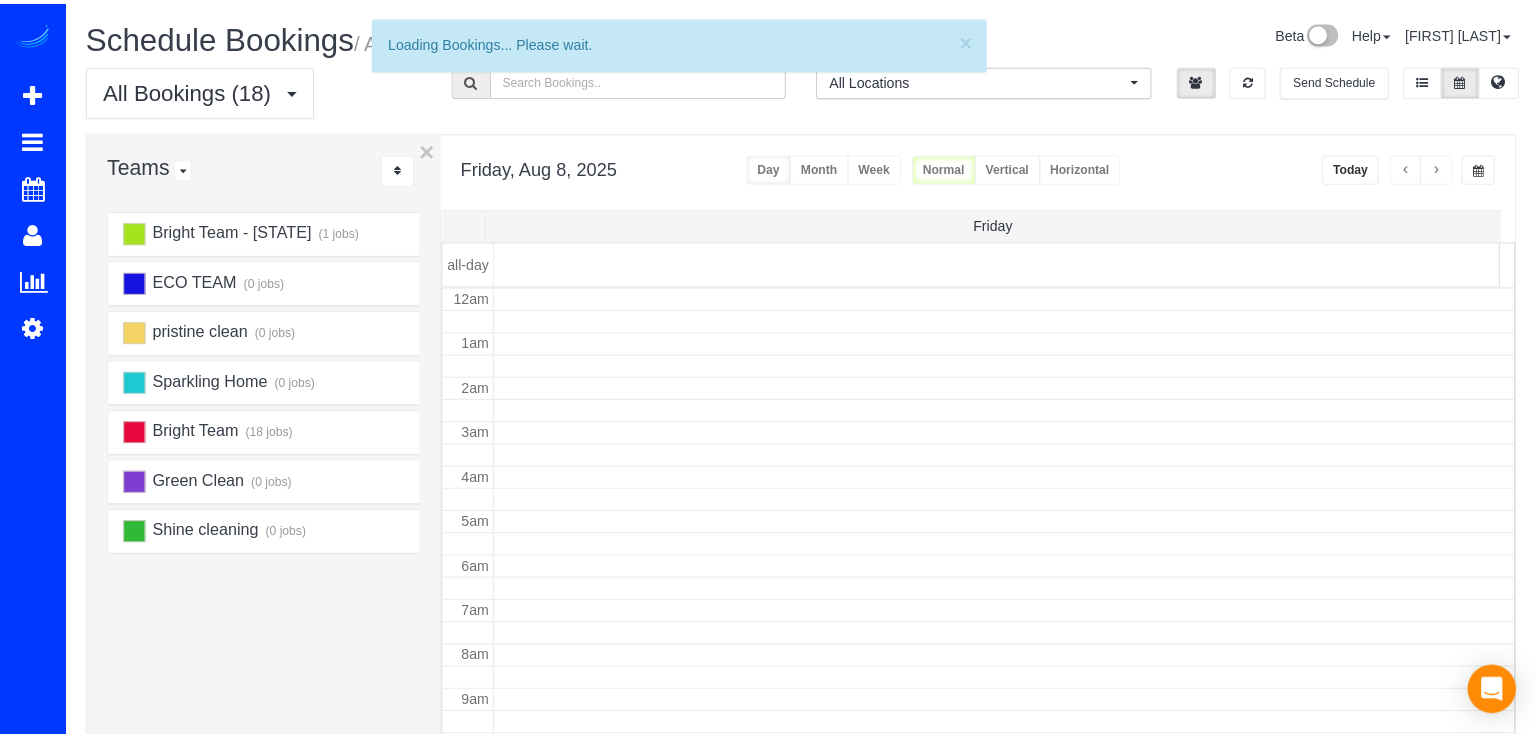 scroll, scrollTop: 263, scrollLeft: 0, axis: vertical 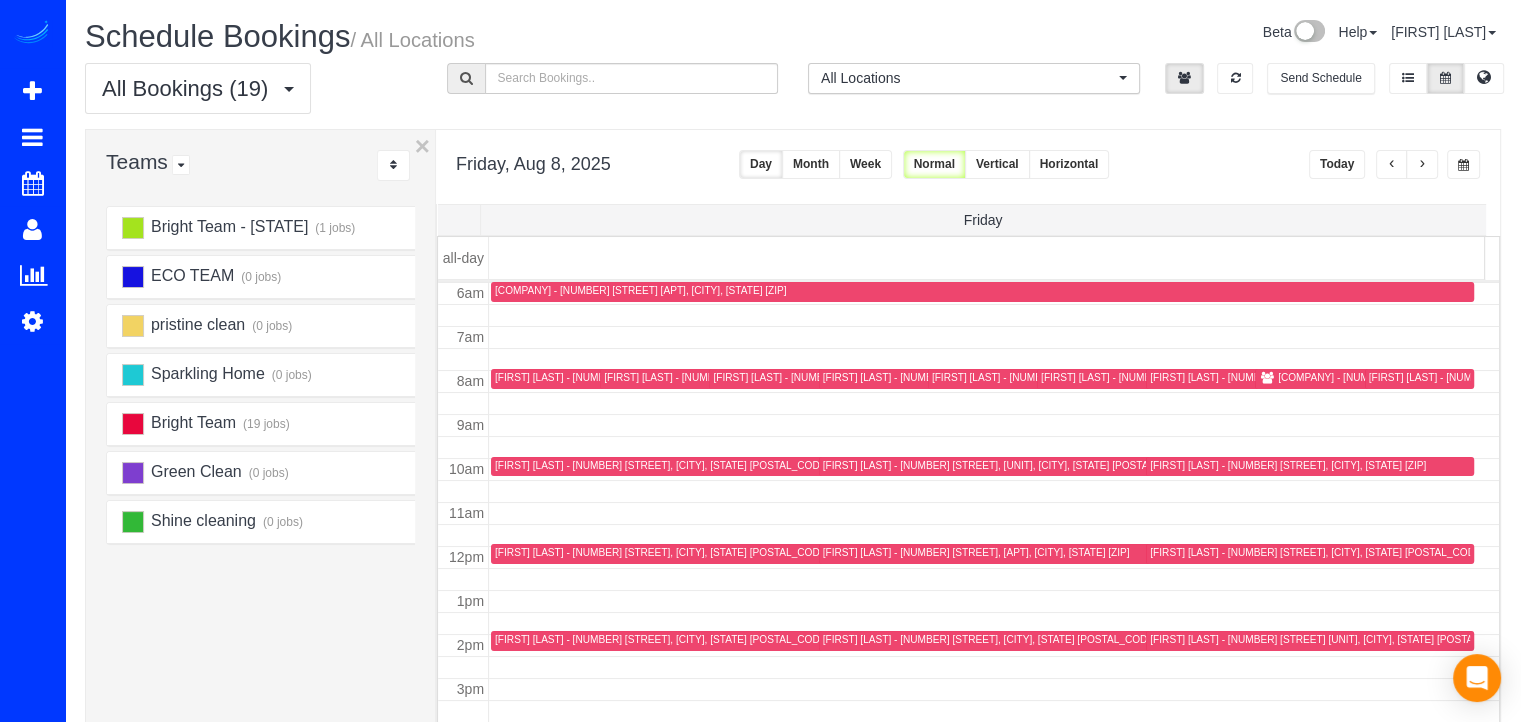 click on "Richey Property Management - 14709 Batavia Dr,, Centreville, VA 20120" at bounding box center [1411, 377] 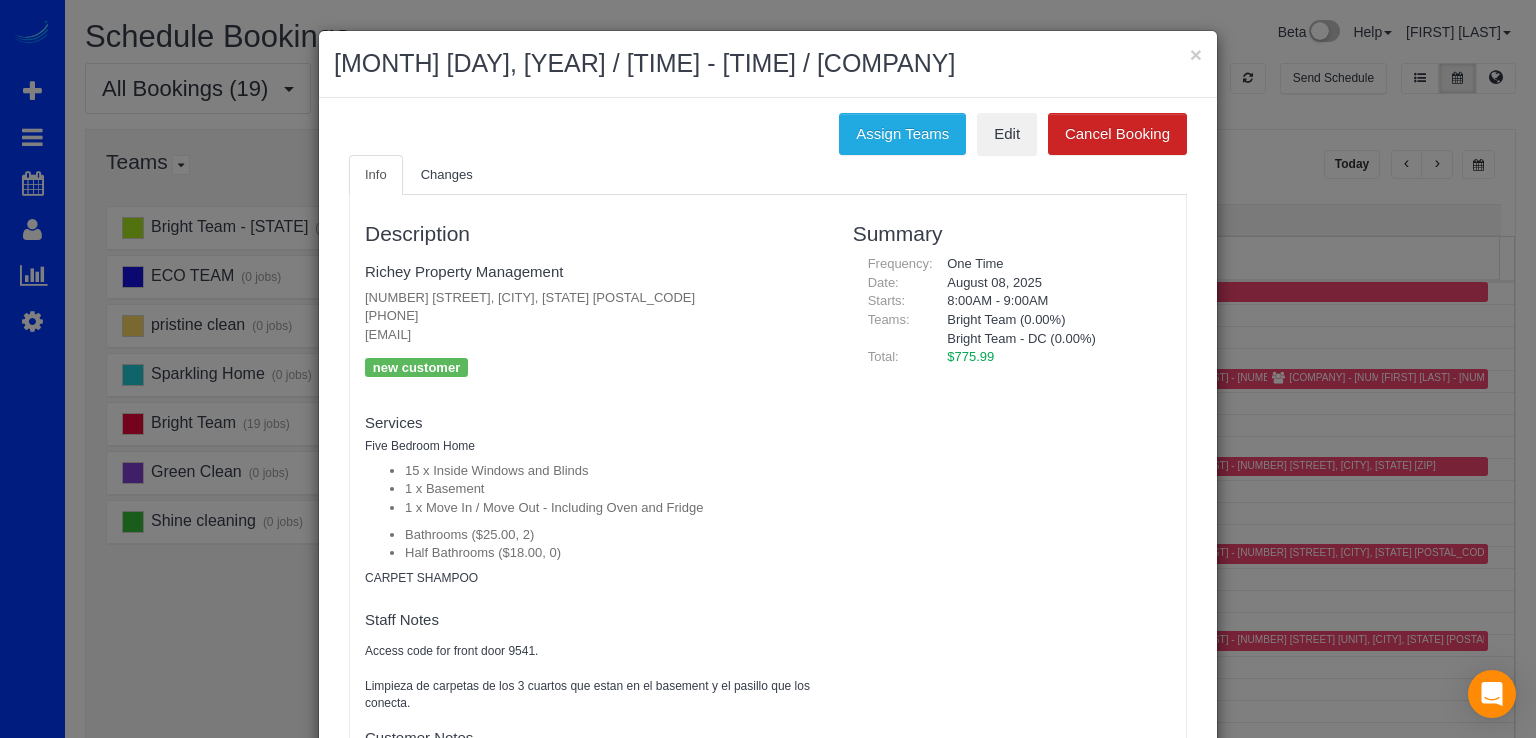 scroll, scrollTop: 24, scrollLeft: 0, axis: vertical 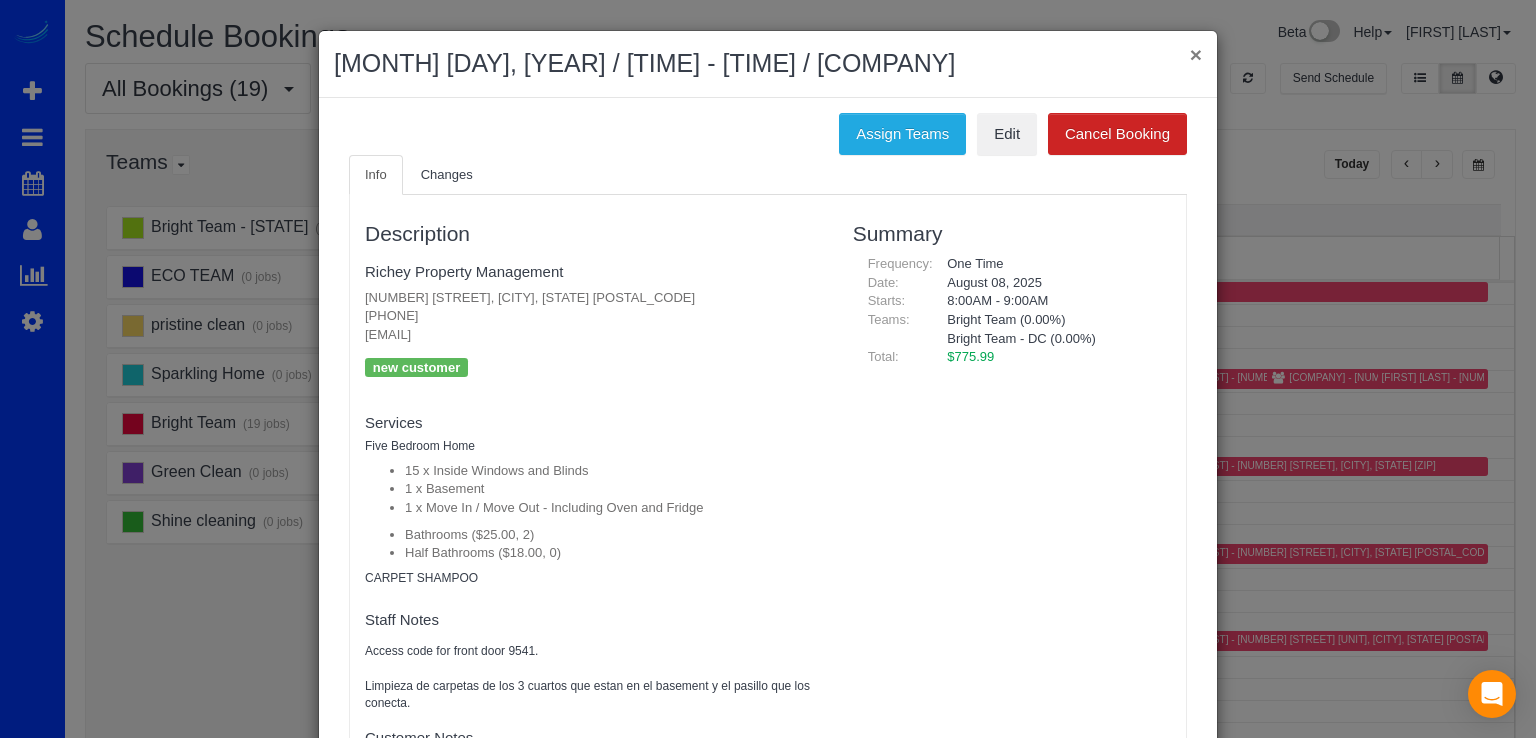 click on "×" at bounding box center (1196, 54) 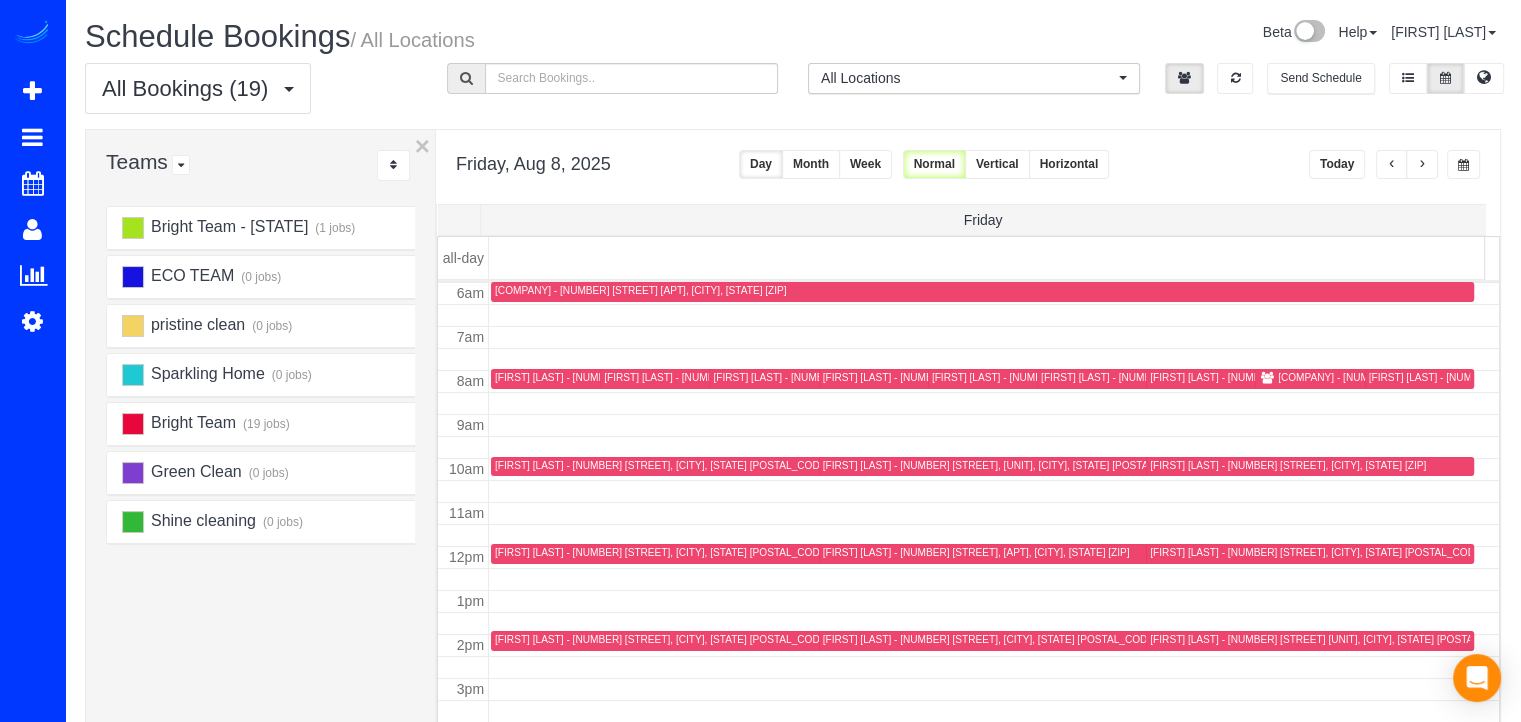 click at bounding box center (1392, 164) 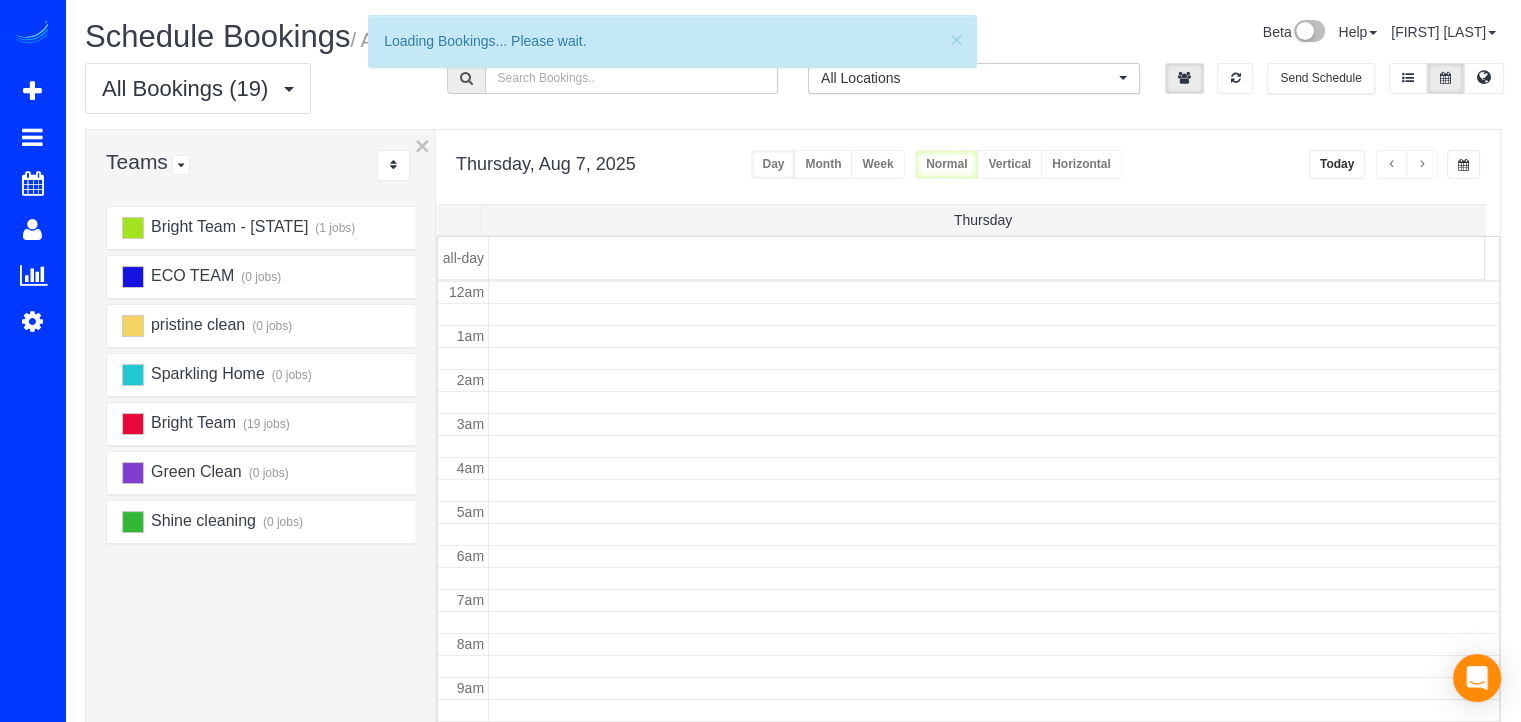 scroll, scrollTop: 263, scrollLeft: 0, axis: vertical 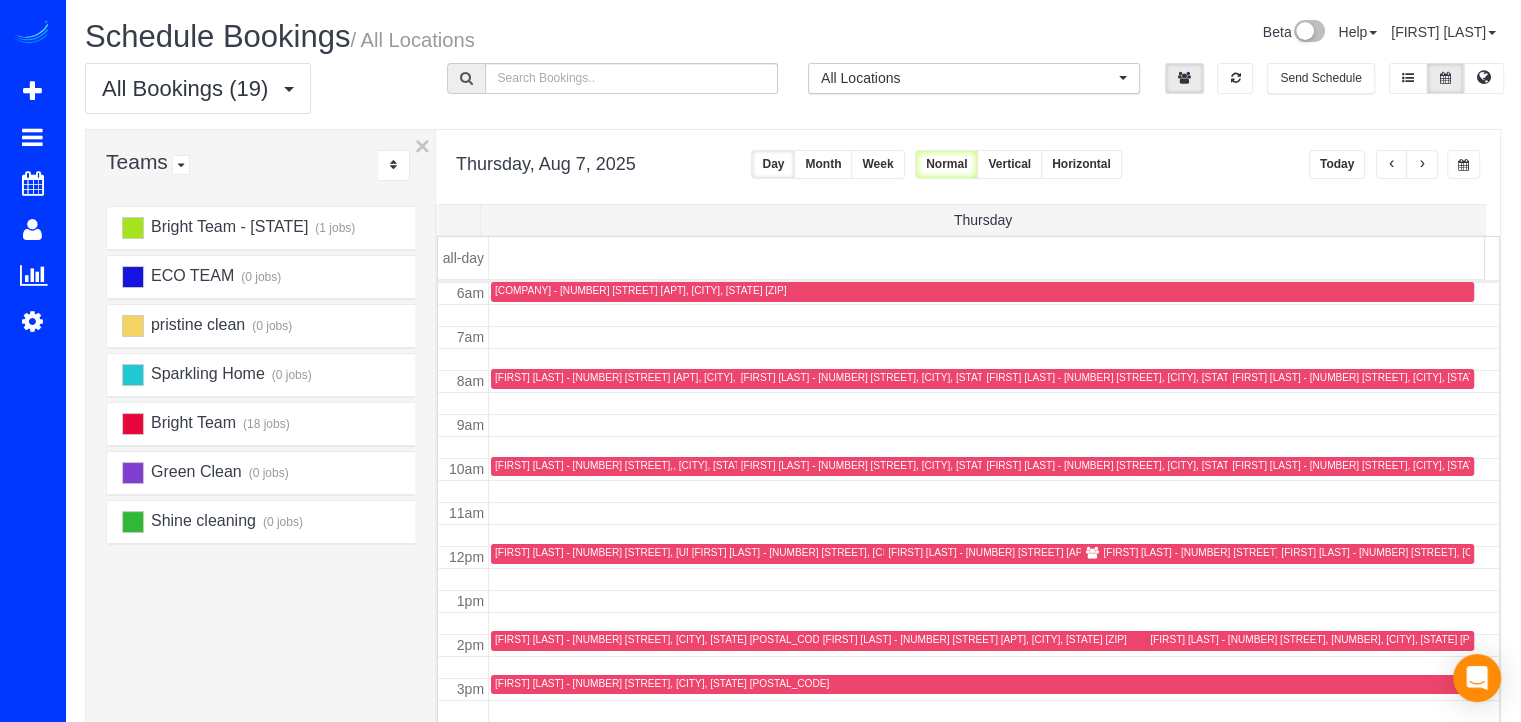 click at bounding box center (1422, 164) 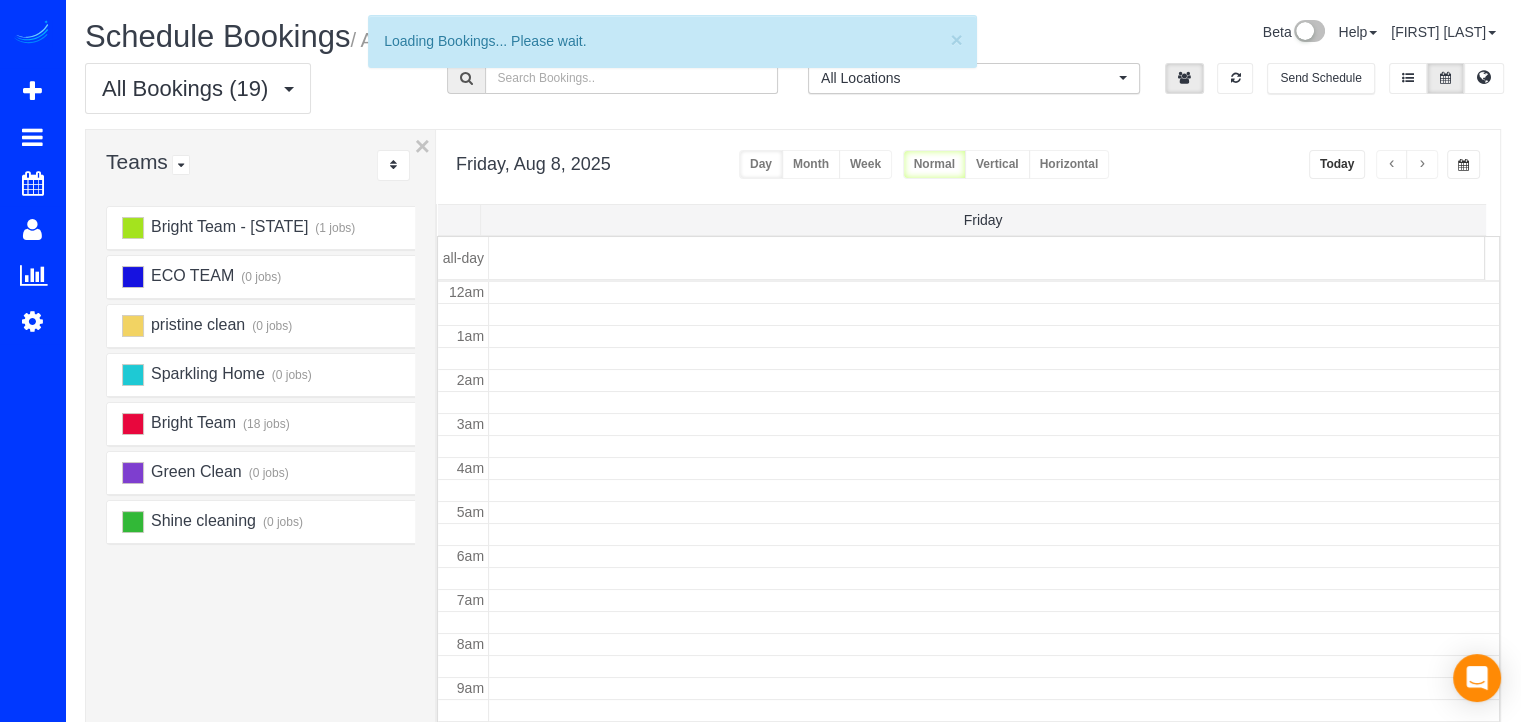 scroll, scrollTop: 263, scrollLeft: 0, axis: vertical 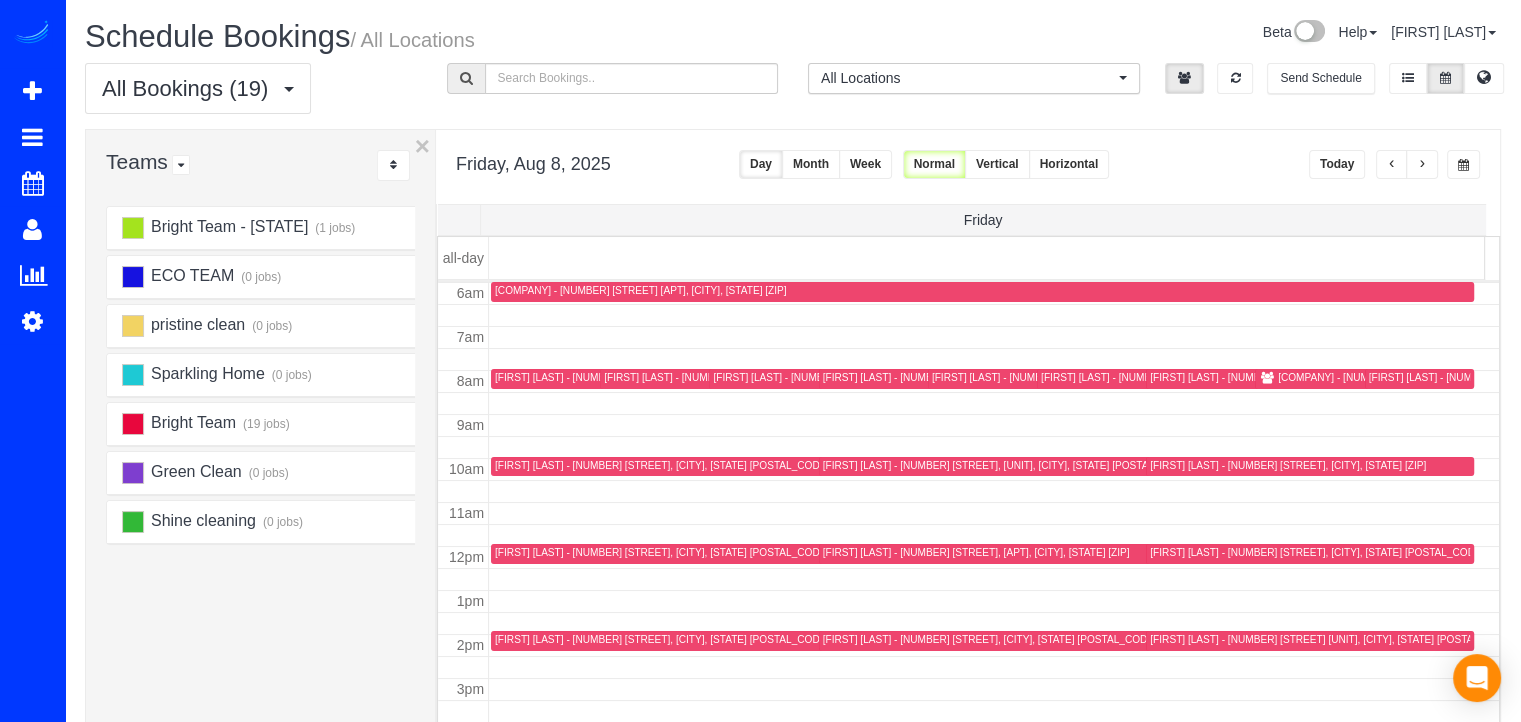 click on "Today" at bounding box center (1337, 164) 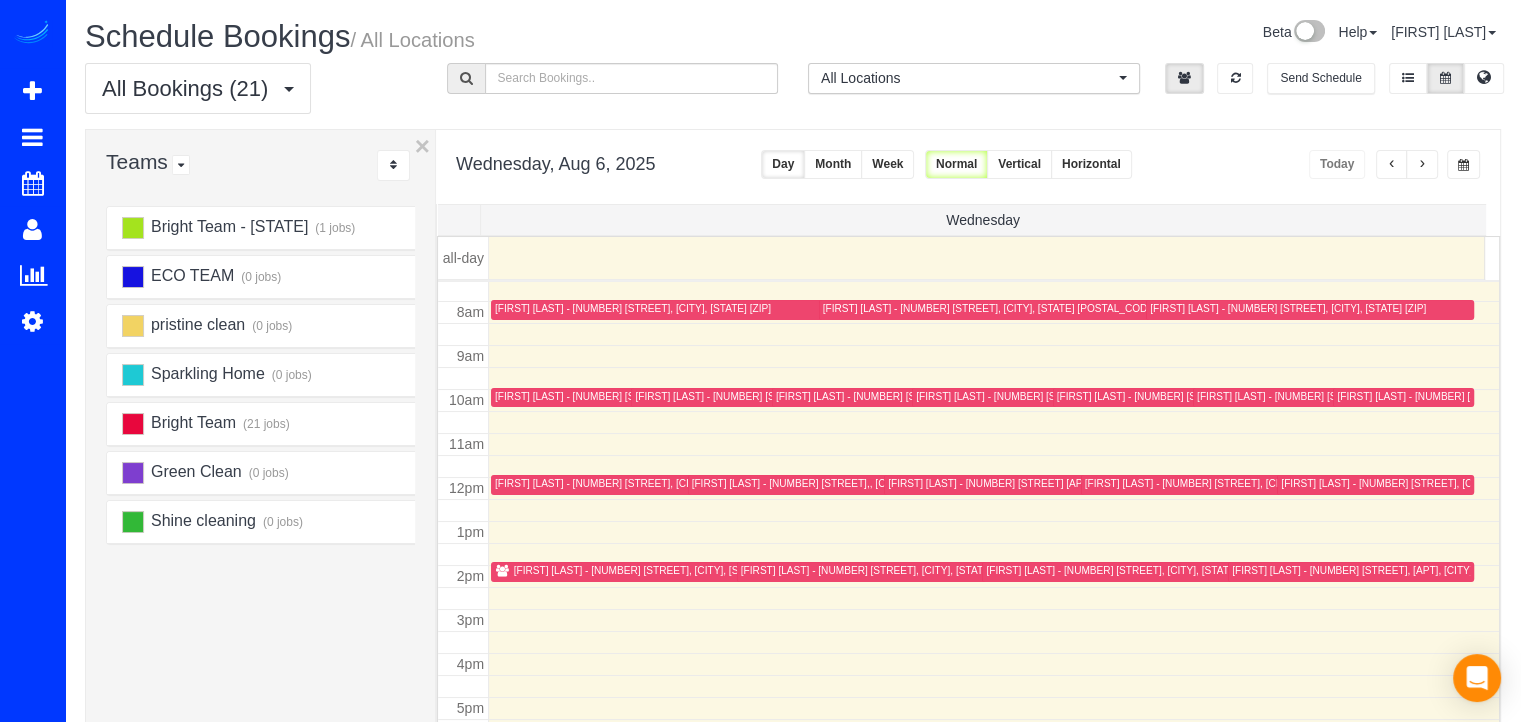 scroll, scrollTop: 298, scrollLeft: 0, axis: vertical 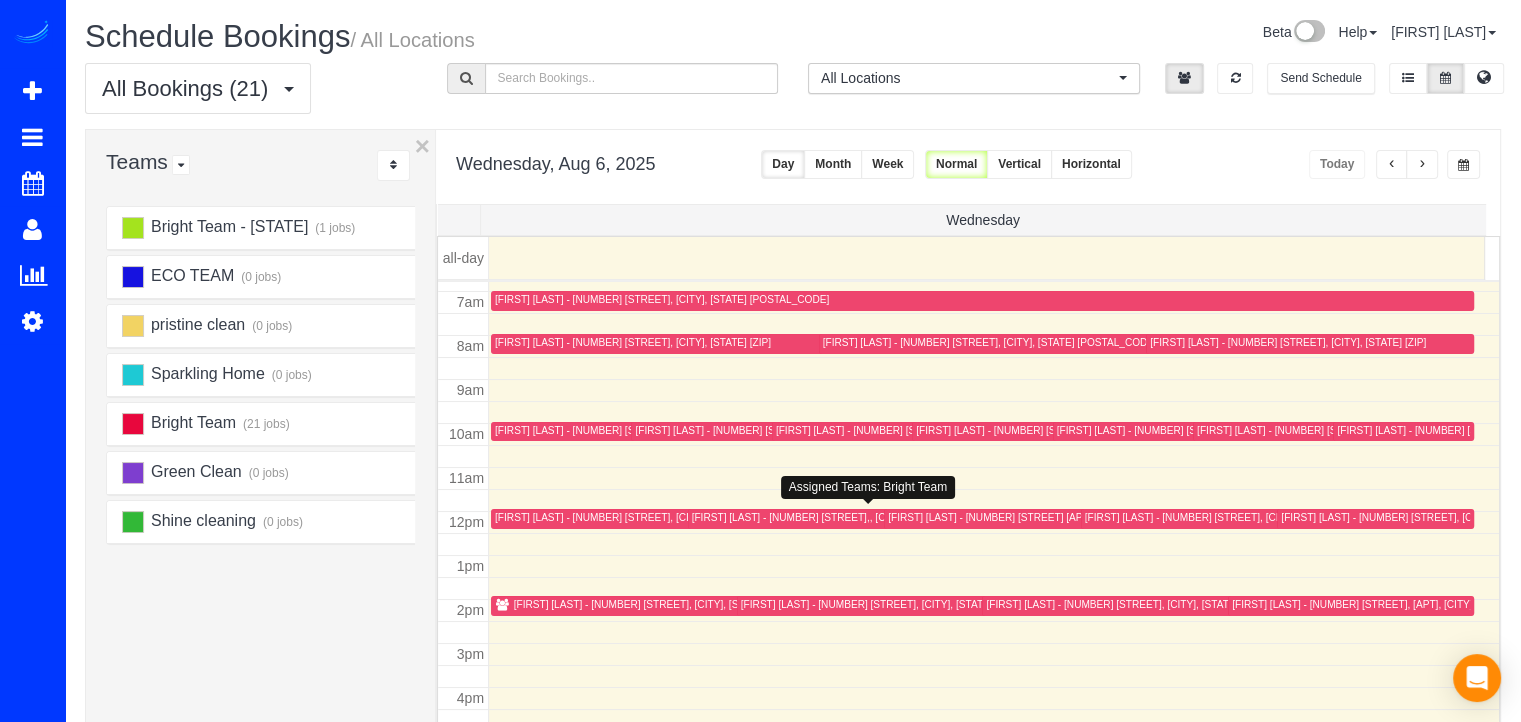 click on "[FIRST] [LAST] - [NUMBER] [STREET] [CITY], [STATE] [POSTAL_CODE]" at bounding box center (831, 517) 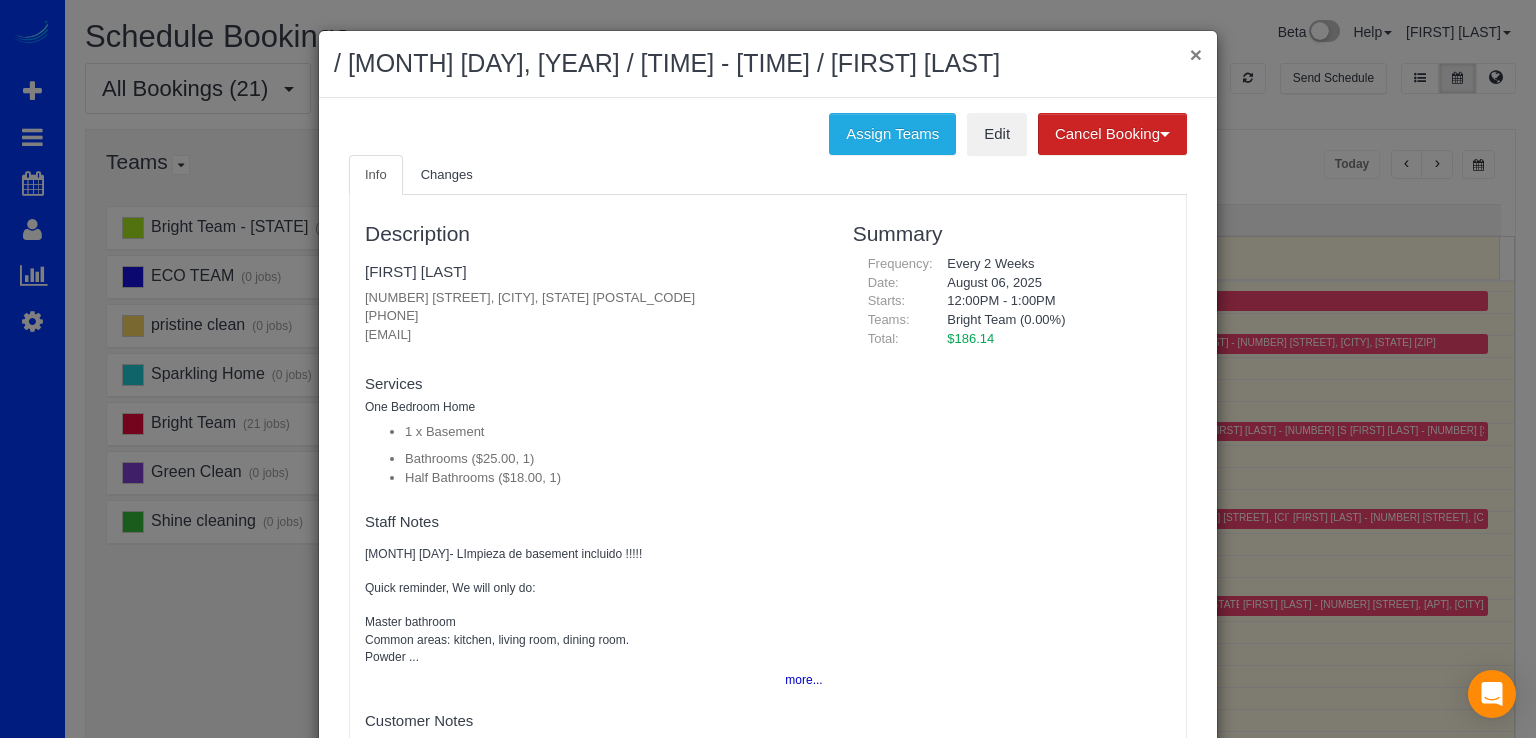 click on "×" at bounding box center (1196, 54) 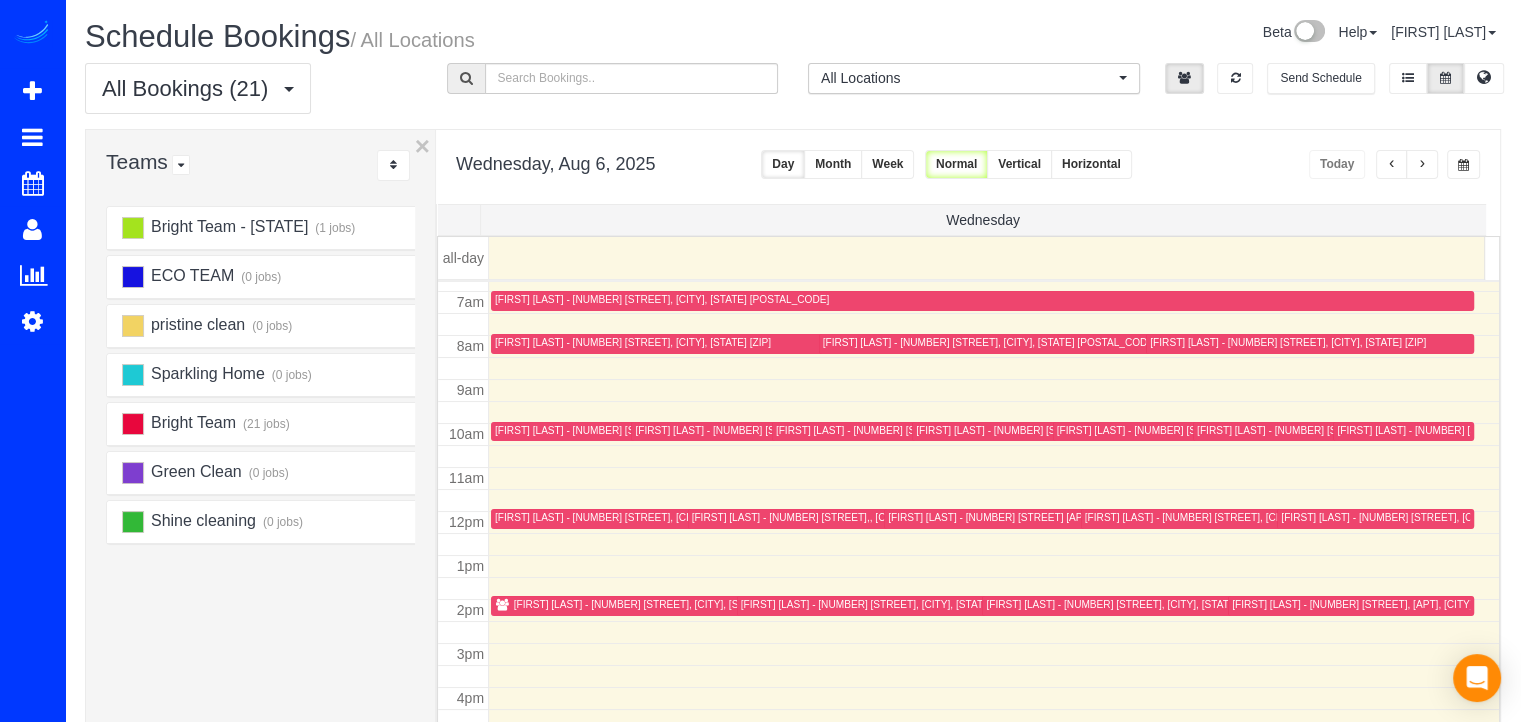 click on "[FIRST] [LAST] - [NUMBER] [STREET] [CITY], [STATE] [POSTAL_CODE]" at bounding box center [831, 517] 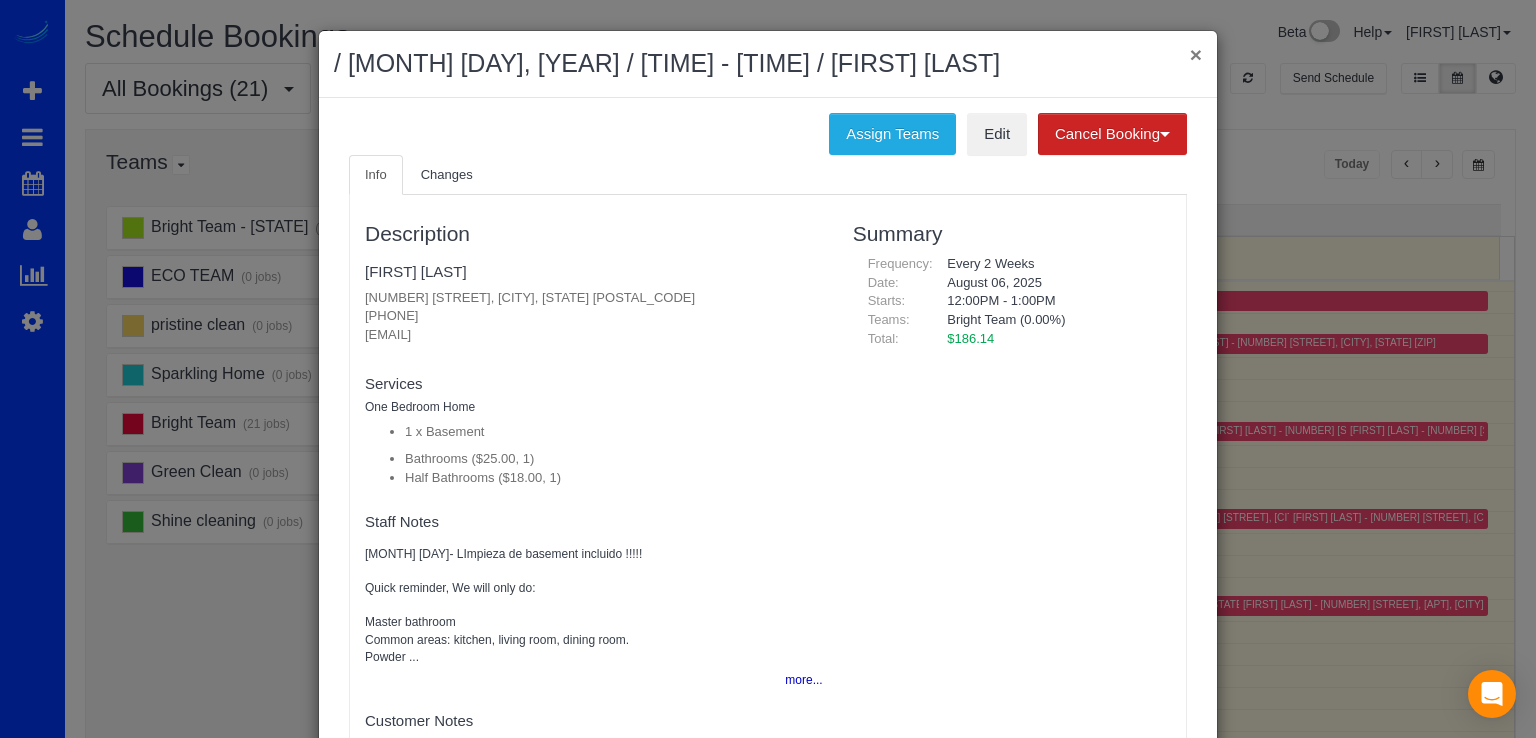click on "×" at bounding box center (1196, 54) 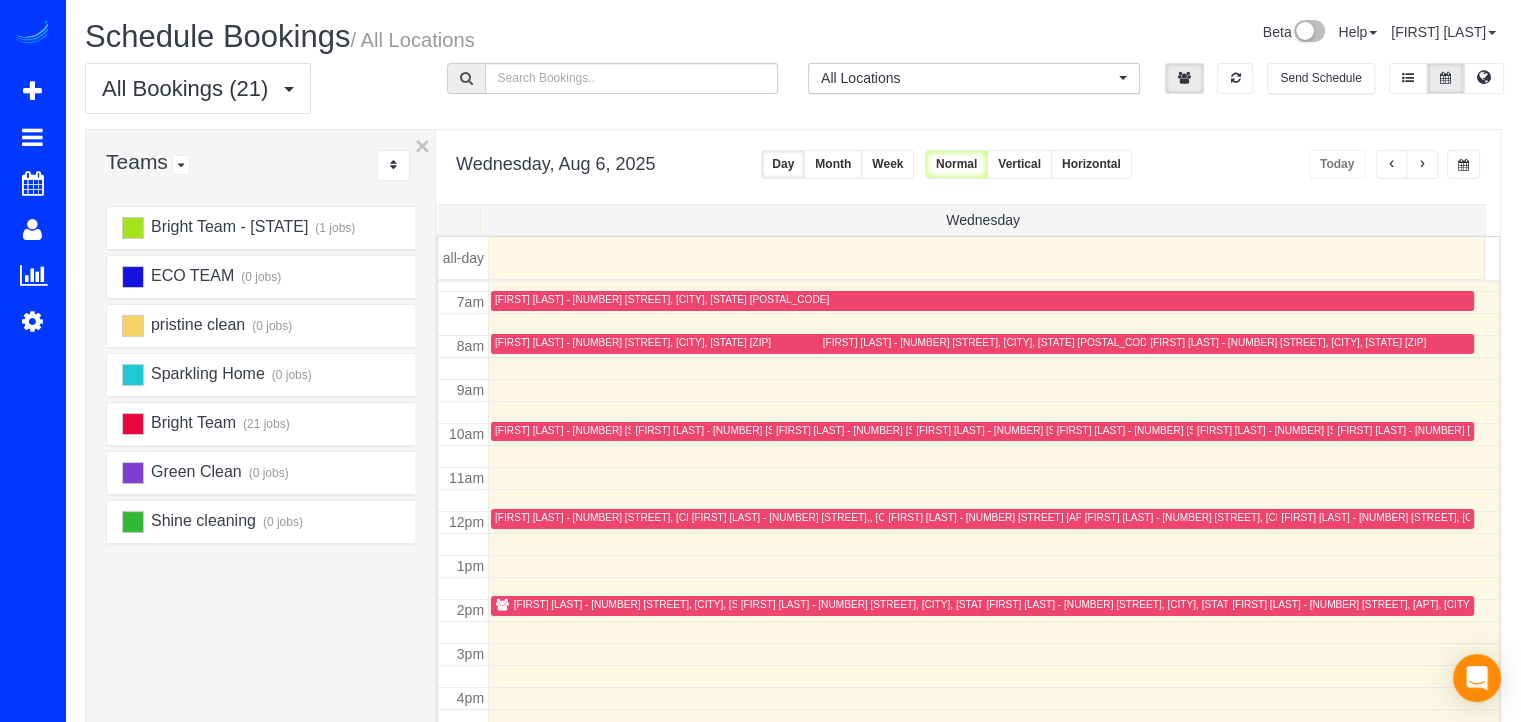 click at bounding box center [1422, 164] 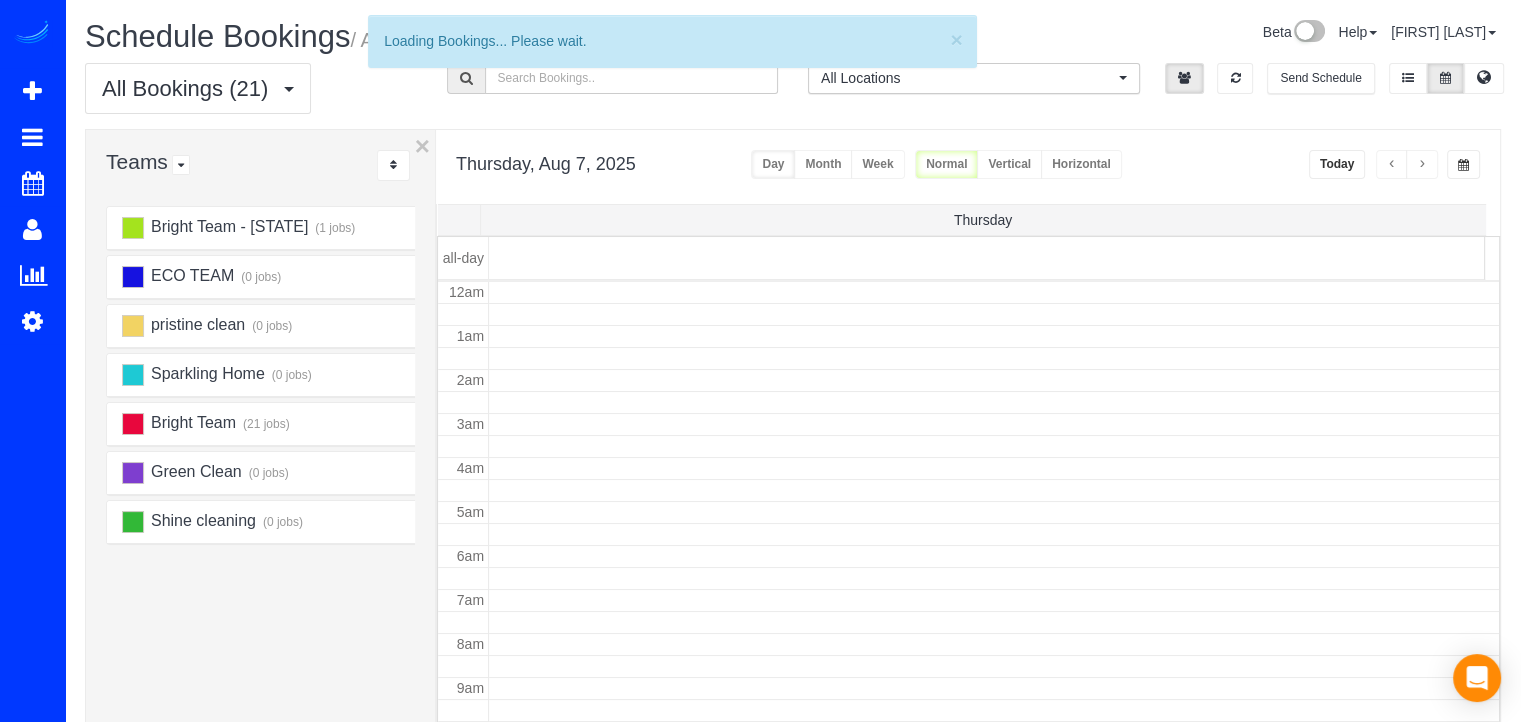 scroll, scrollTop: 263, scrollLeft: 0, axis: vertical 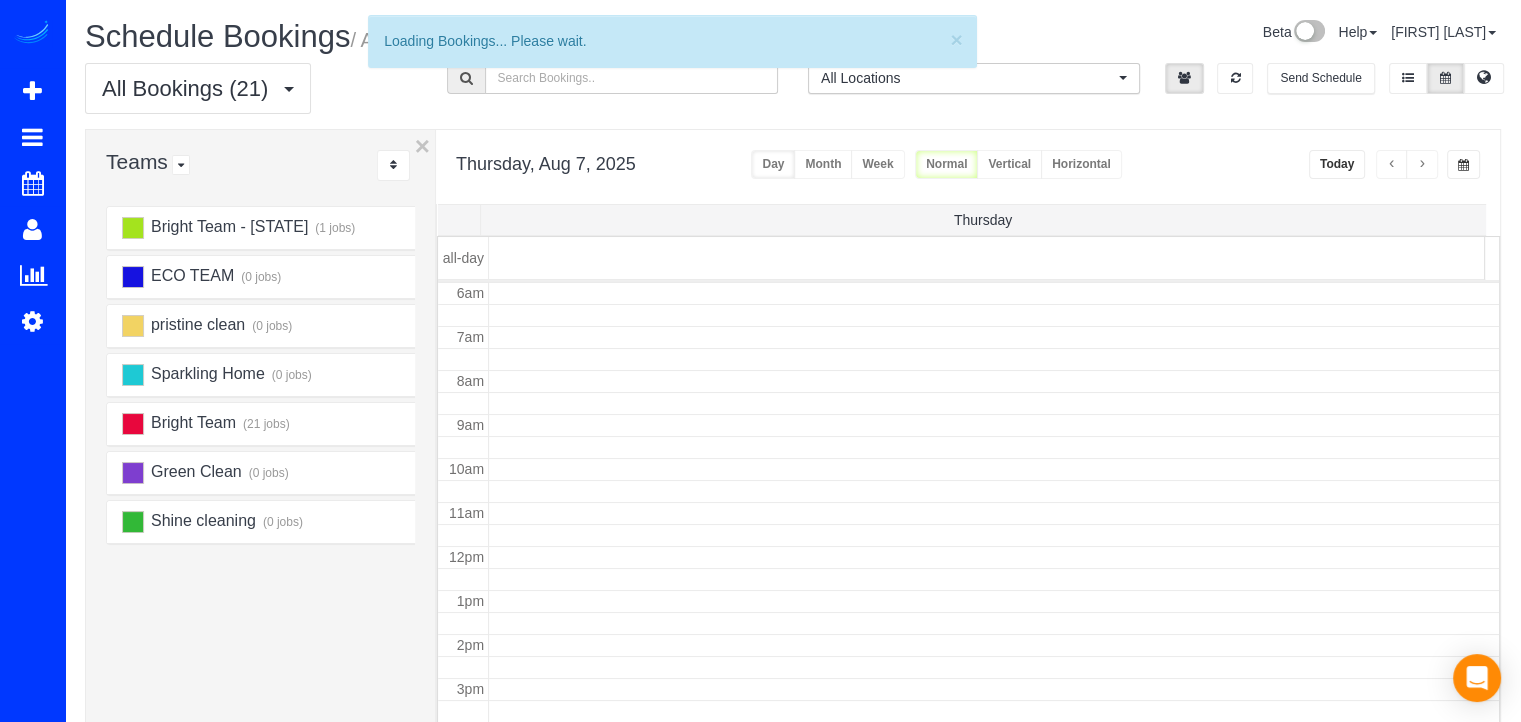 click at bounding box center (1422, 164) 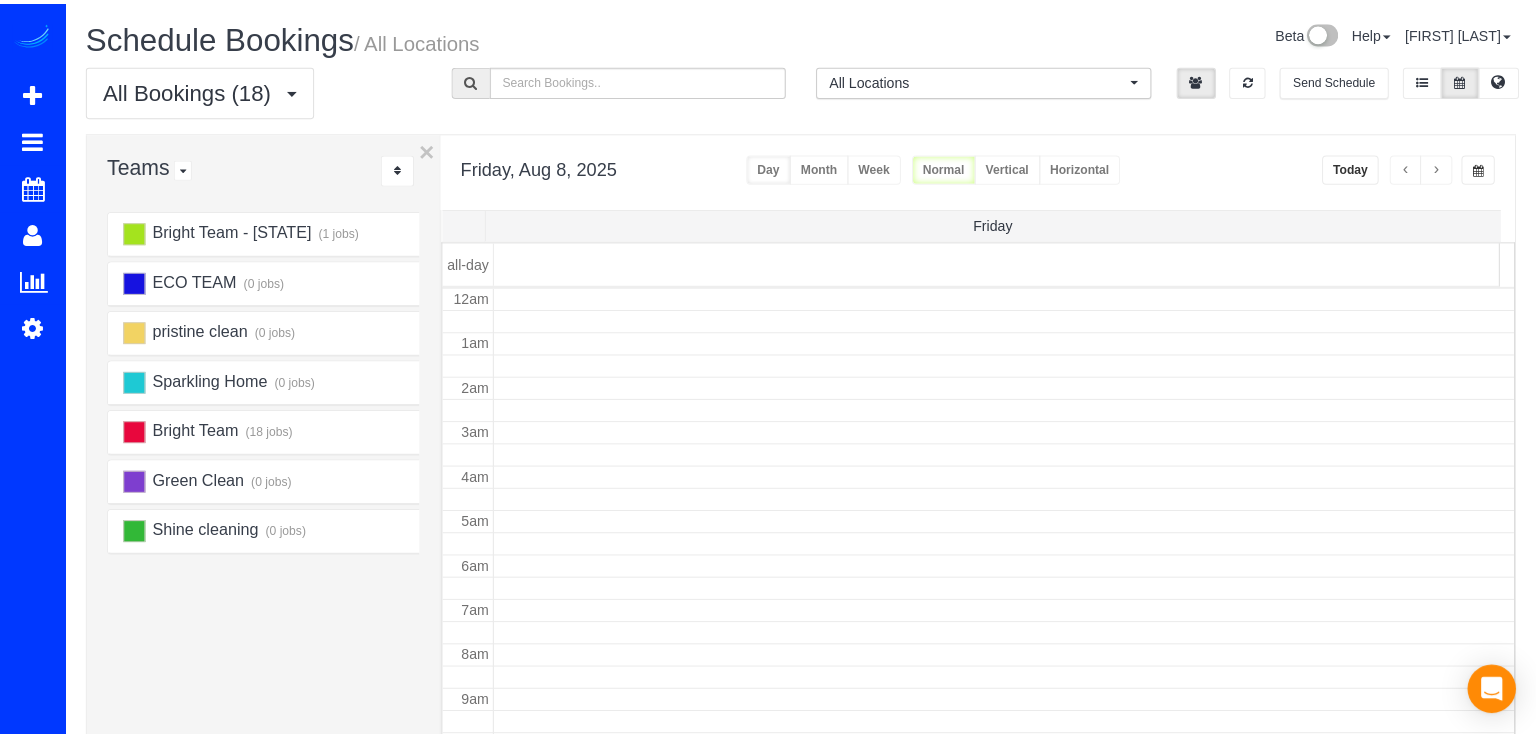 scroll, scrollTop: 263, scrollLeft: 0, axis: vertical 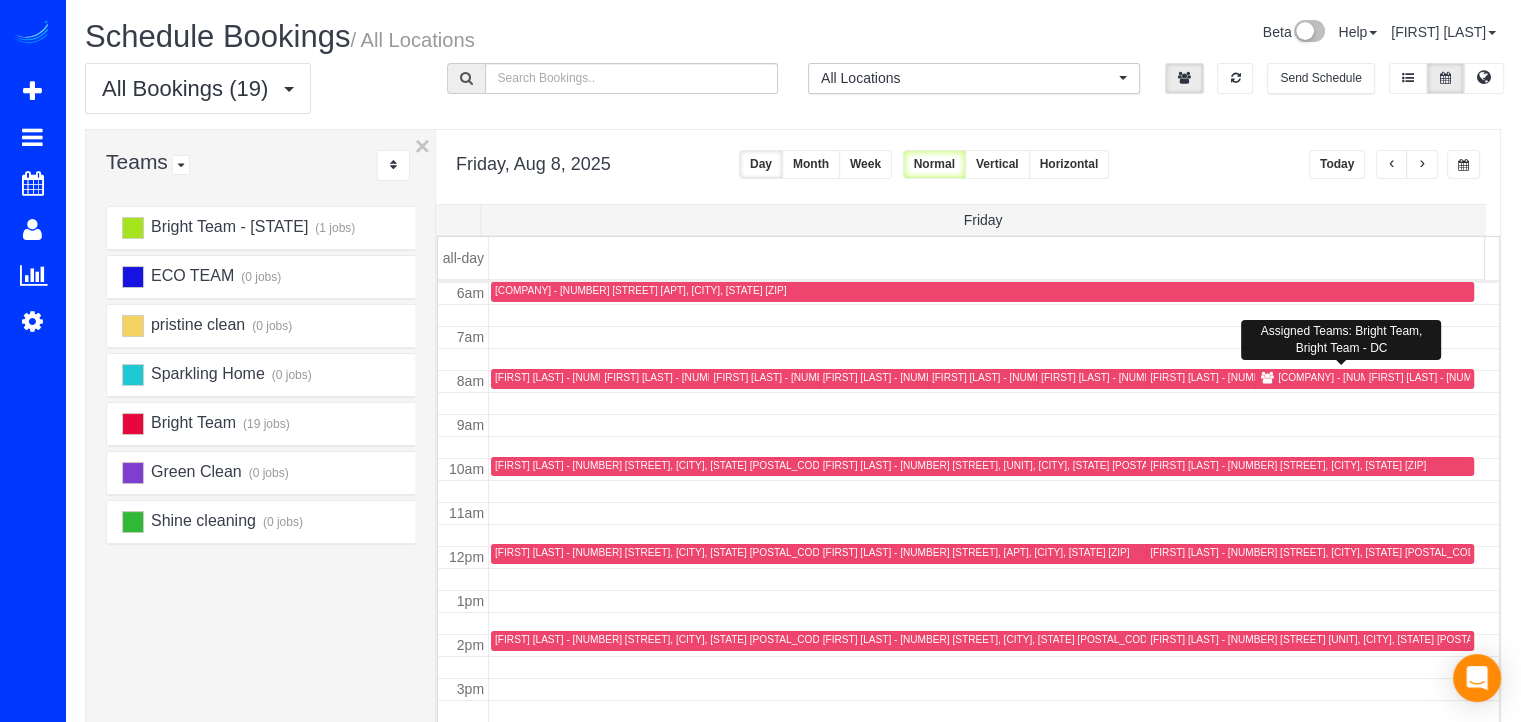 click on "Richey Property Management - 14709 Batavia Dr,, Centreville, VA 20120" at bounding box center (1411, 377) 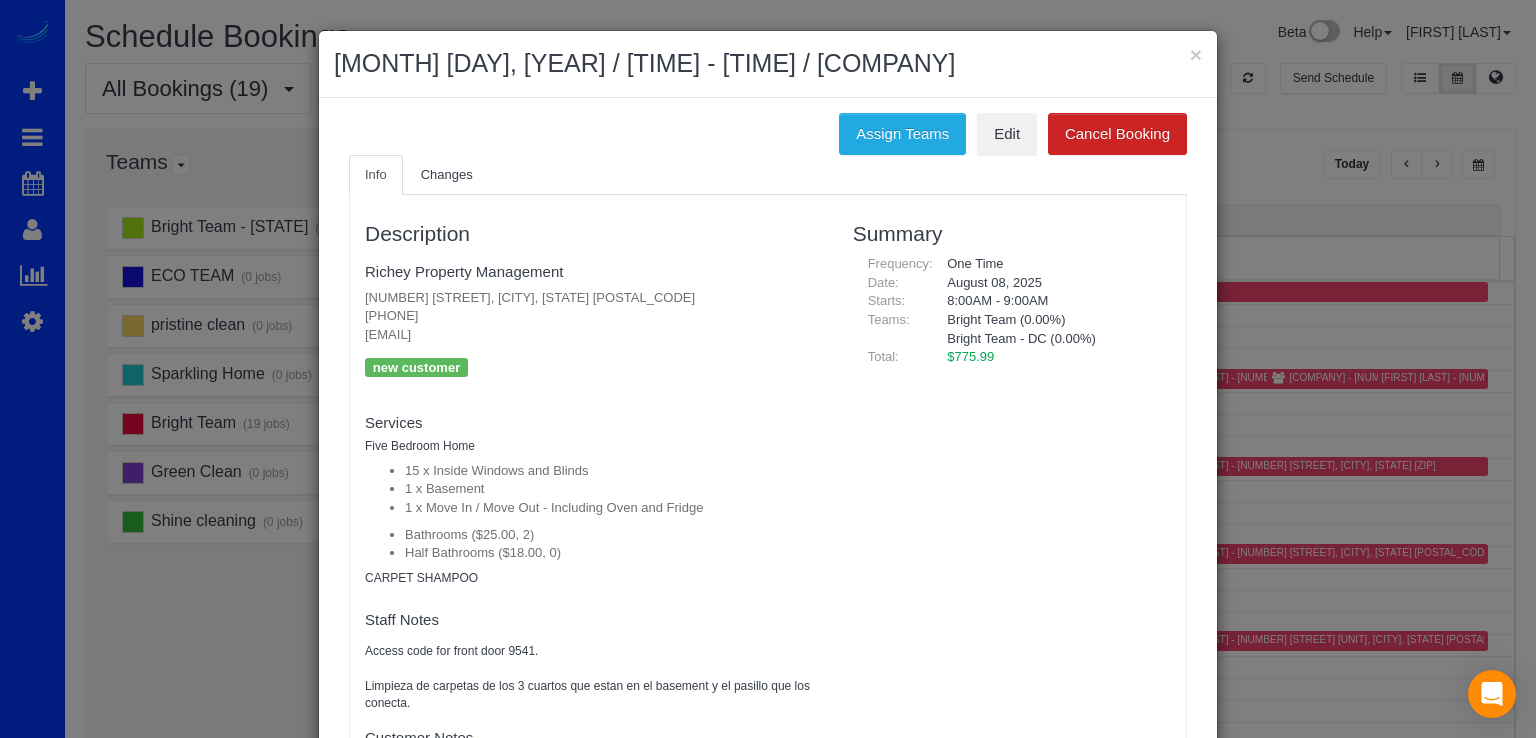 click on "August 08, 2025 /
8:00AM - 9:00AM /
Richey Property Management" at bounding box center [768, 64] 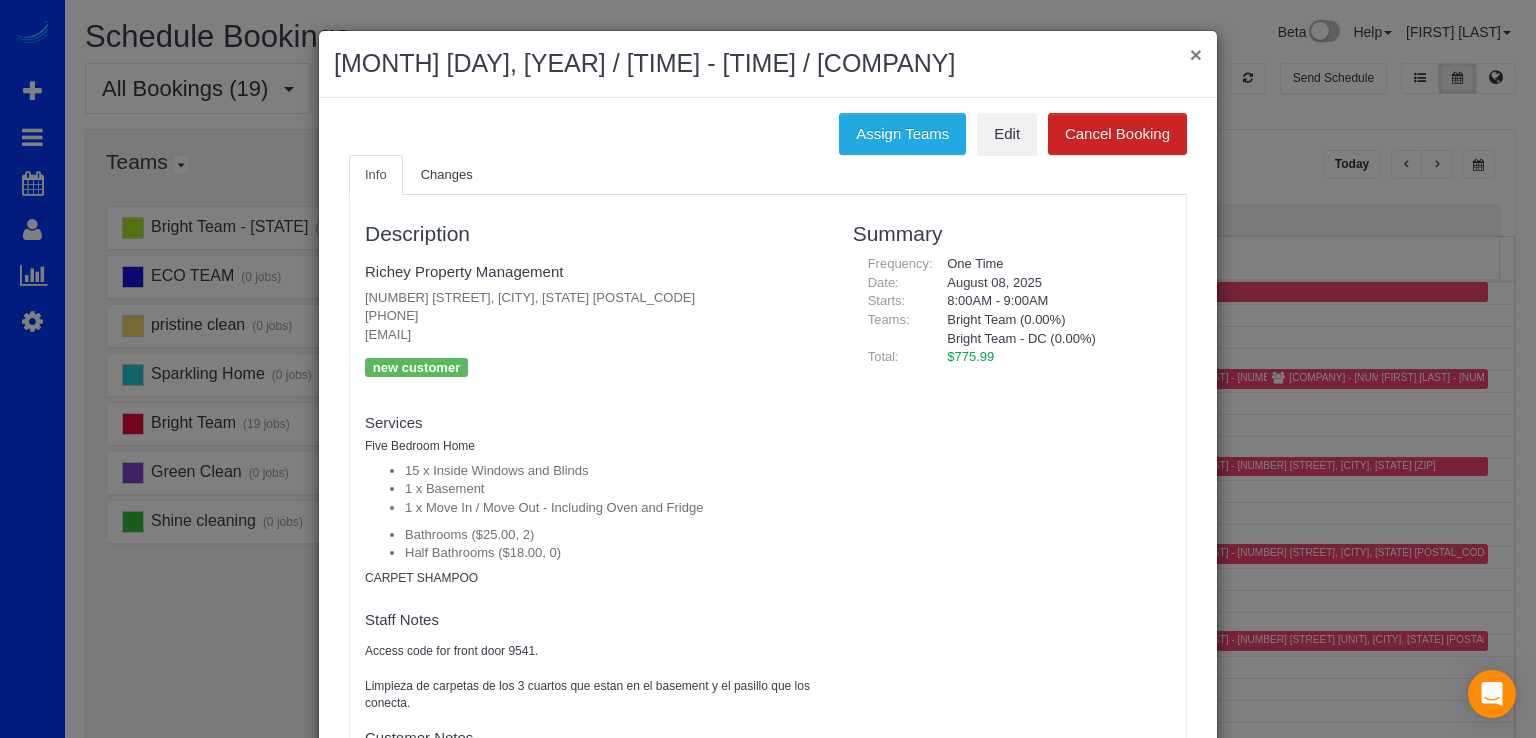 click on "×" at bounding box center [1196, 54] 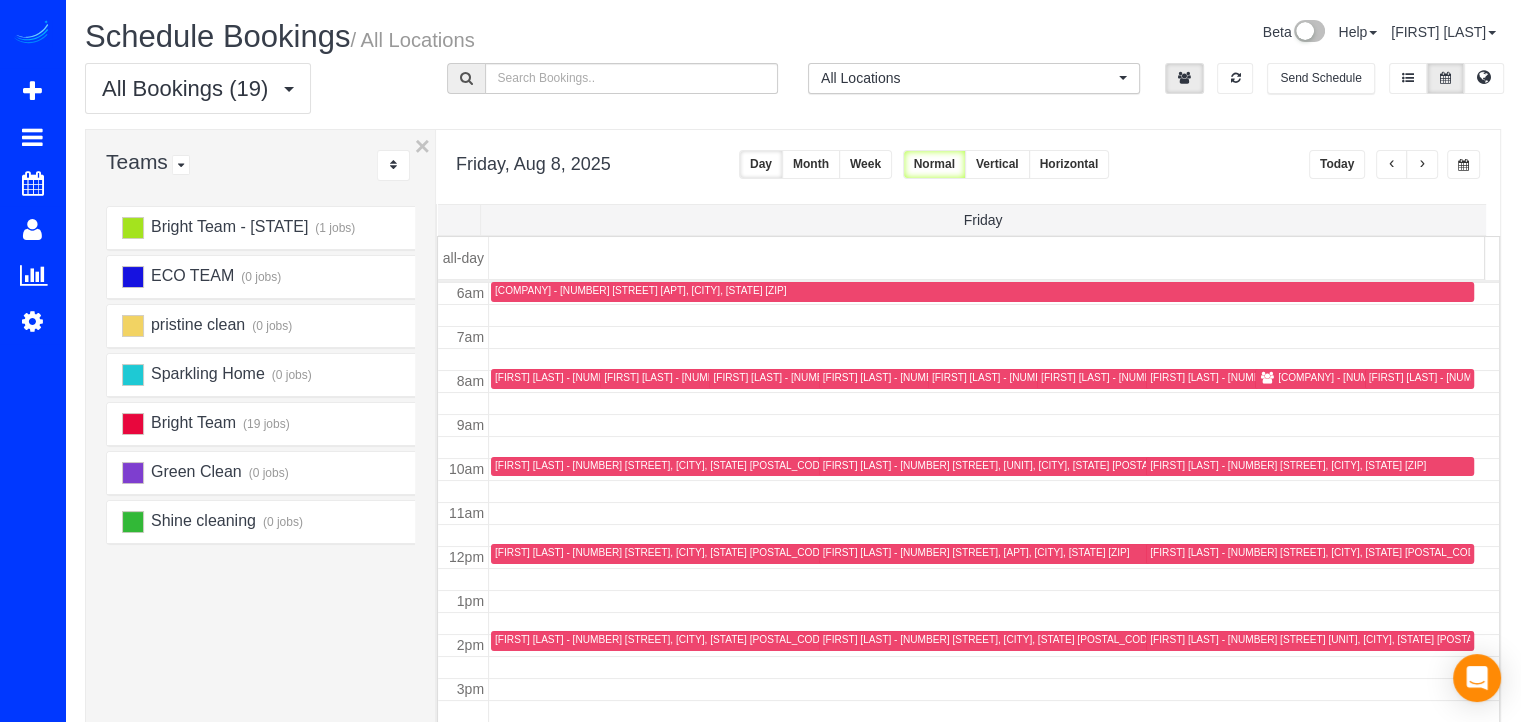 click on "Richey Property Management - 14709 Batavia Dr,, Centreville, VA 20120" at bounding box center [1411, 377] 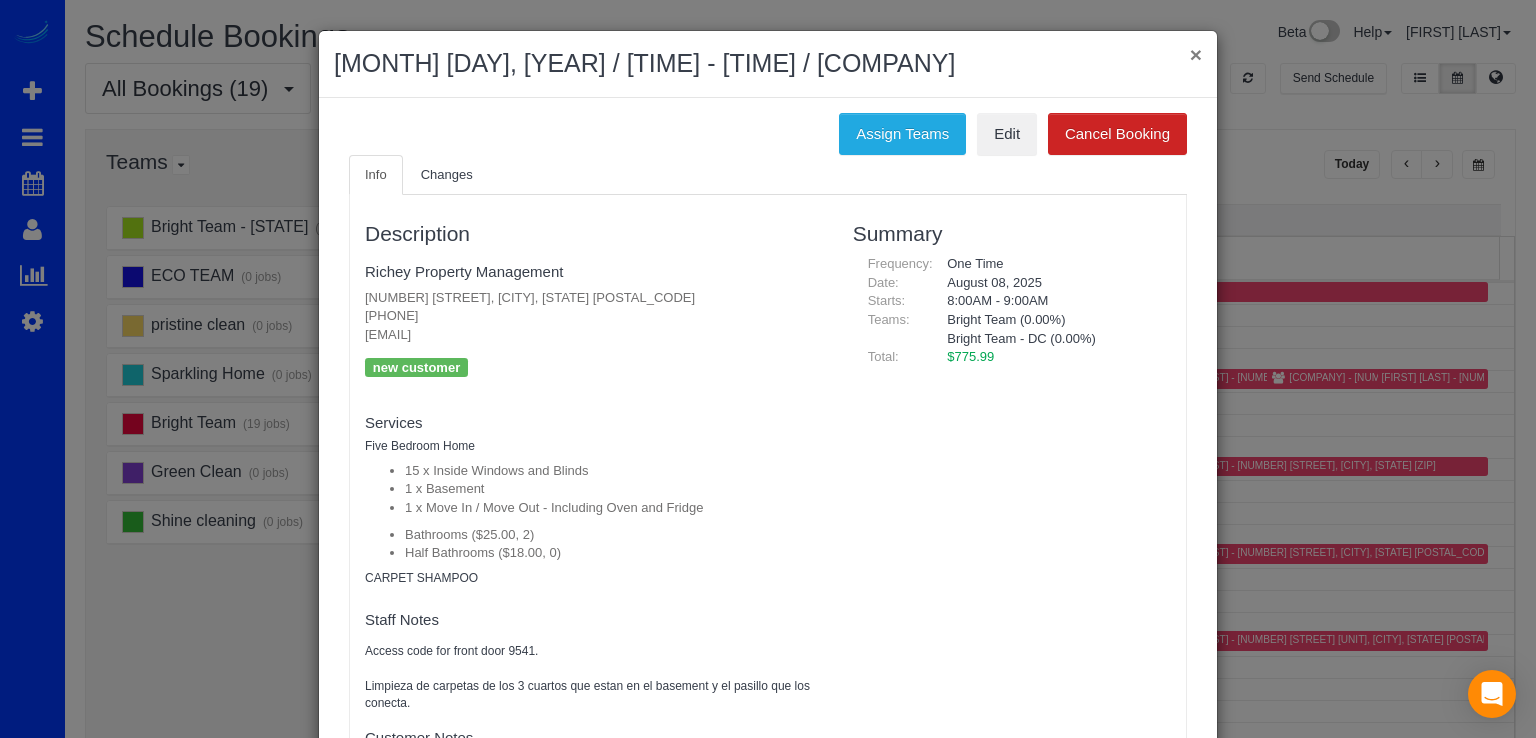 click on "×" at bounding box center (1196, 54) 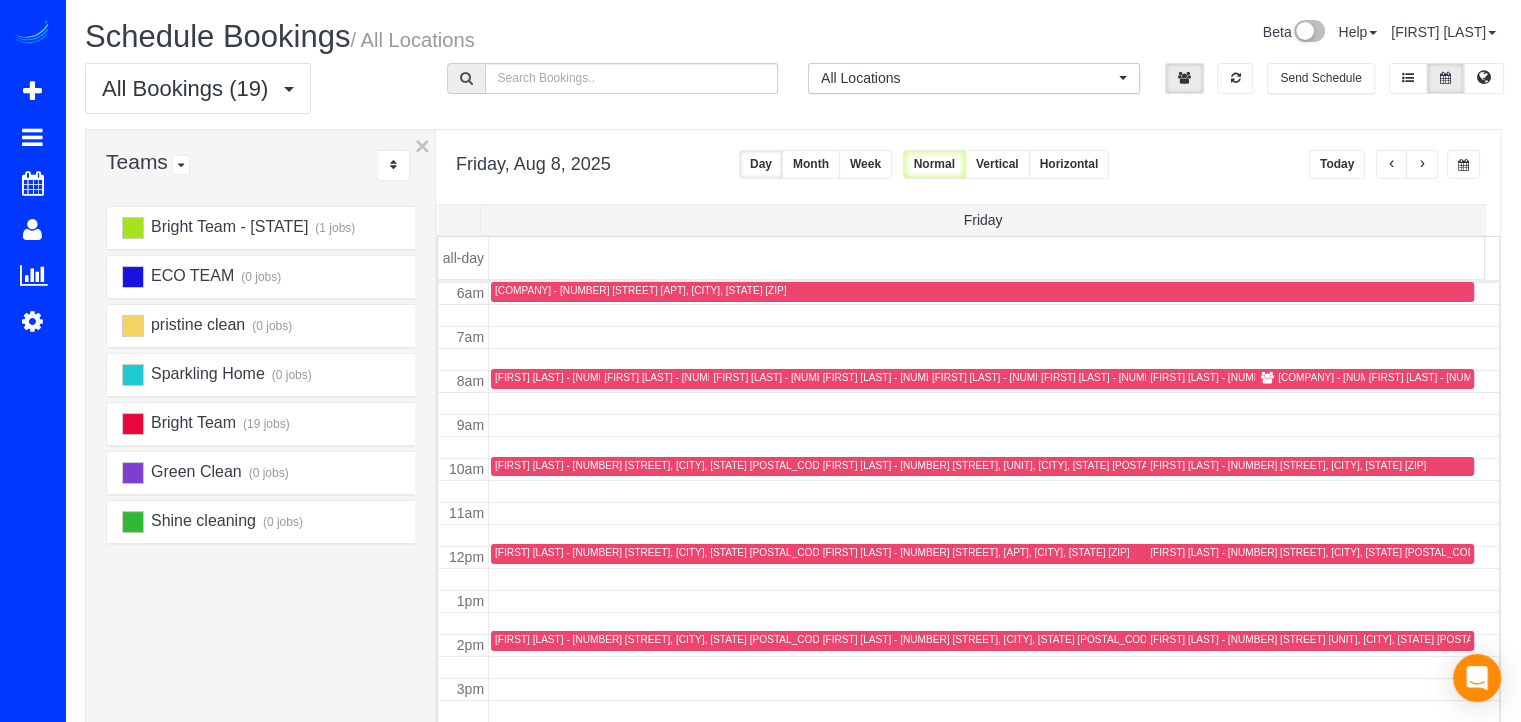 click on "Richey Property Management - 14709 Batavia Dr,, Centreville, VA 20120" at bounding box center (1411, 377) 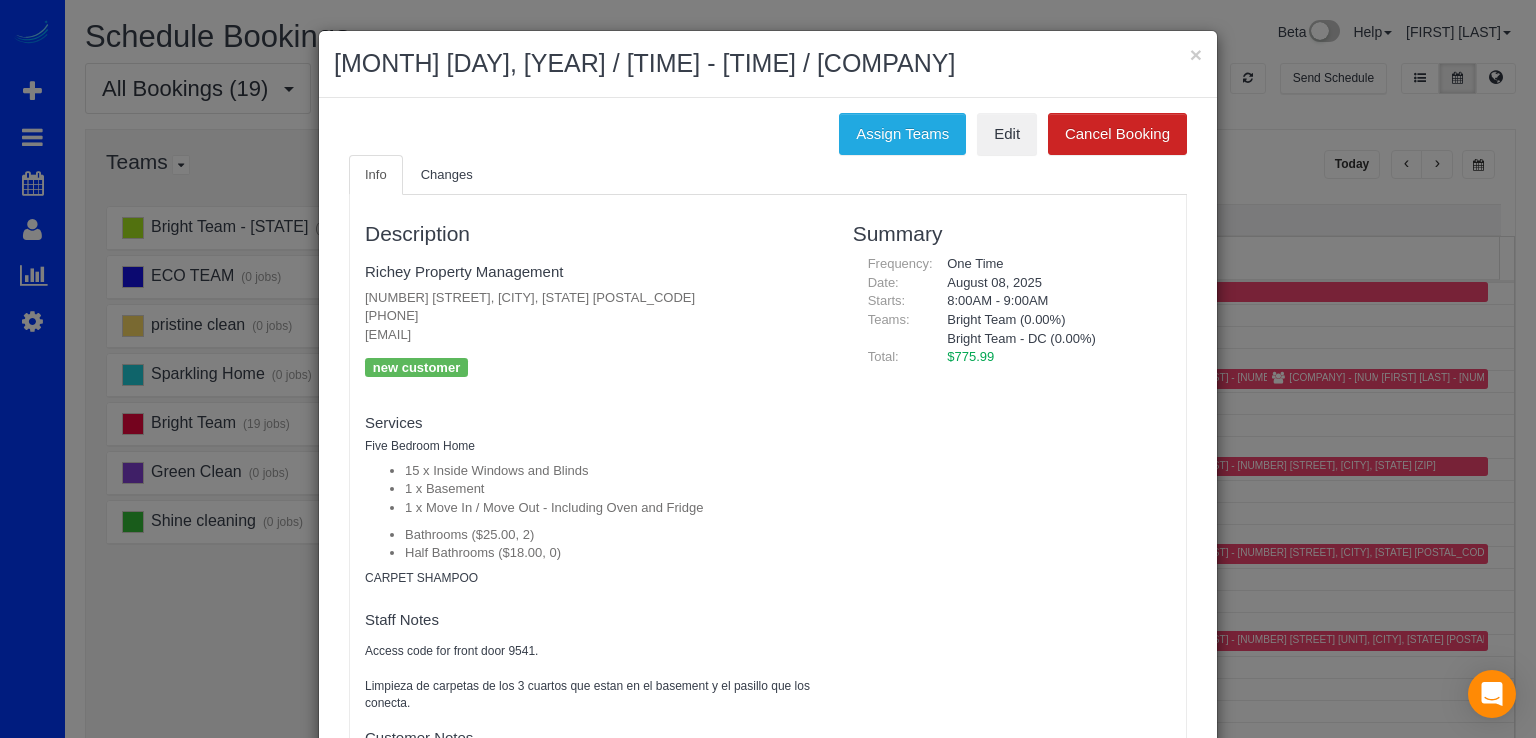 click on "×
August 08, 2025 /
8:00AM - 9:00AM /
Richey Property Management" at bounding box center (768, 64) 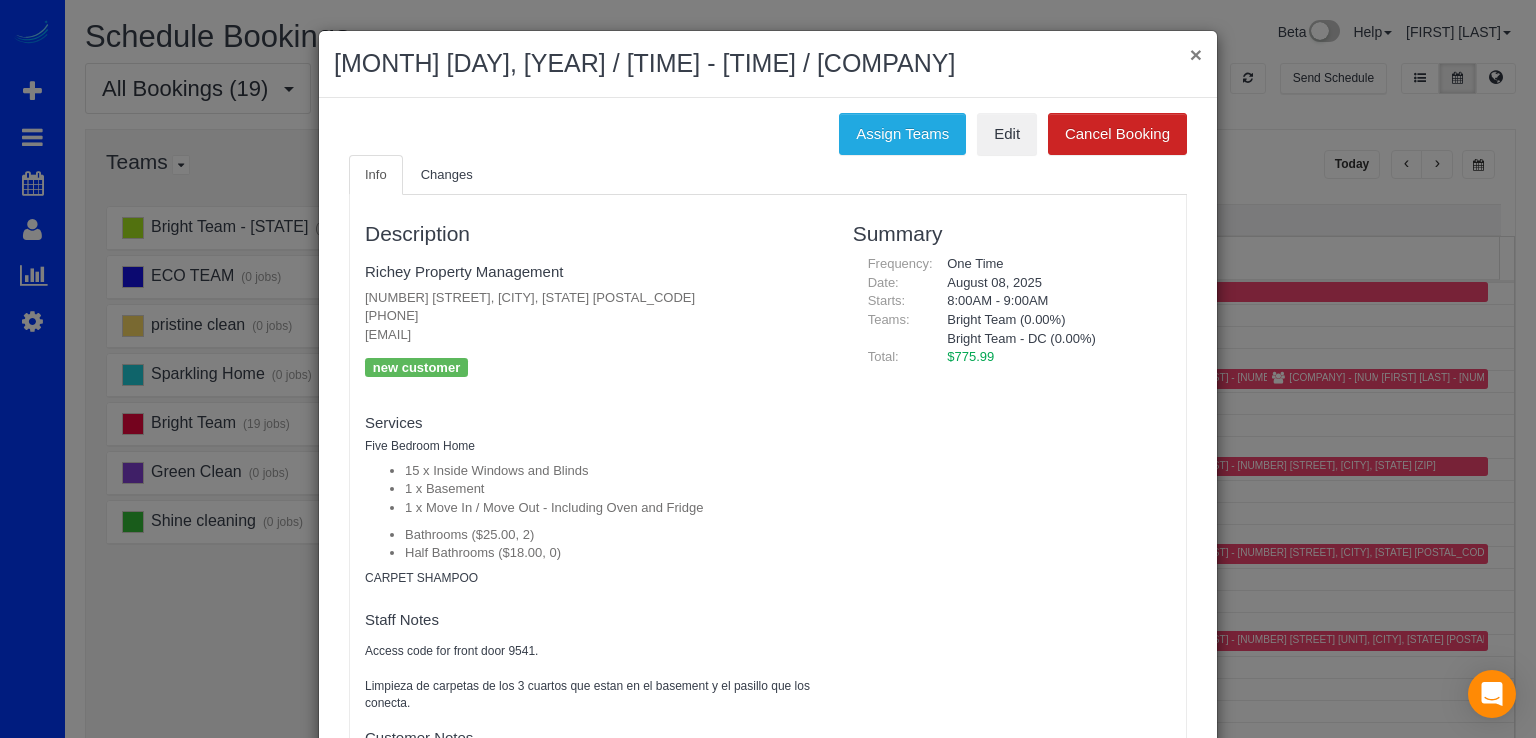 click on "×" at bounding box center [1196, 54] 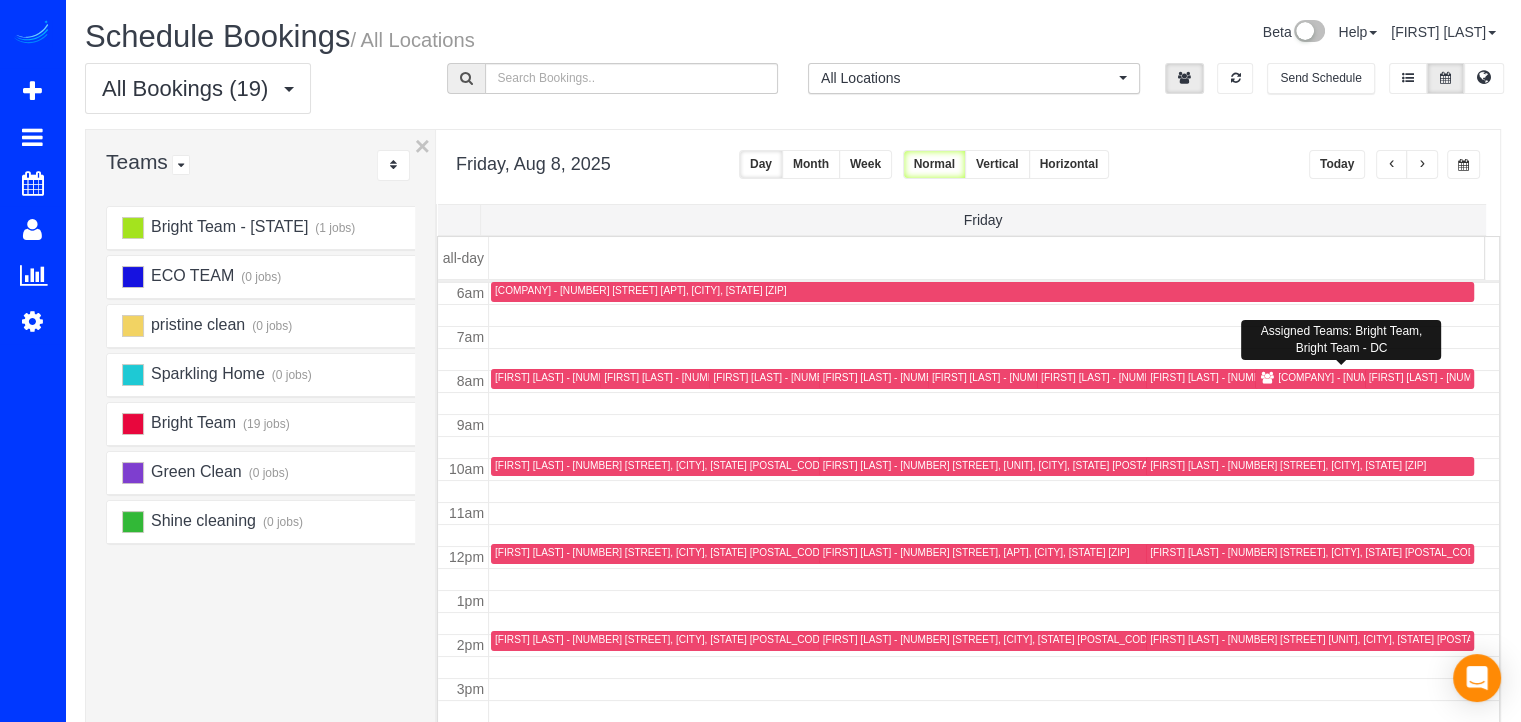 click on "Richey Property Management - 14709 Batavia Dr,, Centreville, VA 20120" at bounding box center (1411, 377) 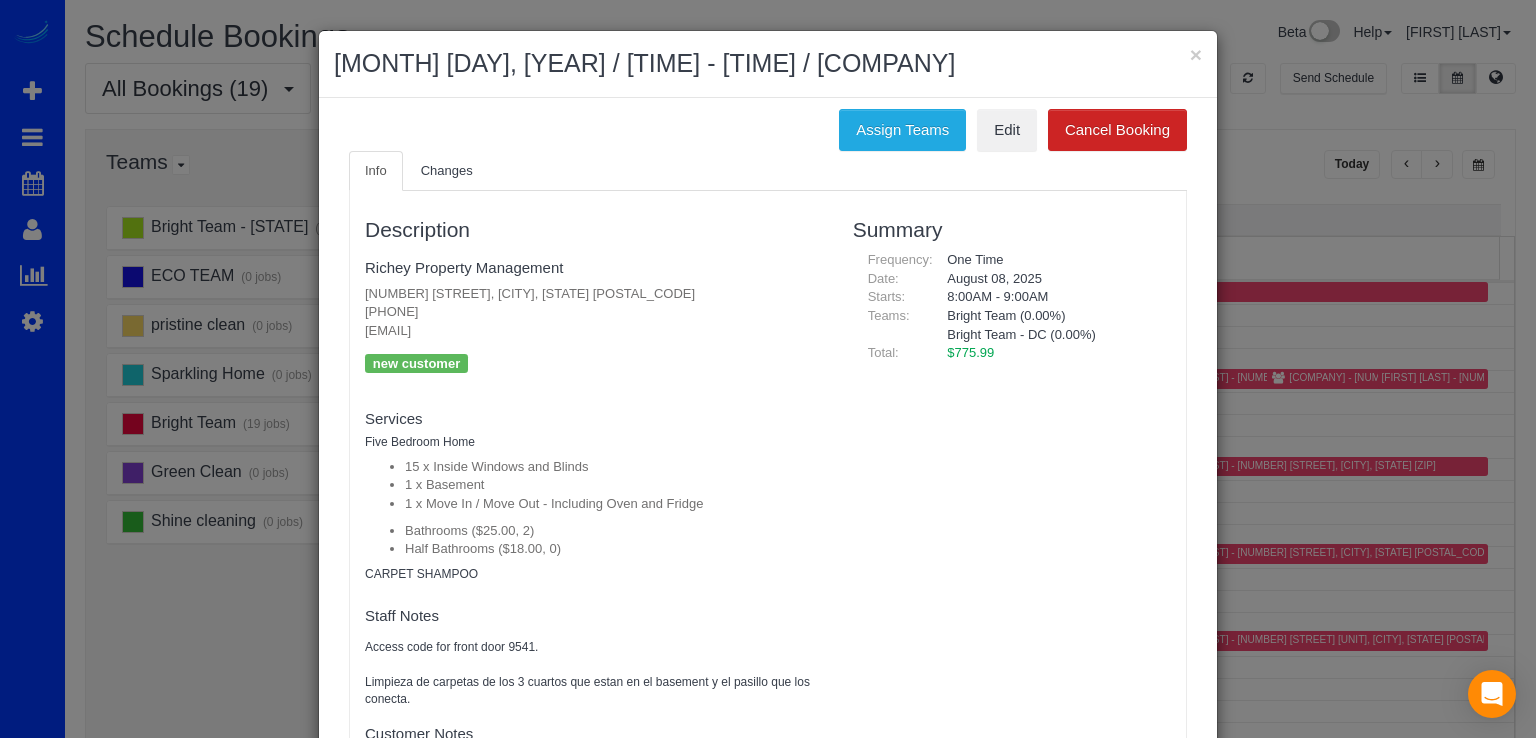 scroll, scrollTop: 0, scrollLeft: 0, axis: both 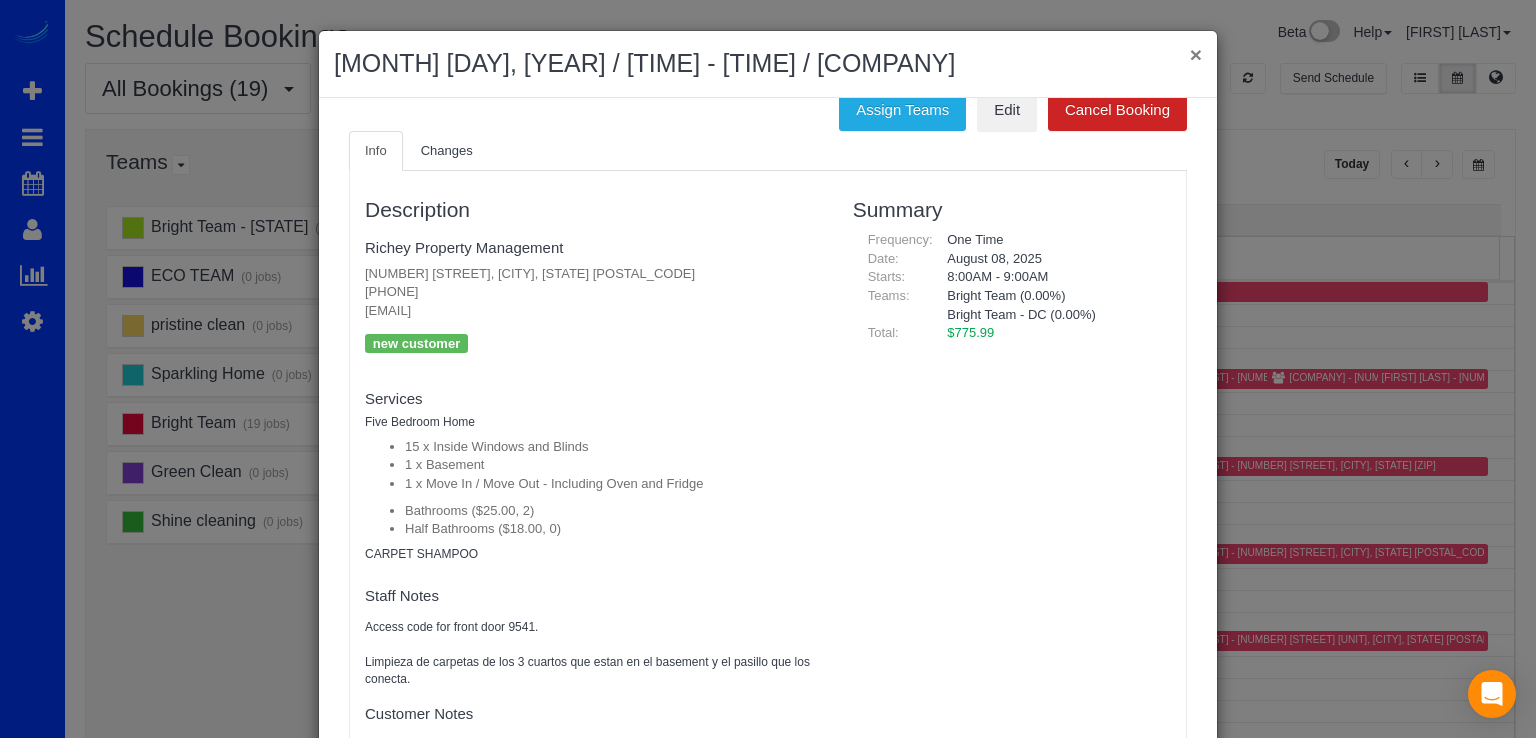 click on "×" at bounding box center (1196, 54) 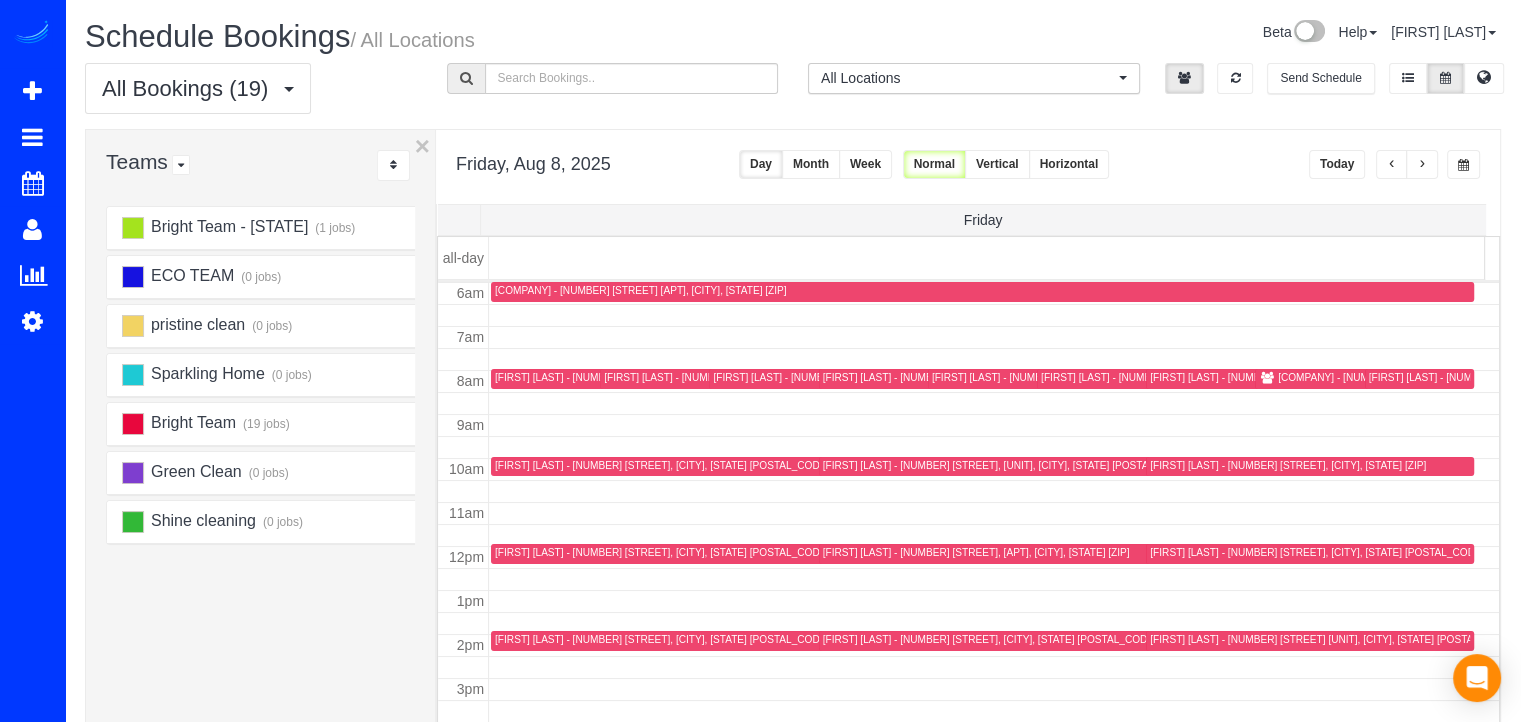 click on "Today" at bounding box center [1337, 164] 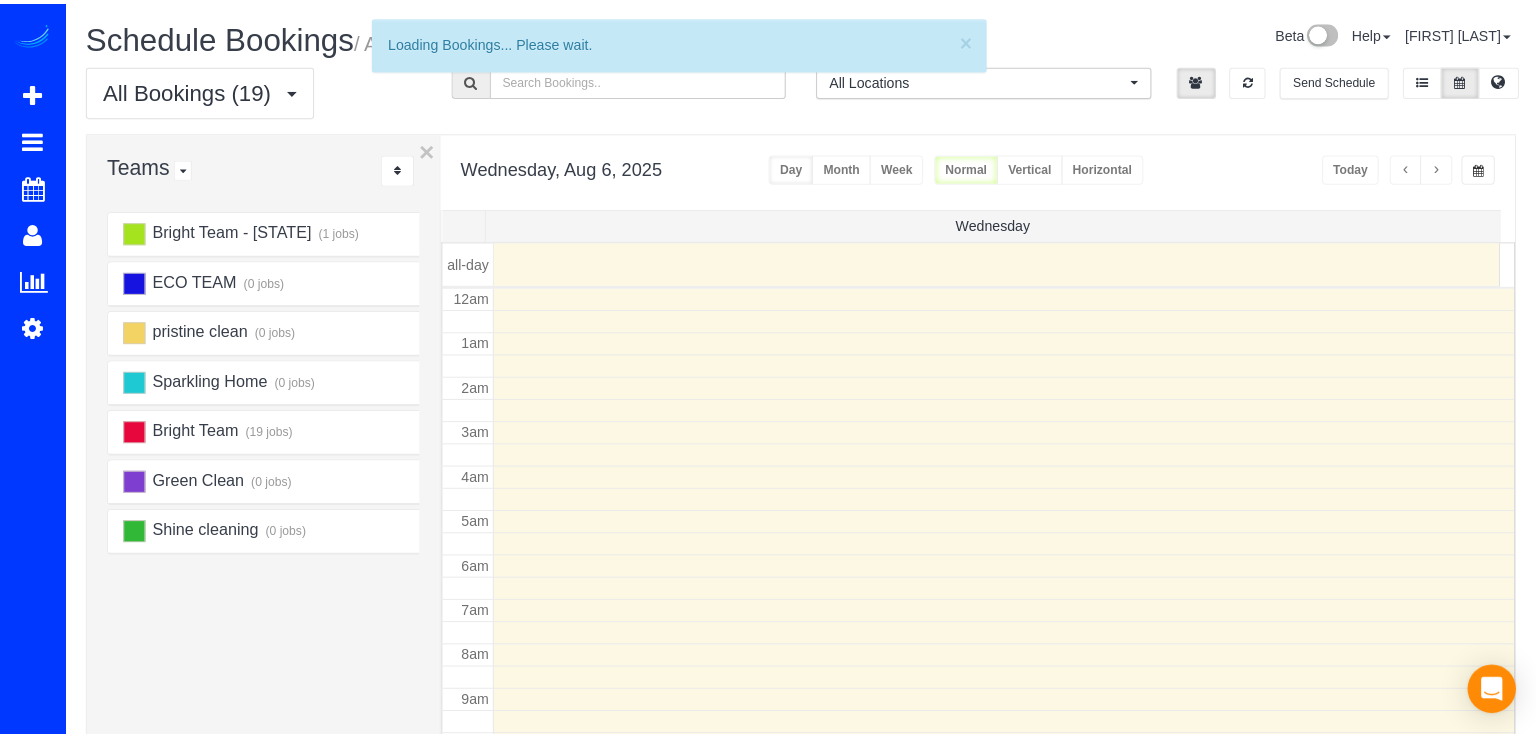 scroll, scrollTop: 263, scrollLeft: 0, axis: vertical 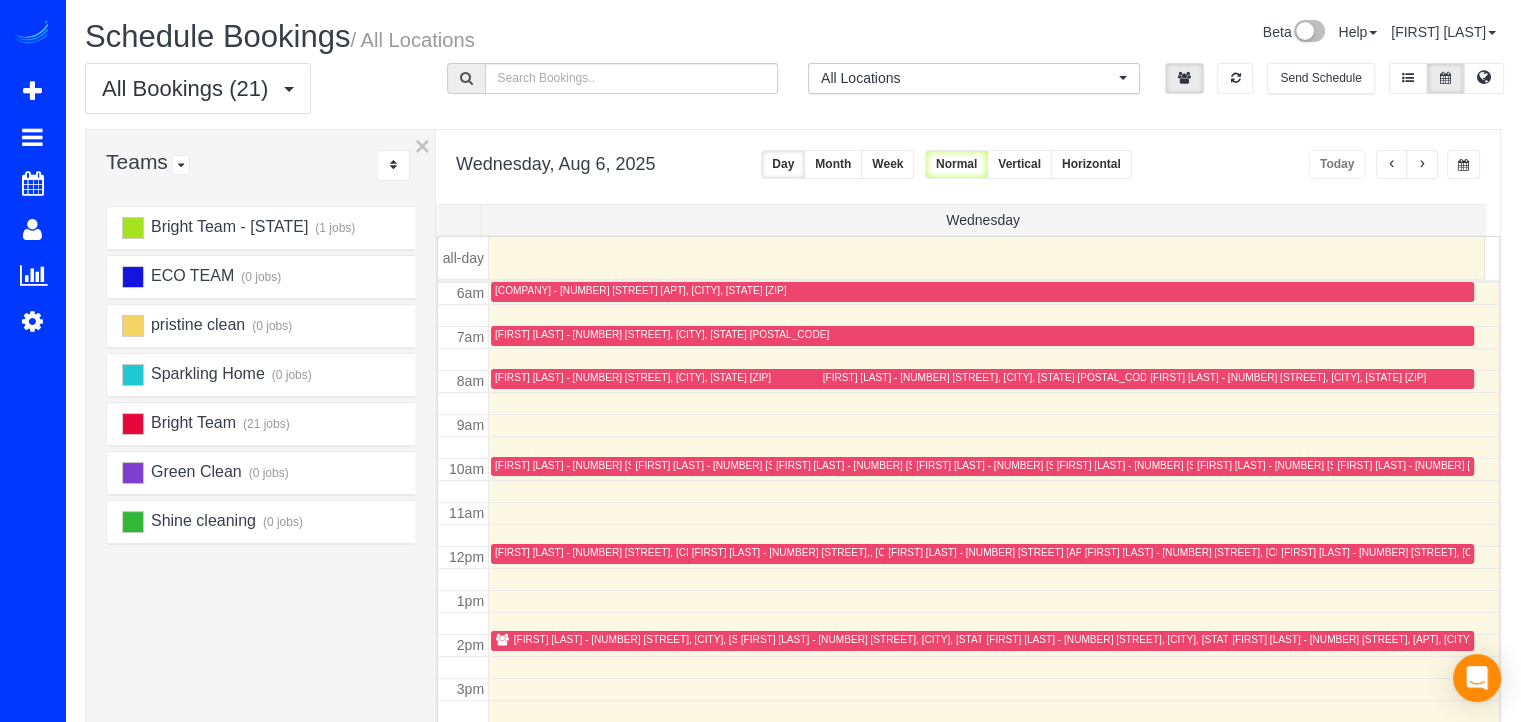 click on "[FIRST] [LAST] - [NUMBER] [STREET] [CITY], [STATE] [POSTAL_CODE]" at bounding box center [831, 552] 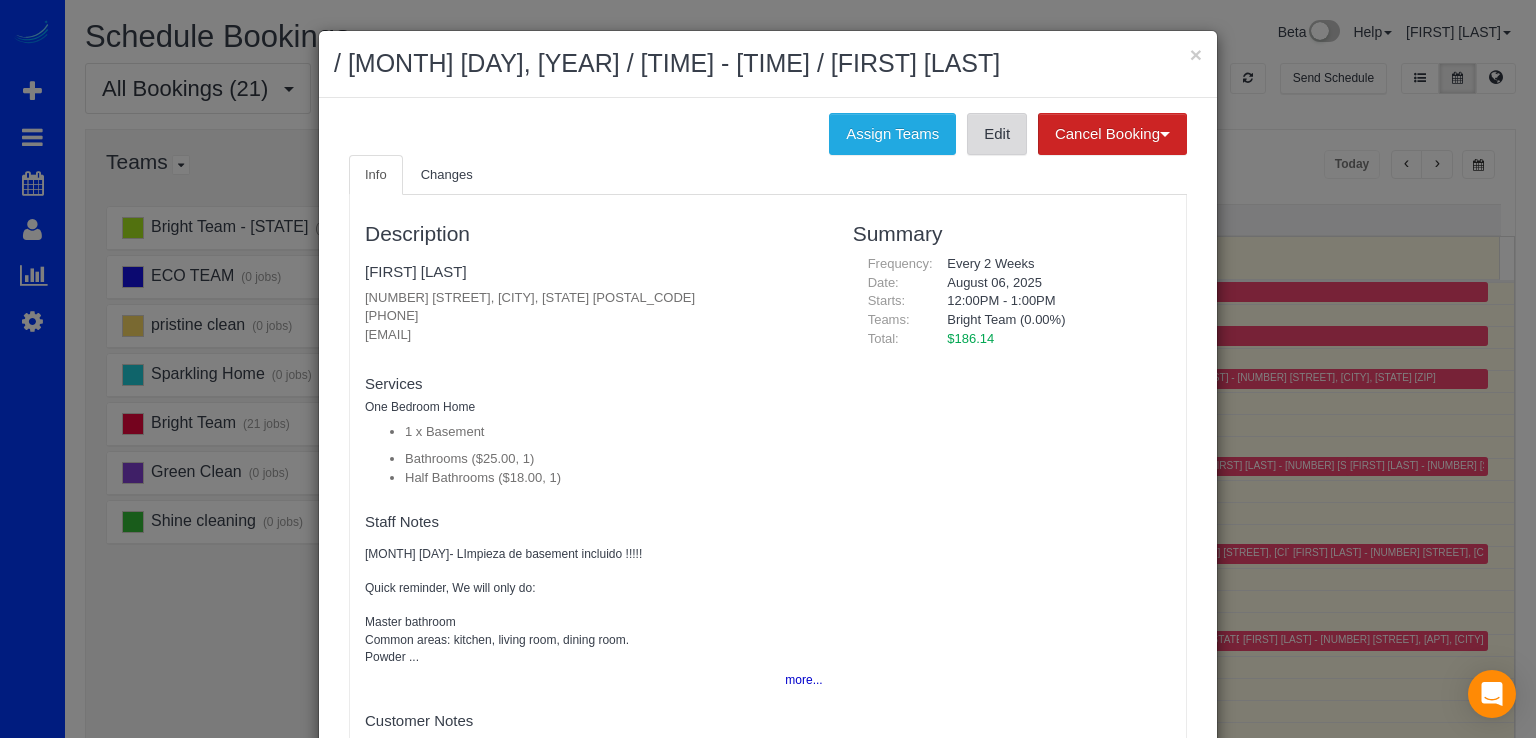 click on "Edit" at bounding box center [997, 134] 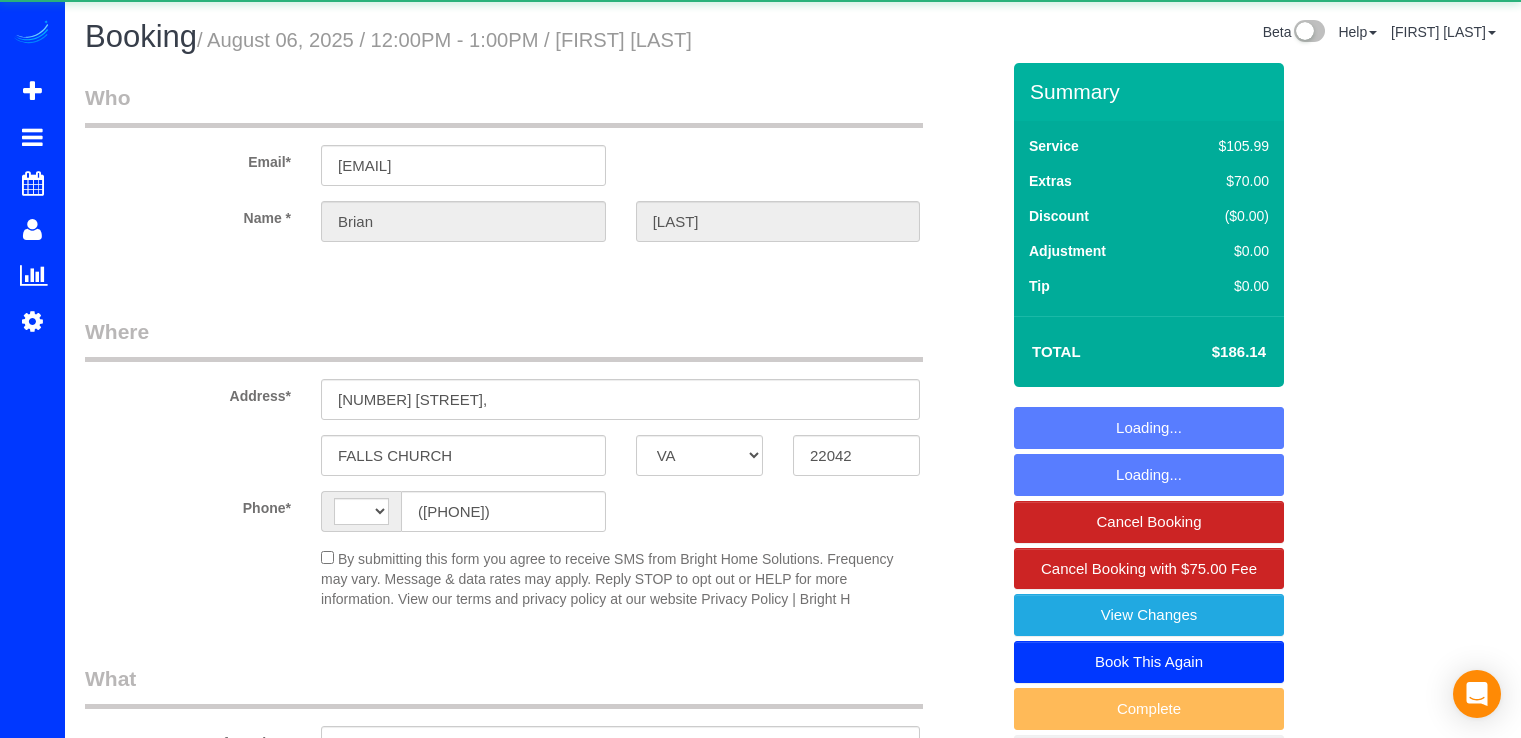 select on "VA" 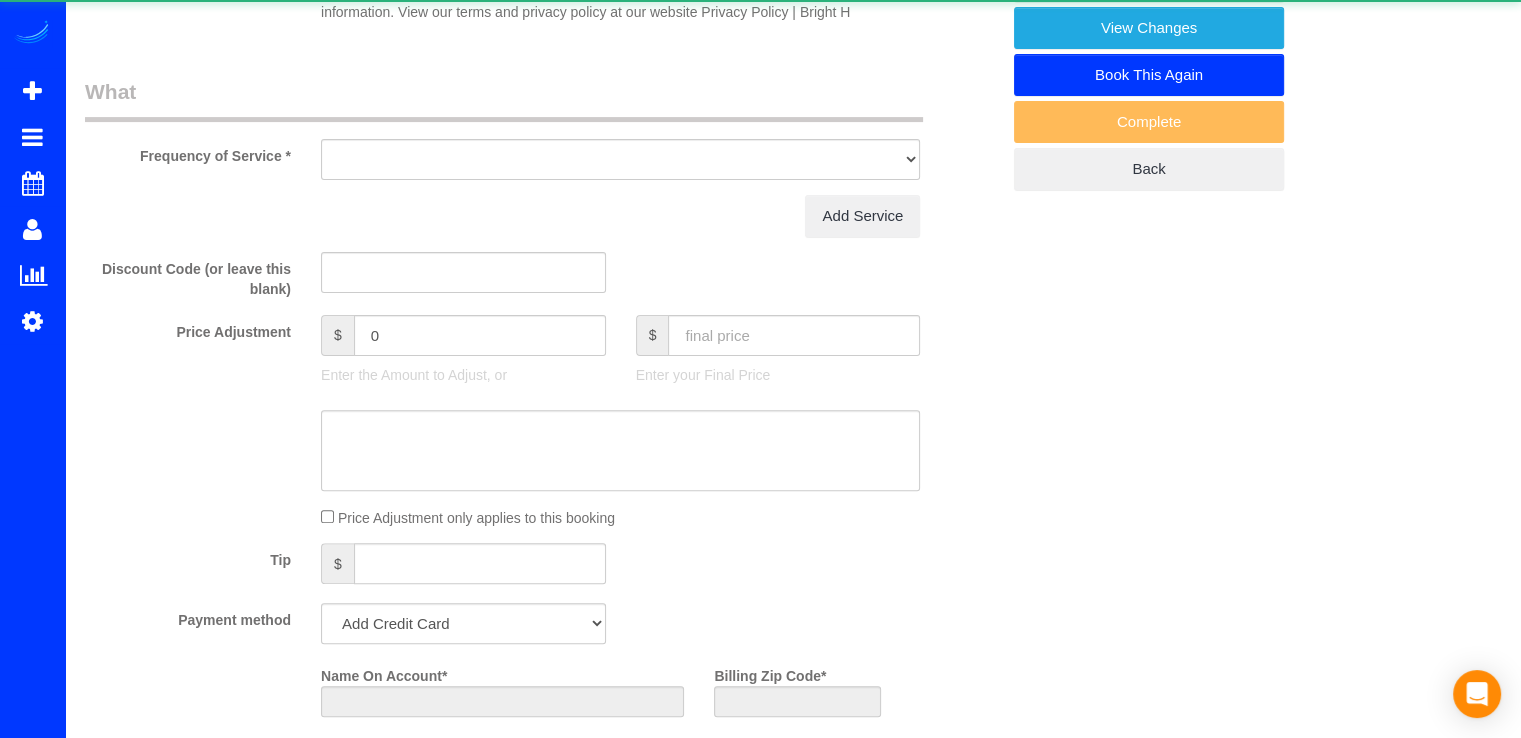 select on "string:US" 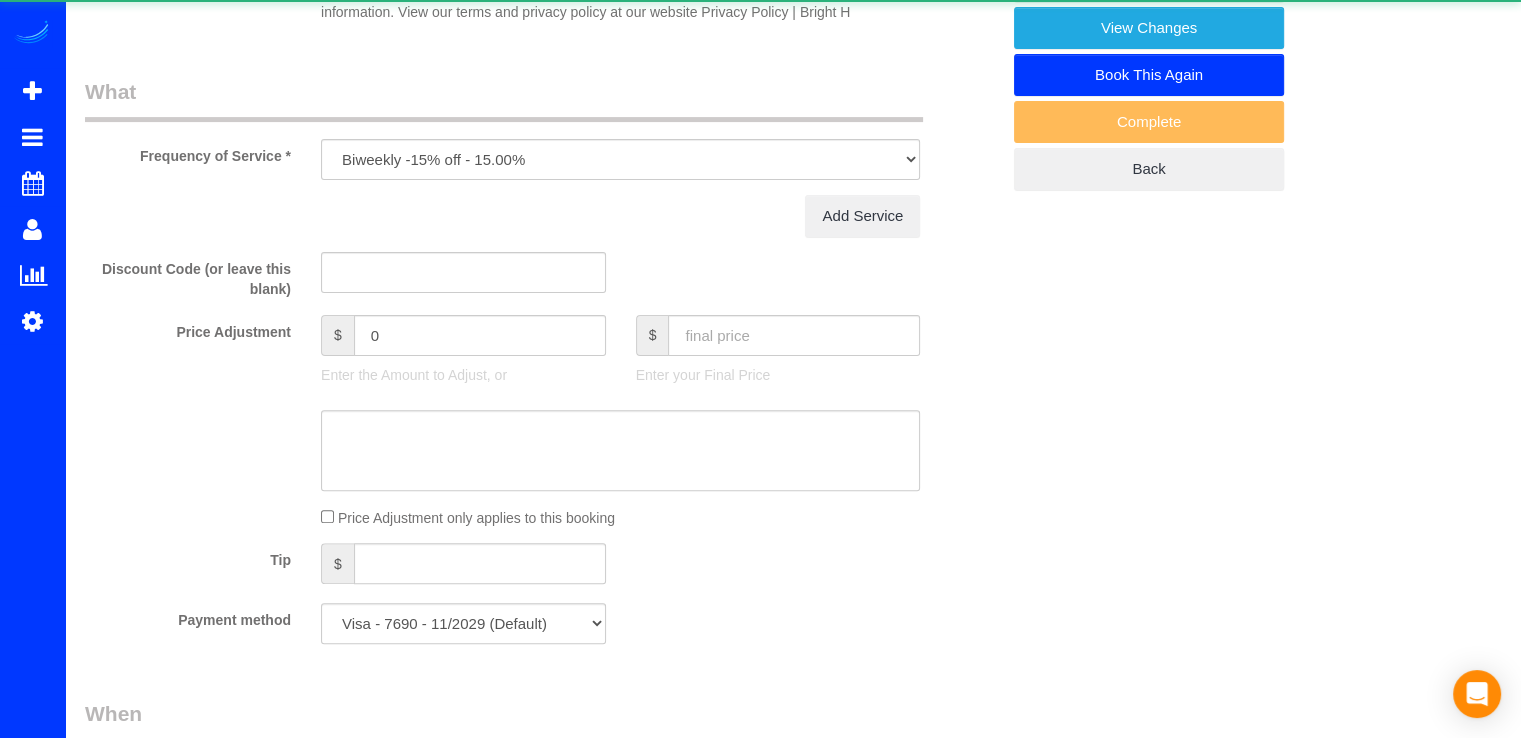 select on "1" 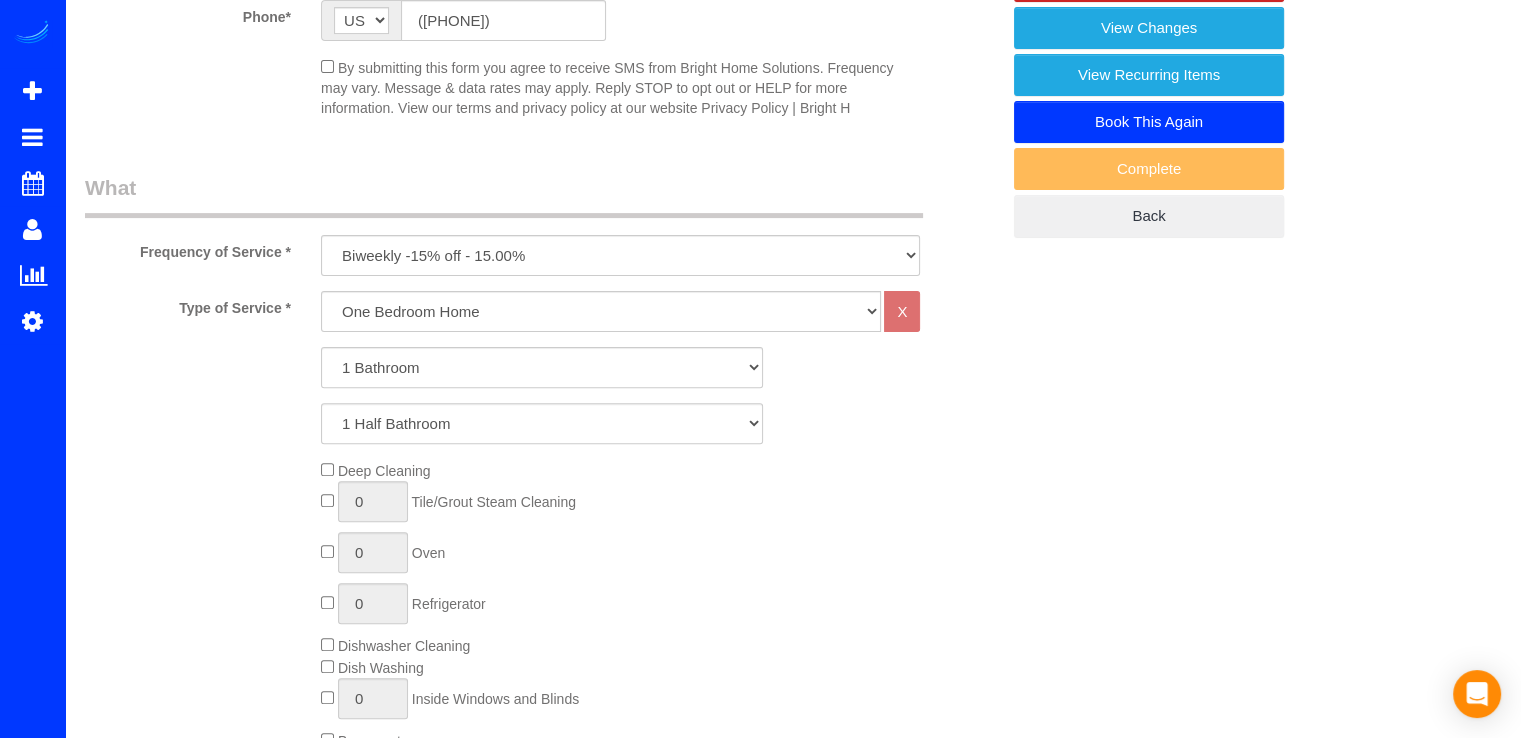 select on "object:821" 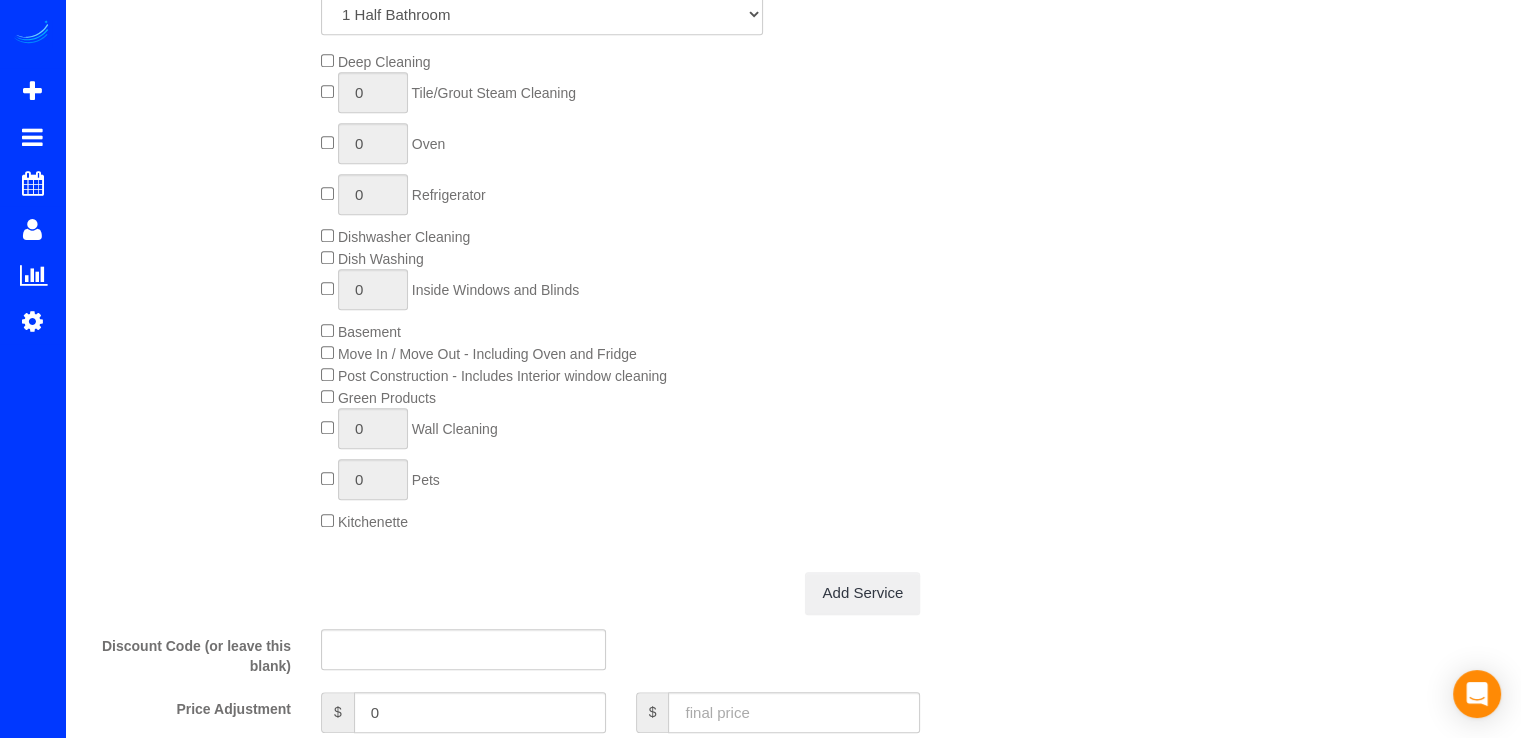 select on "spot1" 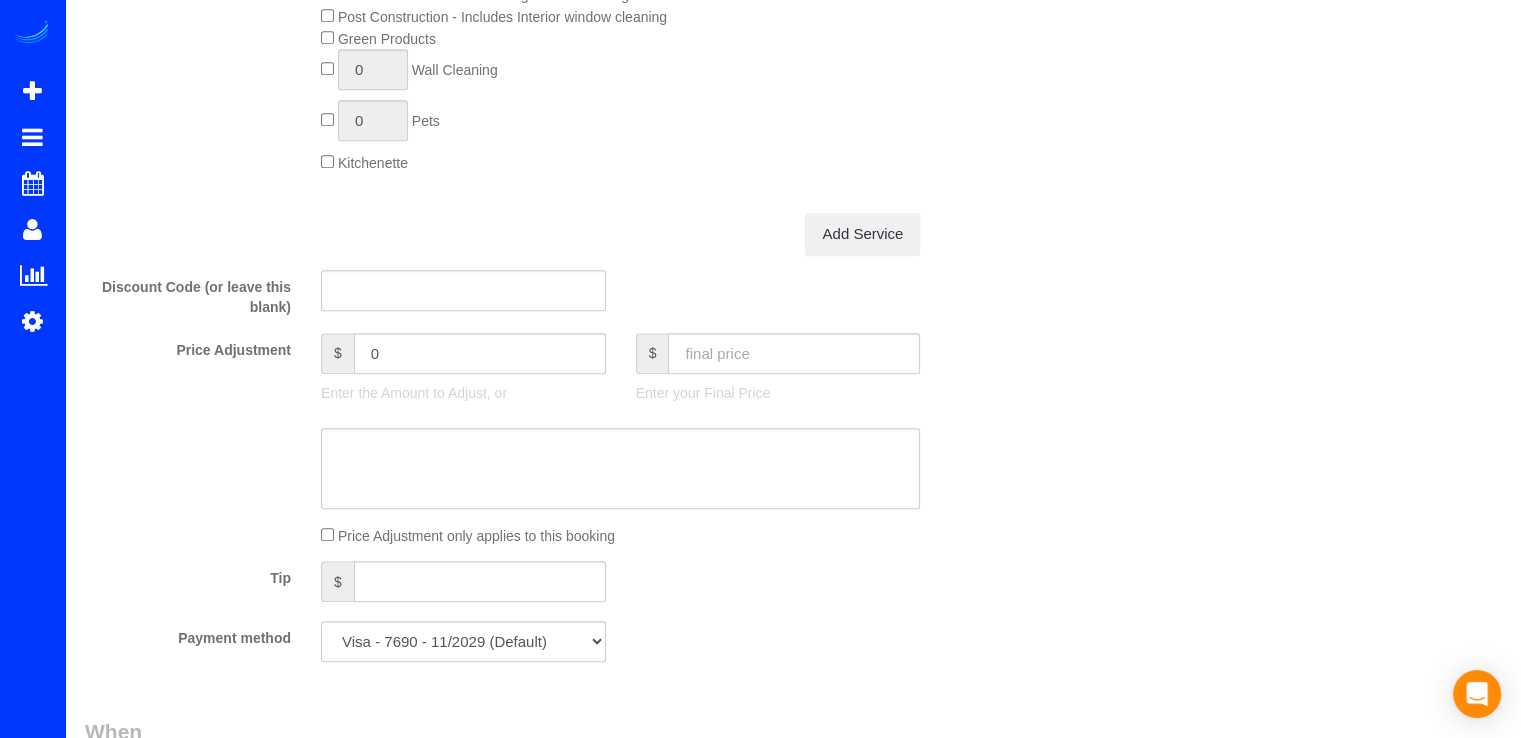 scroll, scrollTop: 1500, scrollLeft: 0, axis: vertical 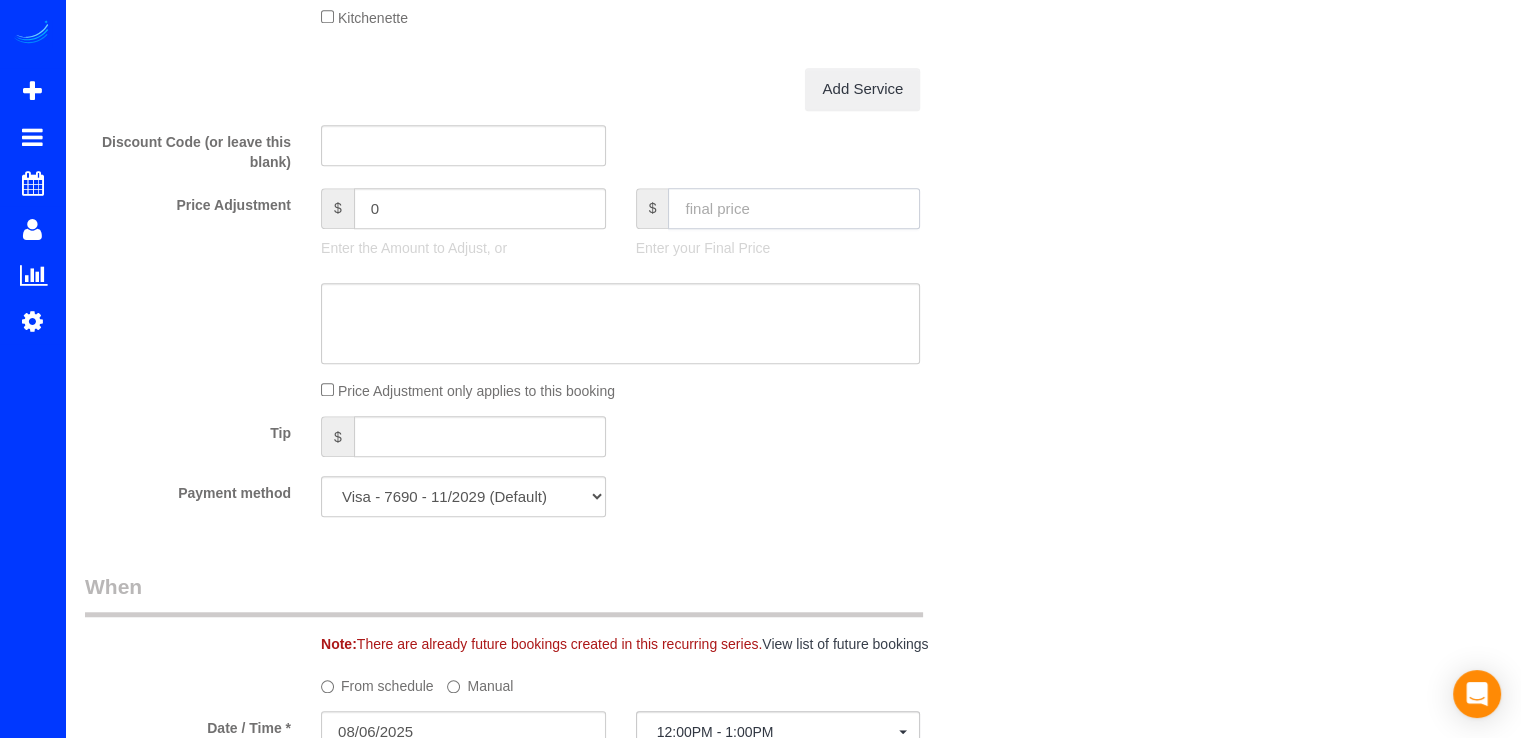 click 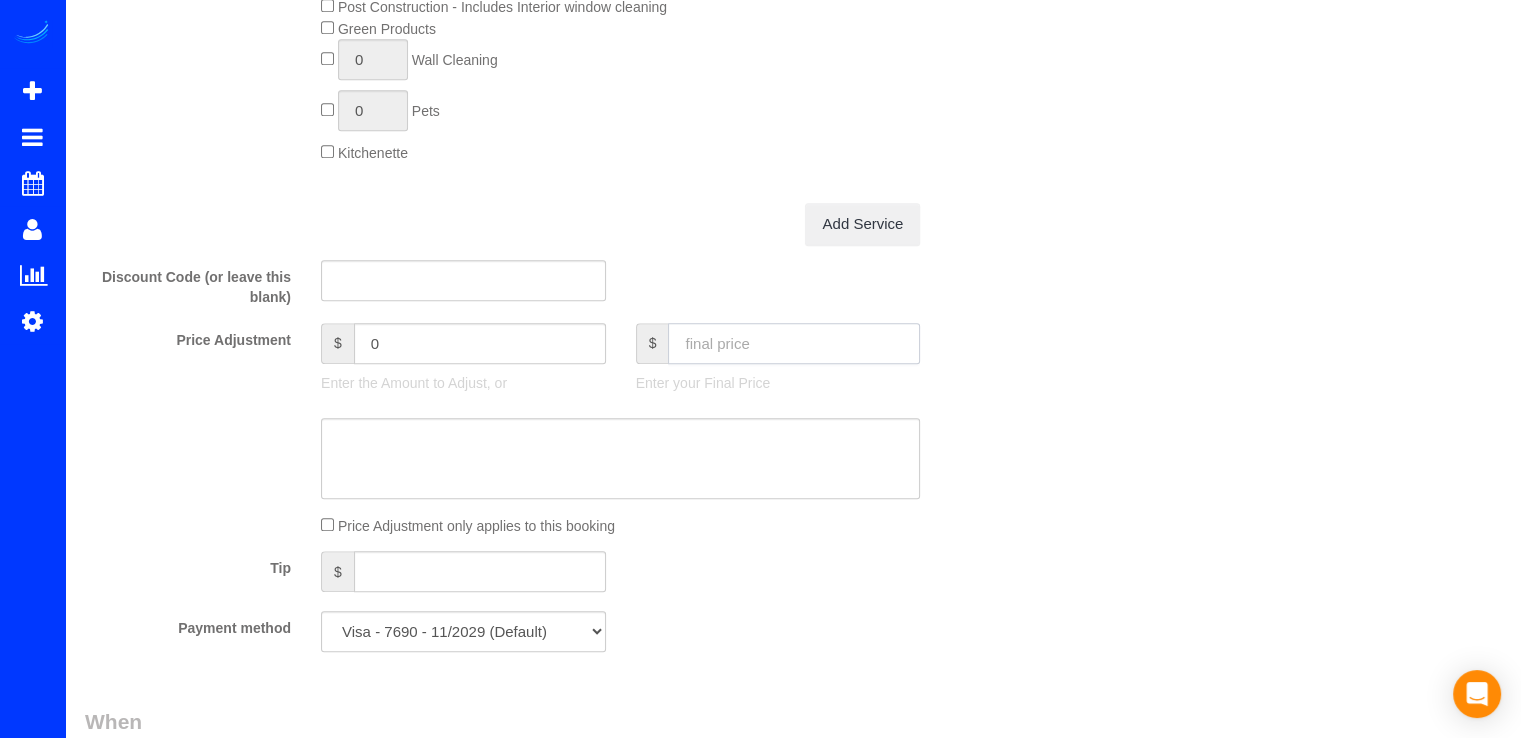 scroll, scrollTop: 1400, scrollLeft: 0, axis: vertical 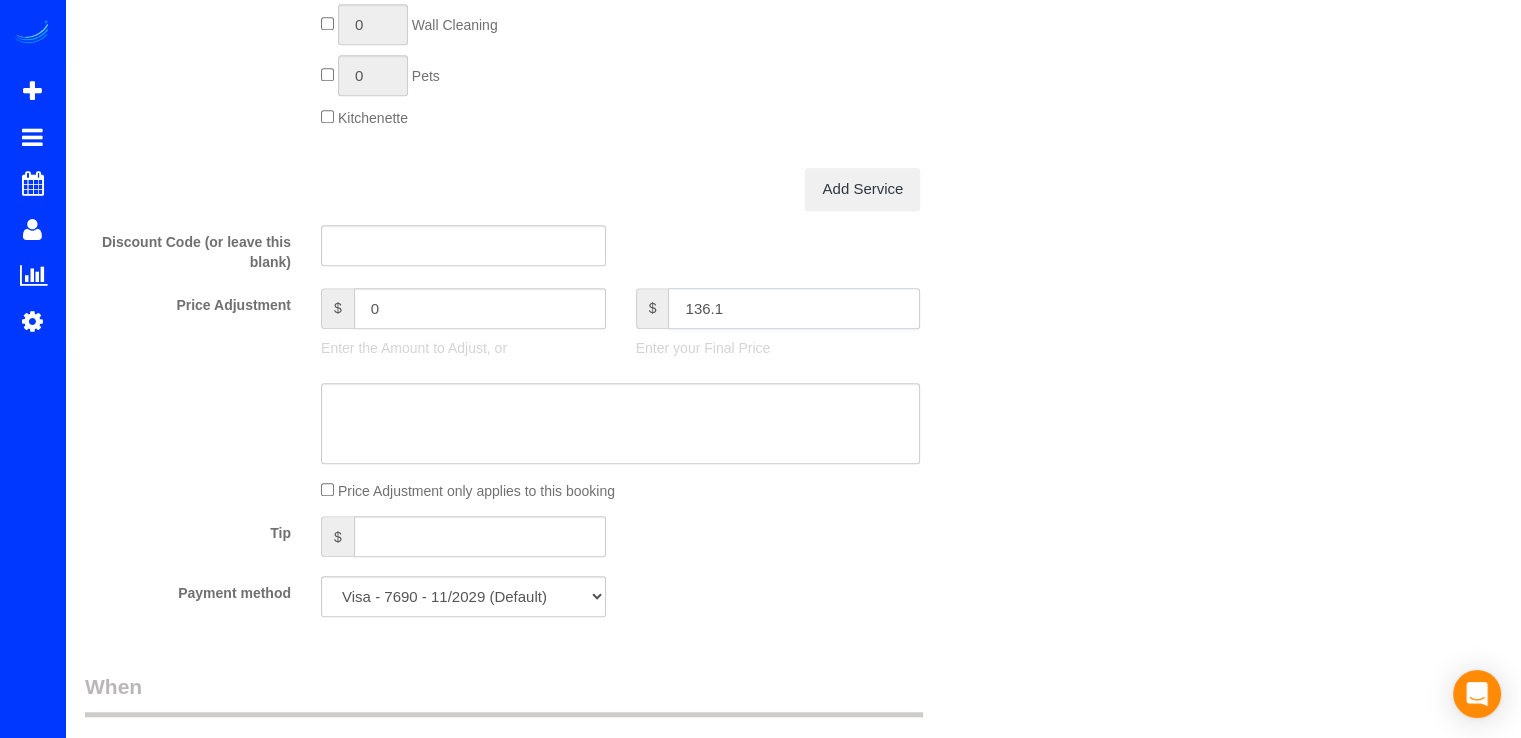 type on "136.14" 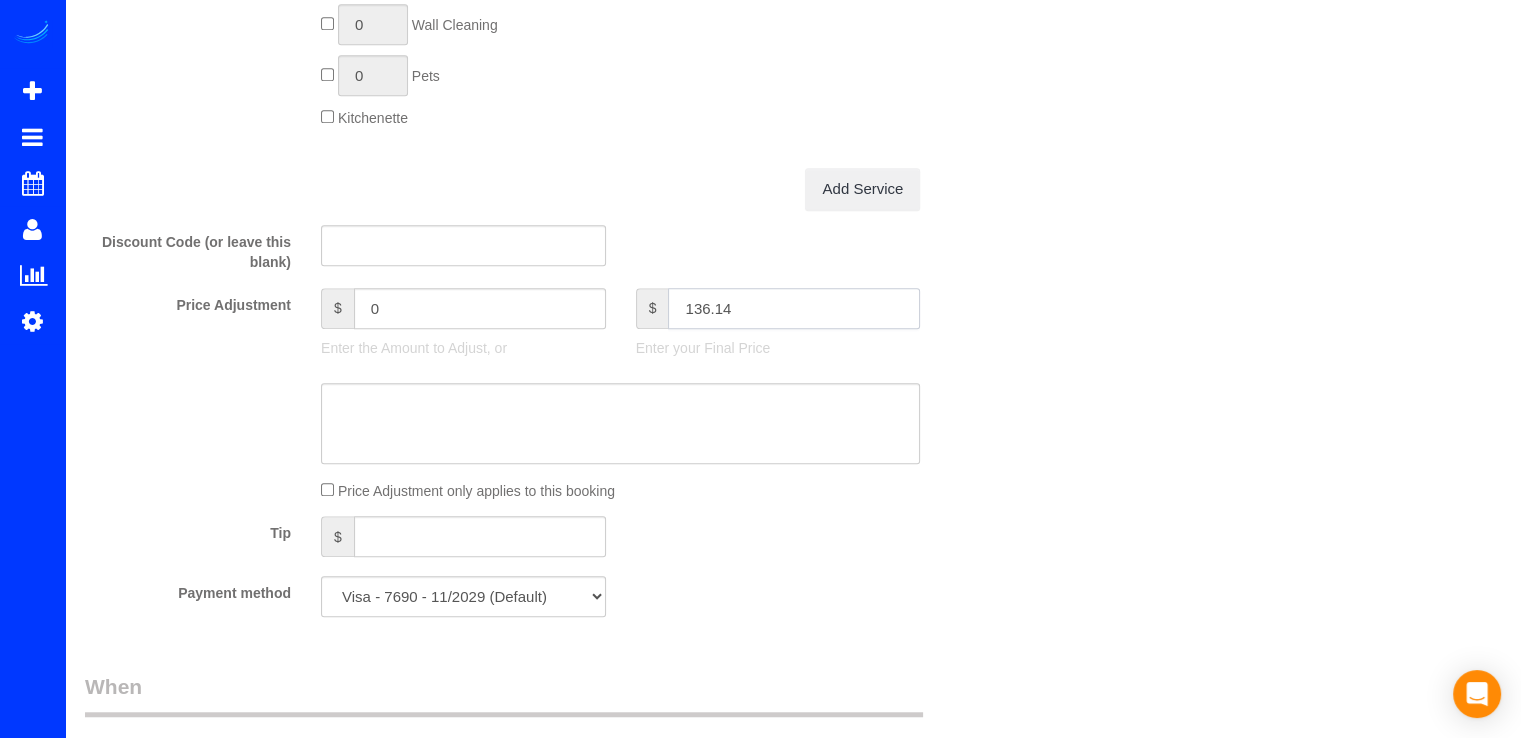 type on "-50" 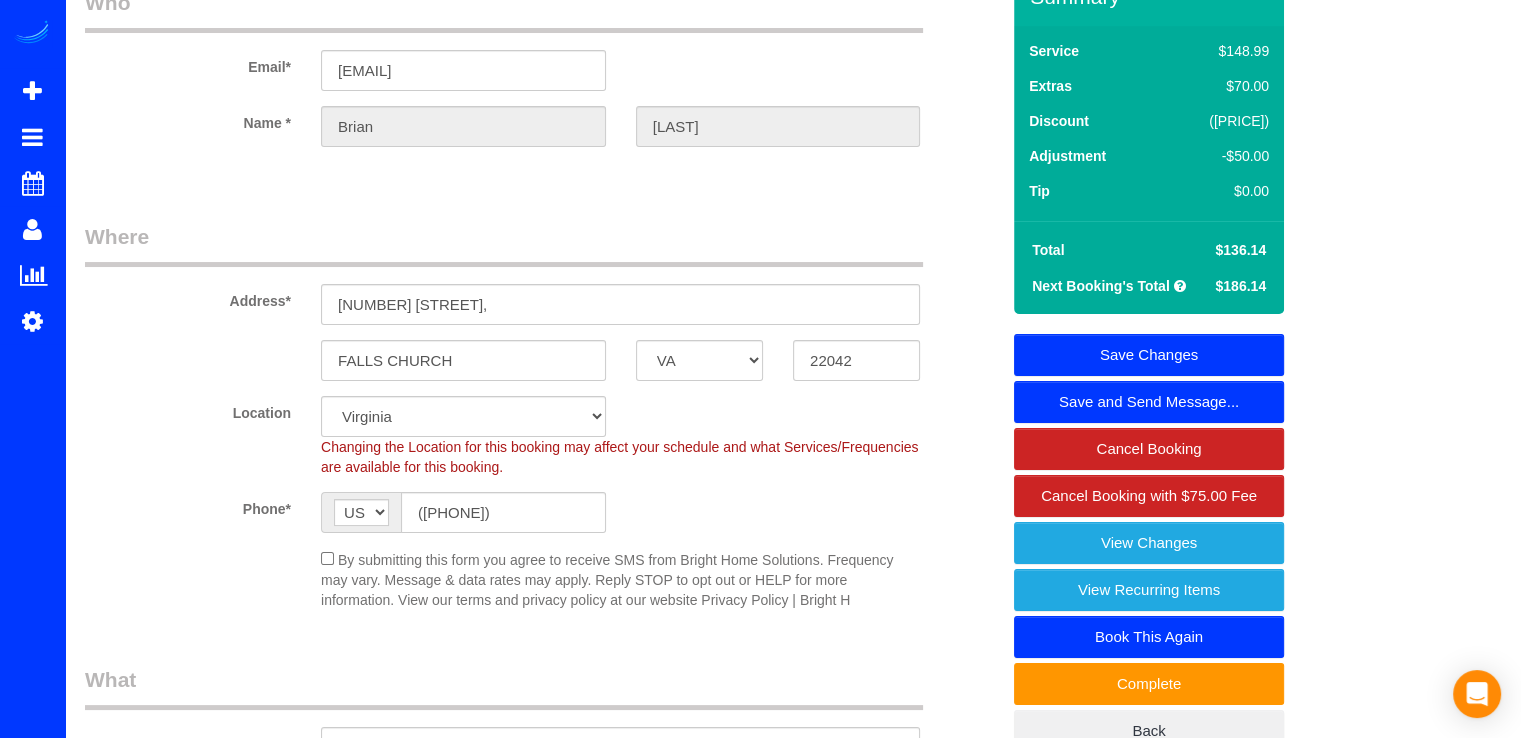 scroll, scrollTop: 0, scrollLeft: 0, axis: both 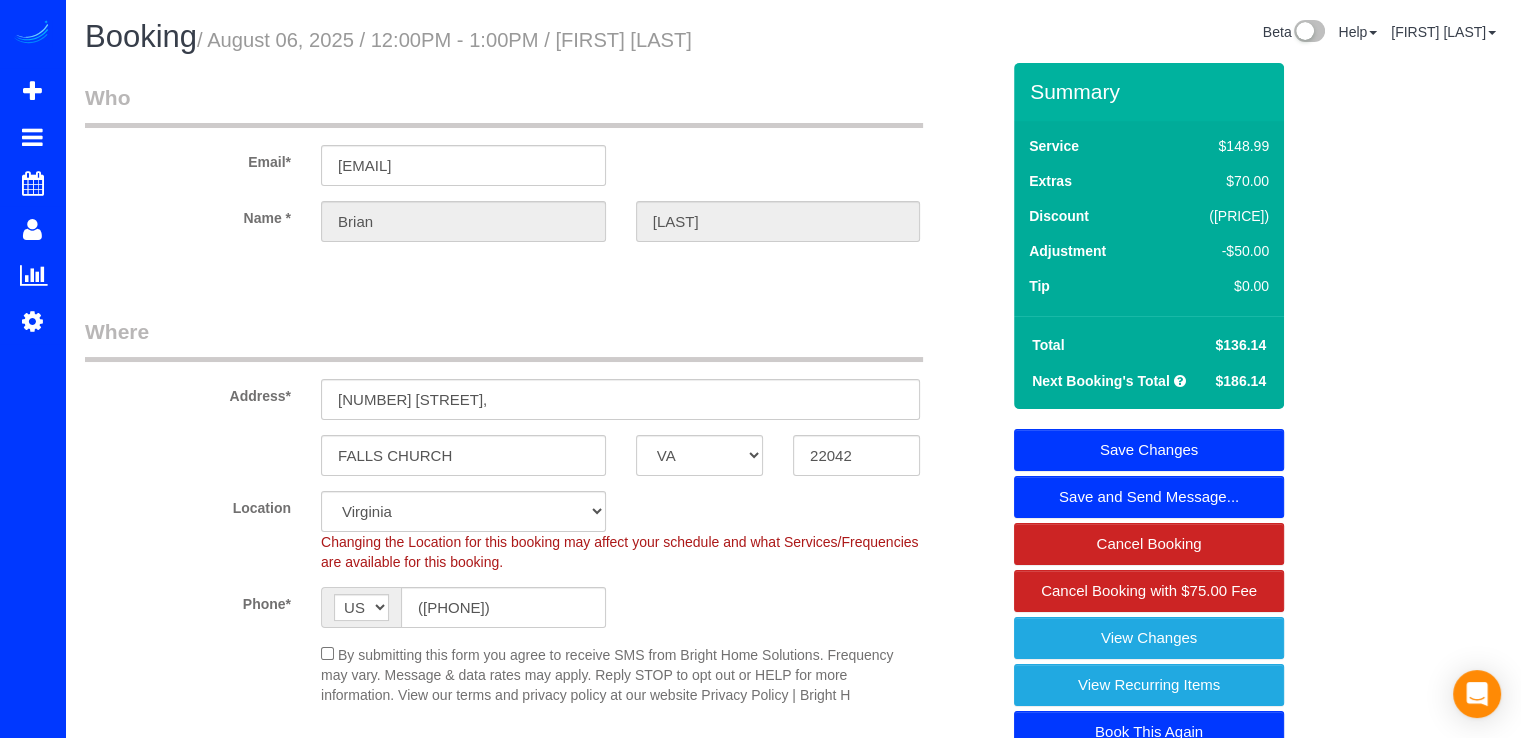 click on "Save Changes" at bounding box center [1149, 450] 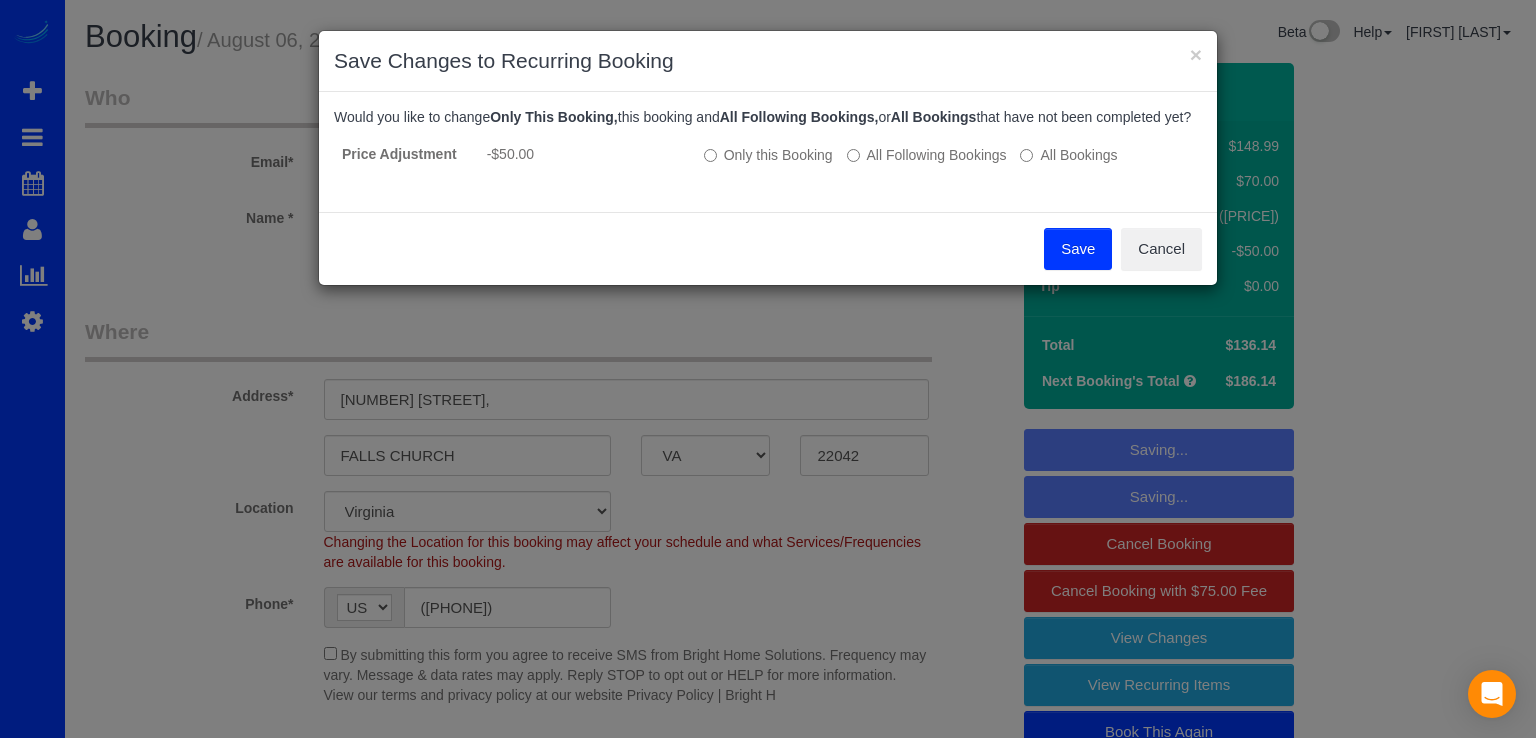 click on "Save" at bounding box center (1078, 249) 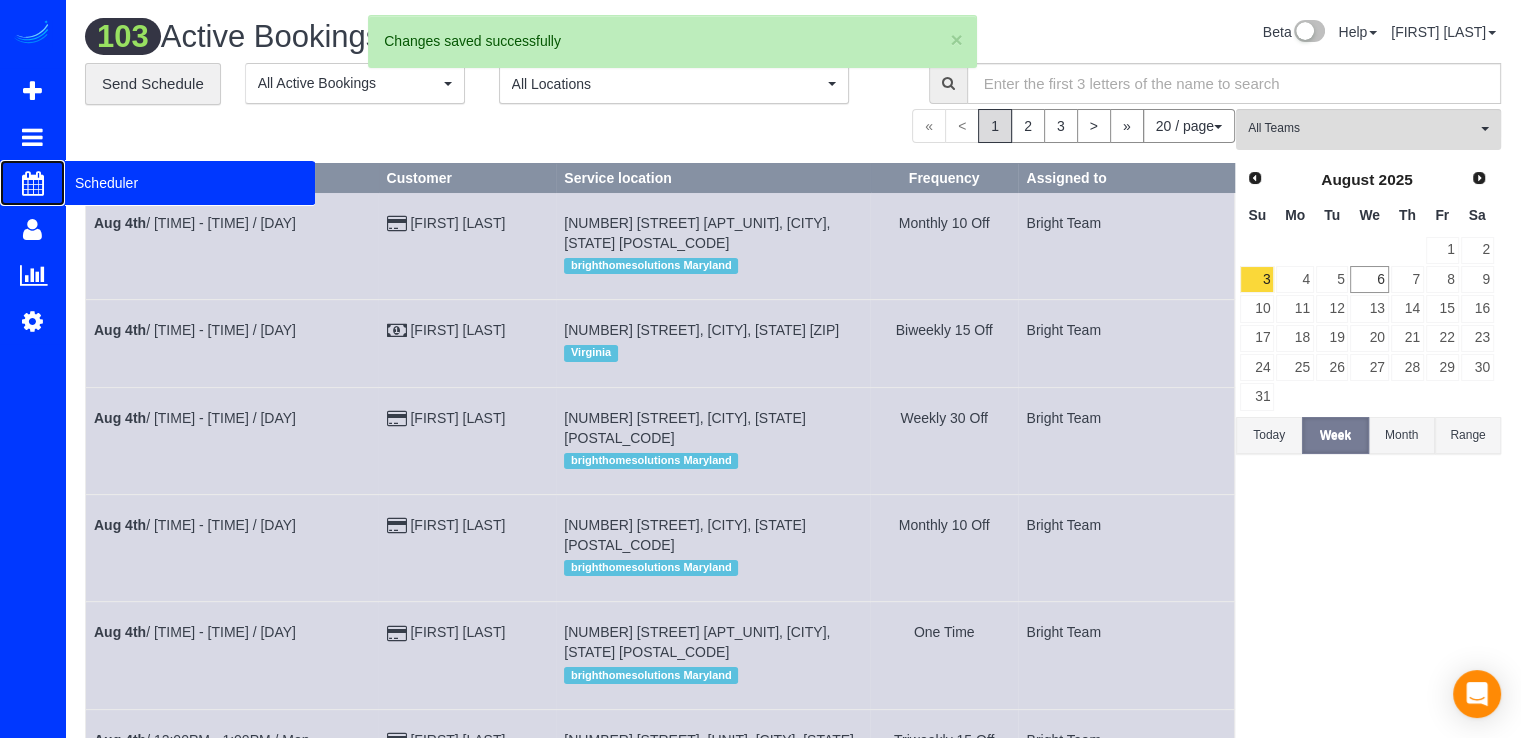 click on "Scheduler" at bounding box center (190, 183) 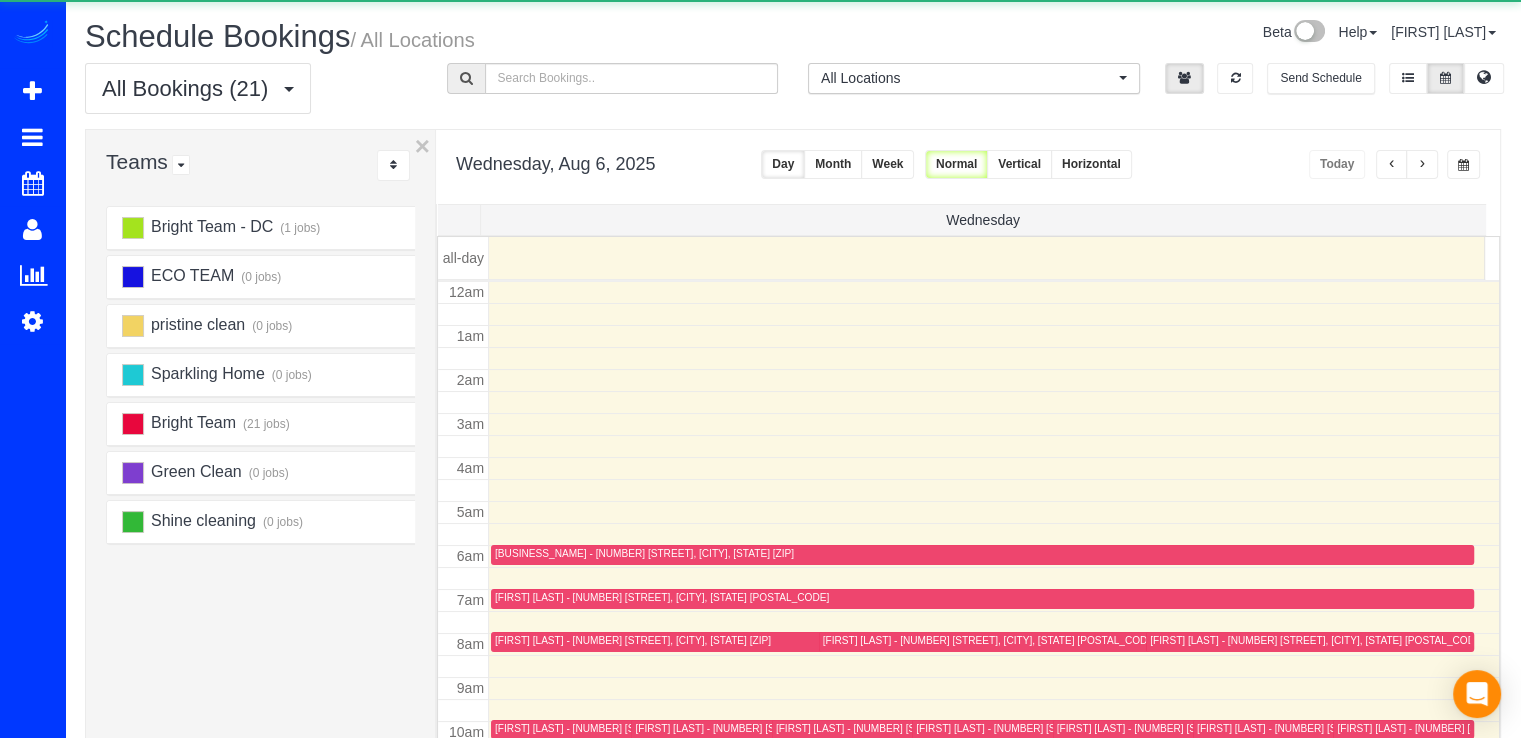 scroll, scrollTop: 263, scrollLeft: 0, axis: vertical 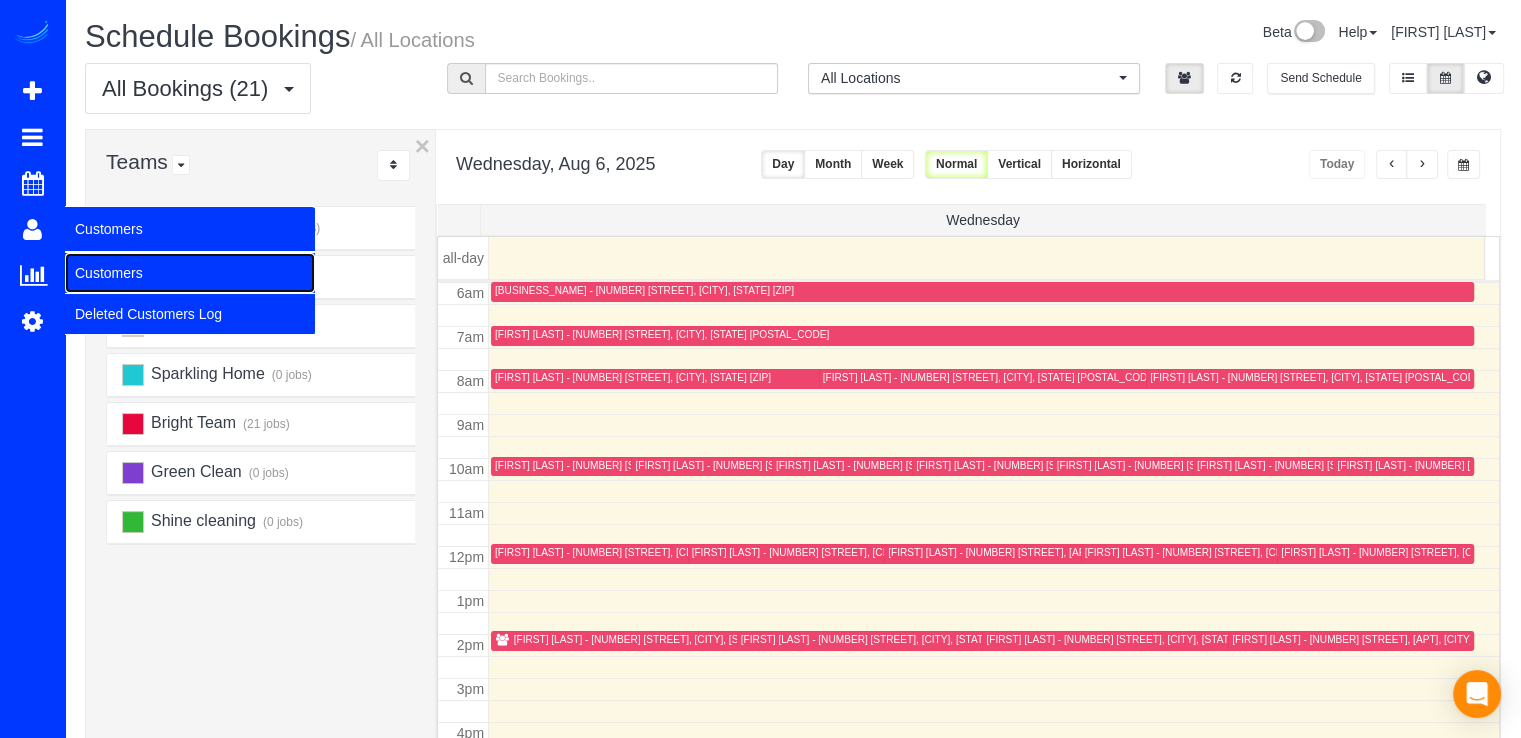 click on "Customers" at bounding box center [190, 273] 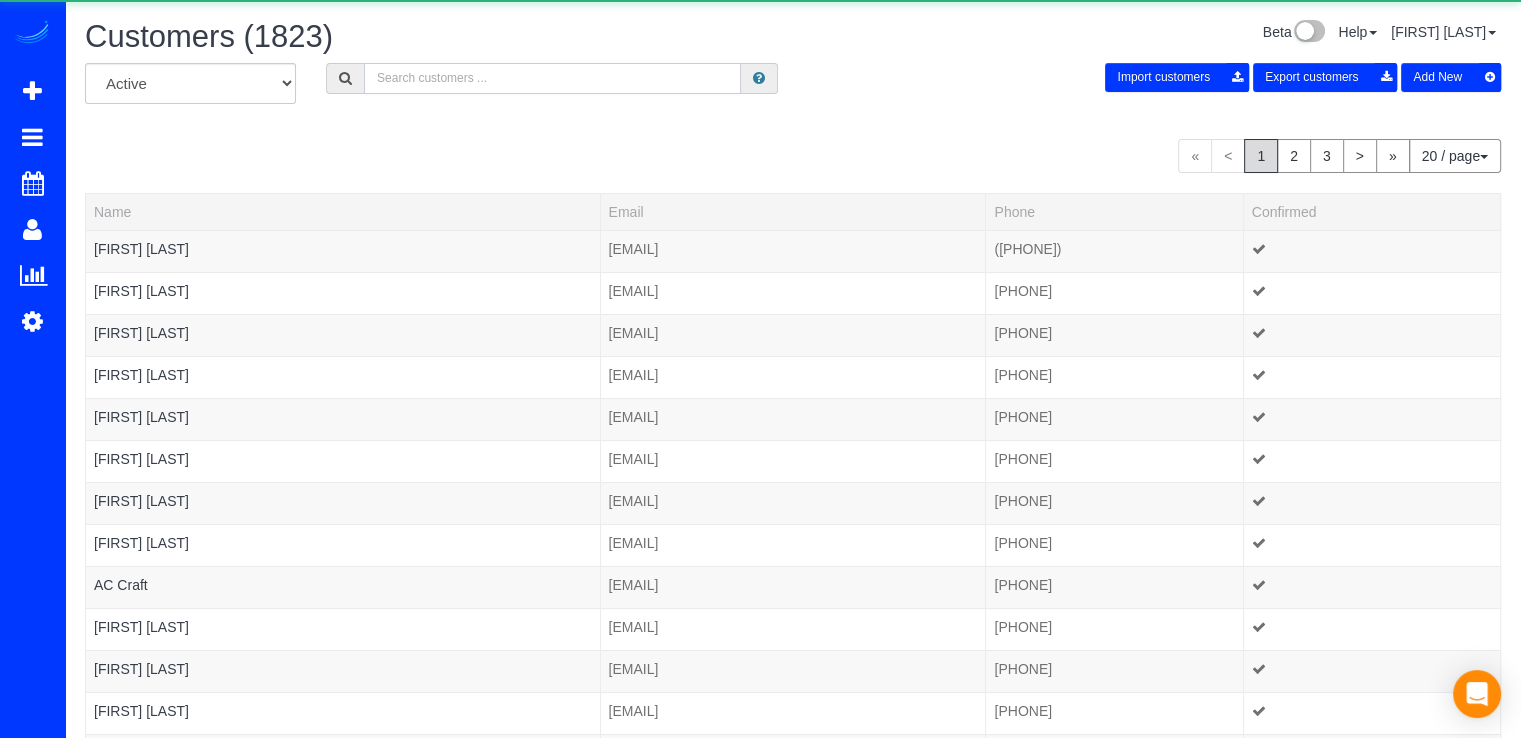 click at bounding box center [552, 78] 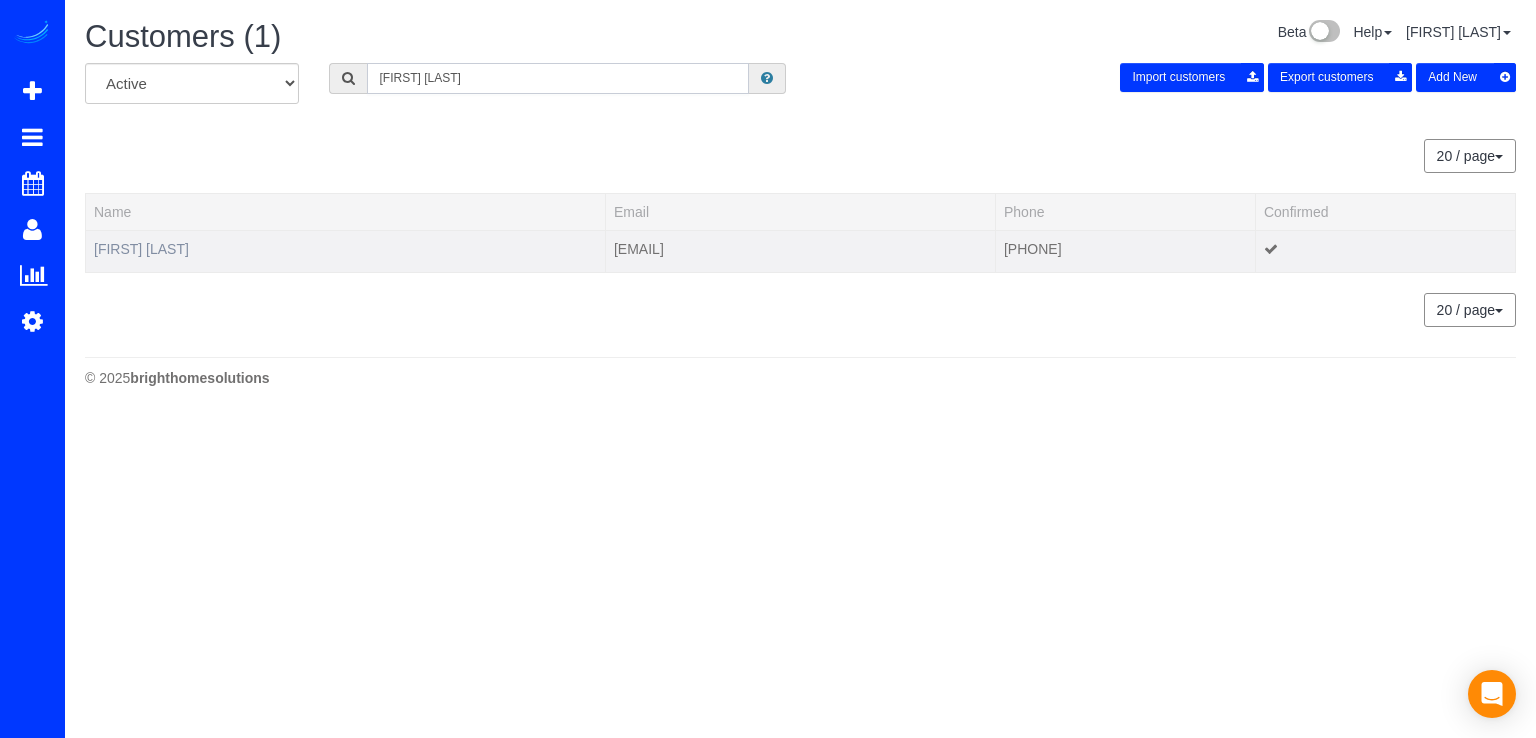 type on "Andrew Boston" 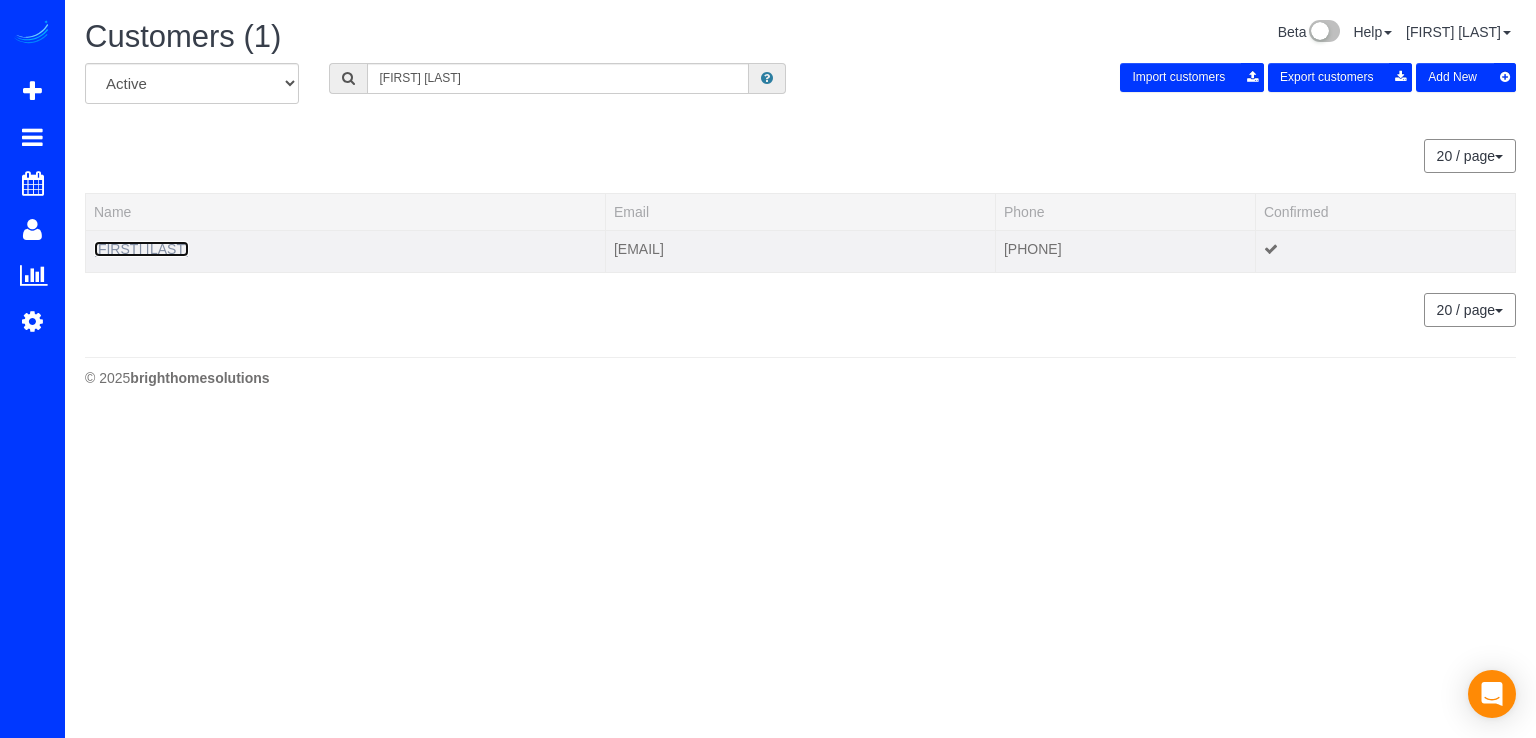 click on "Andrew Boston" at bounding box center (141, 249) 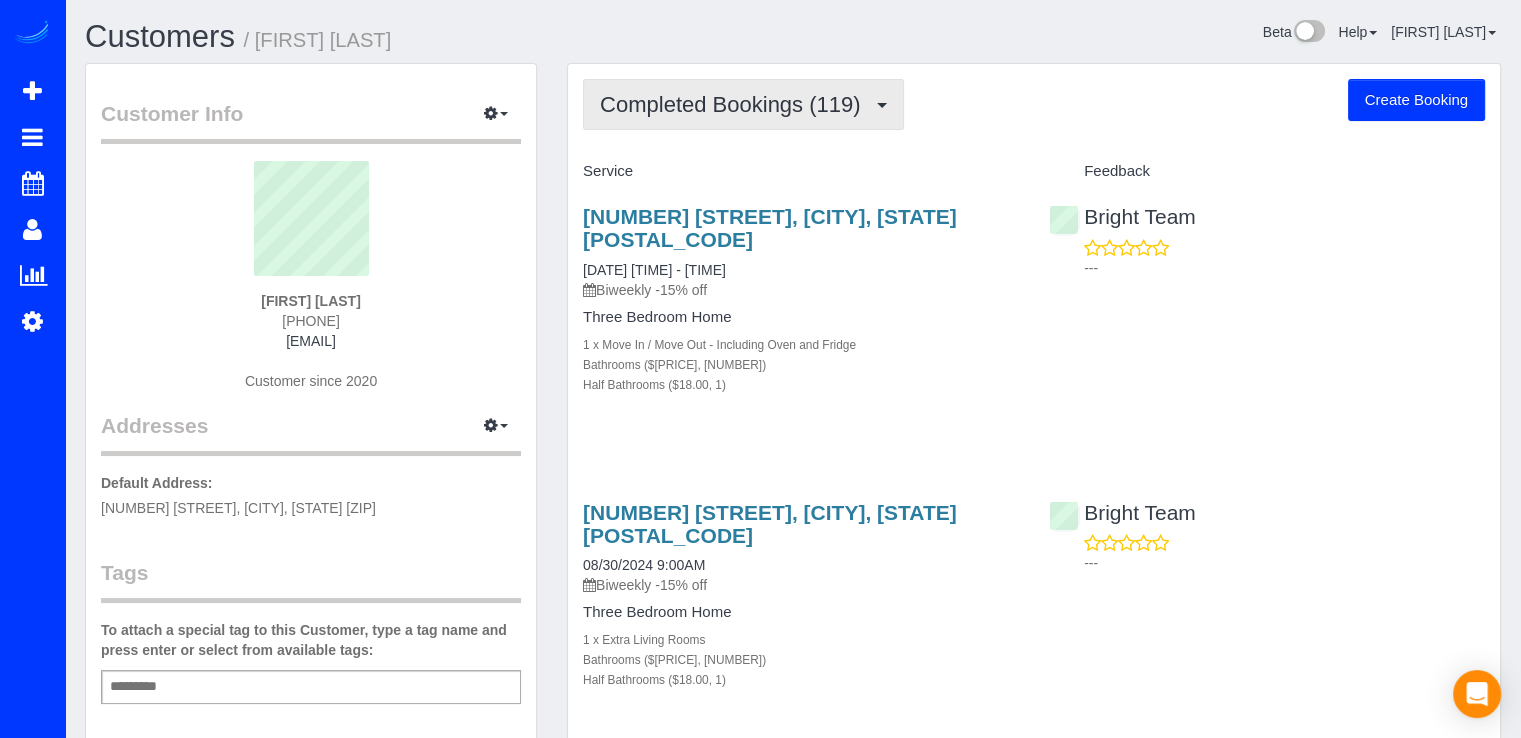click on "Completed Bookings (119)" at bounding box center [735, 104] 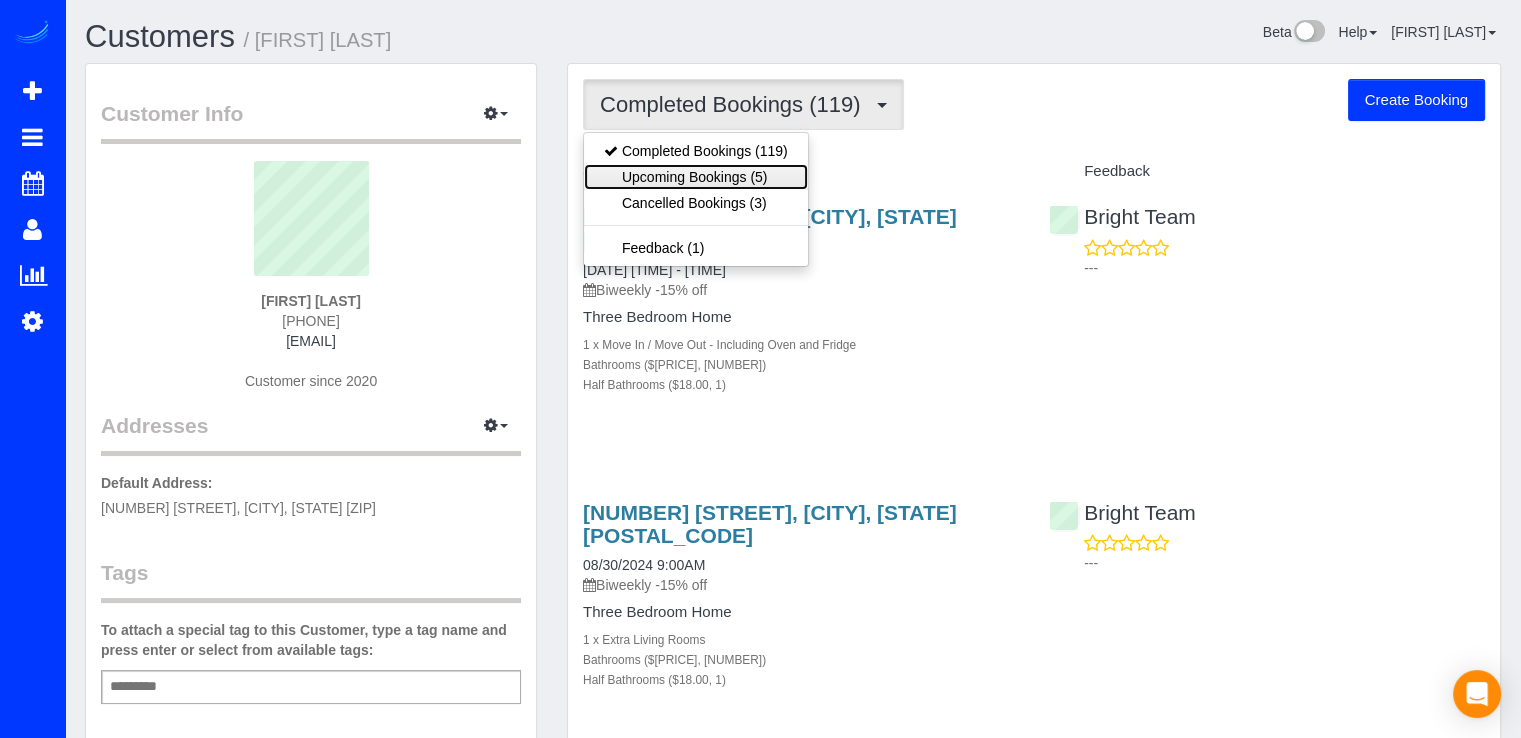 click on "Upcoming Bookings (5)" at bounding box center (696, 177) 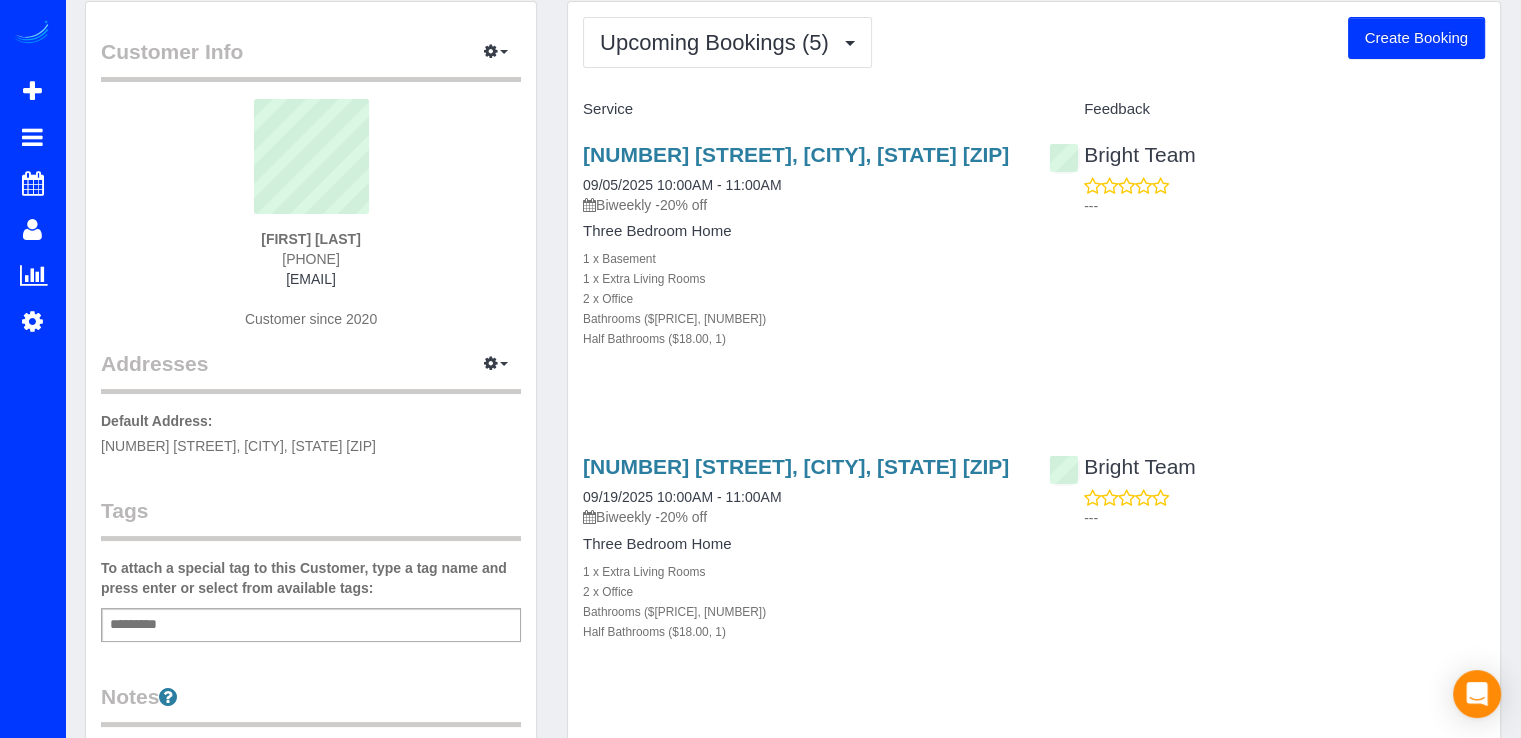 scroll, scrollTop: 0, scrollLeft: 0, axis: both 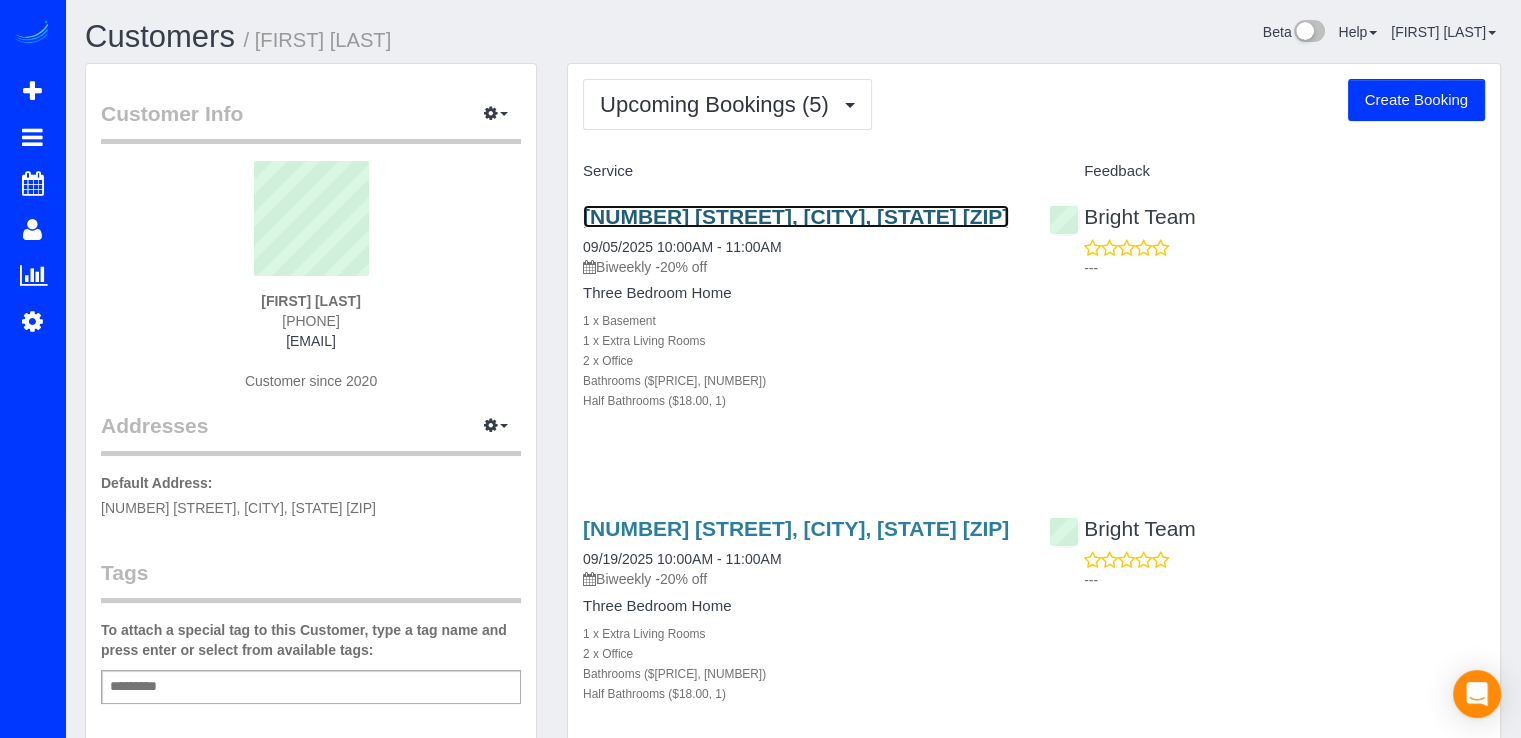 click on "815 Woodside Pkwy, Silver Spring, MD 20910" at bounding box center (796, 216) 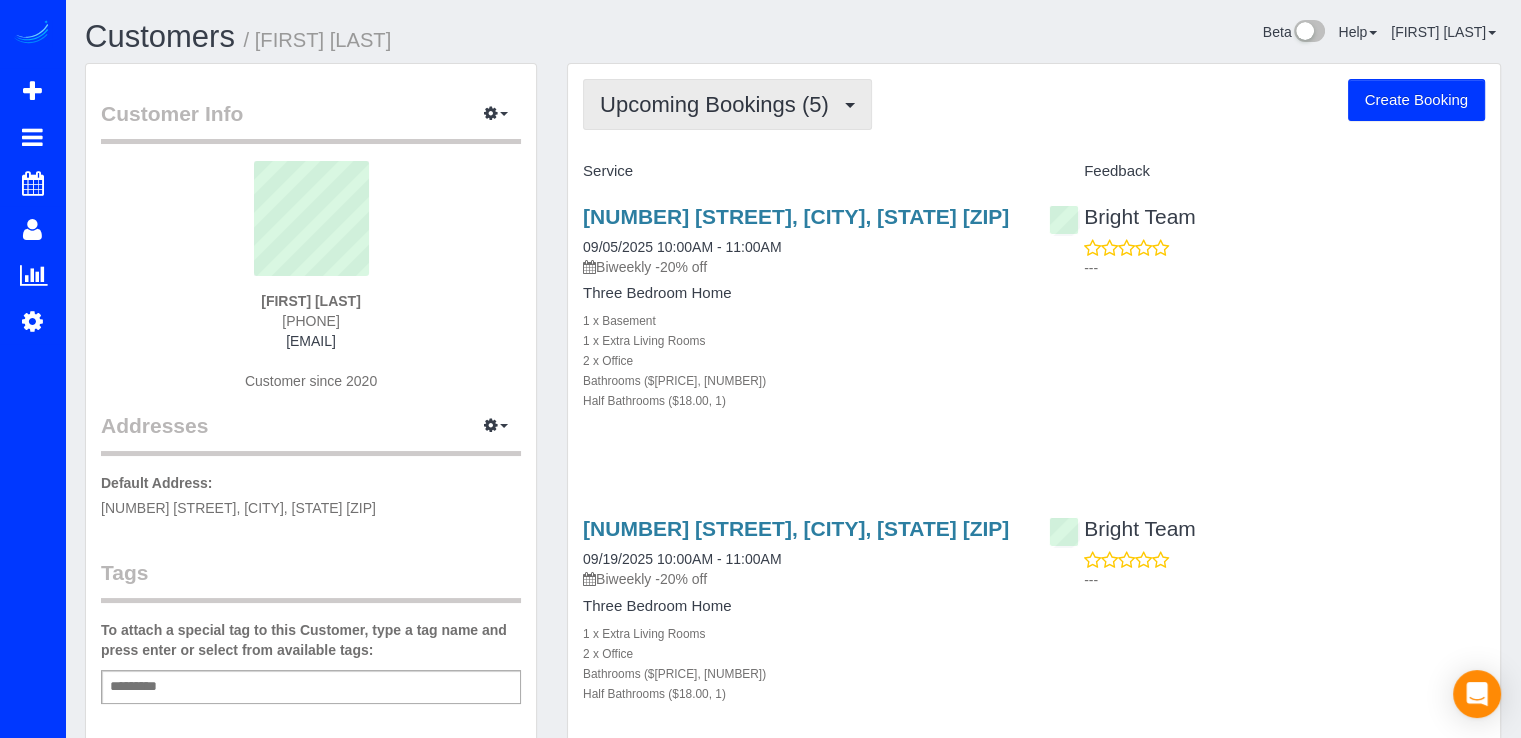 click on "Upcoming Bookings (5)" at bounding box center [727, 104] 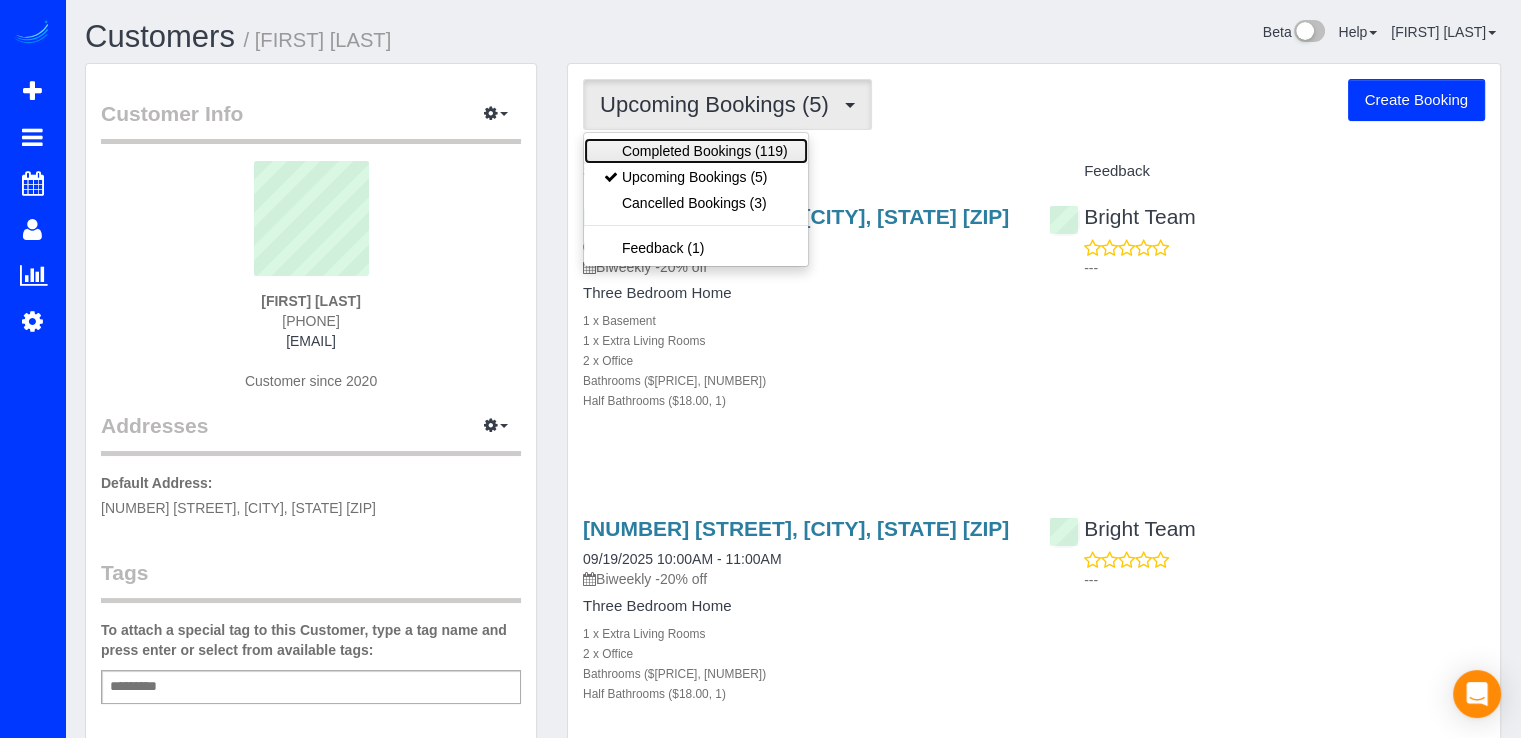 click on "Completed Bookings (119)" at bounding box center [696, 151] 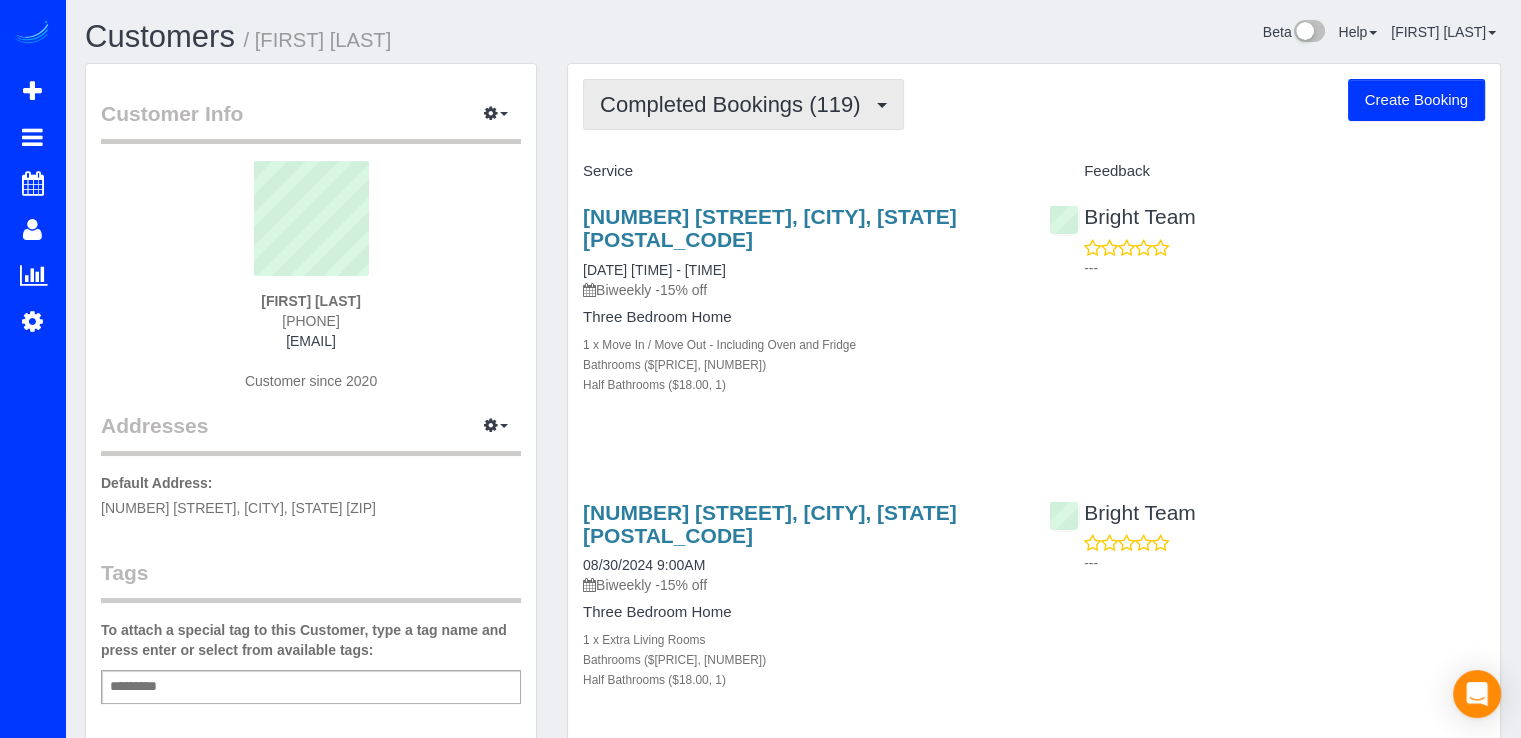 click on "Completed Bookings (119)" at bounding box center (735, 104) 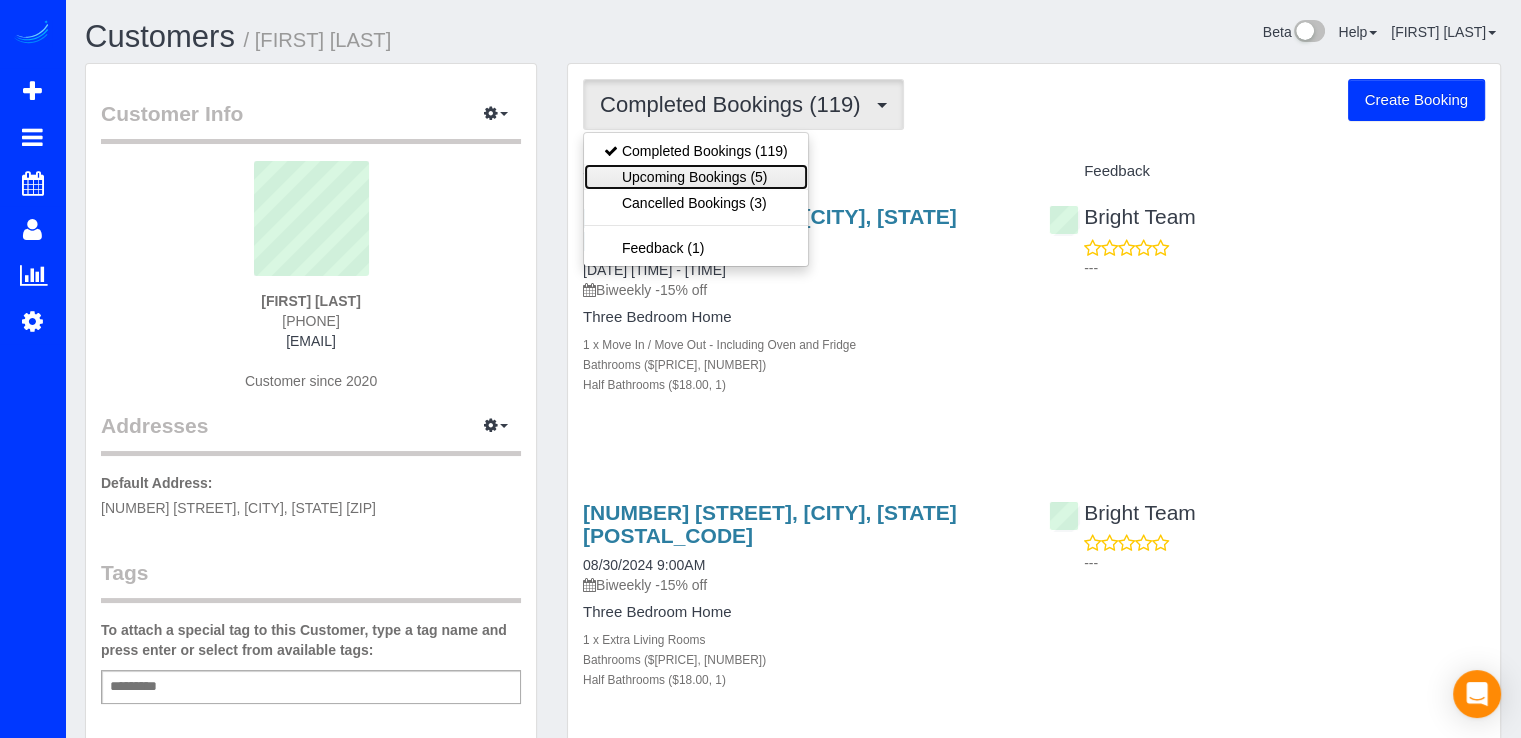 click on "Upcoming Bookings (5)" at bounding box center [696, 177] 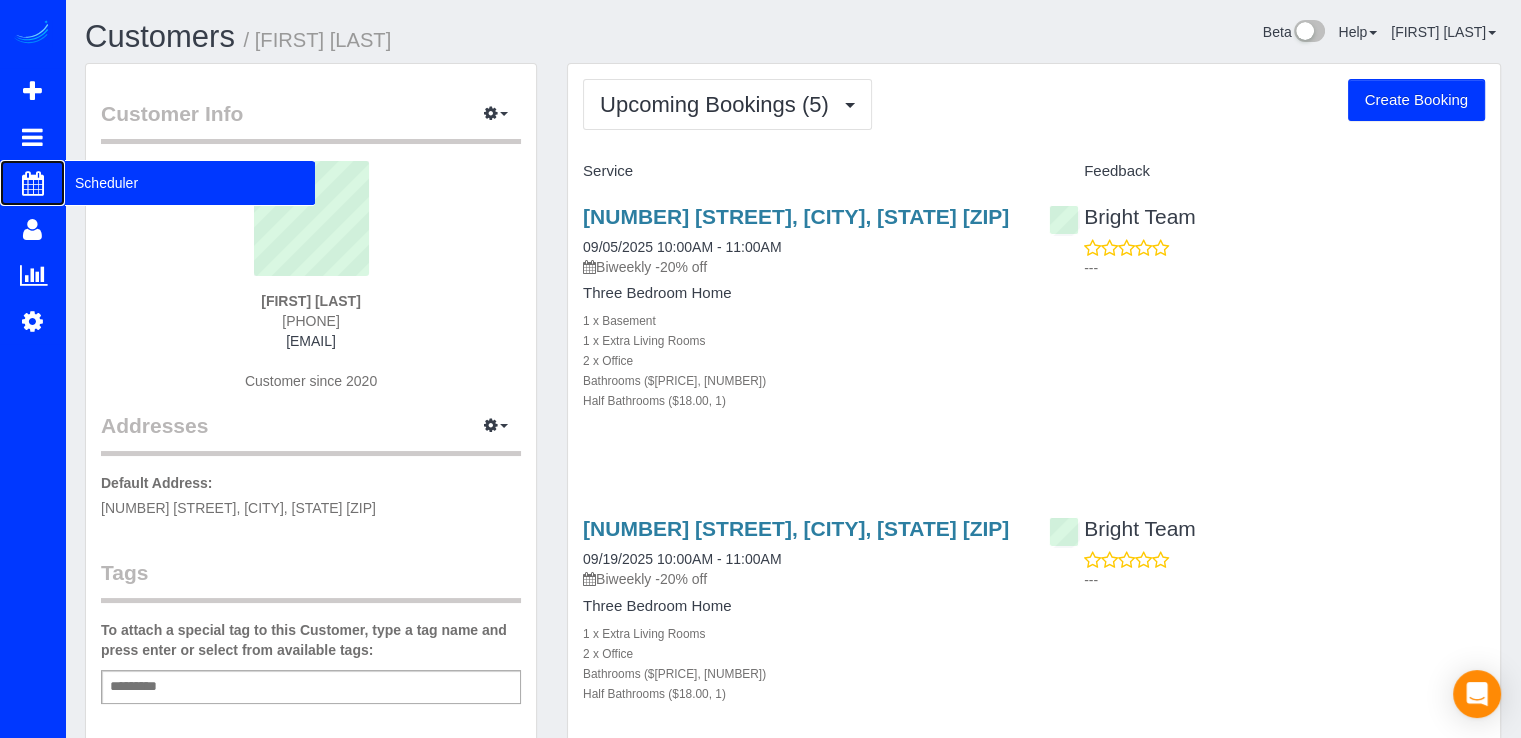 click on "Scheduler" at bounding box center (190, 183) 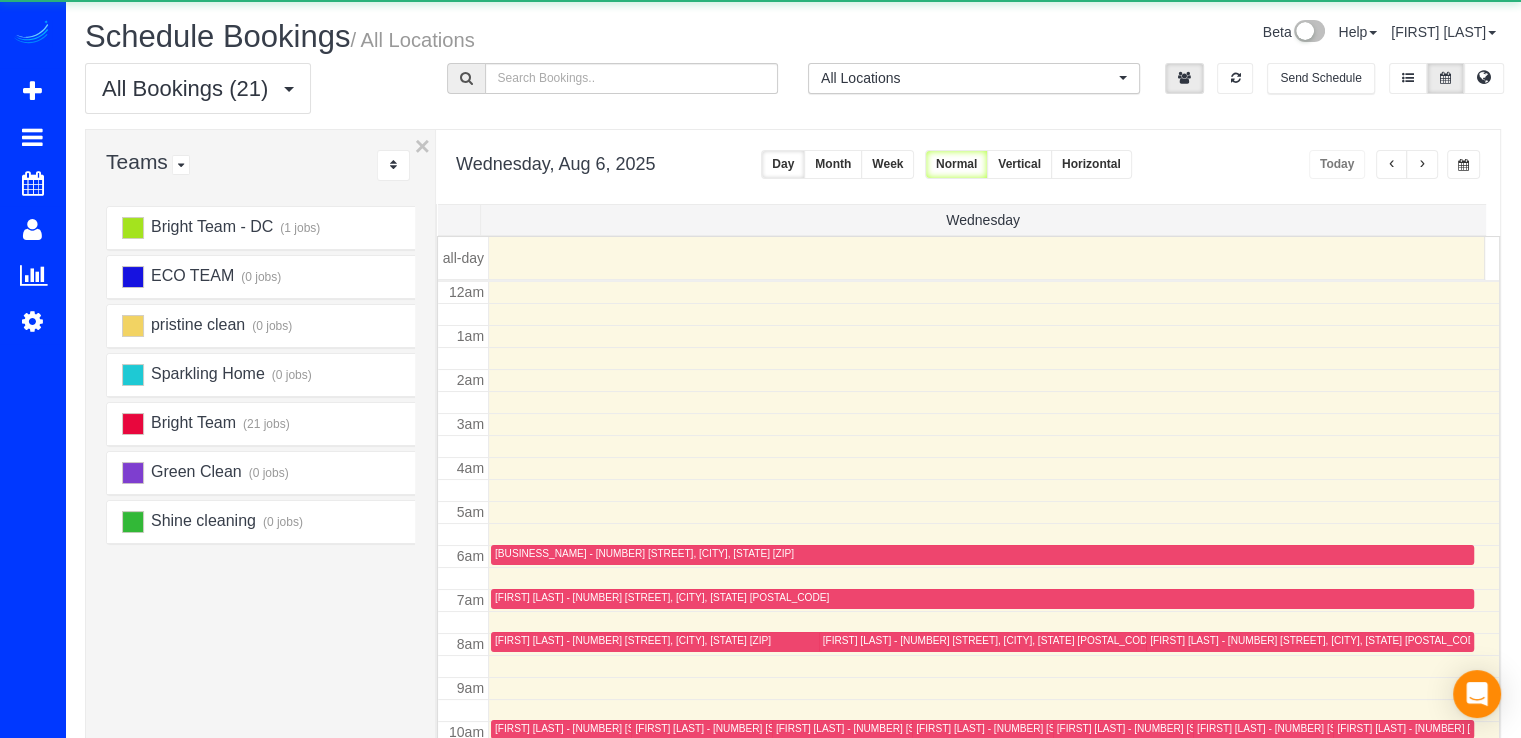 scroll, scrollTop: 263, scrollLeft: 0, axis: vertical 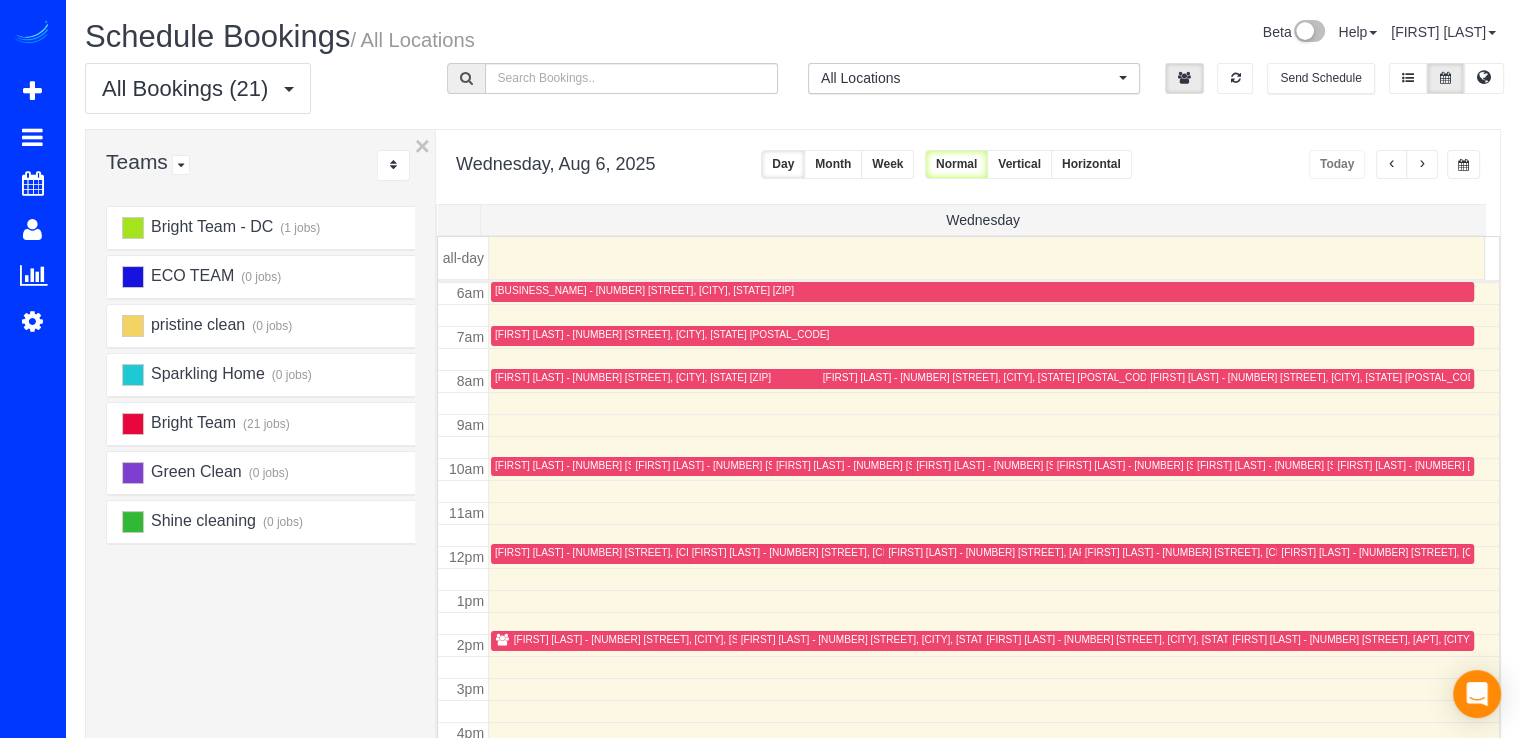 click at bounding box center [1422, 164] 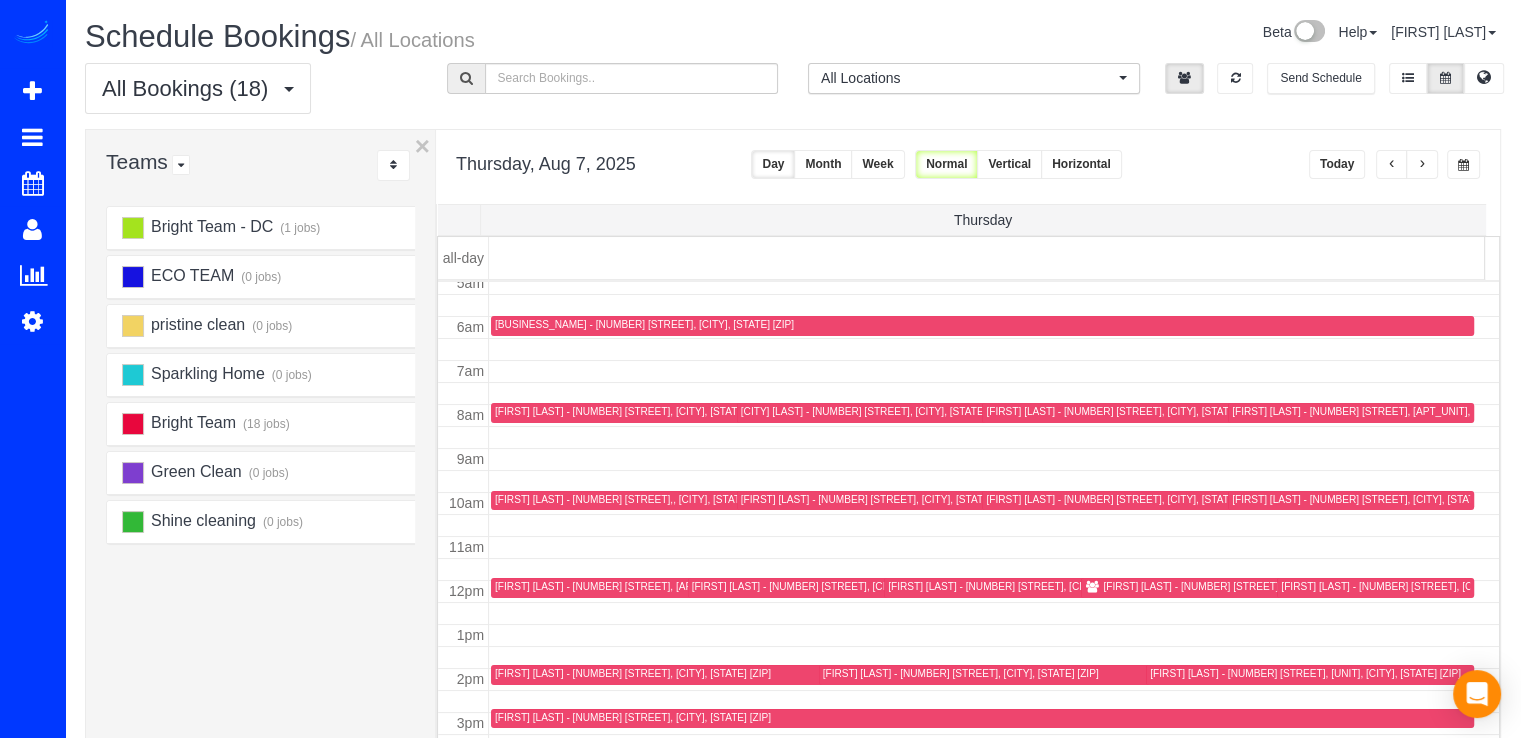 scroll, scrollTop: 263, scrollLeft: 0, axis: vertical 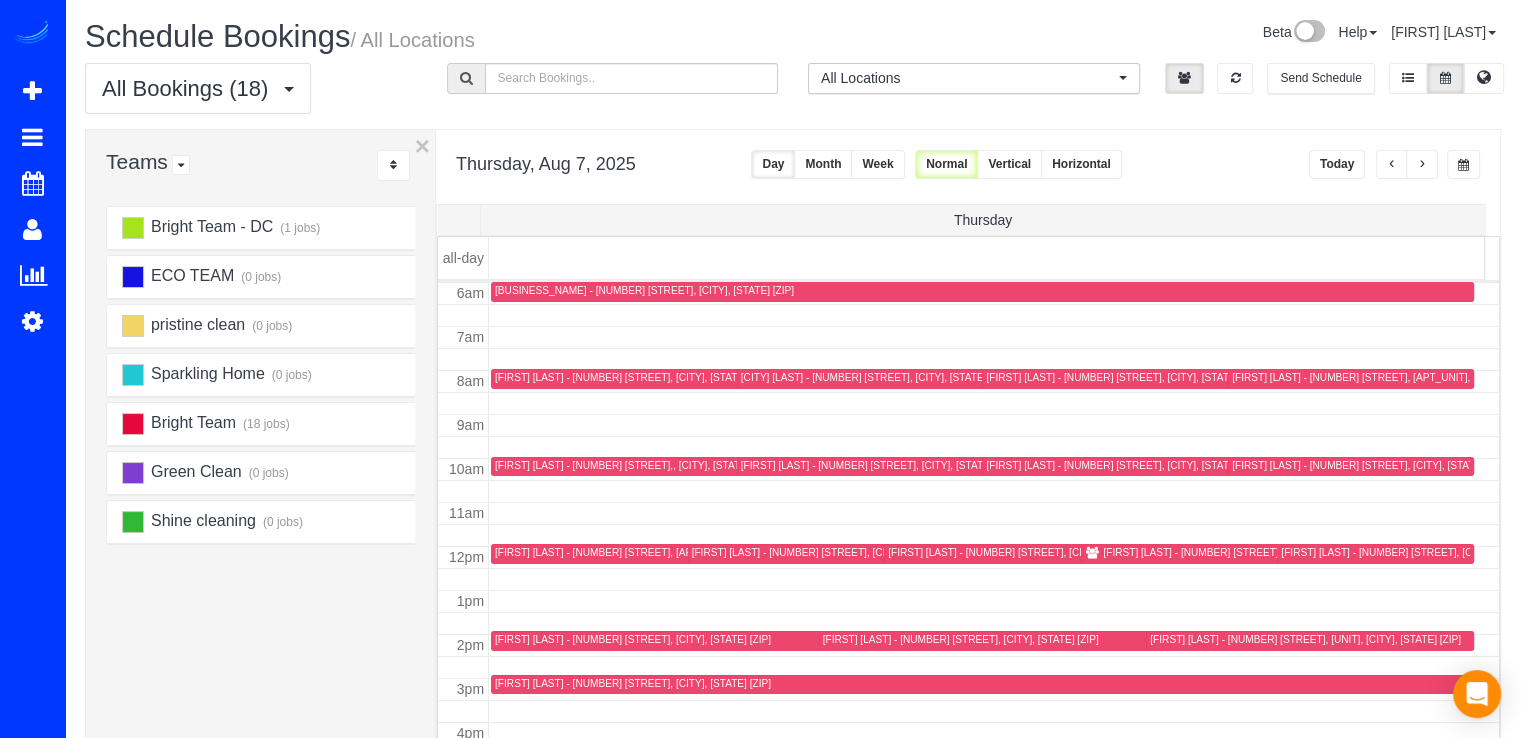 click at bounding box center (1422, 165) 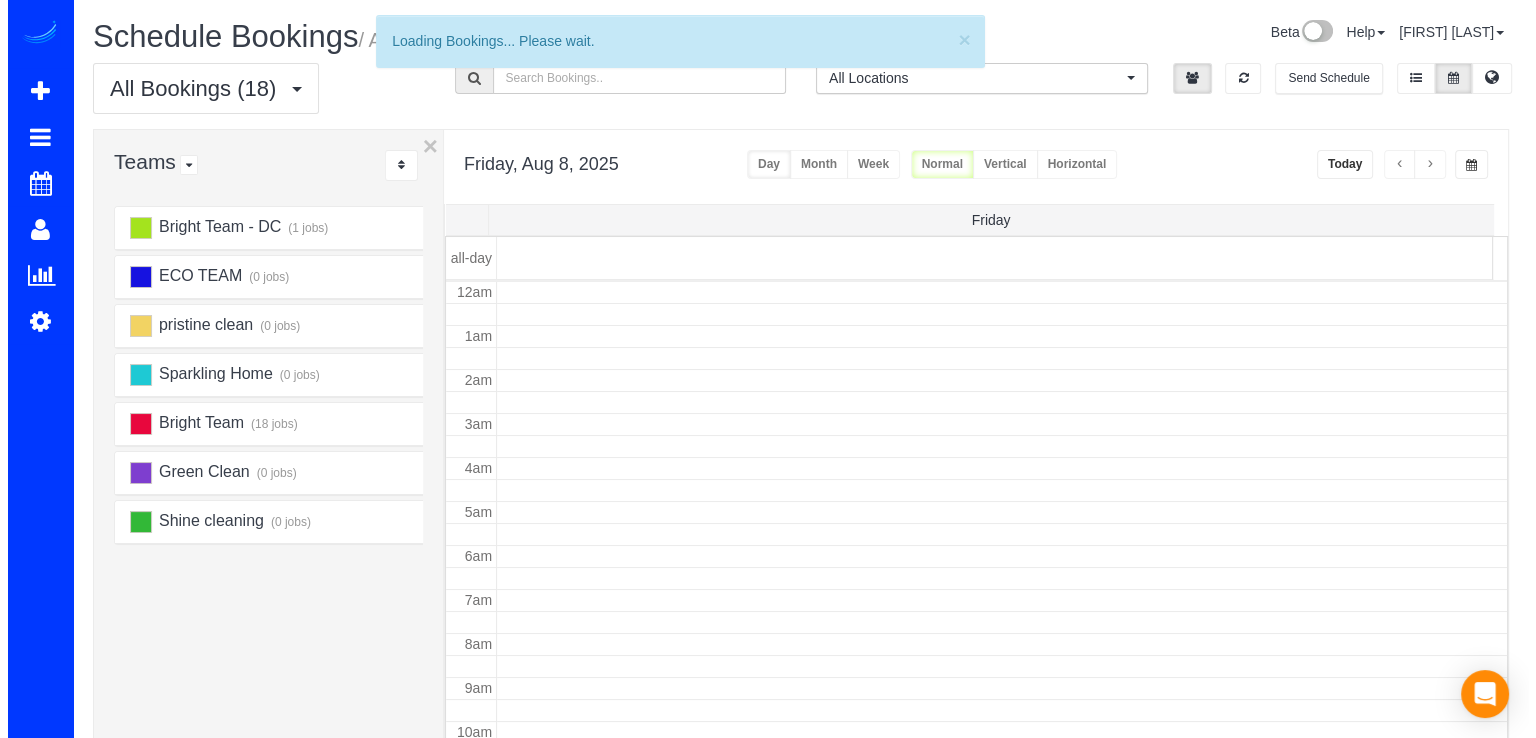 scroll, scrollTop: 263, scrollLeft: 0, axis: vertical 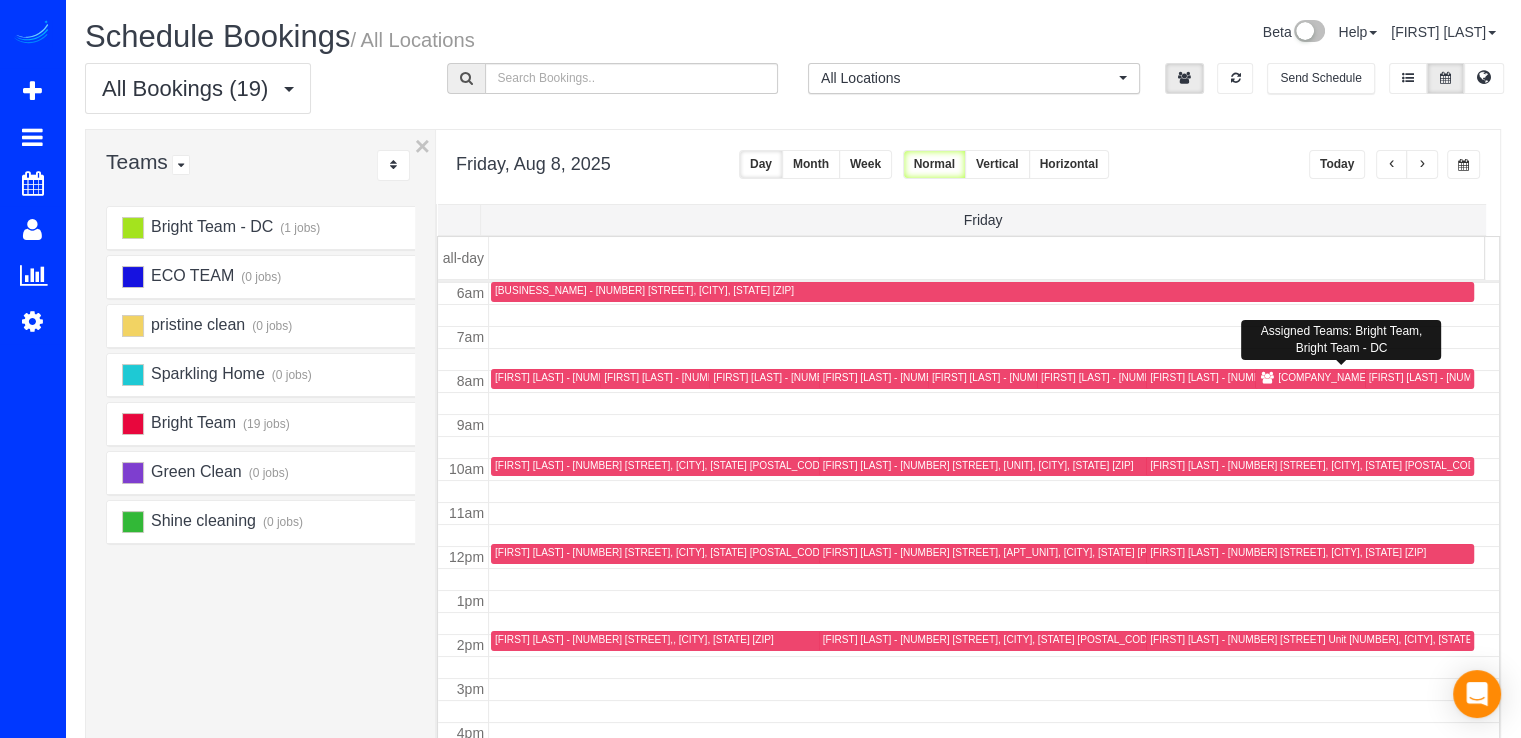 click on "Richey Property Management - 14709 Batavia Dr,, Centreville, VA 20120" at bounding box center [1354, 378] 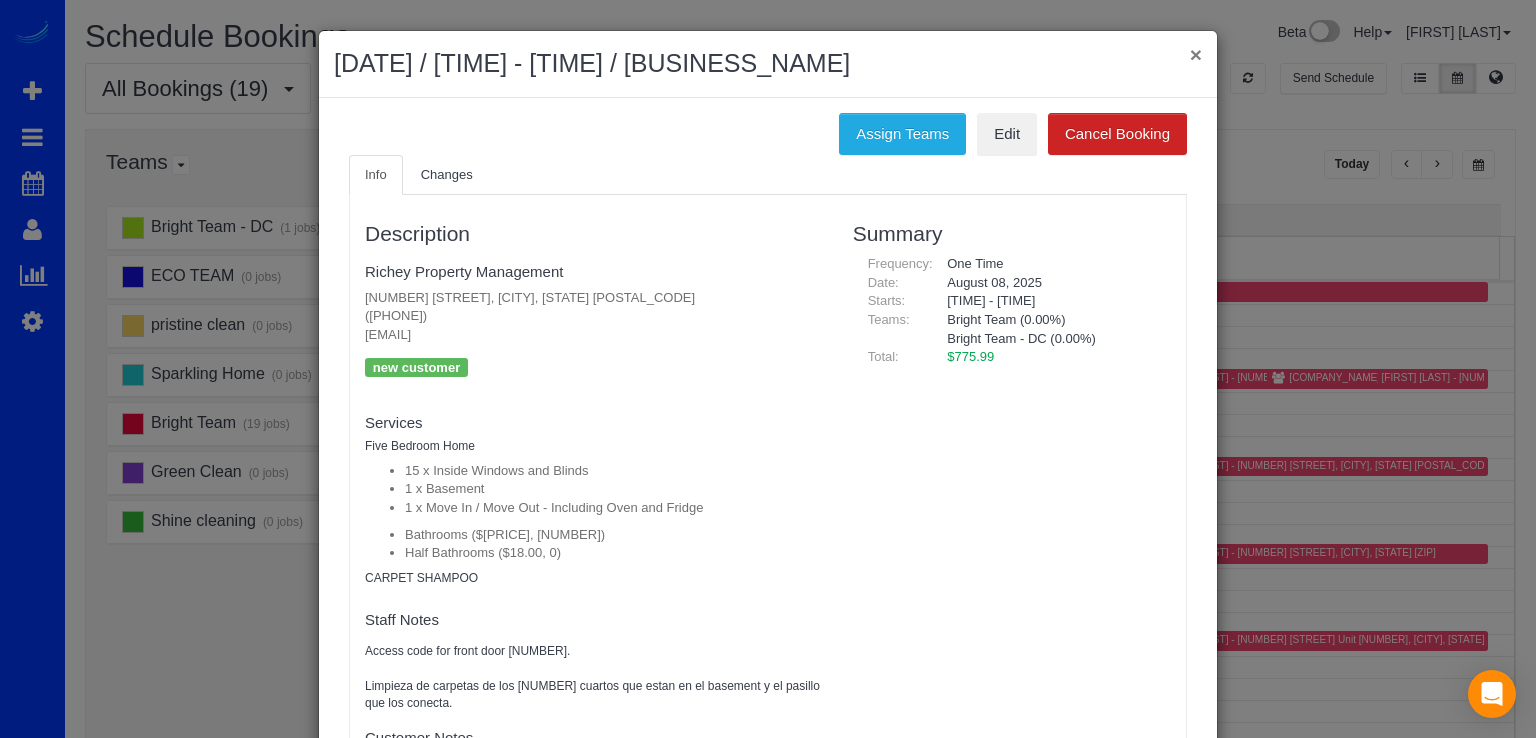 click on "×" at bounding box center [1196, 54] 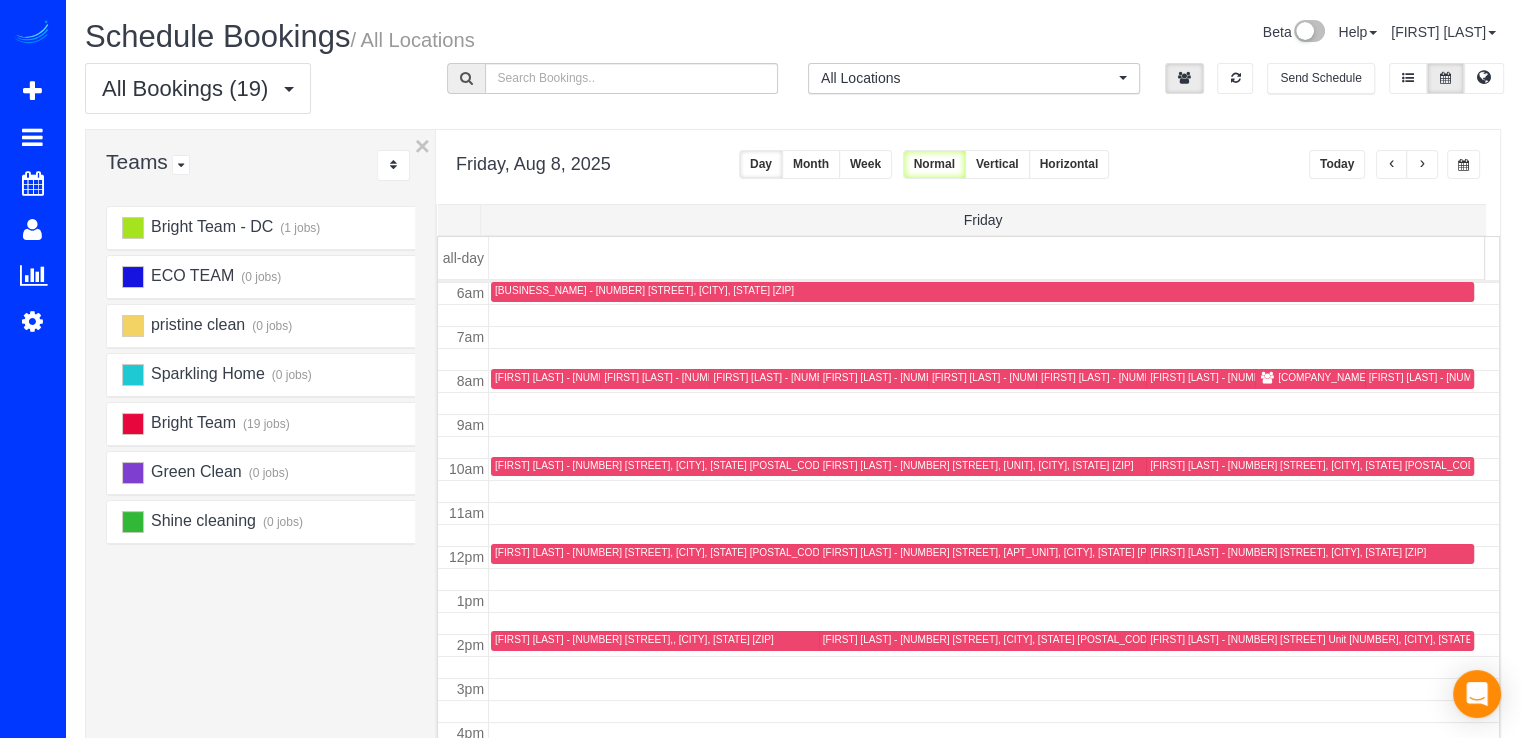 click on "Richey Property Management - 14709 Batavia Dr,, Centreville, VA 20120" at bounding box center (1456, 377) 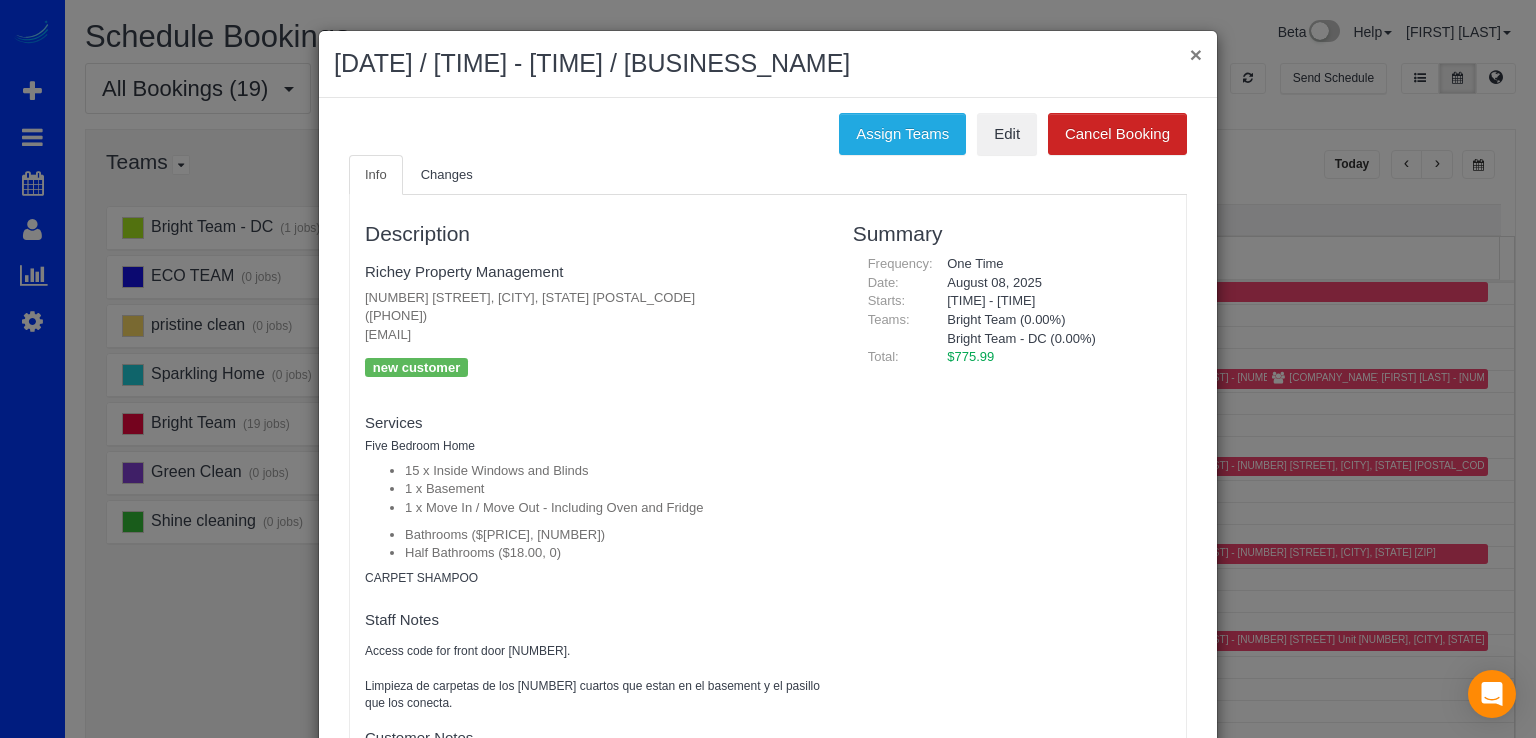 click on "×" at bounding box center (1196, 54) 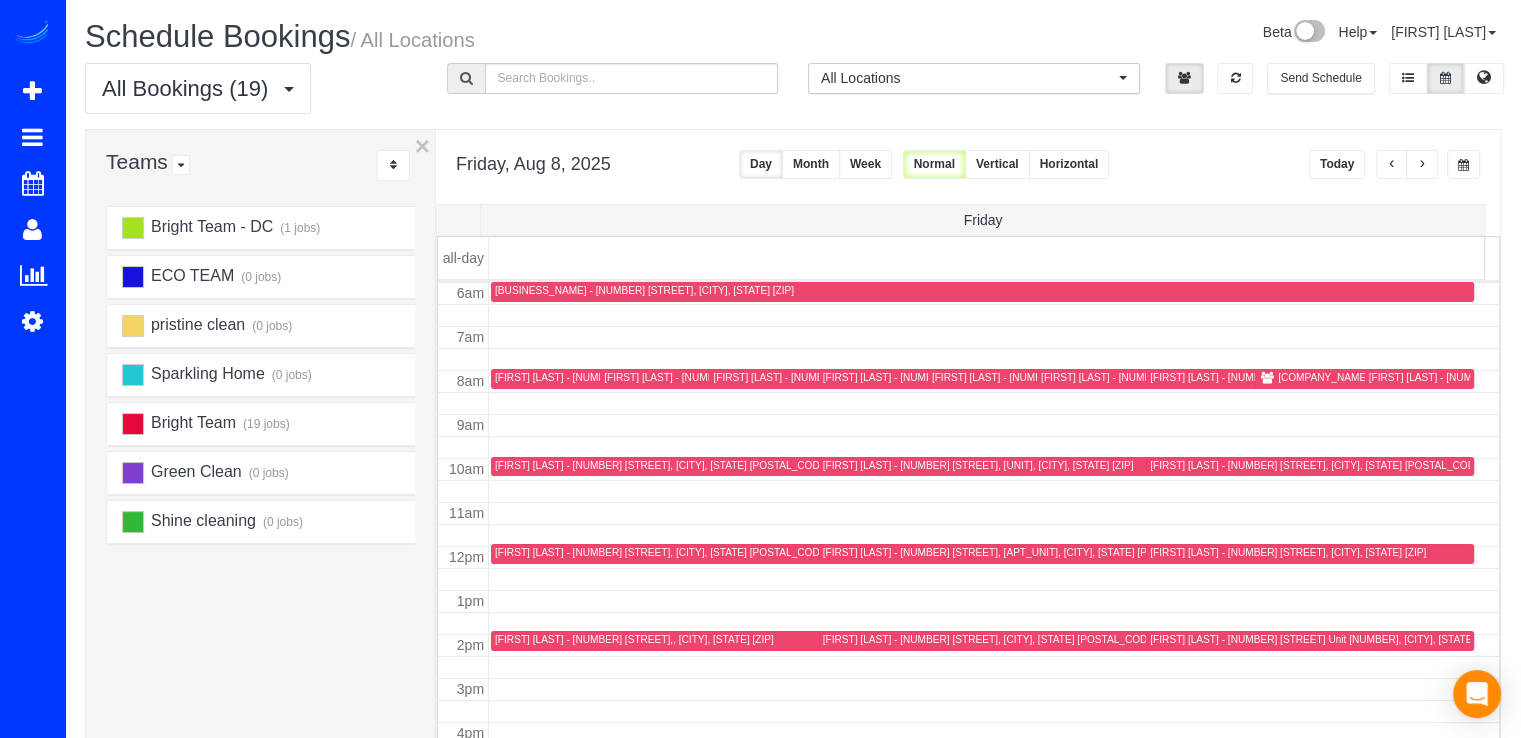 click on "Richey Property Management - 14709 Batavia Dr,, Centreville, VA 20120" at bounding box center (1456, 377) 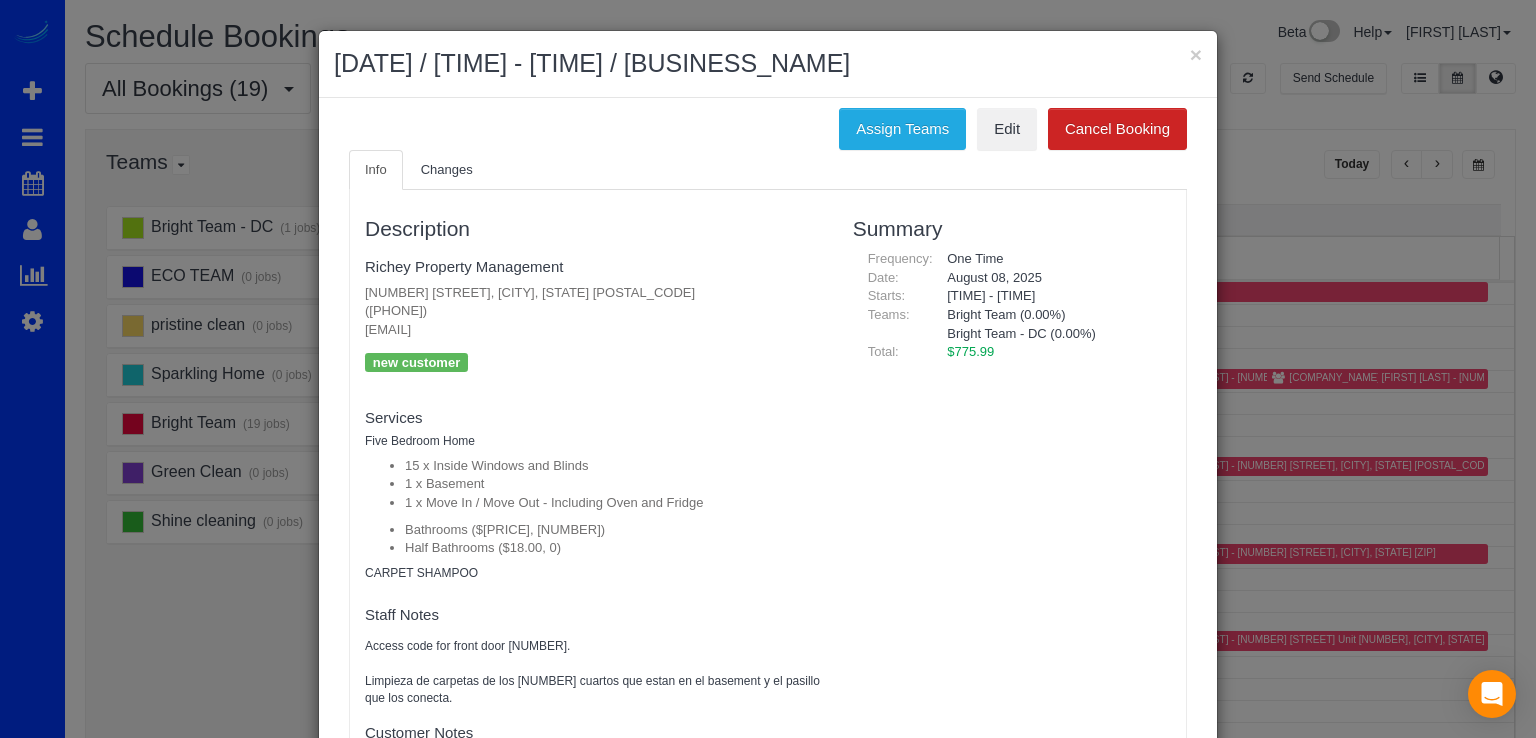 scroll, scrollTop: 0, scrollLeft: 0, axis: both 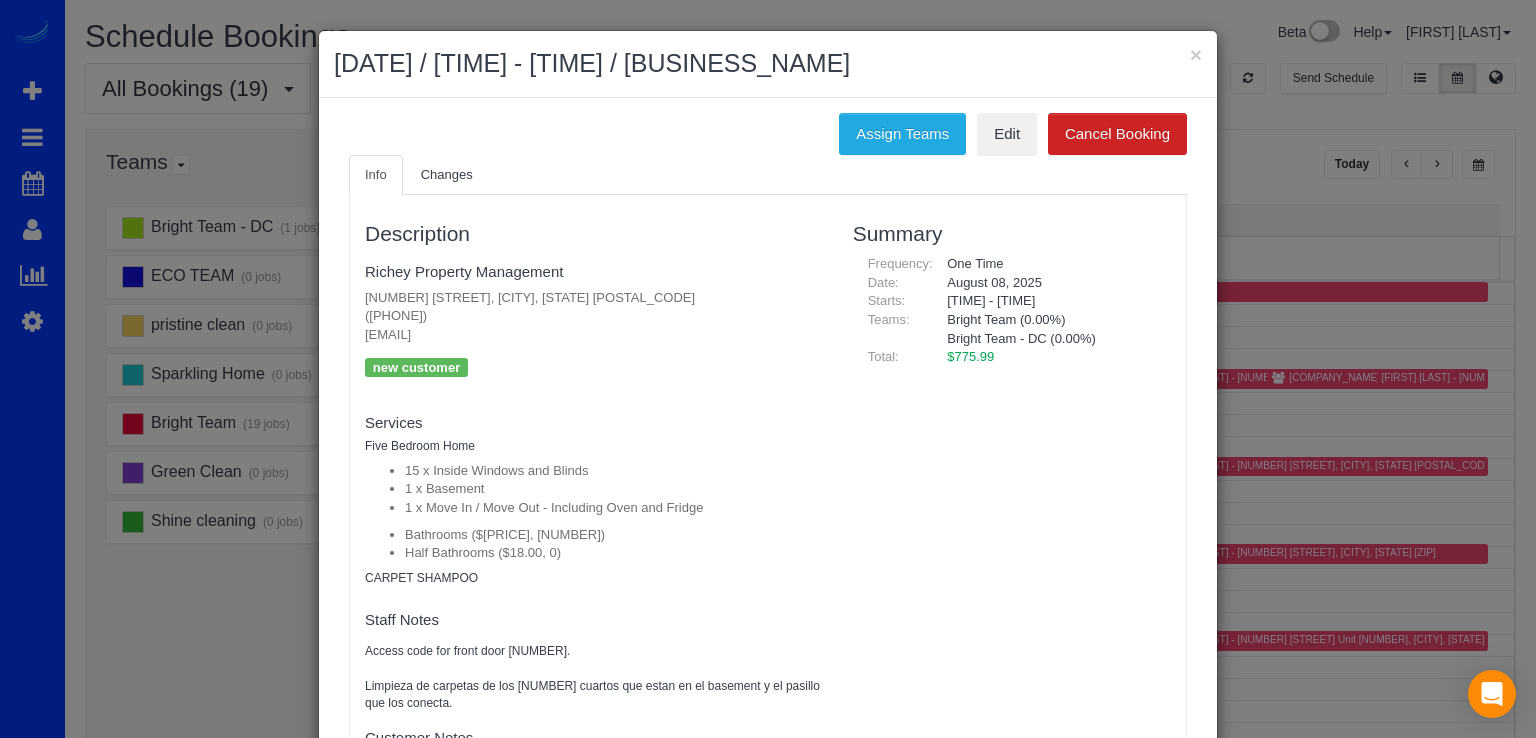 drag, startPoint x: 408, startPoint y: 366, endPoint x: 335, endPoint y: 308, distance: 93.23626 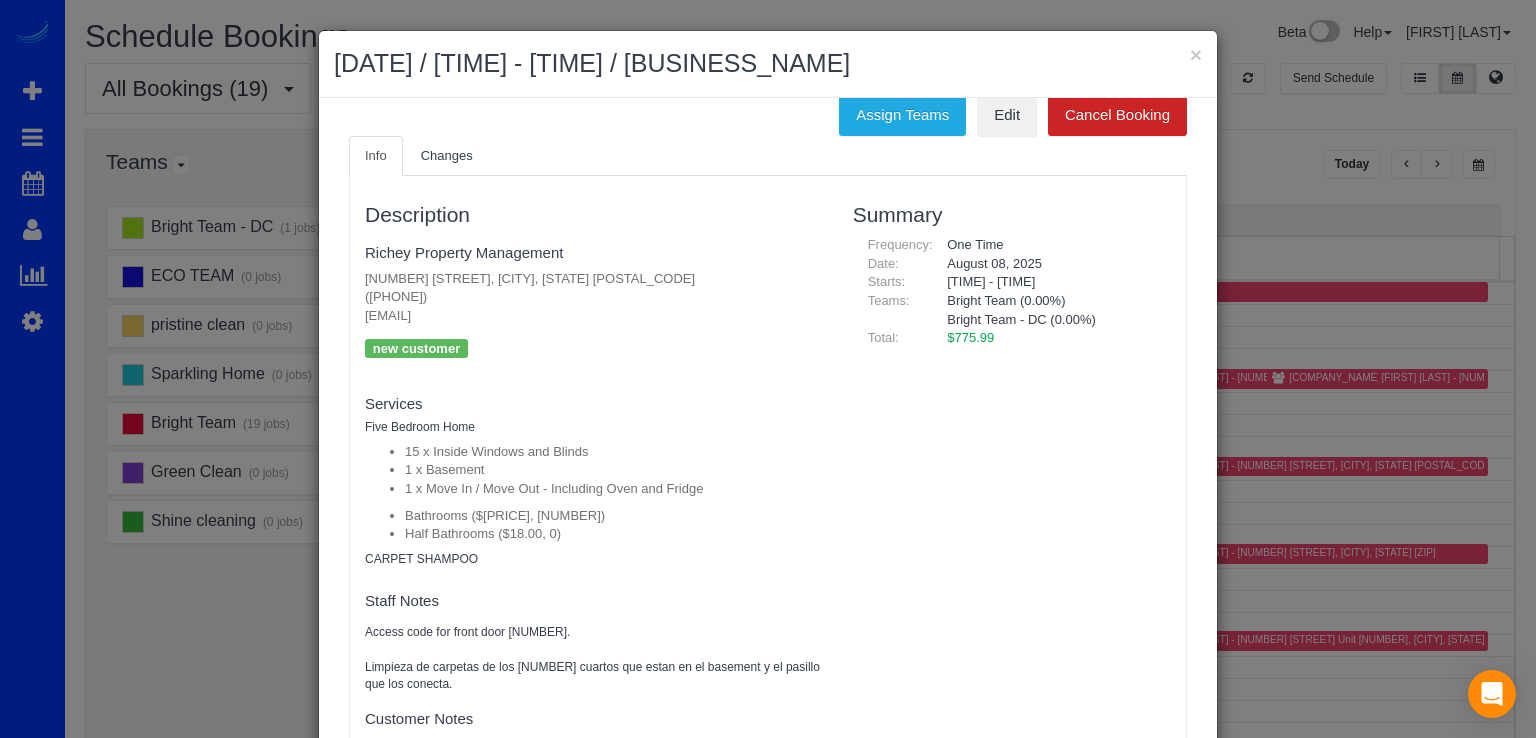 scroll, scrollTop: 24, scrollLeft: 0, axis: vertical 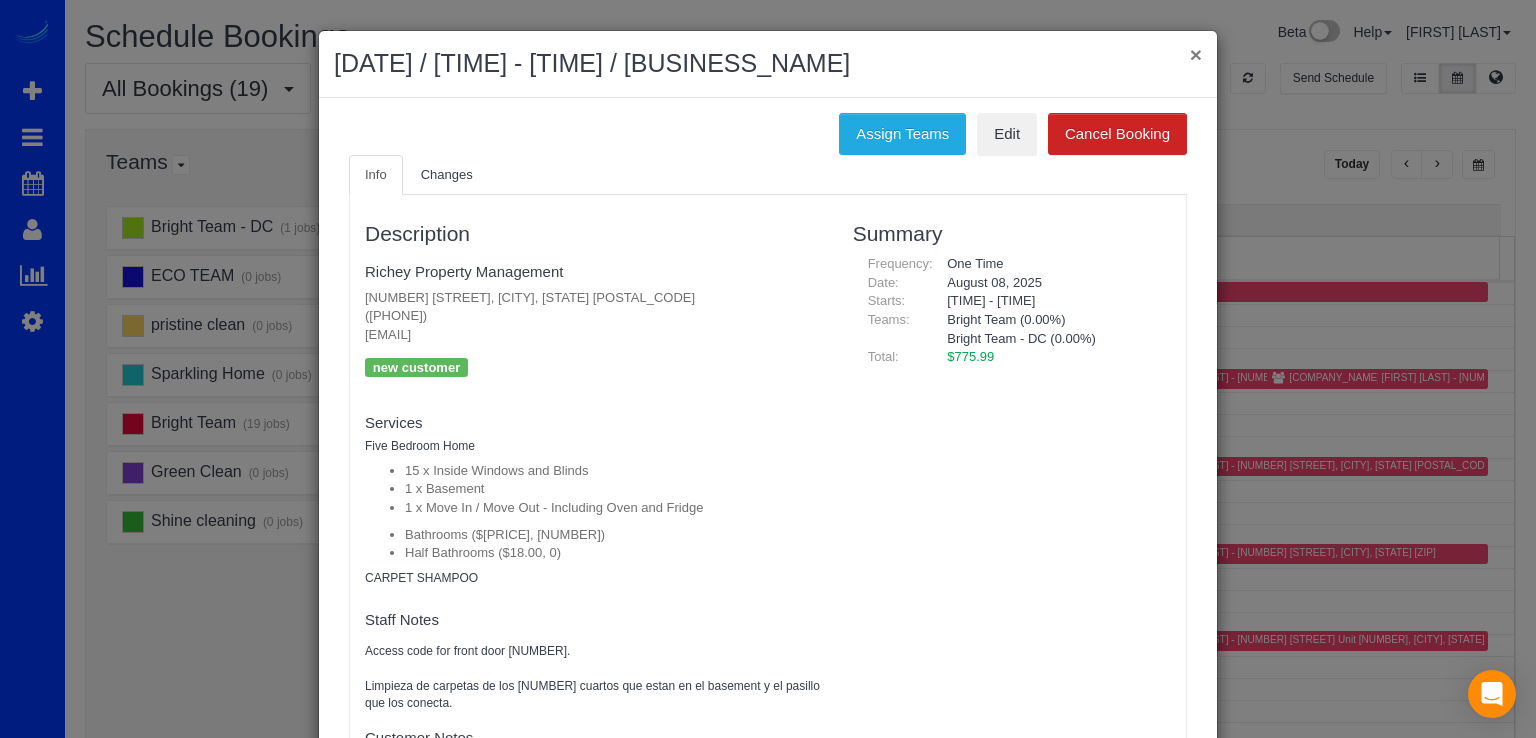 click on "×
August 08, 2025 /
8:00AM - 9:00AM /
Richey Property Management" at bounding box center [768, 64] 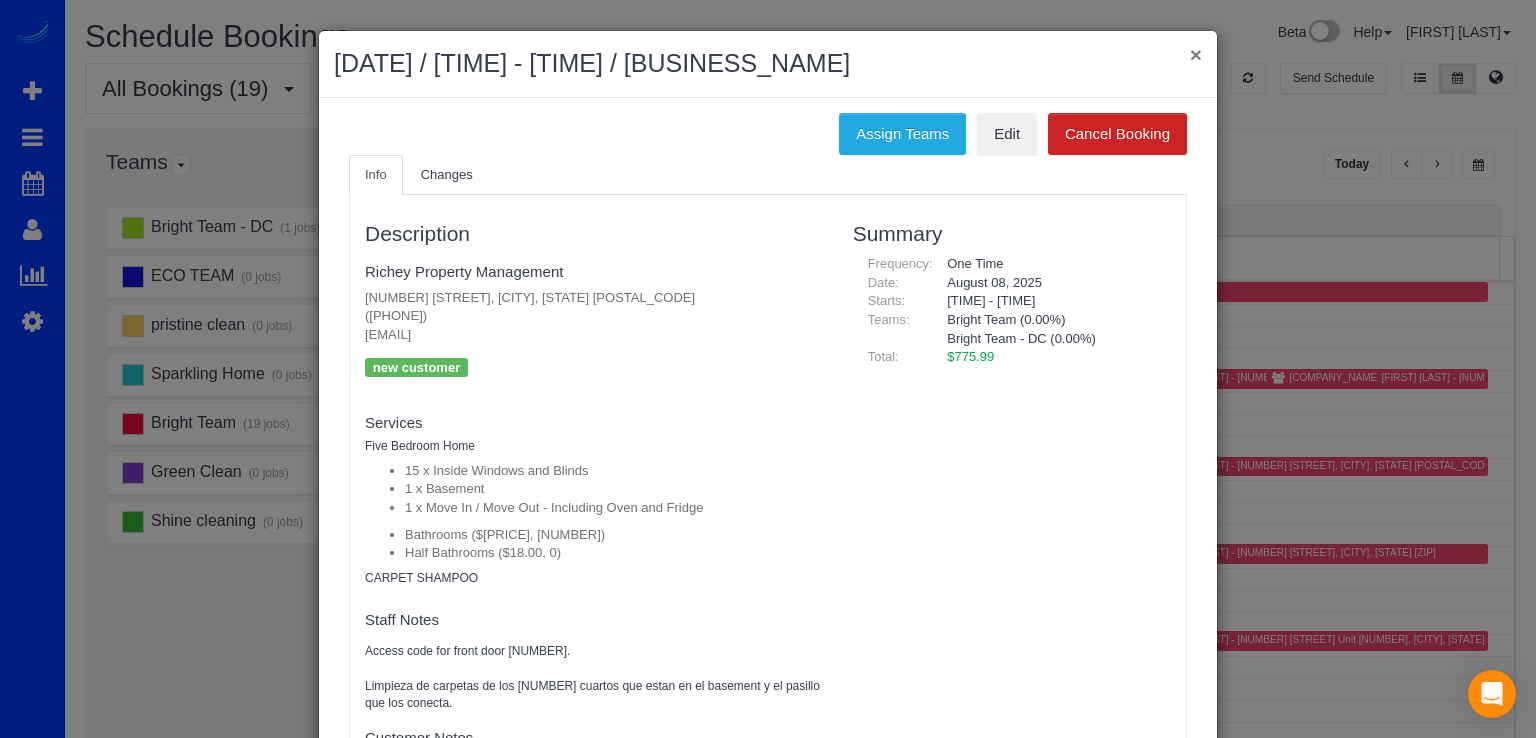 click on "×" at bounding box center (1196, 54) 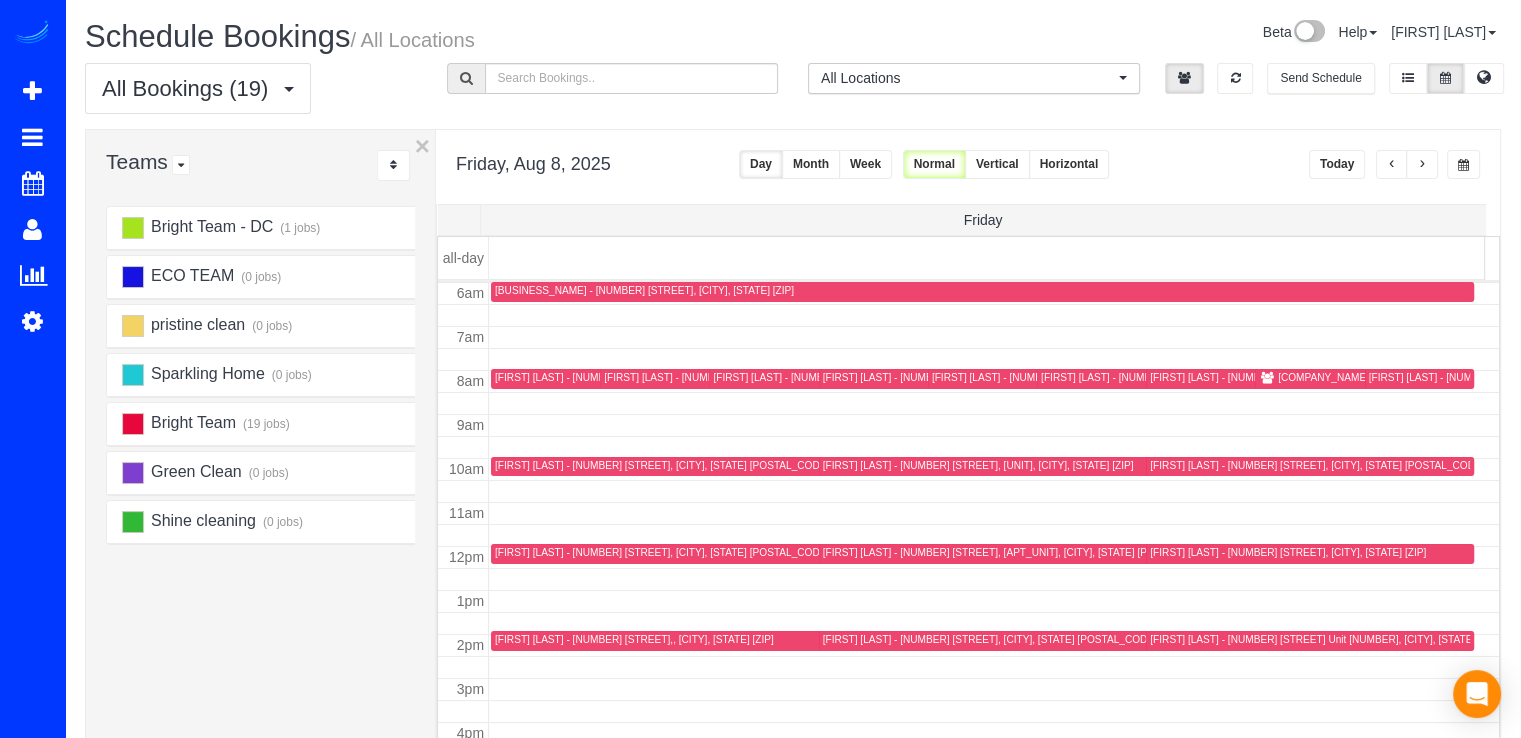 click on "Richey Property Management - 14709 Batavia Dr,, Centreville, VA 20120" at bounding box center (1456, 377) 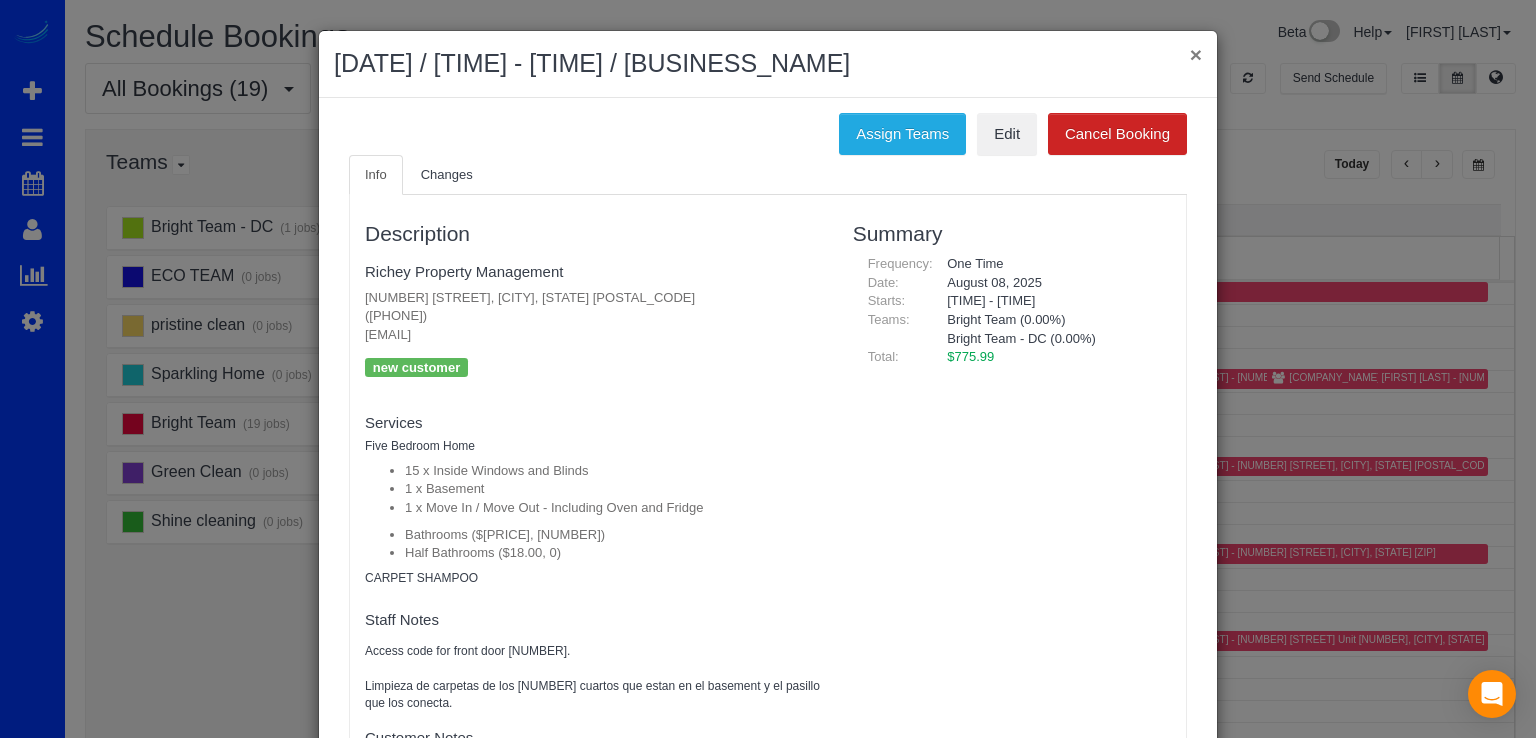 click on "×" at bounding box center [1196, 54] 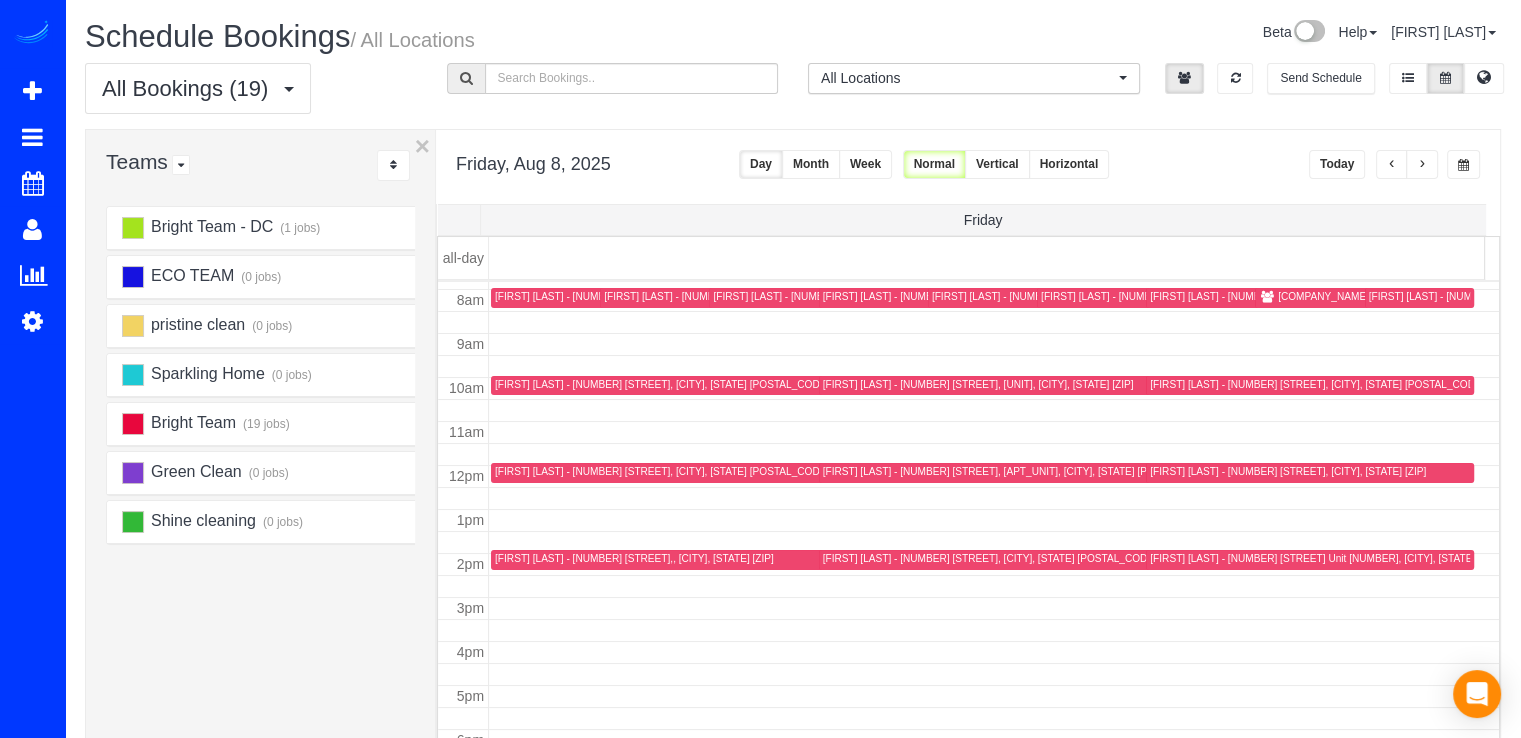 scroll, scrollTop: 398, scrollLeft: 0, axis: vertical 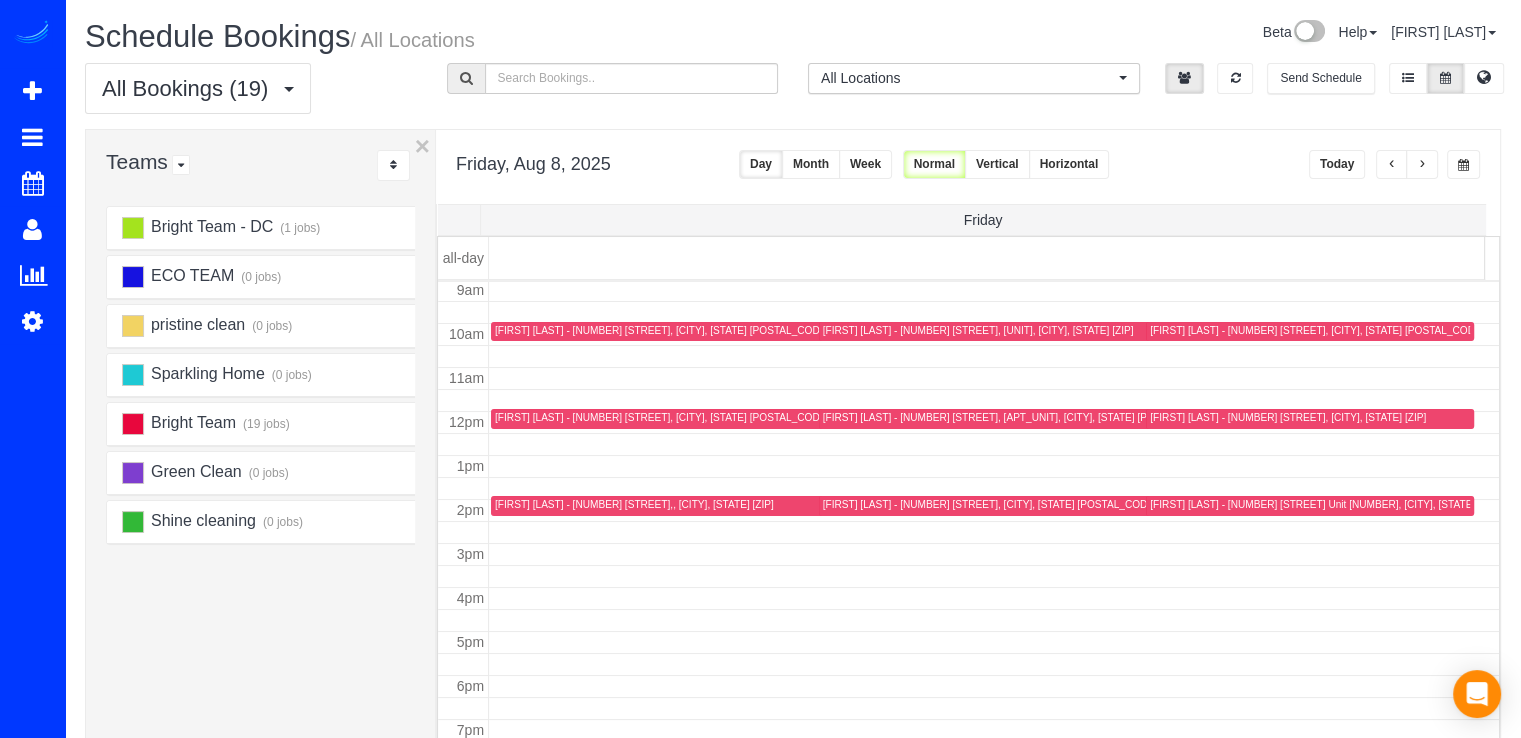 drag, startPoint x: 1341, startPoint y: 168, endPoint x: 1174, endPoint y: 153, distance: 167.6723 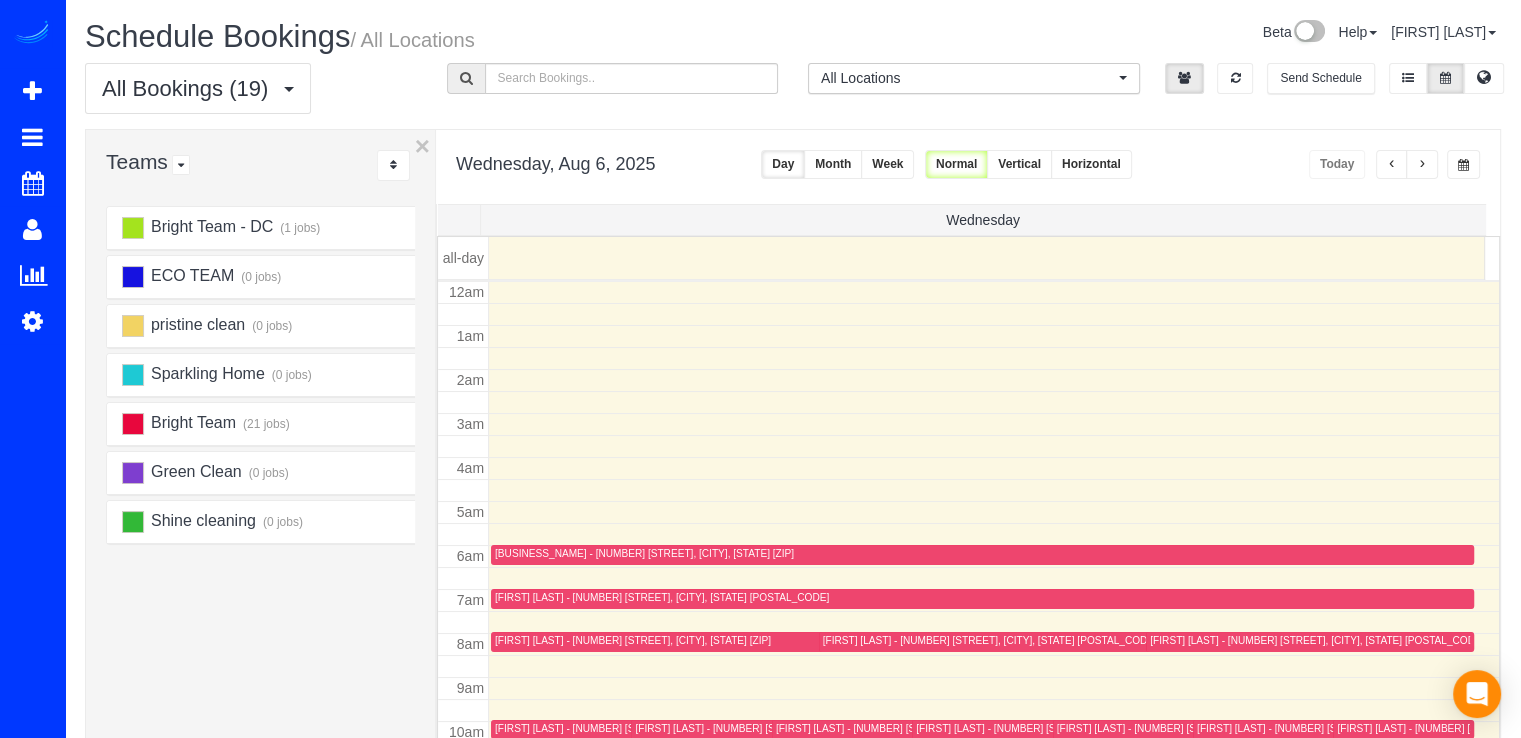 scroll, scrollTop: 263, scrollLeft: 0, axis: vertical 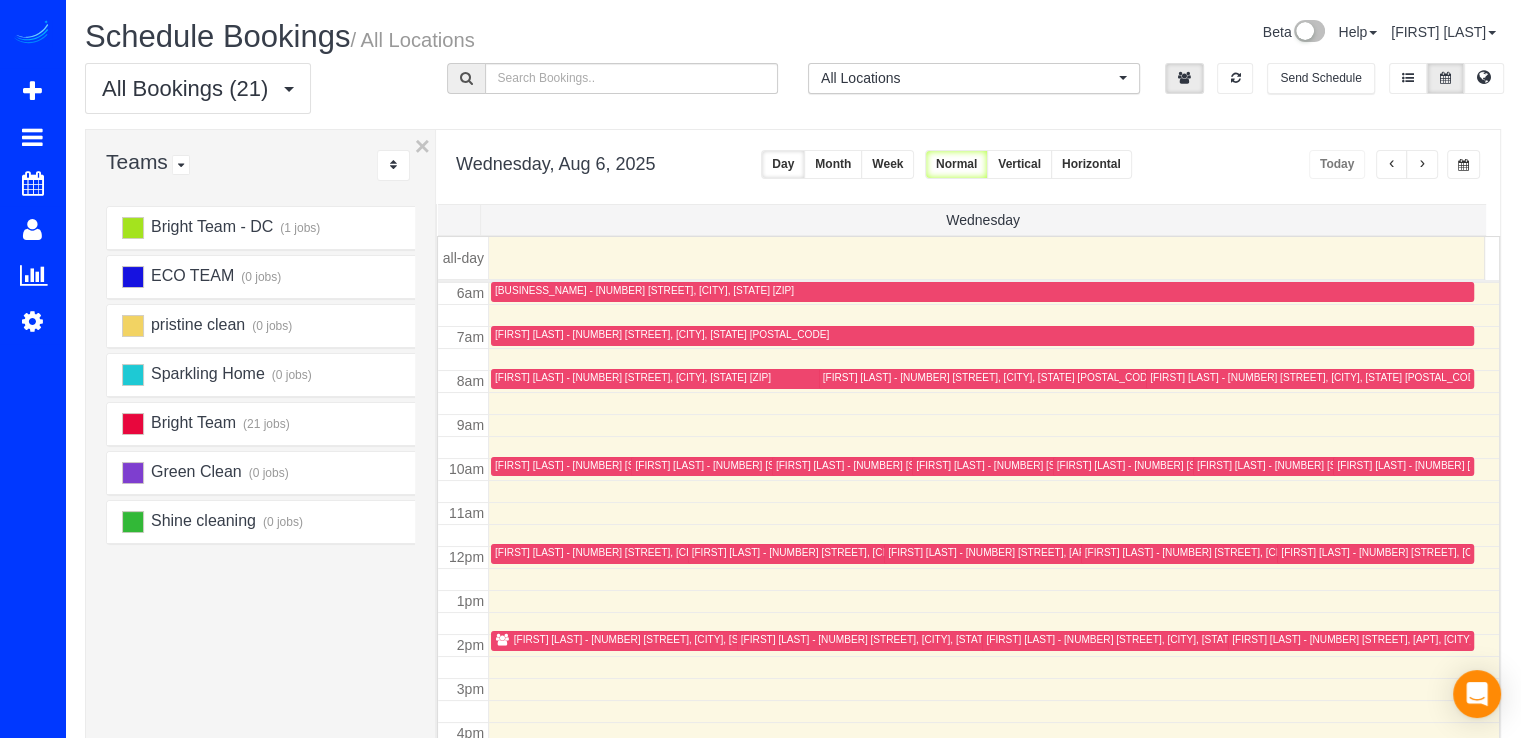 click at bounding box center (1422, 165) 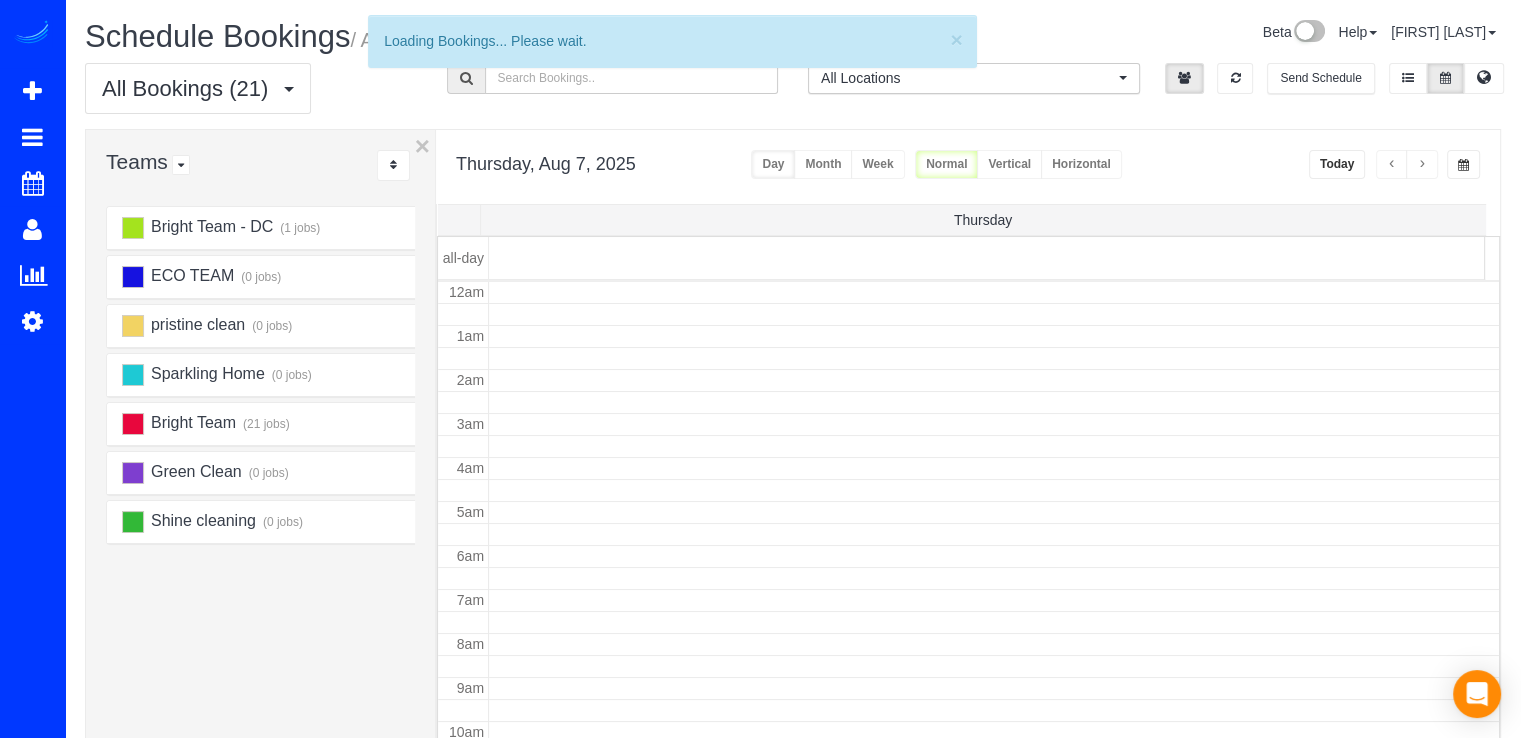scroll, scrollTop: 263, scrollLeft: 0, axis: vertical 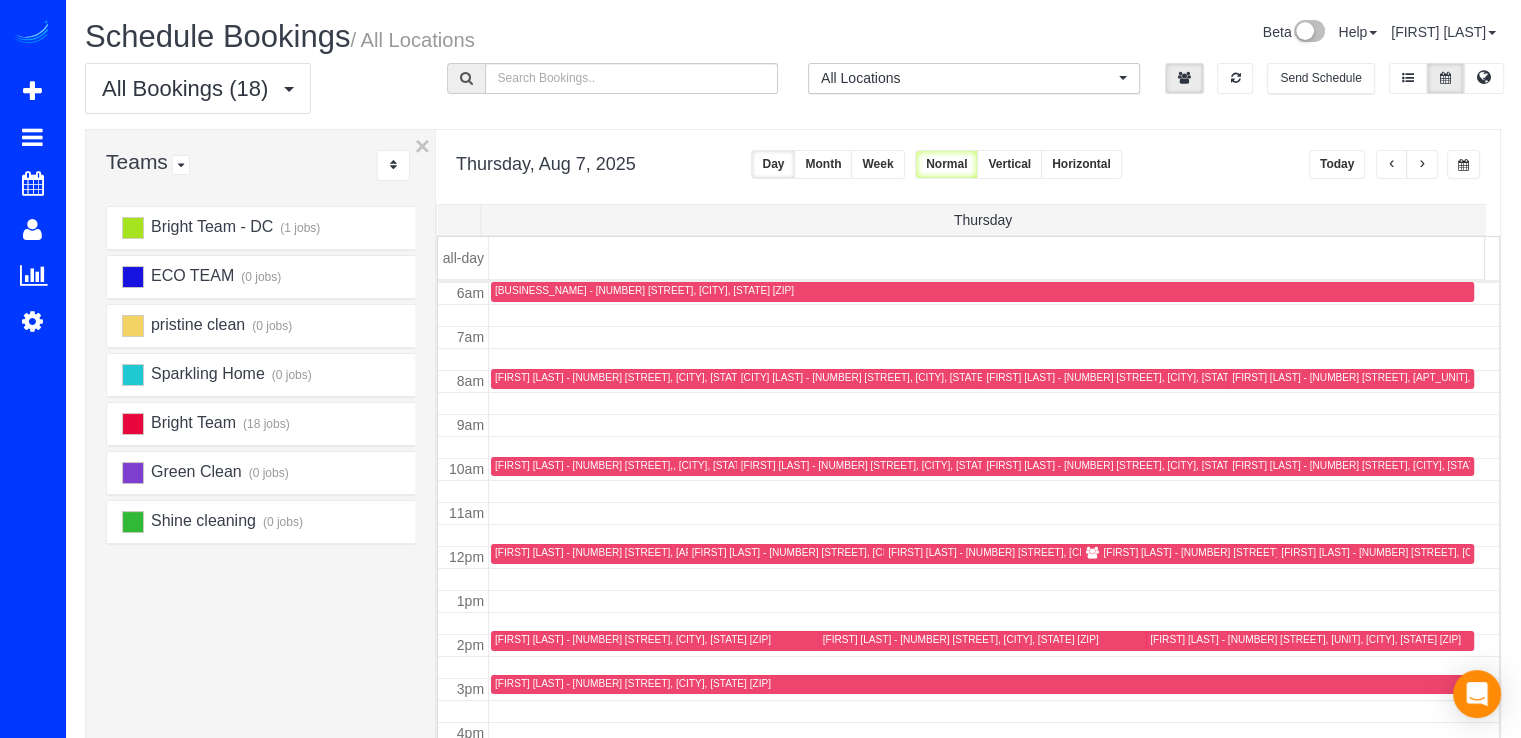 click at bounding box center [1422, 164] 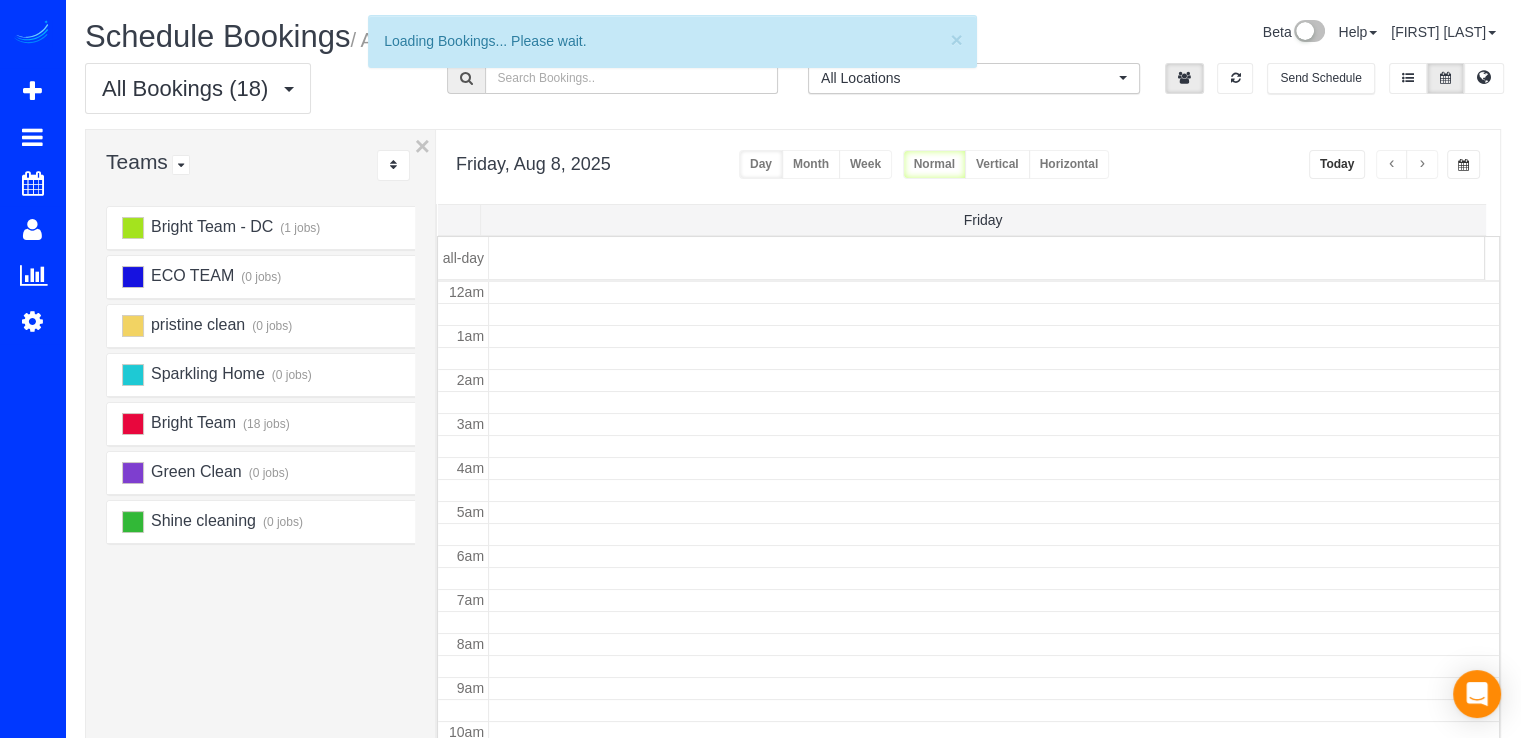 scroll, scrollTop: 263, scrollLeft: 0, axis: vertical 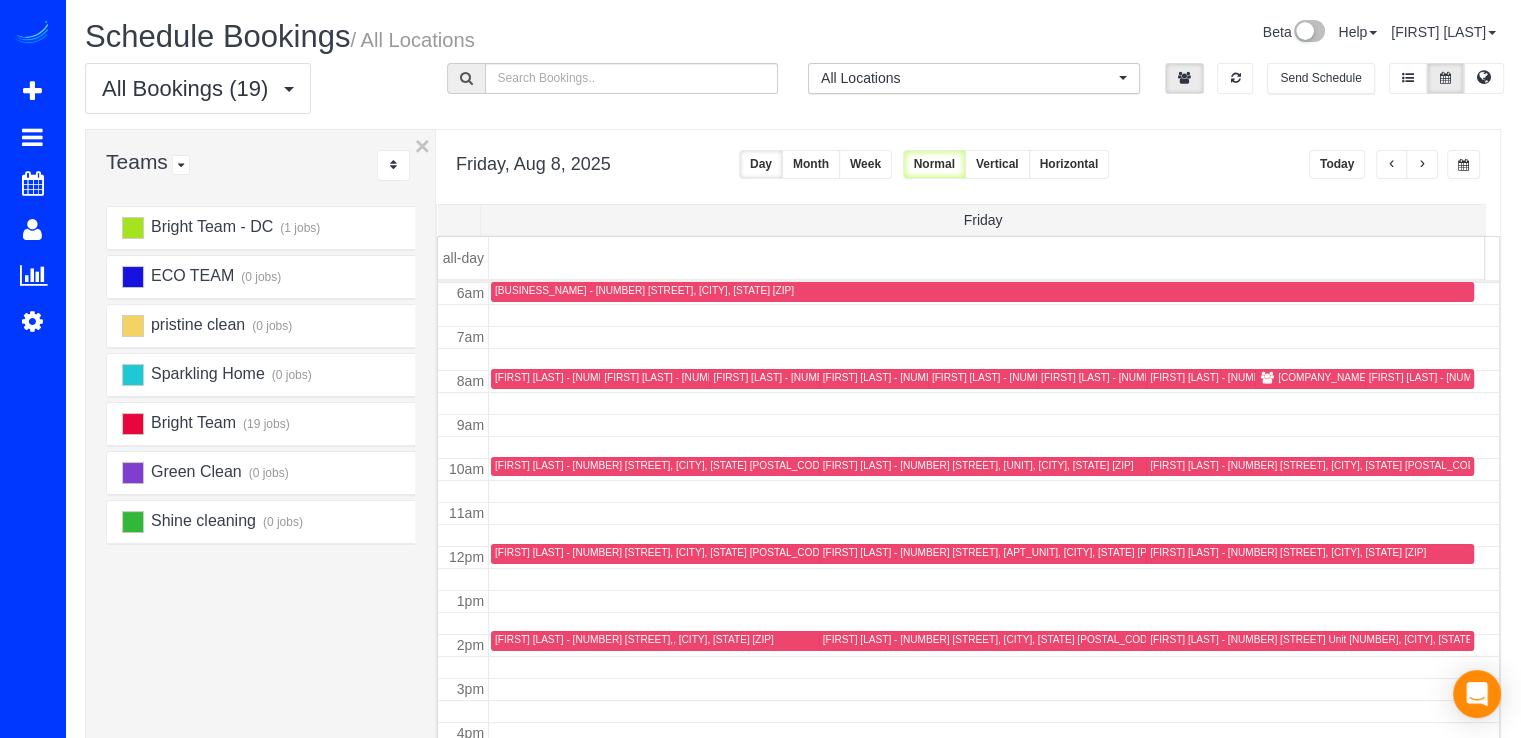 click at bounding box center (1422, 164) 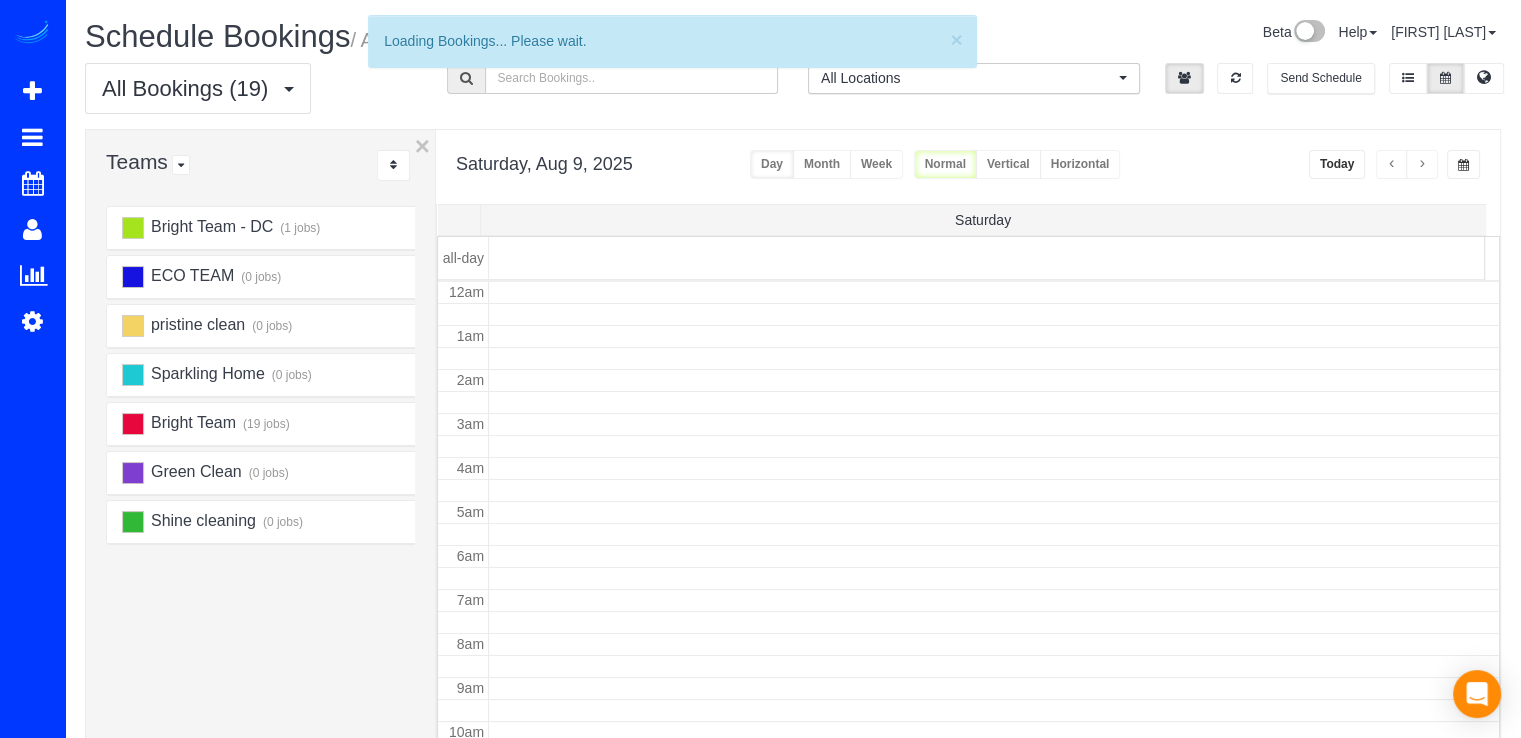 scroll, scrollTop: 263, scrollLeft: 0, axis: vertical 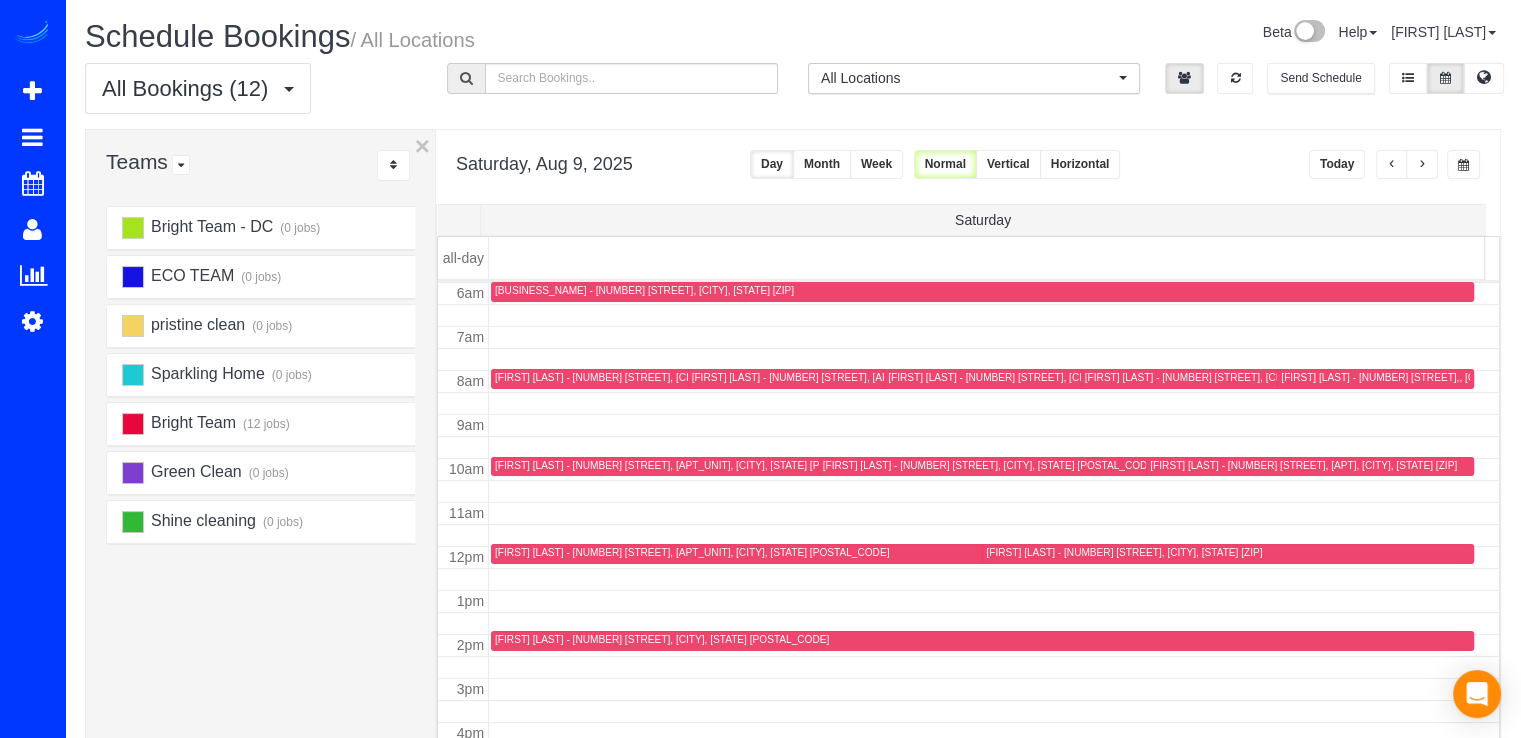 drag, startPoint x: 1328, startPoint y: 181, endPoint x: 1340, endPoint y: 160, distance: 24.186773 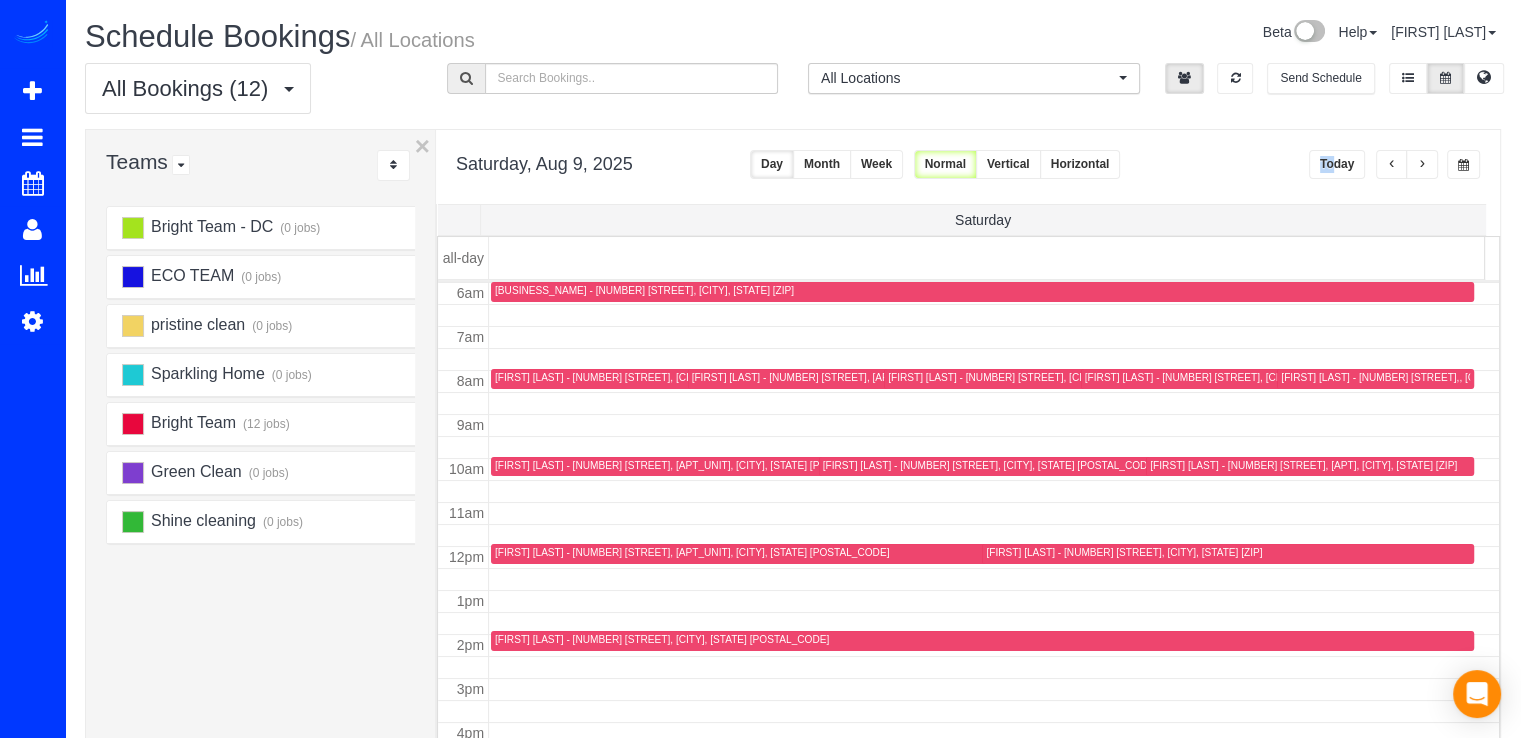 click on "Today" at bounding box center [1337, 164] 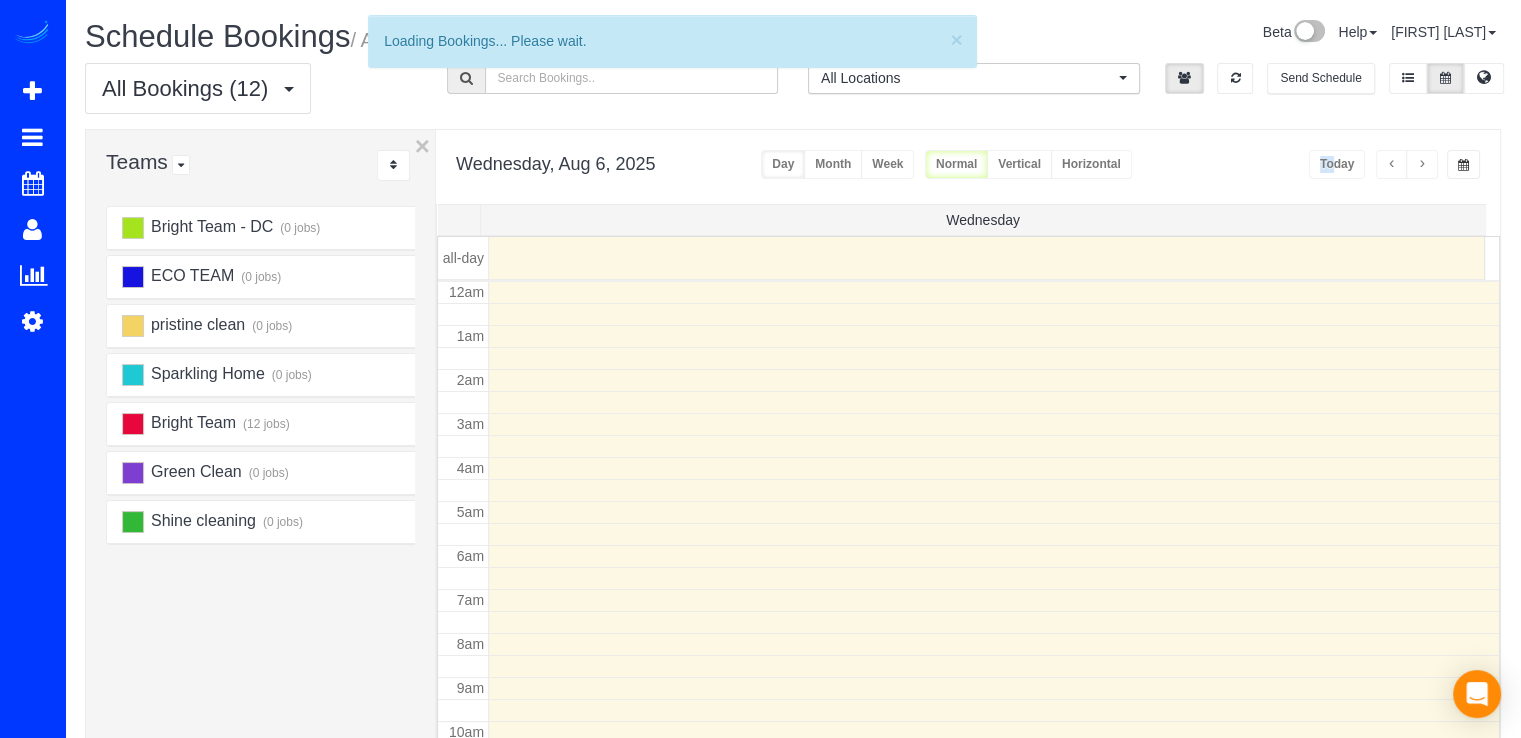 scroll, scrollTop: 263, scrollLeft: 0, axis: vertical 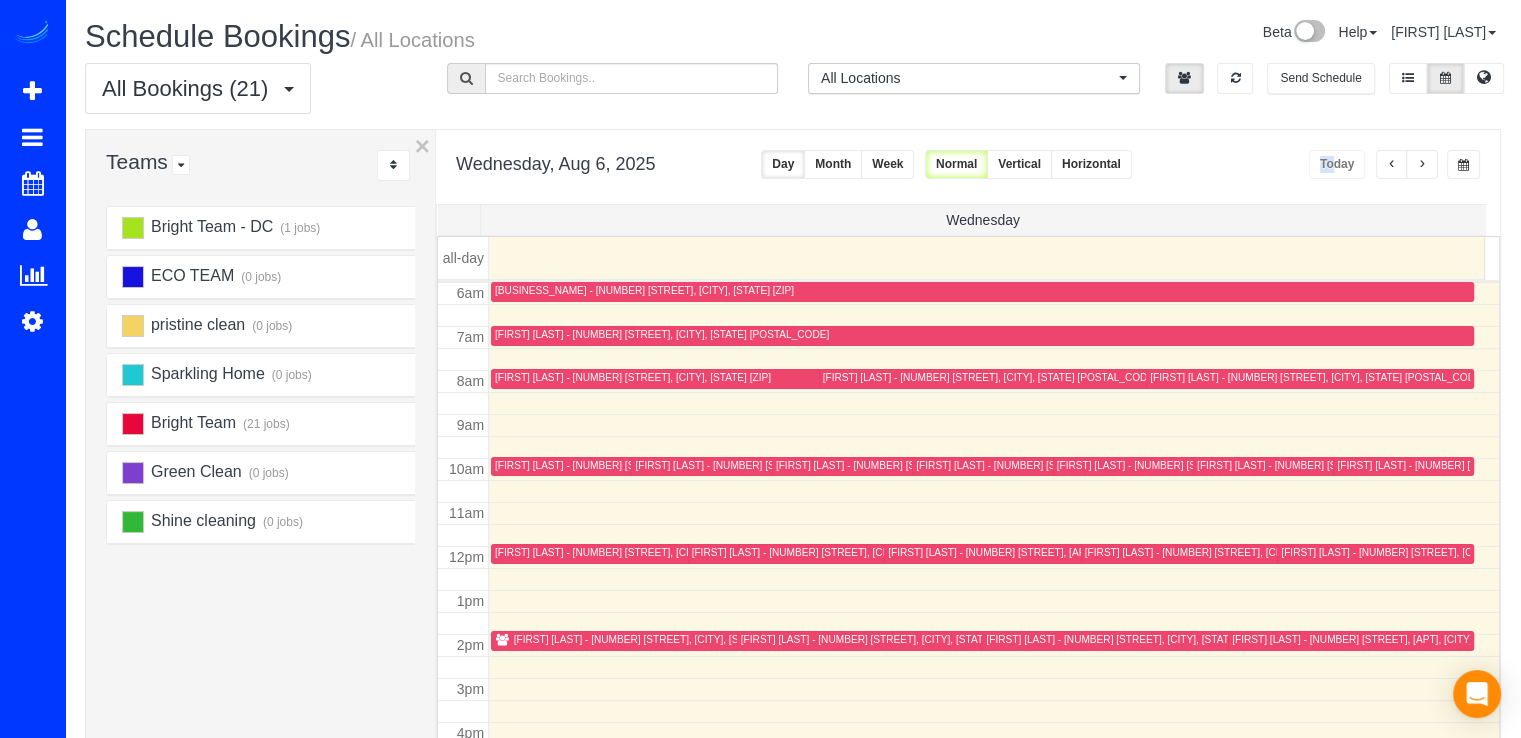 click at bounding box center (1422, 165) 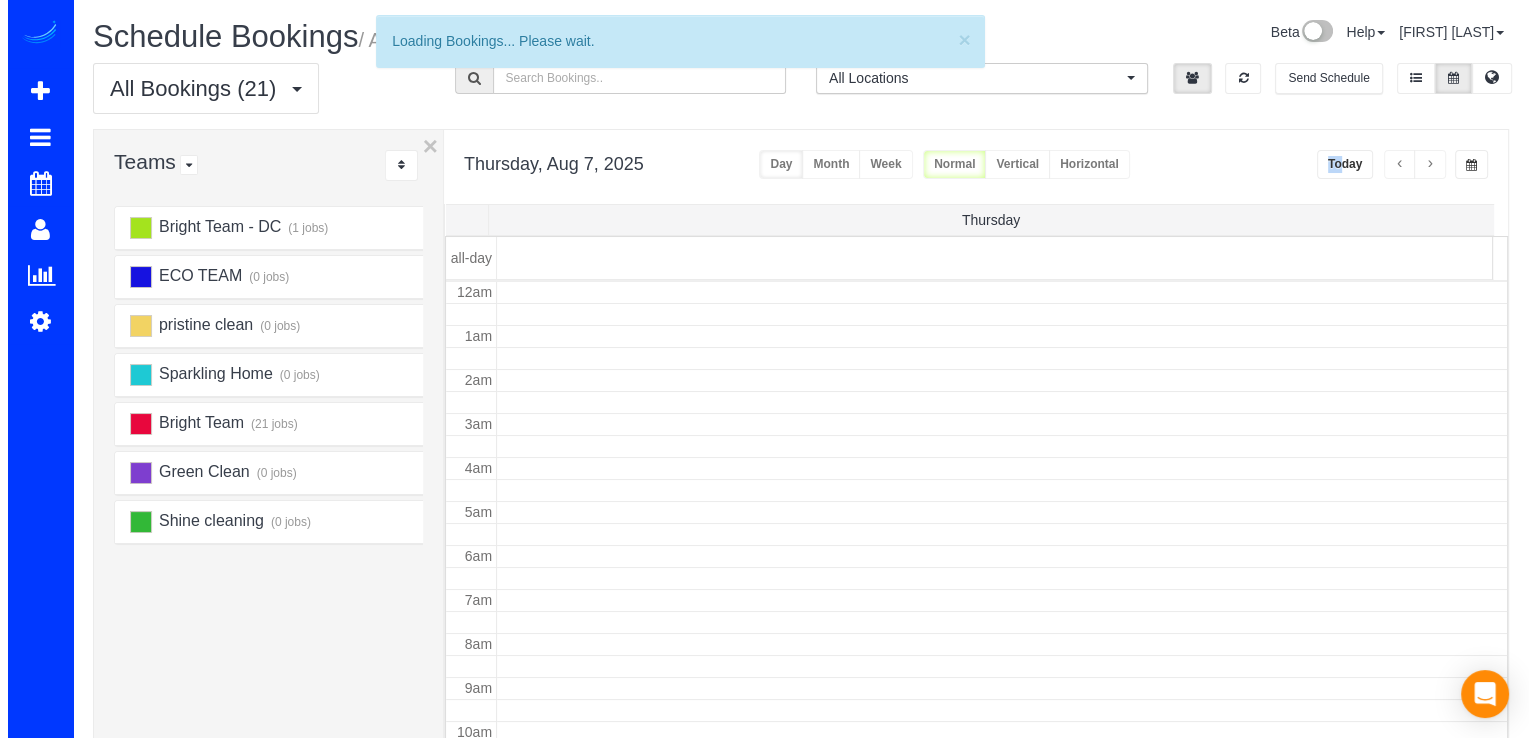 scroll, scrollTop: 263, scrollLeft: 0, axis: vertical 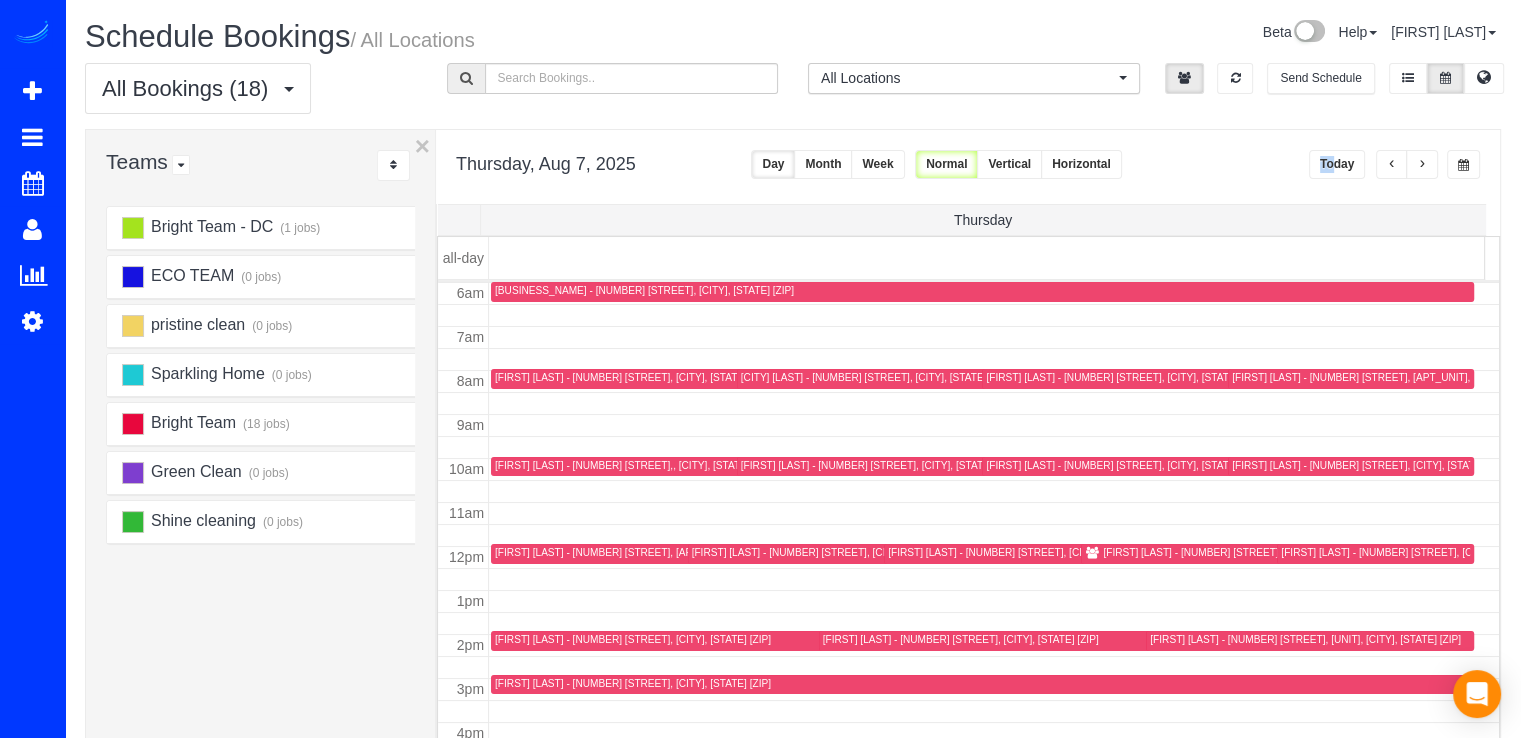 click on "Brittany Watts - 209 S St Ne, Washington, DC 20002" at bounding box center [633, 377] 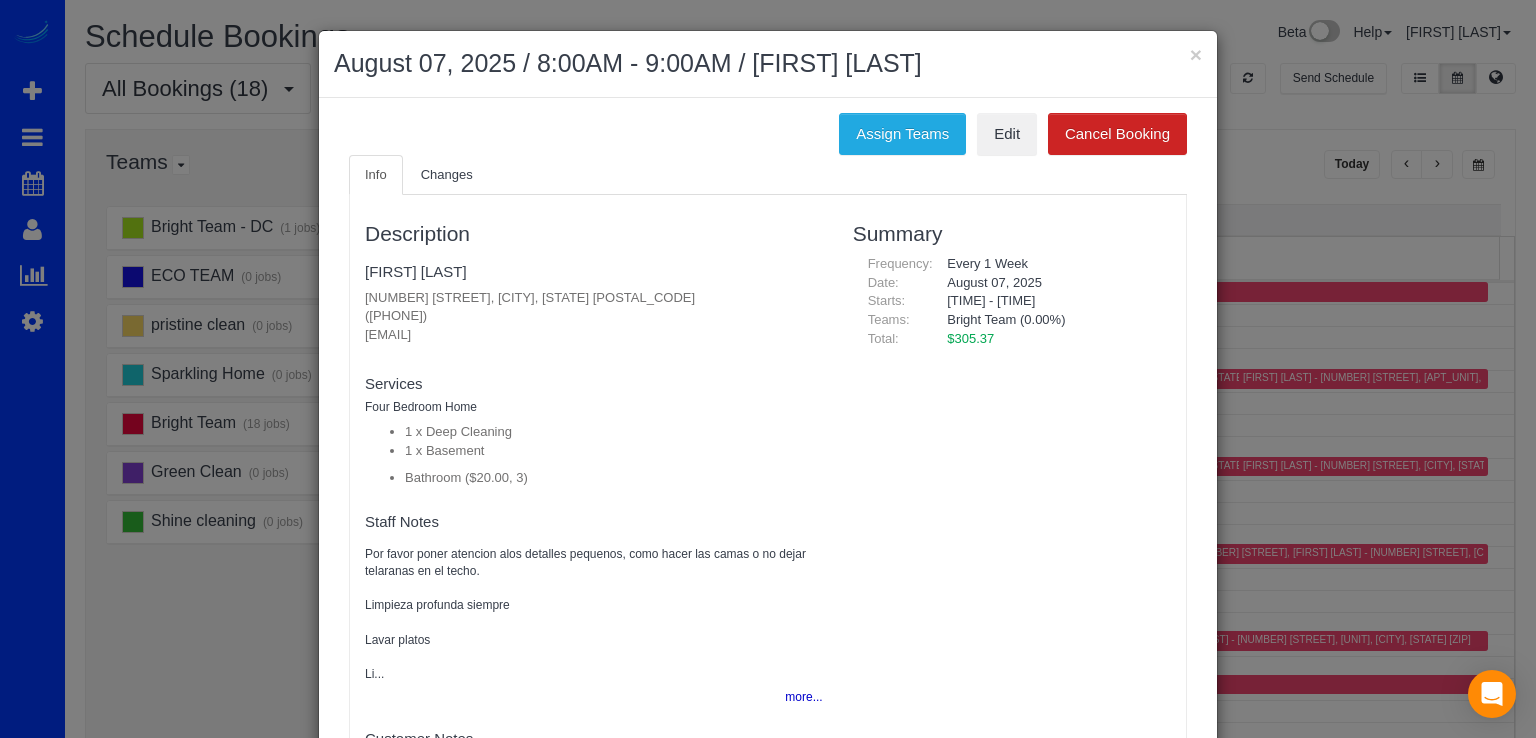 click on "Info
Changes" at bounding box center (768, 175) 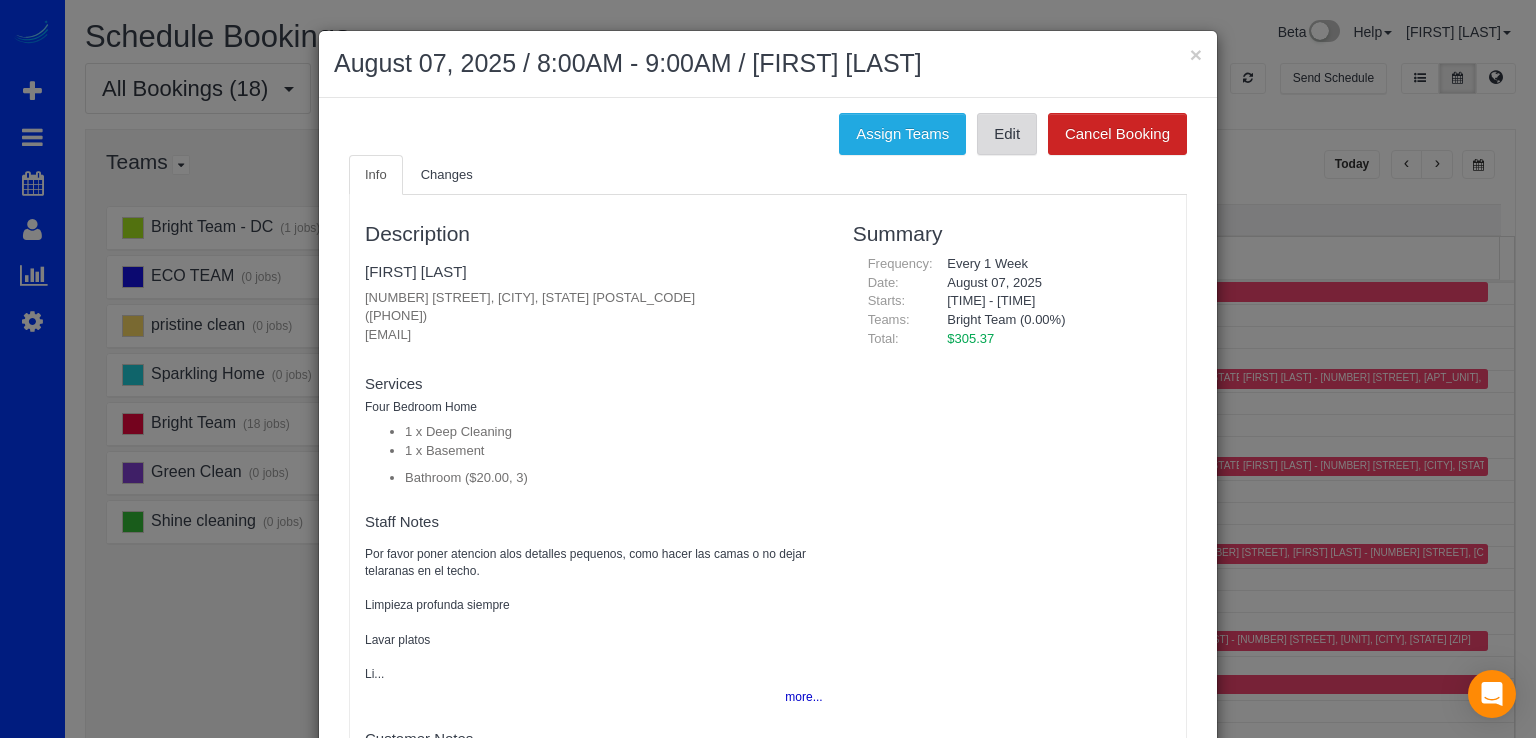 click on "Edit" at bounding box center (1007, 134) 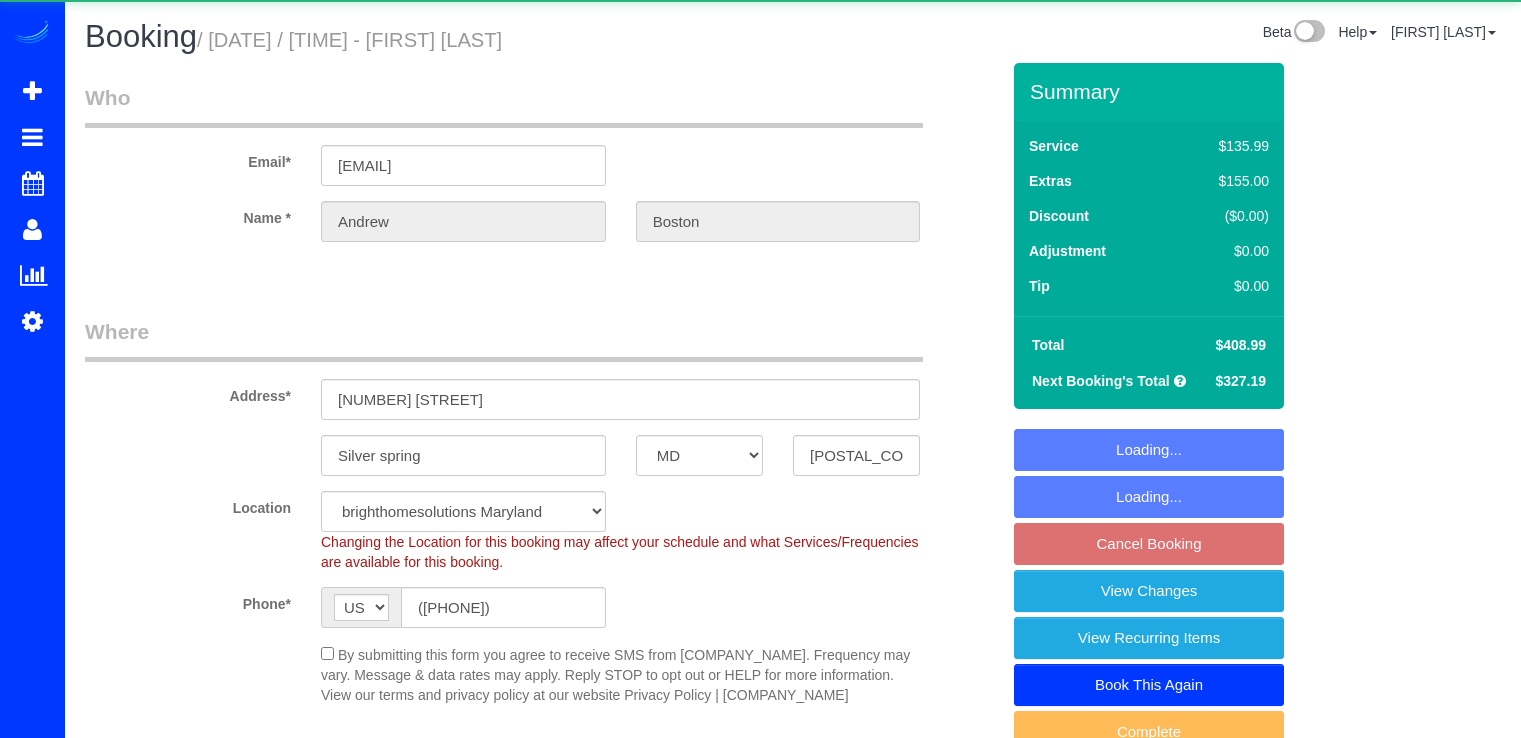 select on "MD" 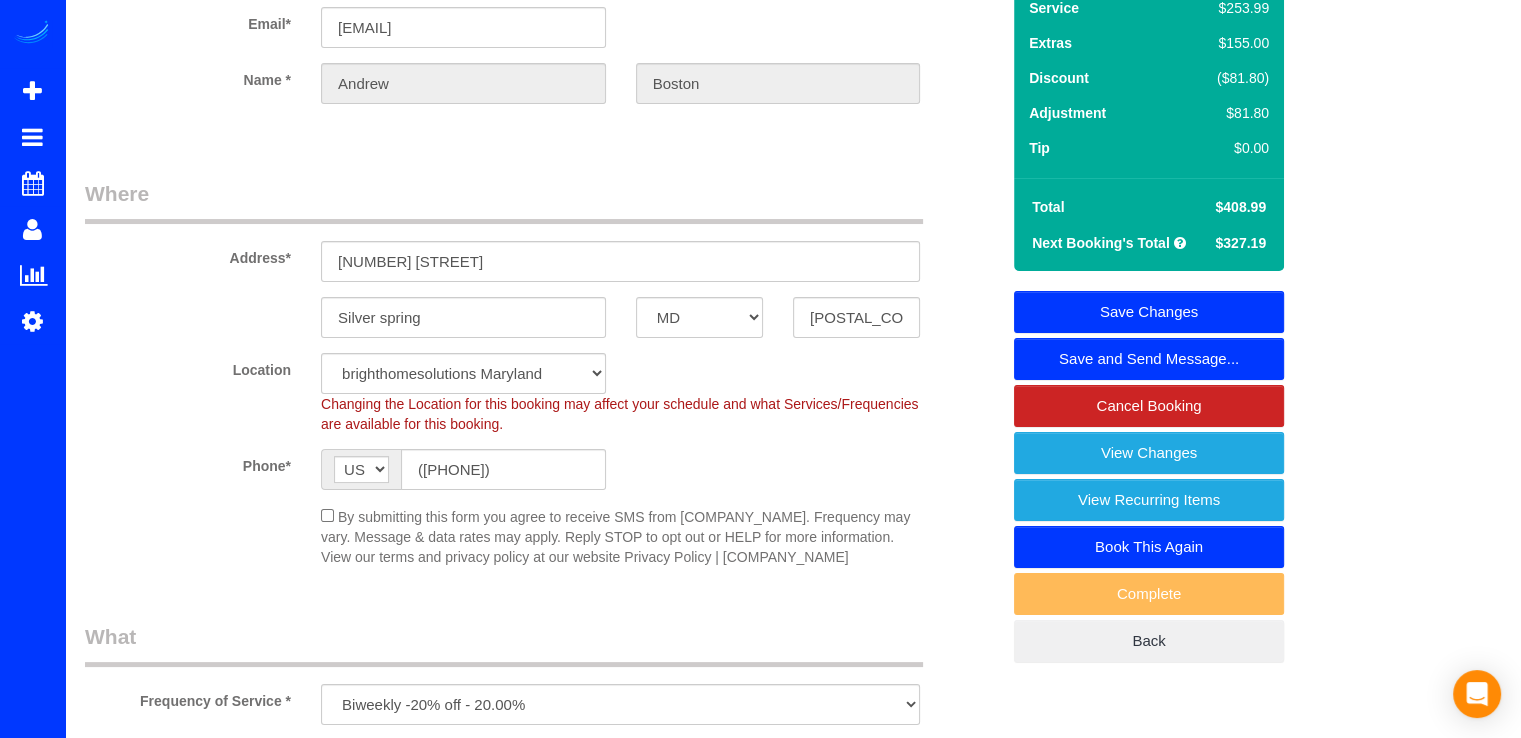 scroll, scrollTop: 0, scrollLeft: 0, axis: both 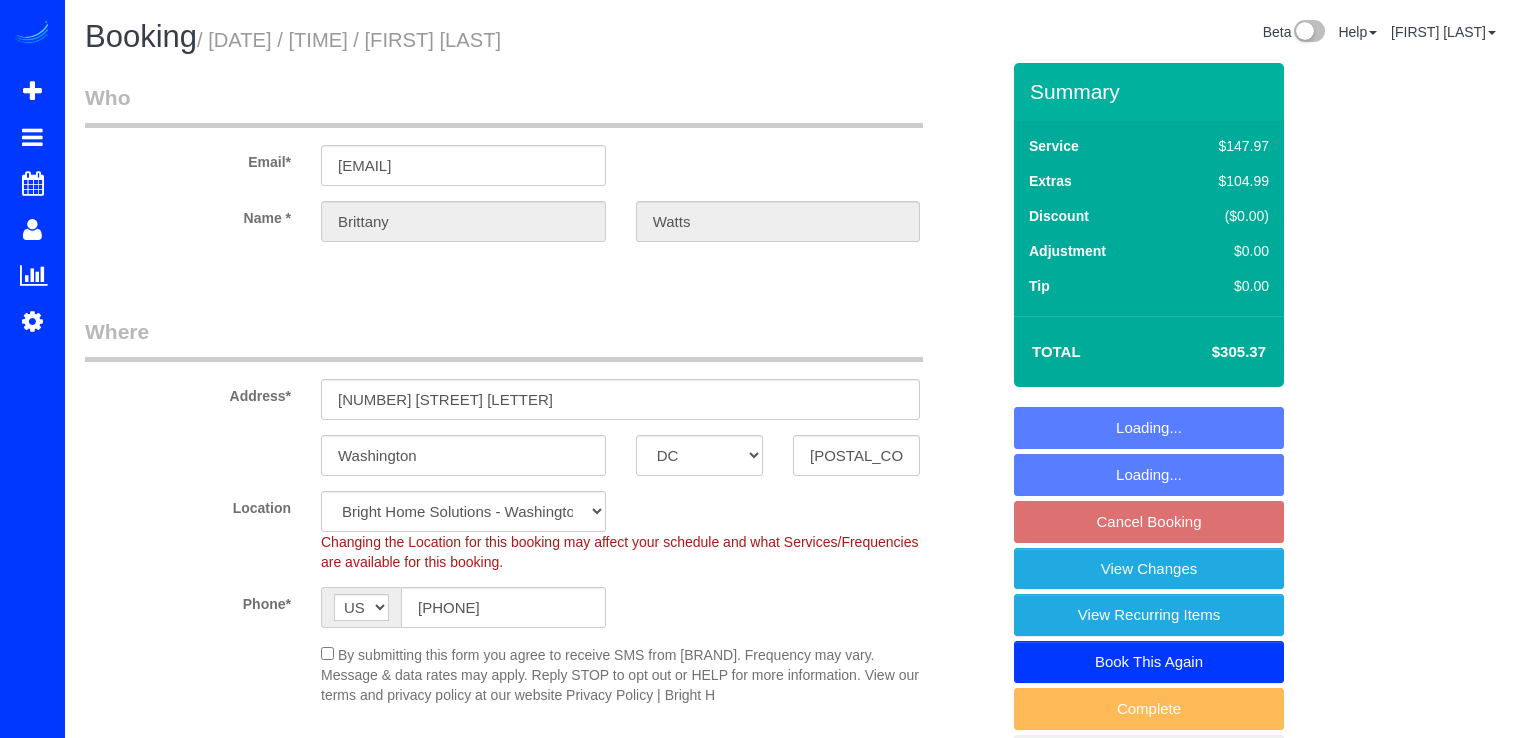 select on "DC" 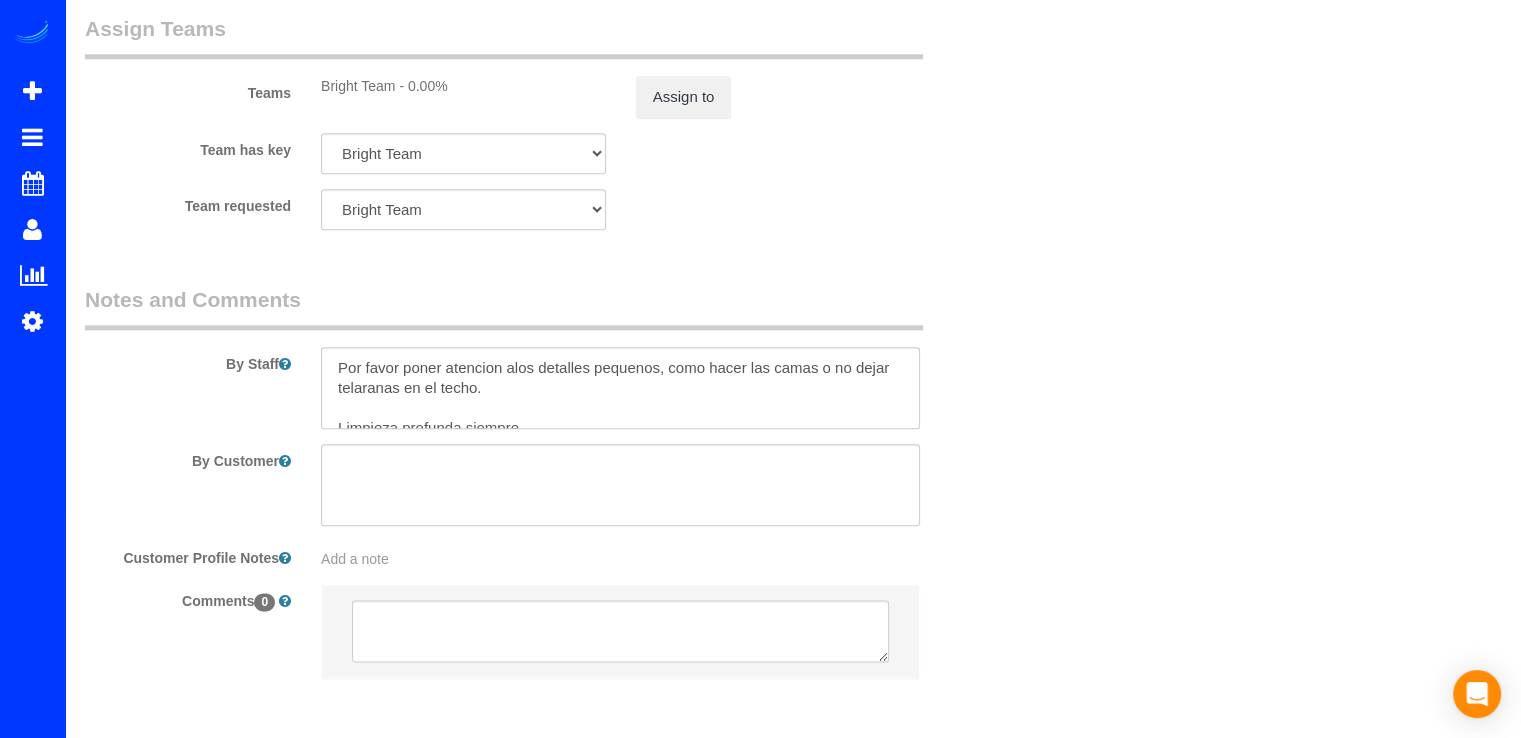 scroll, scrollTop: 2353, scrollLeft: 0, axis: vertical 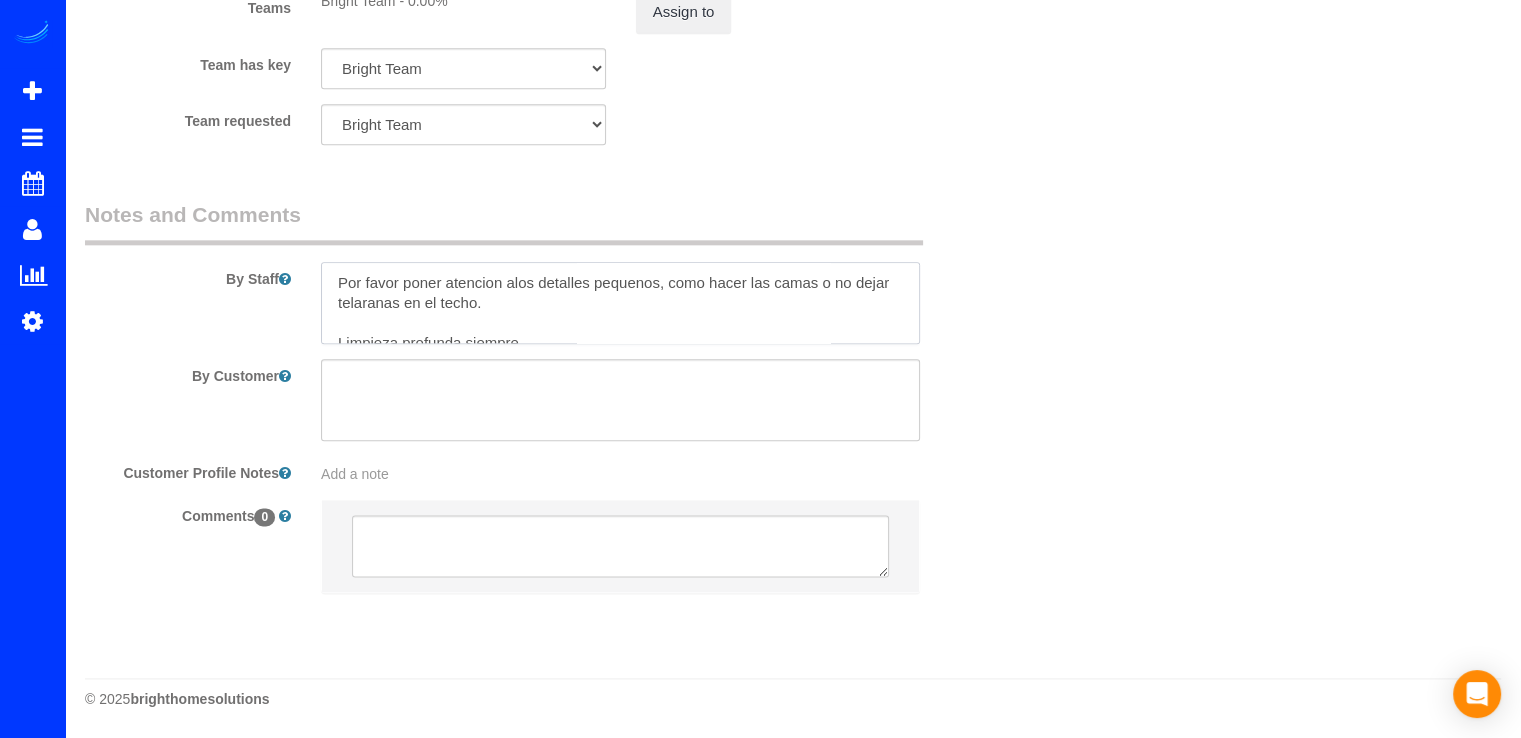 click at bounding box center (620, 303) 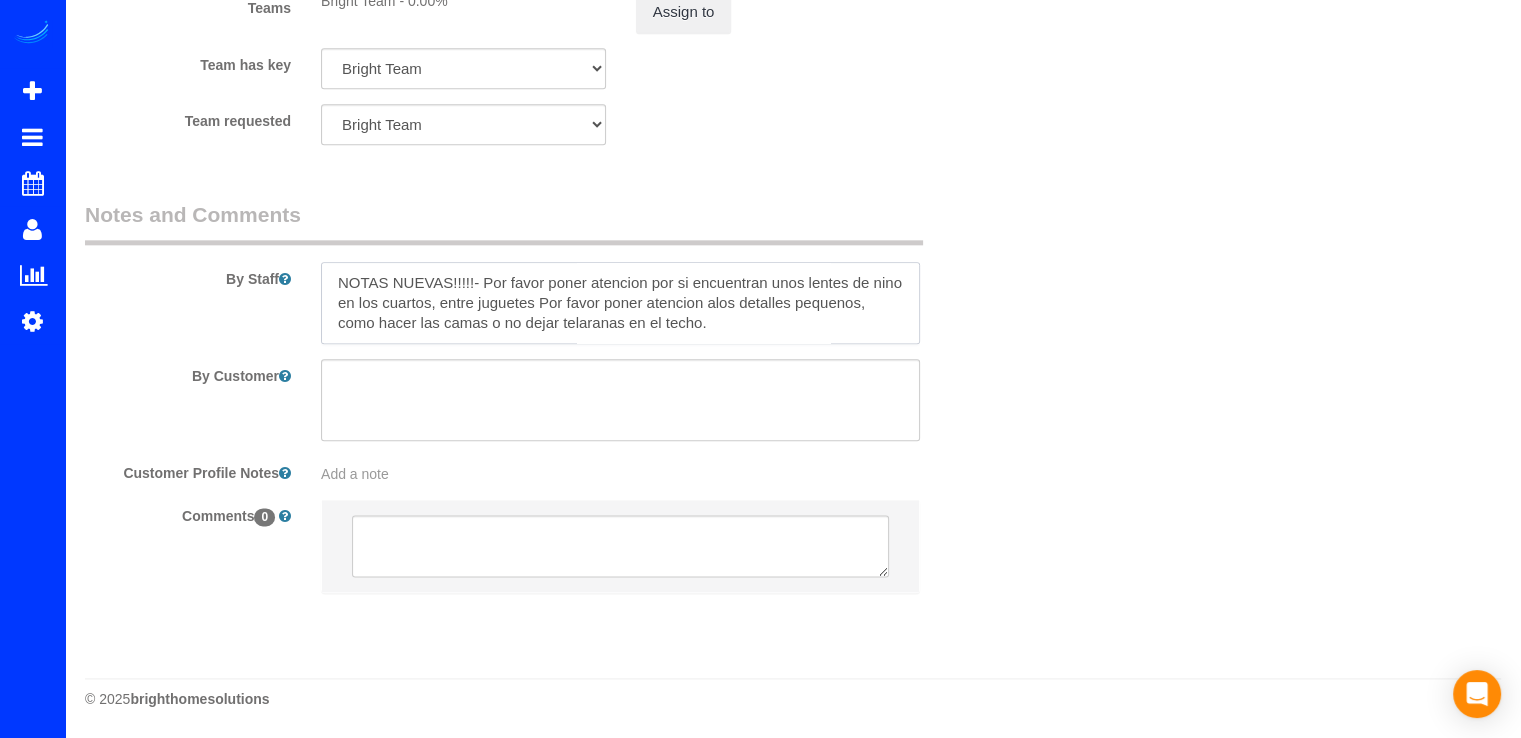 click at bounding box center (620, 303) 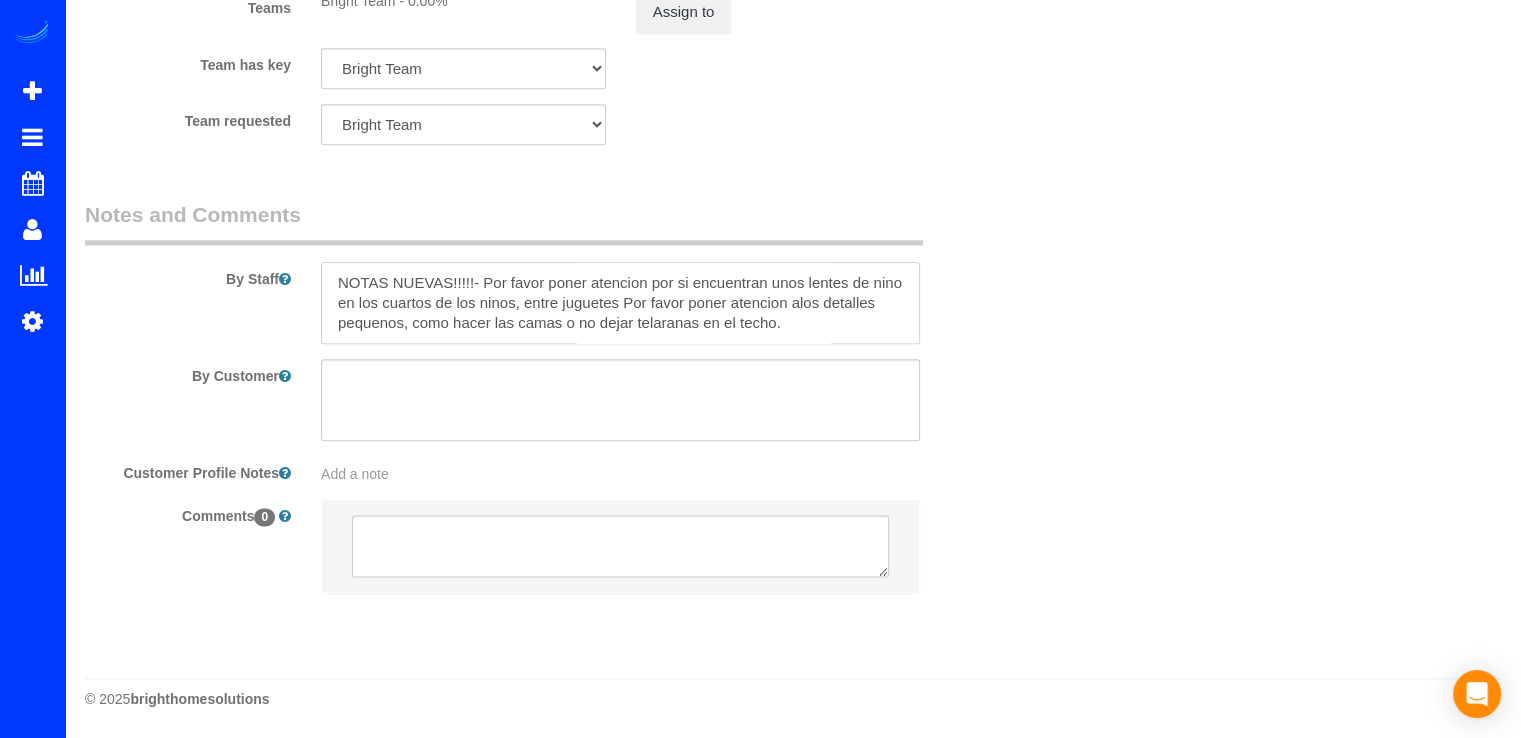 click at bounding box center (620, 303) 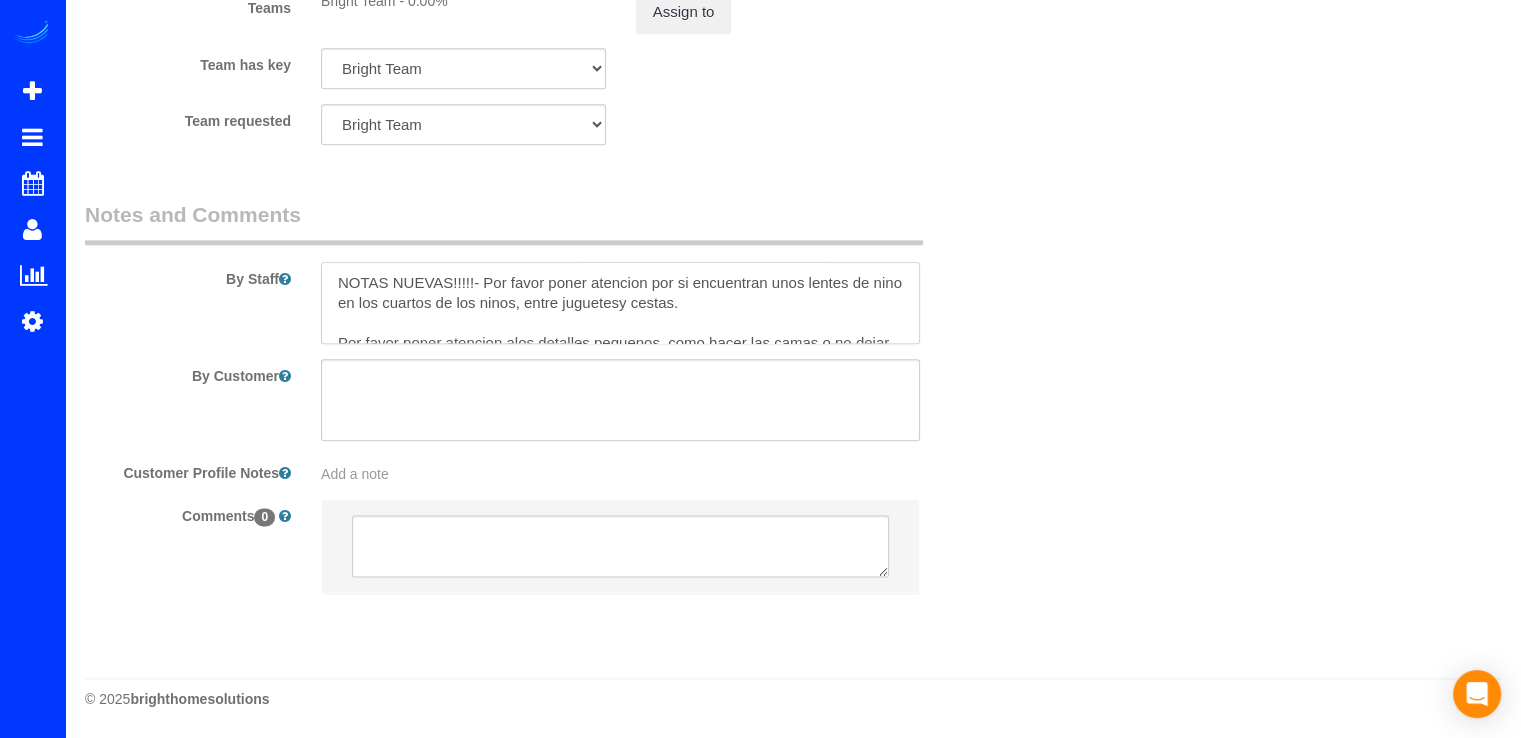 scroll, scrollTop: 8, scrollLeft: 0, axis: vertical 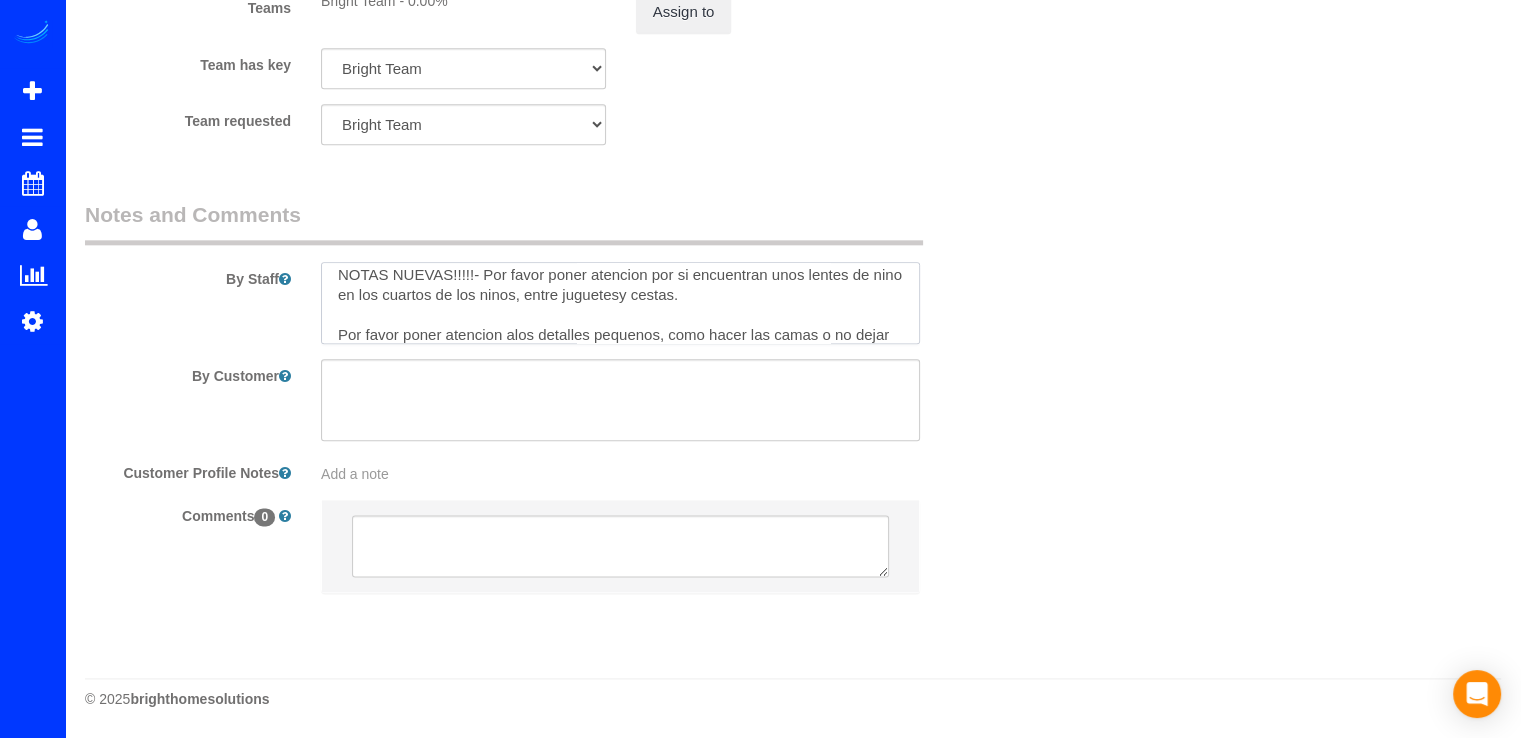 click at bounding box center (620, 303) 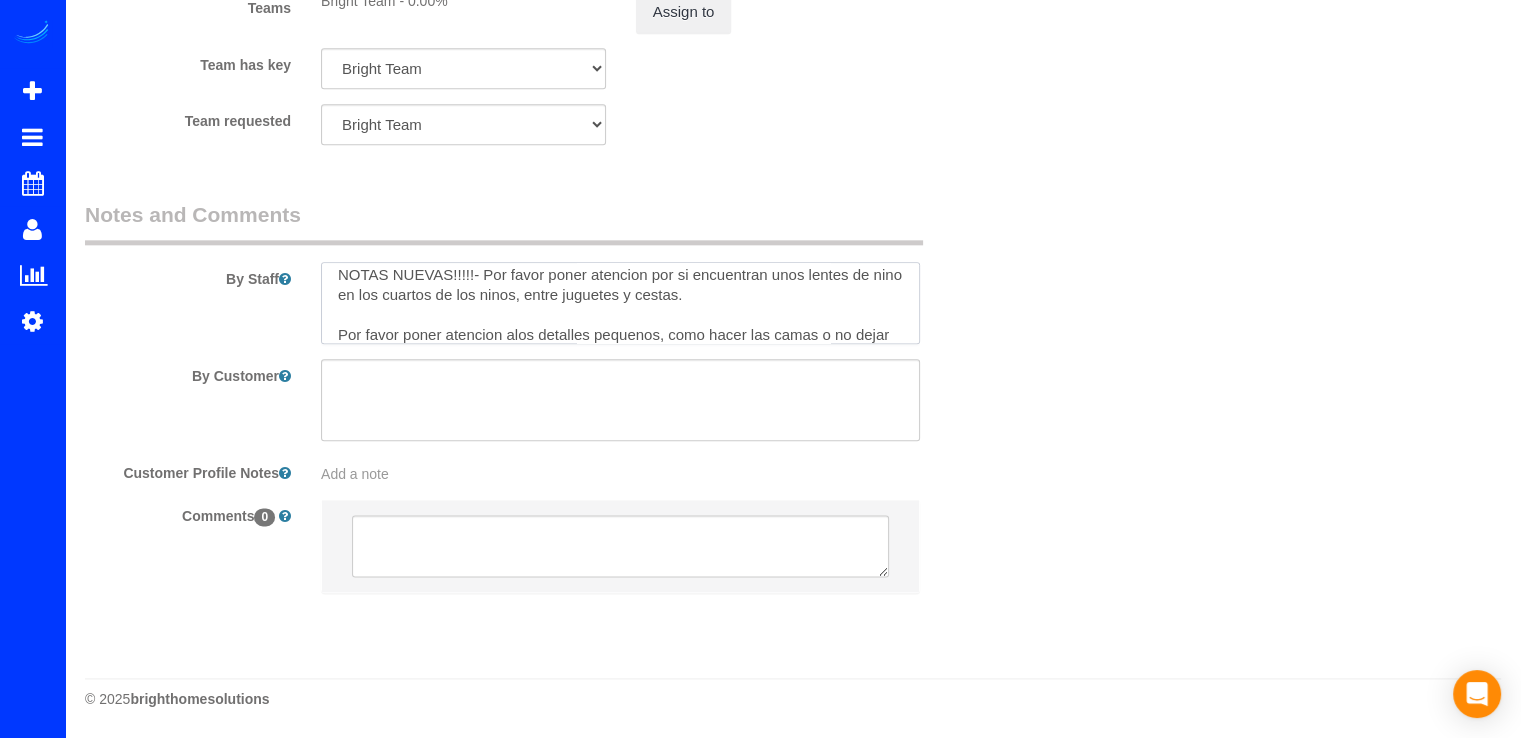 click at bounding box center (620, 303) 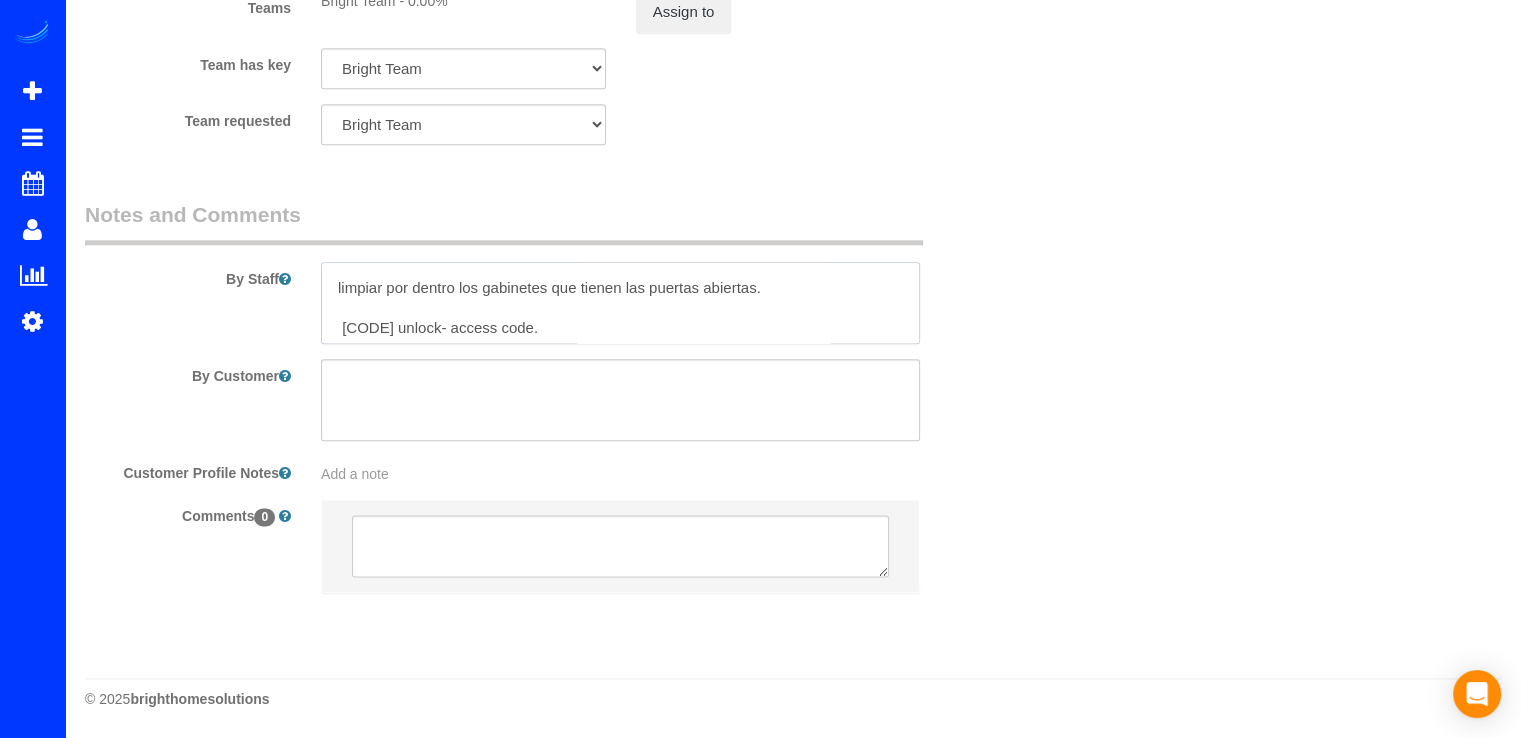 scroll, scrollTop: 438, scrollLeft: 0, axis: vertical 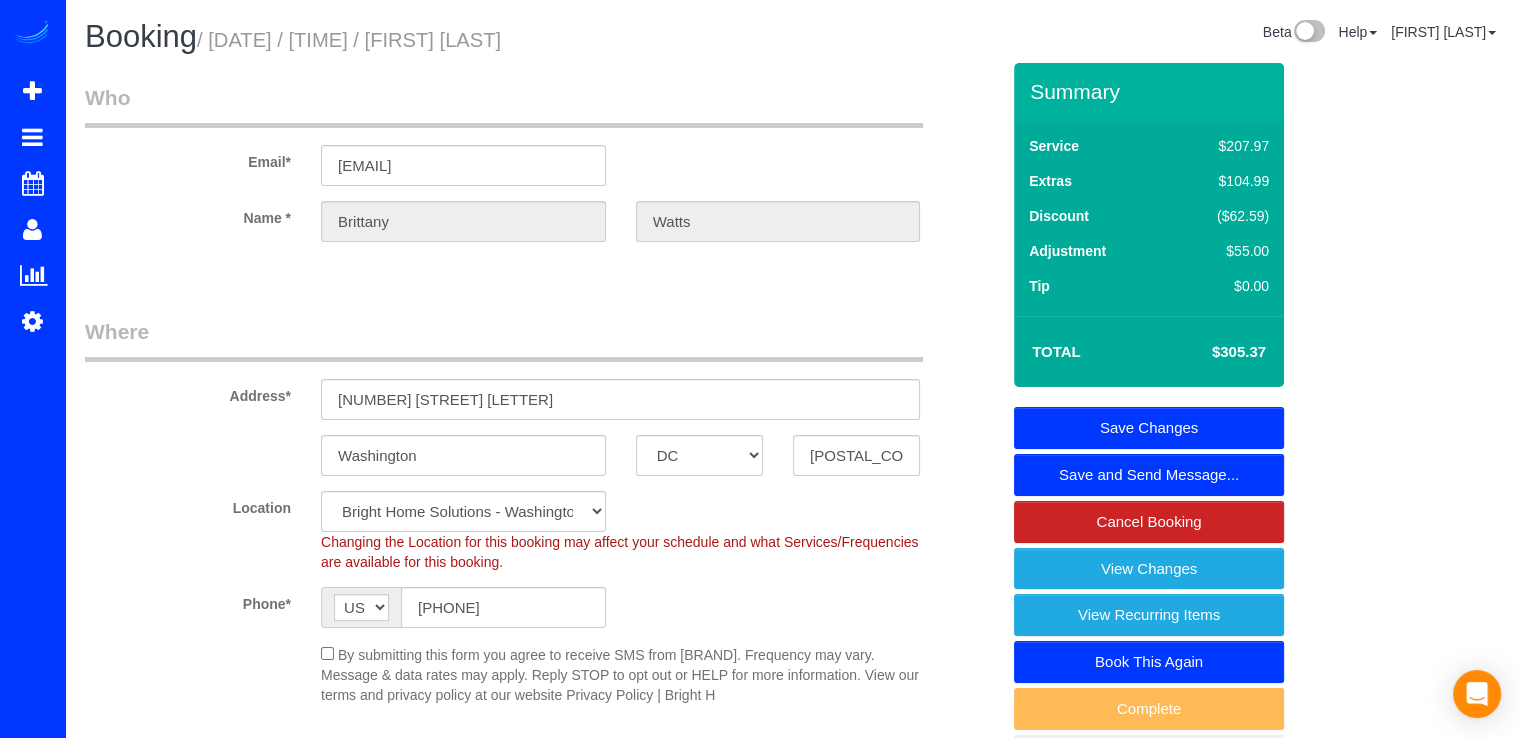 type on "NOTAS NUEVAS!!!!!- Por favor poner atencion por si encuentran unos lentes de nino en los cuartos de los ninos, entre juguetes y cestas. Tambien hacer limpieza profunda en los pisos y sofa.
Por favor poner atencion alos detalles pequenos, como hacer las camas o no dejar telaranas en el techo.
Limpieza profunda siempre
Lavar platos
Limpiar focos y lámparas
Limpiar pisos y baseboards profundamente
Limpiar countertops hasta por abajo y orillas.
Cambiar ropa de cama aunque no la deje afuera
mover muebles en nivel principal para aspirar (dresser verde) y aspirar sillas y sillones.
limpiar por dentro los gabinetes que tienen las puertas abiertas.
[CODE] unlock- access code." 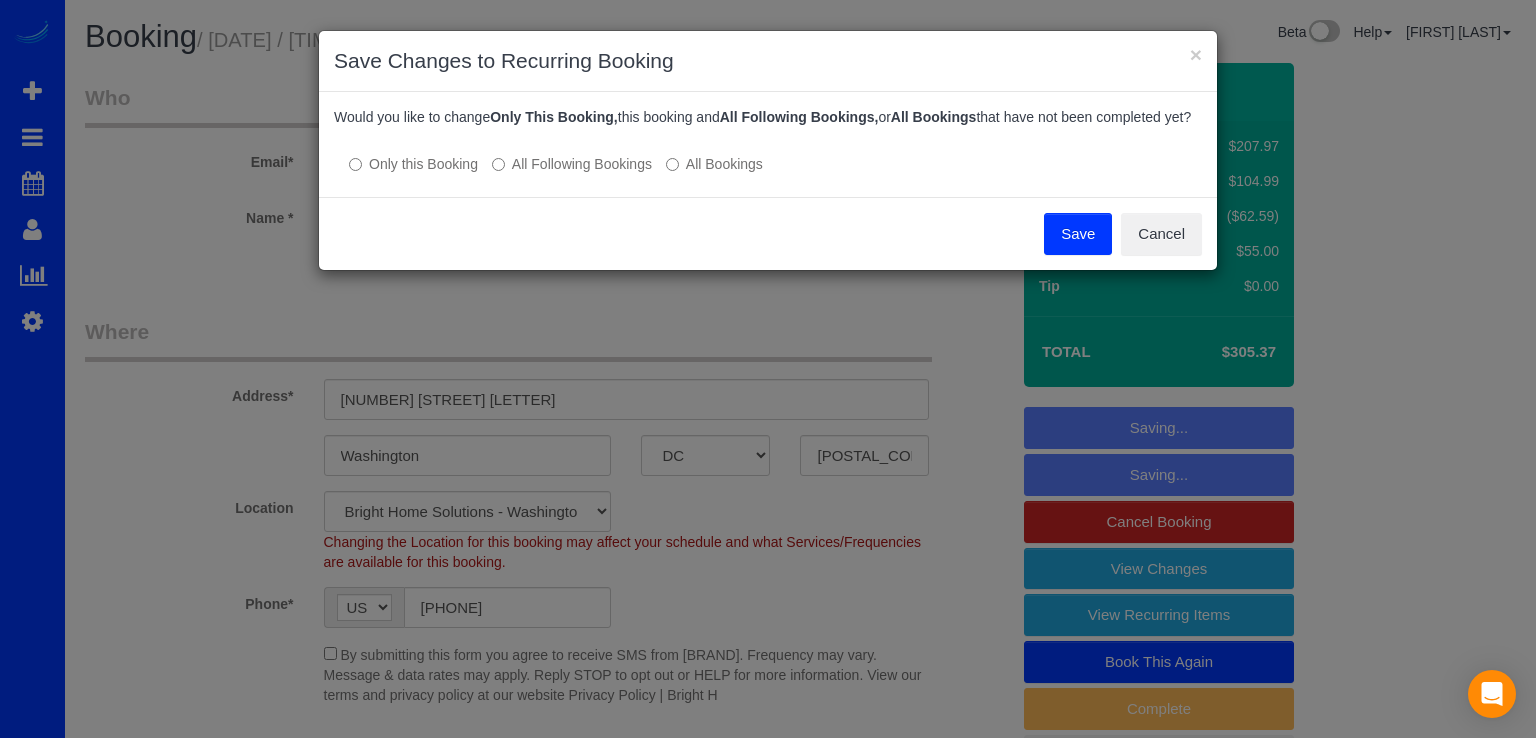 drag, startPoint x: 1088, startPoint y: 253, endPoint x: 1064, endPoint y: 252, distance: 24.020824 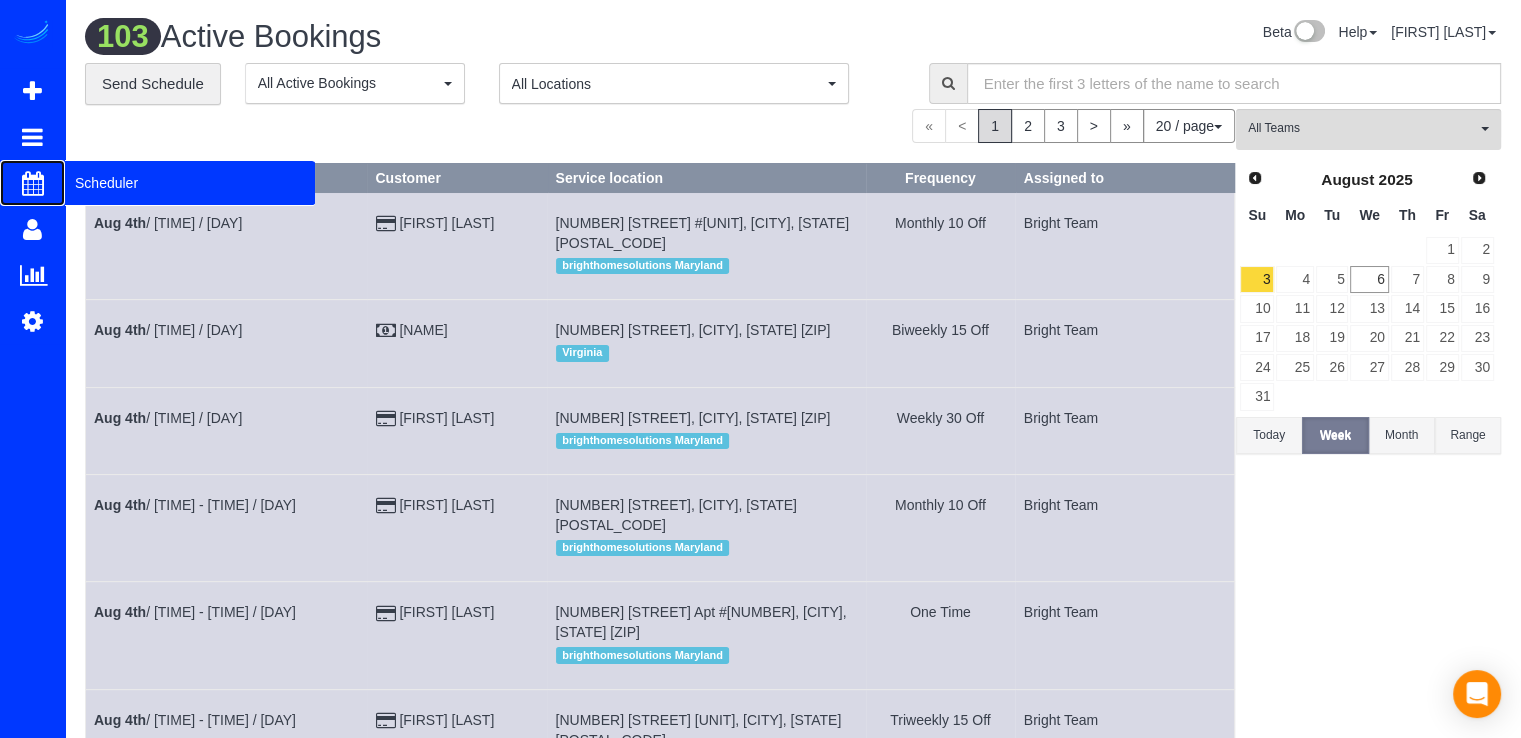 click on "Scheduler" at bounding box center (190, 183) 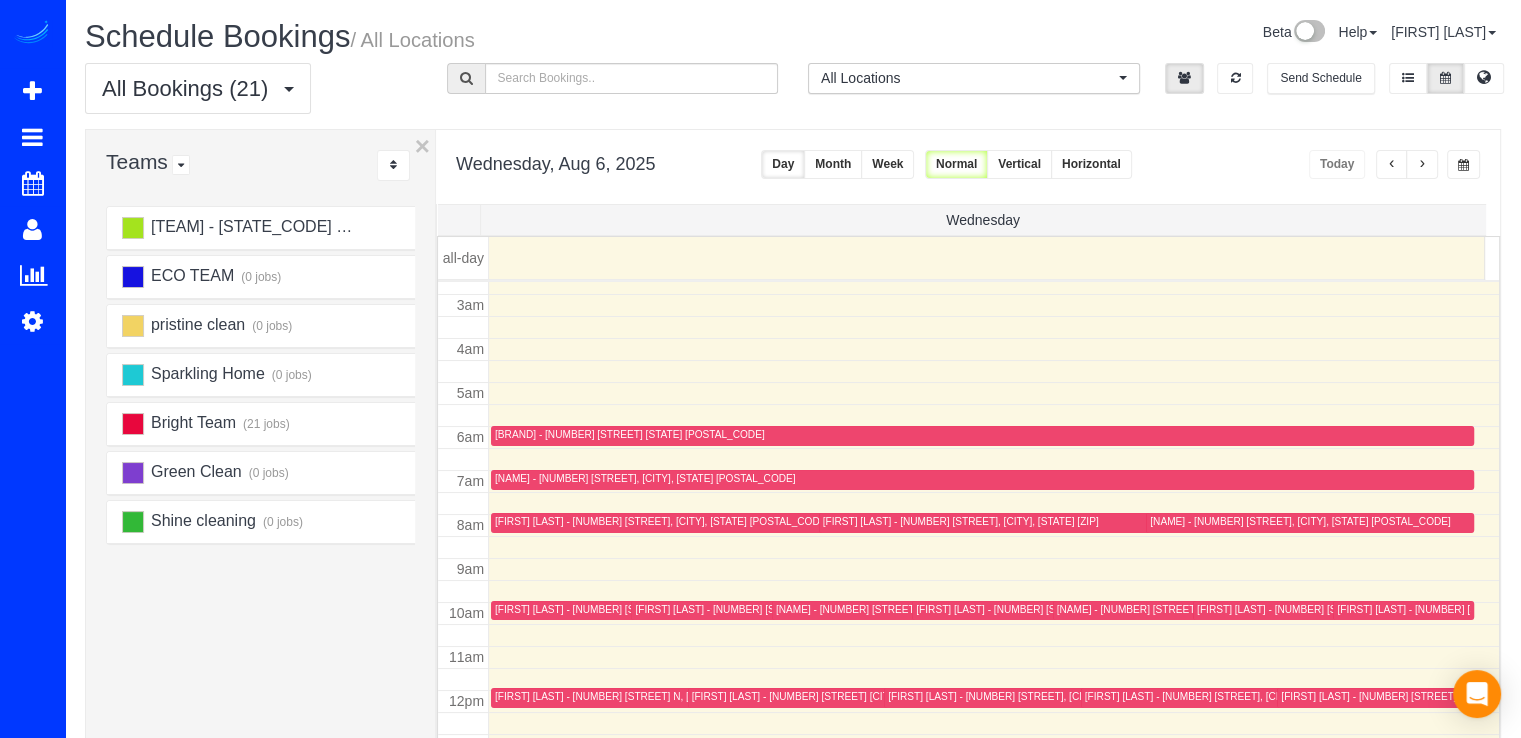 scroll, scrollTop: 0, scrollLeft: 0, axis: both 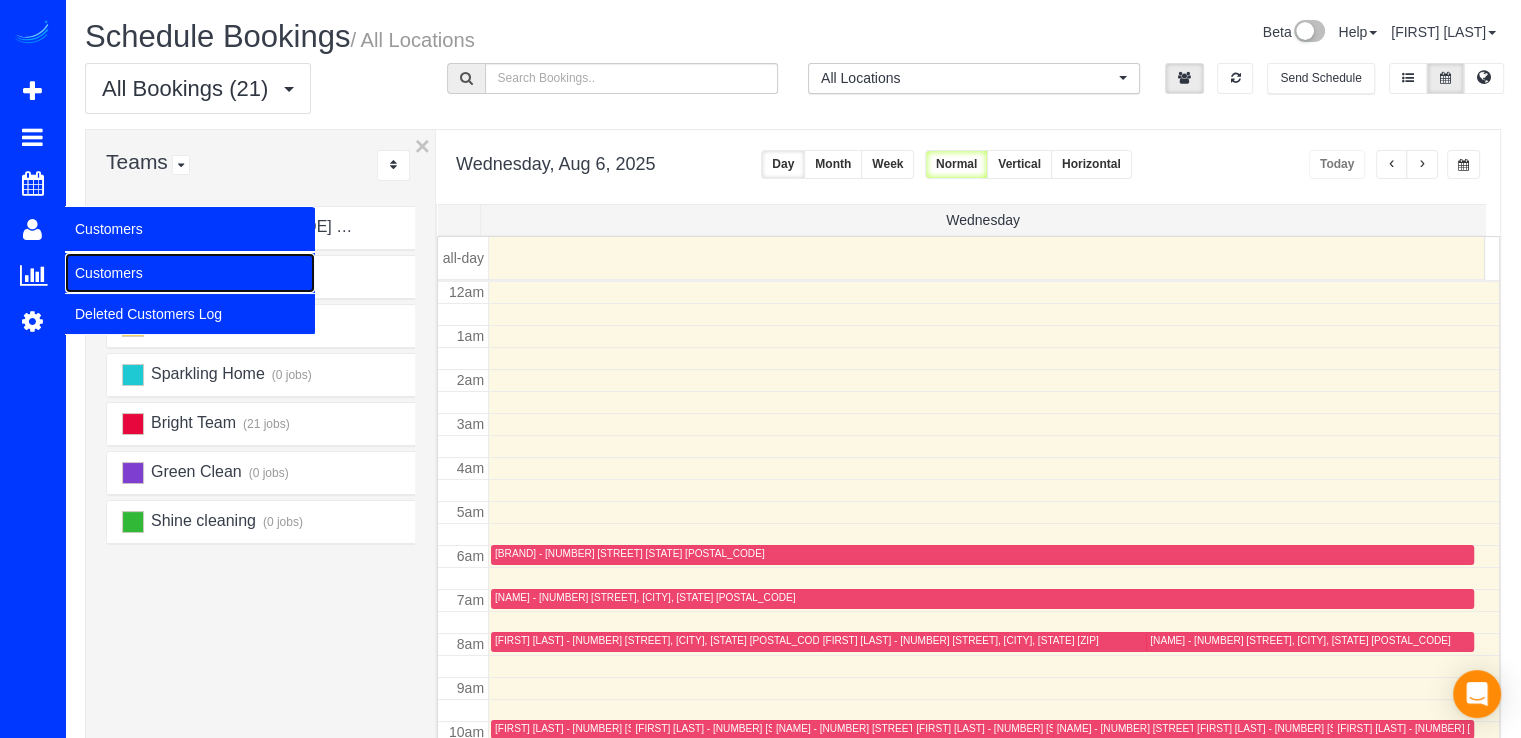 click on "Customers" at bounding box center (190, 273) 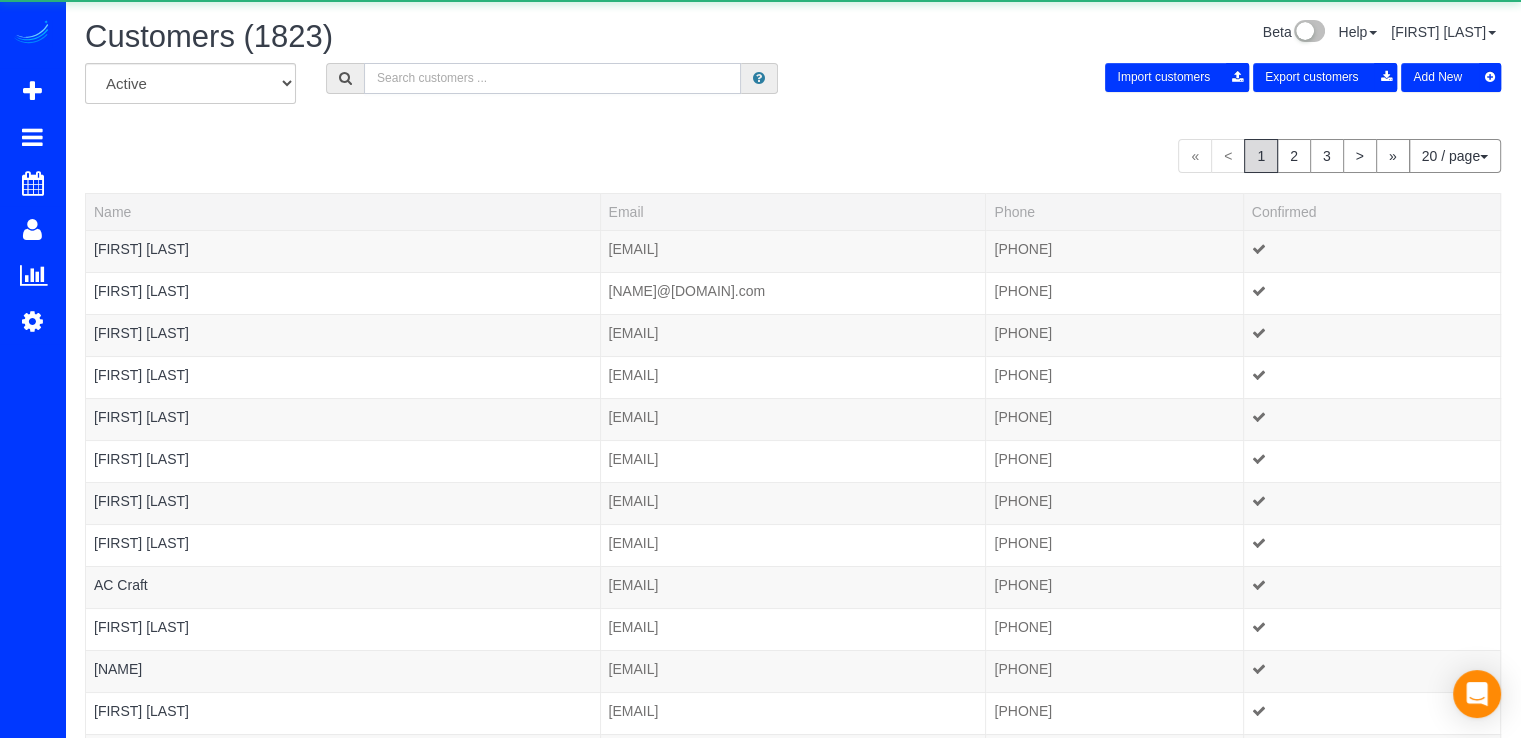 click at bounding box center [552, 78] 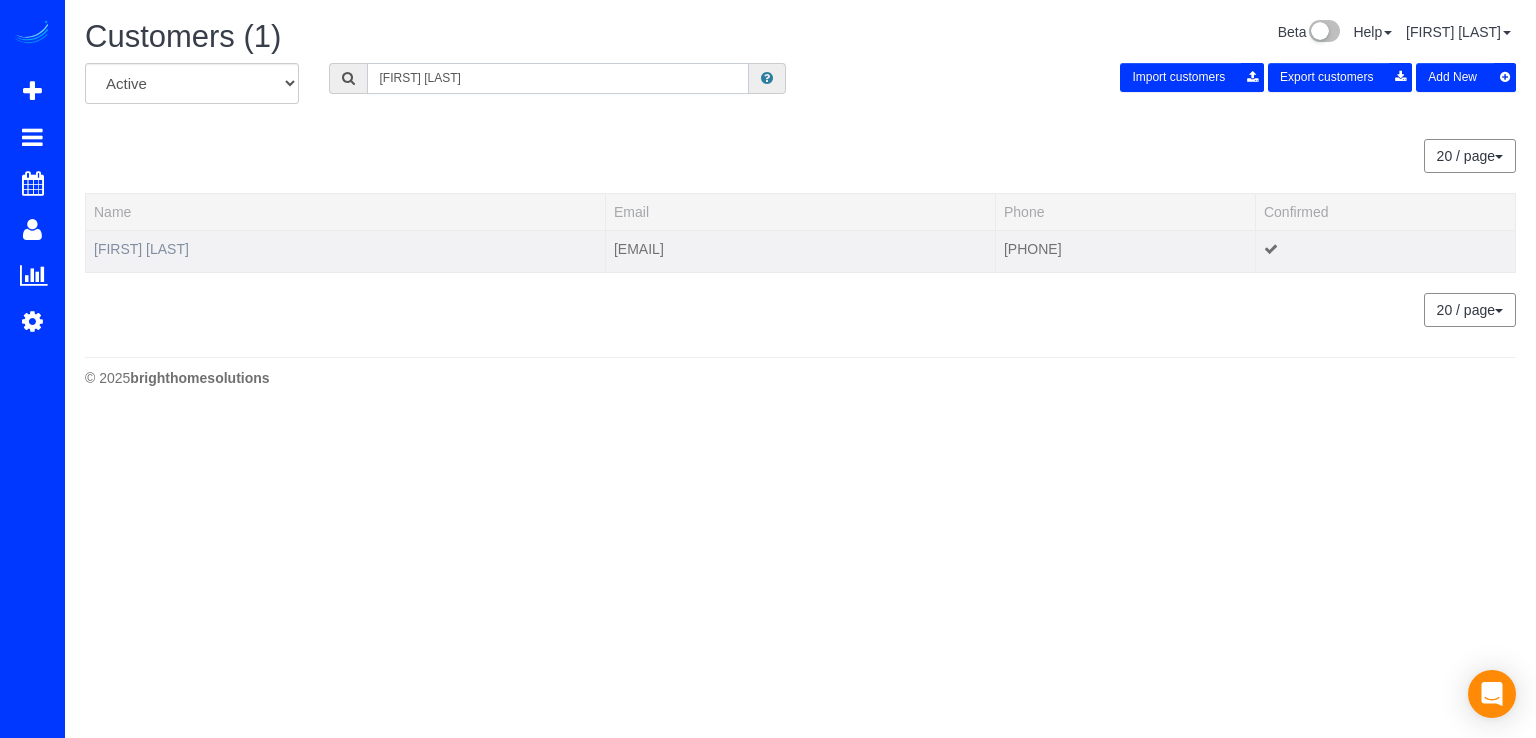 type on "[FIRST] [LAST]" 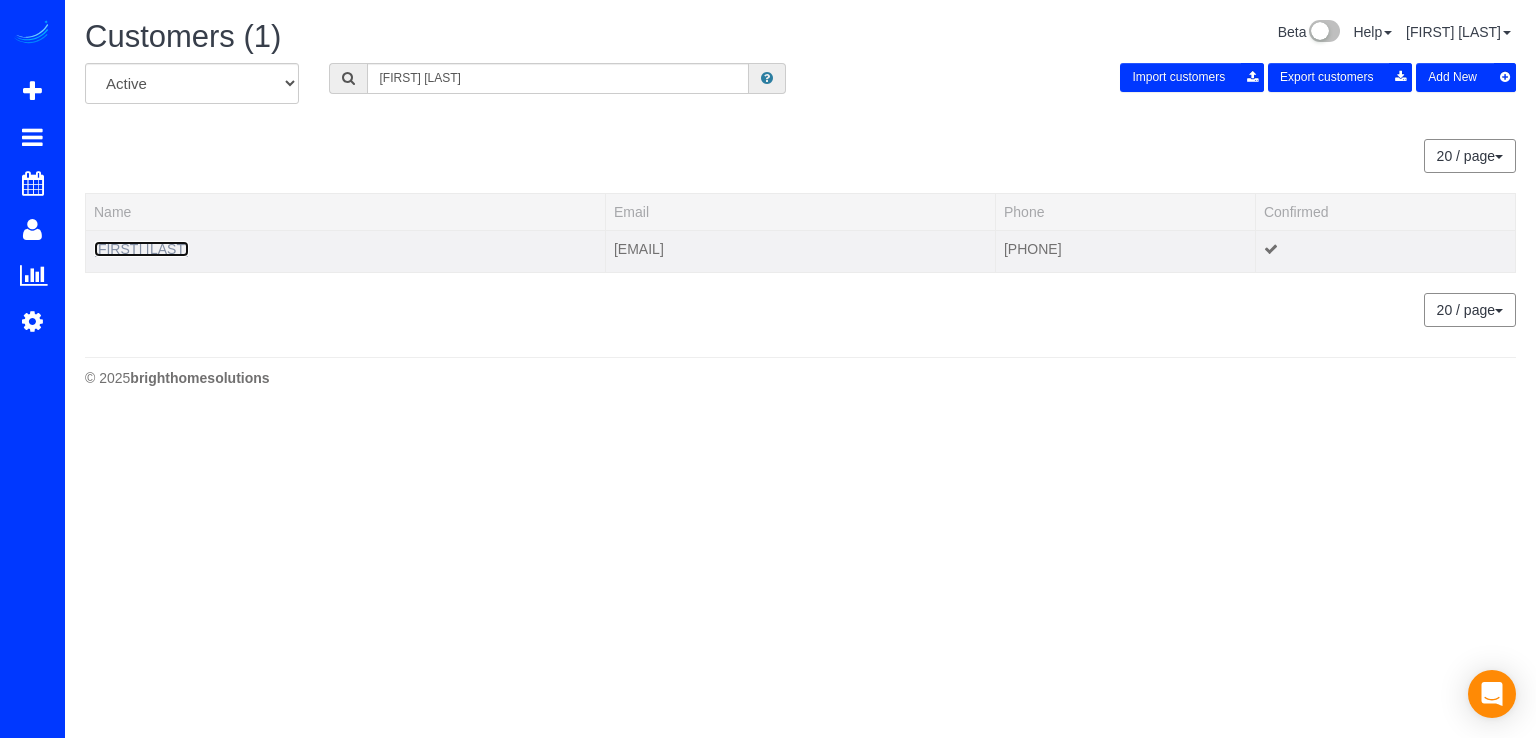 click on "[FIRST] [LAST]" at bounding box center [141, 249] 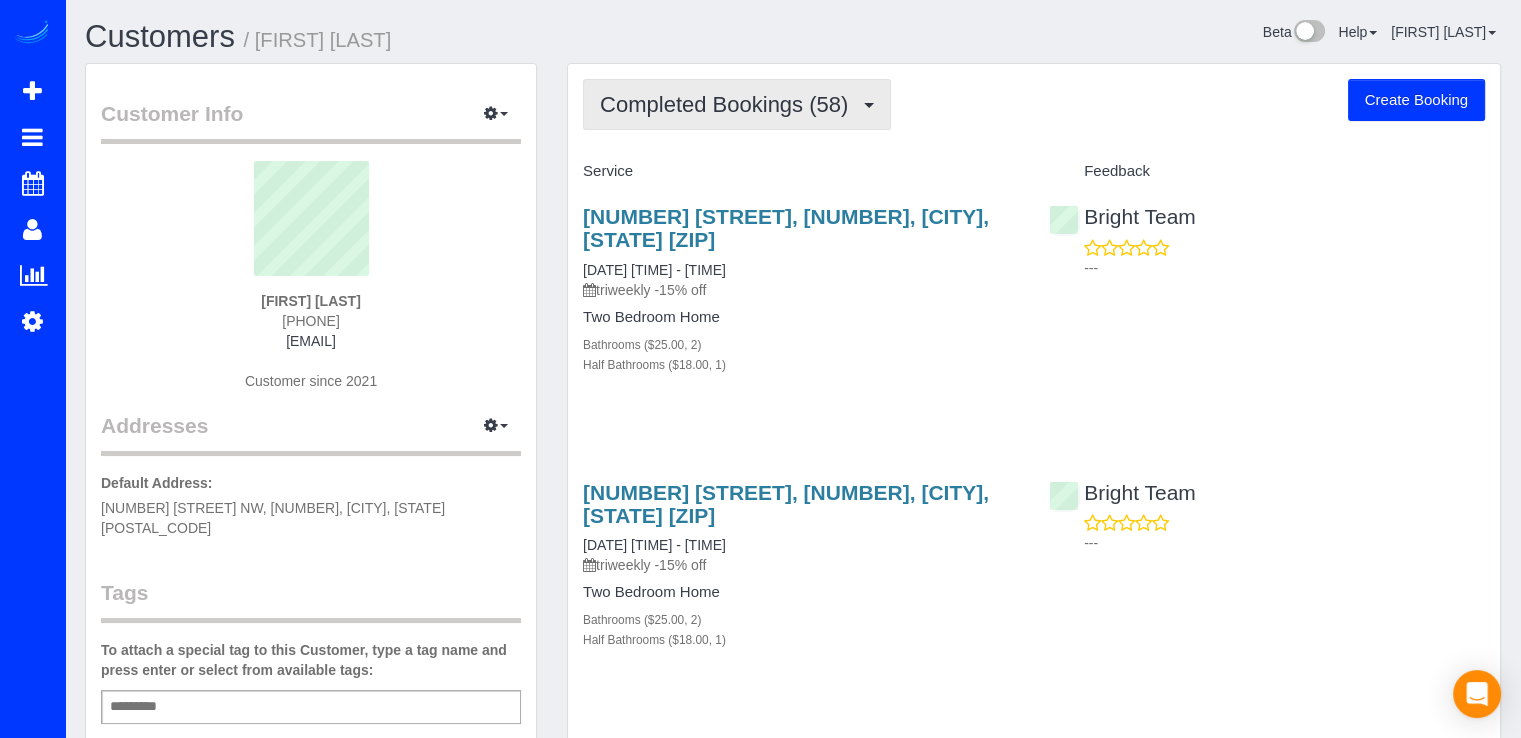 click on "Completed Bookings (58)" at bounding box center [729, 104] 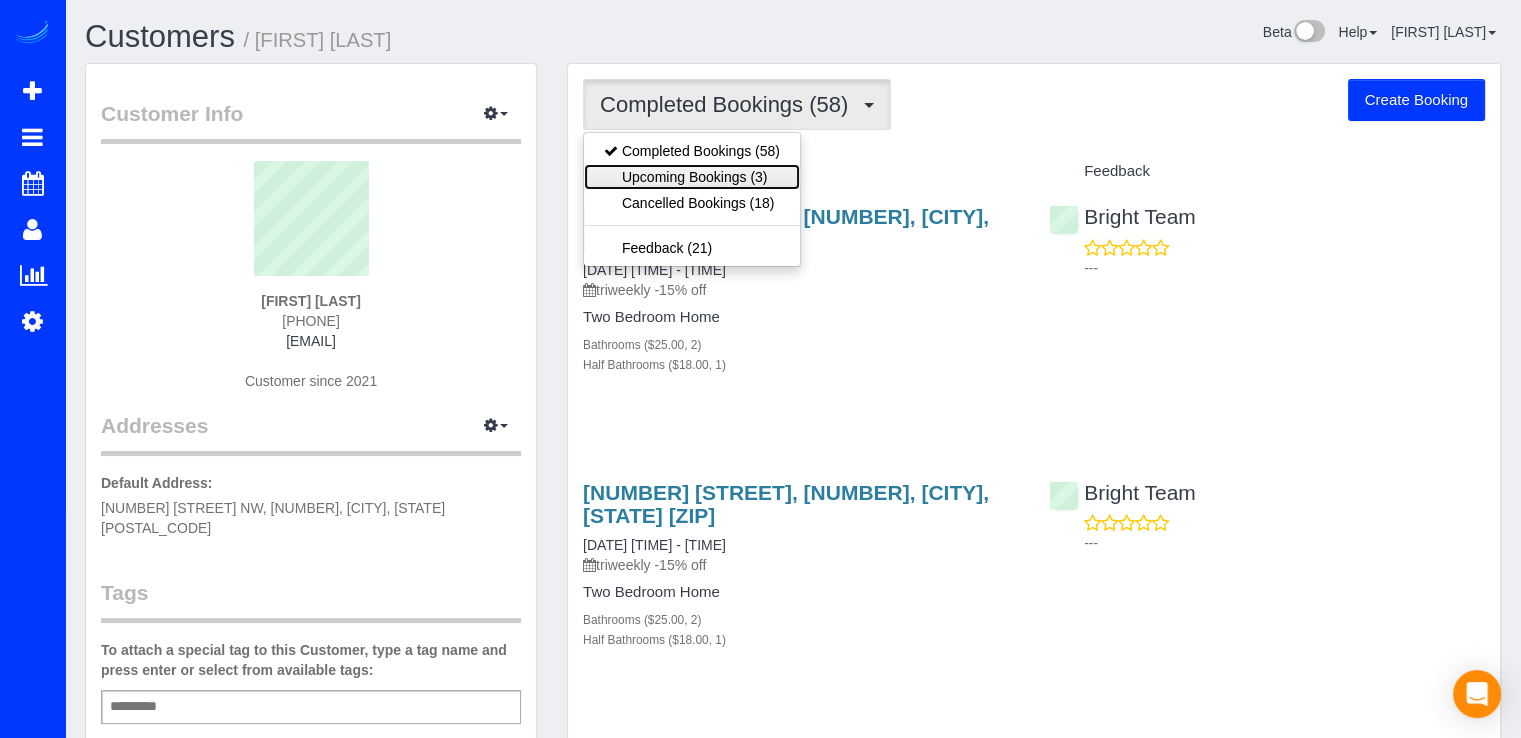 click on "Upcoming Bookings (3)" at bounding box center (692, 177) 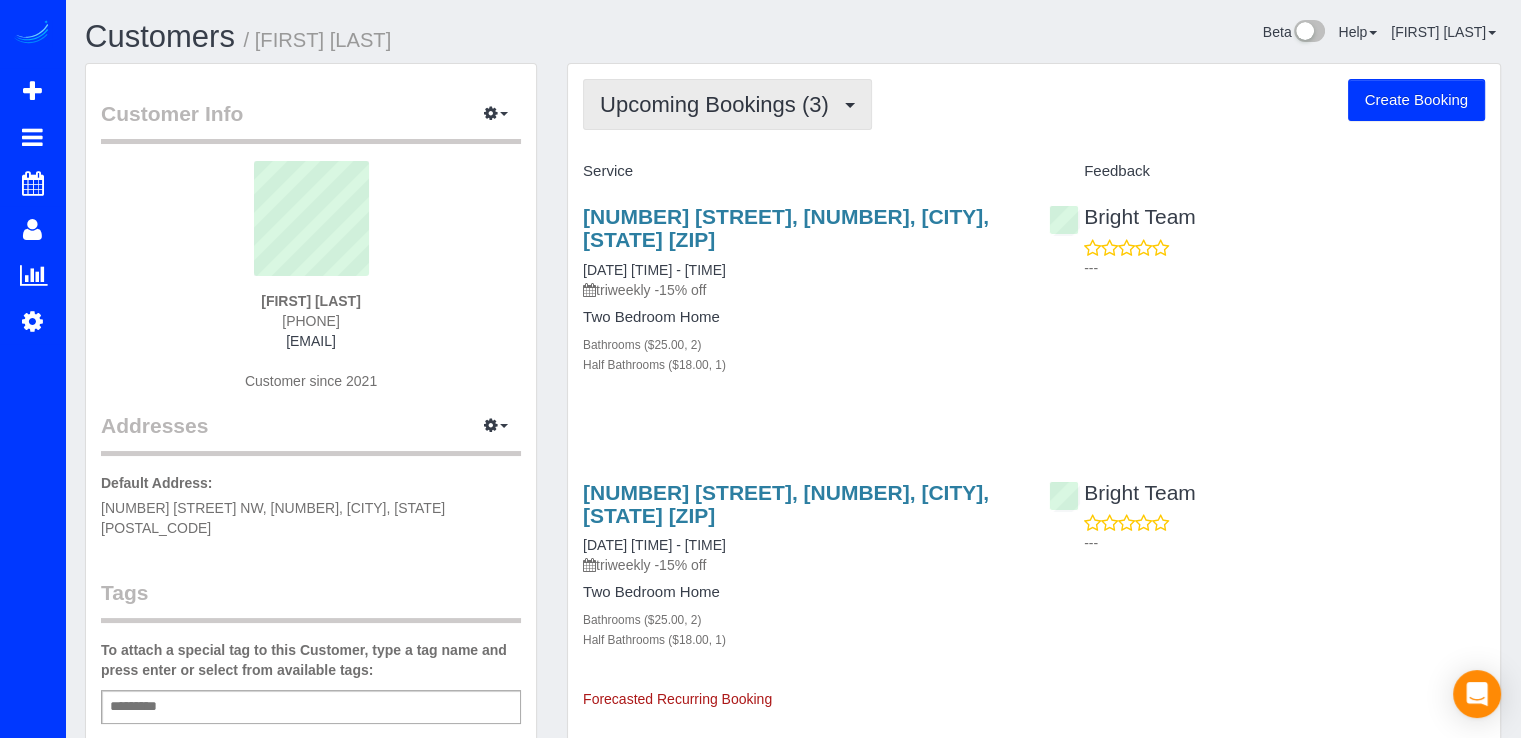 click on "Upcoming Bookings (3)" at bounding box center (727, 104) 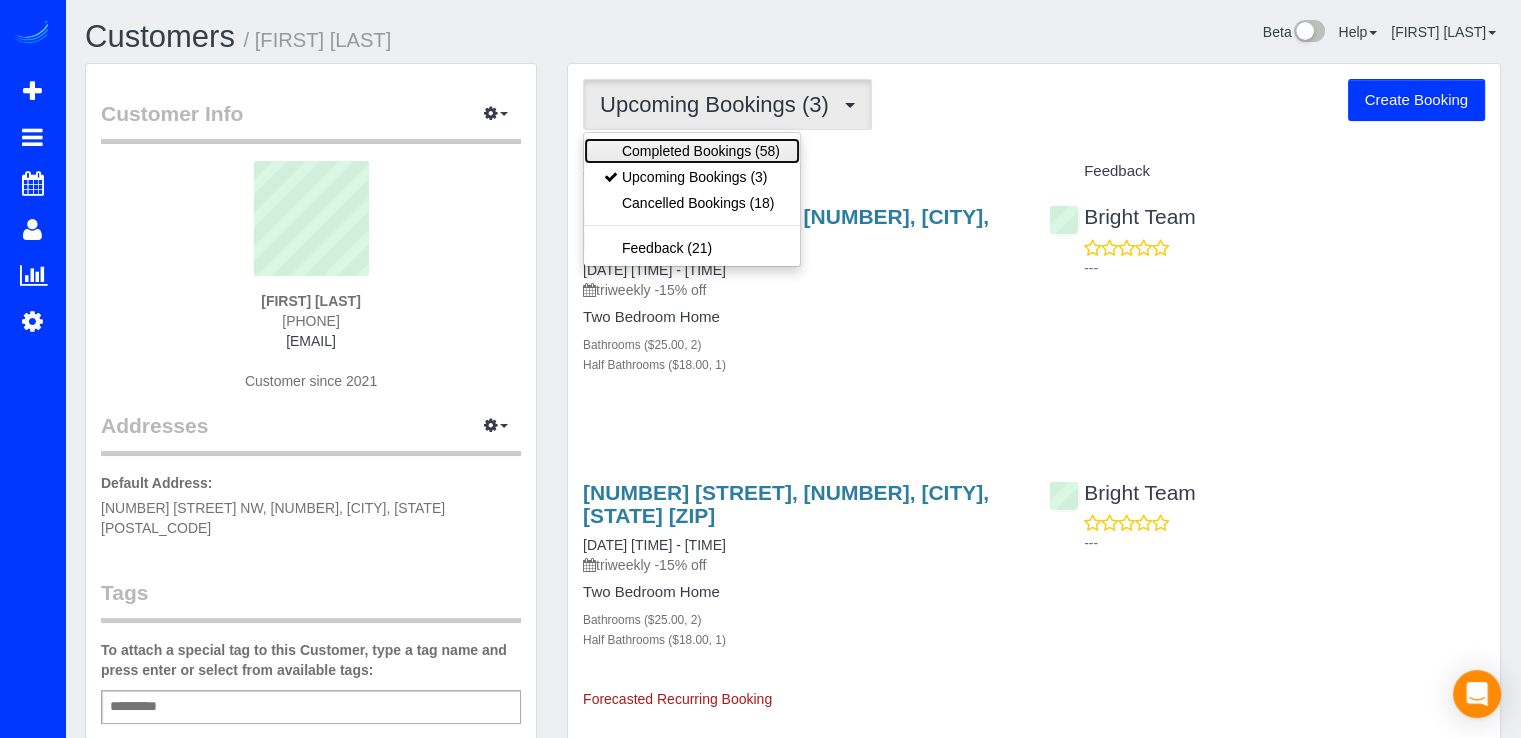 click on "Completed Bookings (58)" at bounding box center (692, 151) 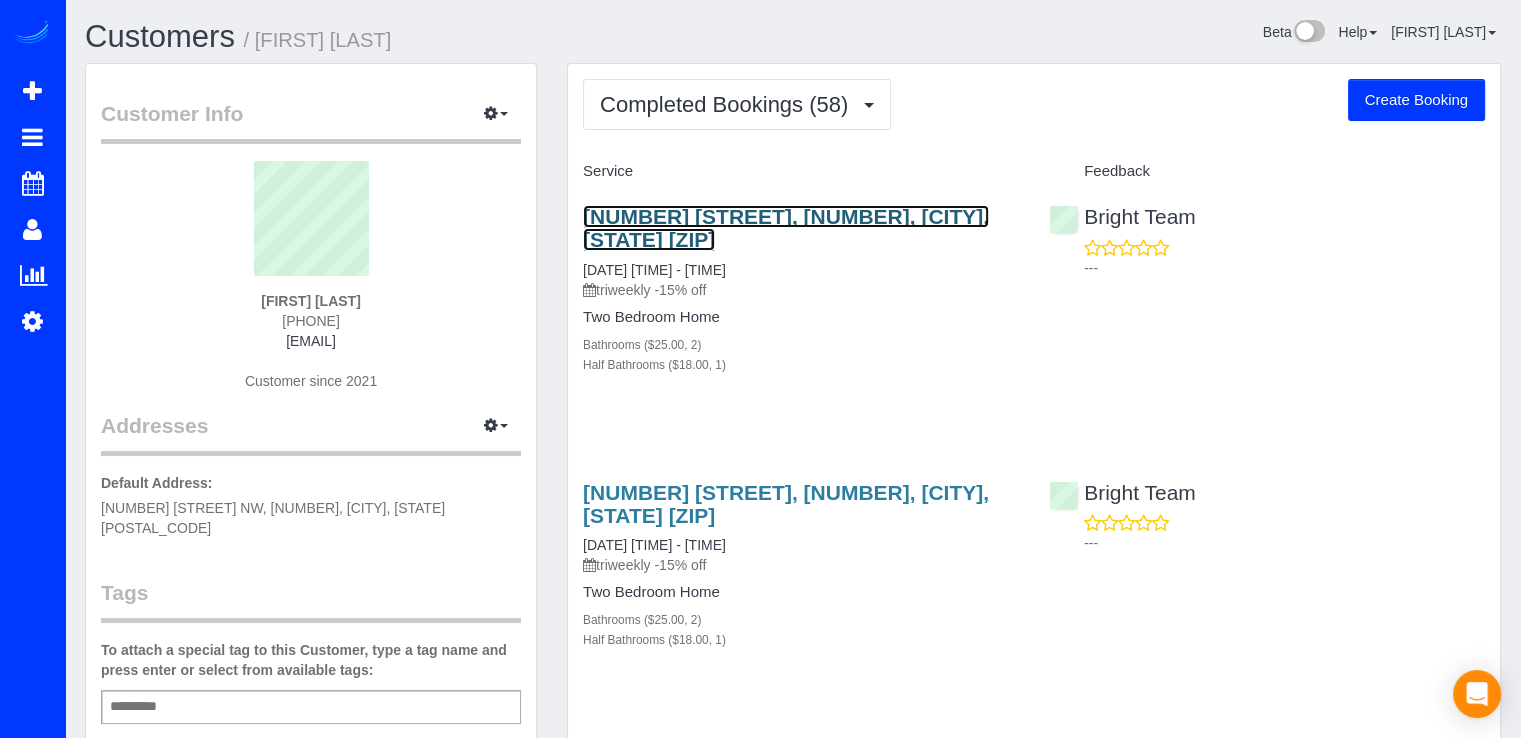 click on "[NUMBER] [STREET], [NUMBER], [CITY], [STATE] [ZIP]" at bounding box center [786, 228] 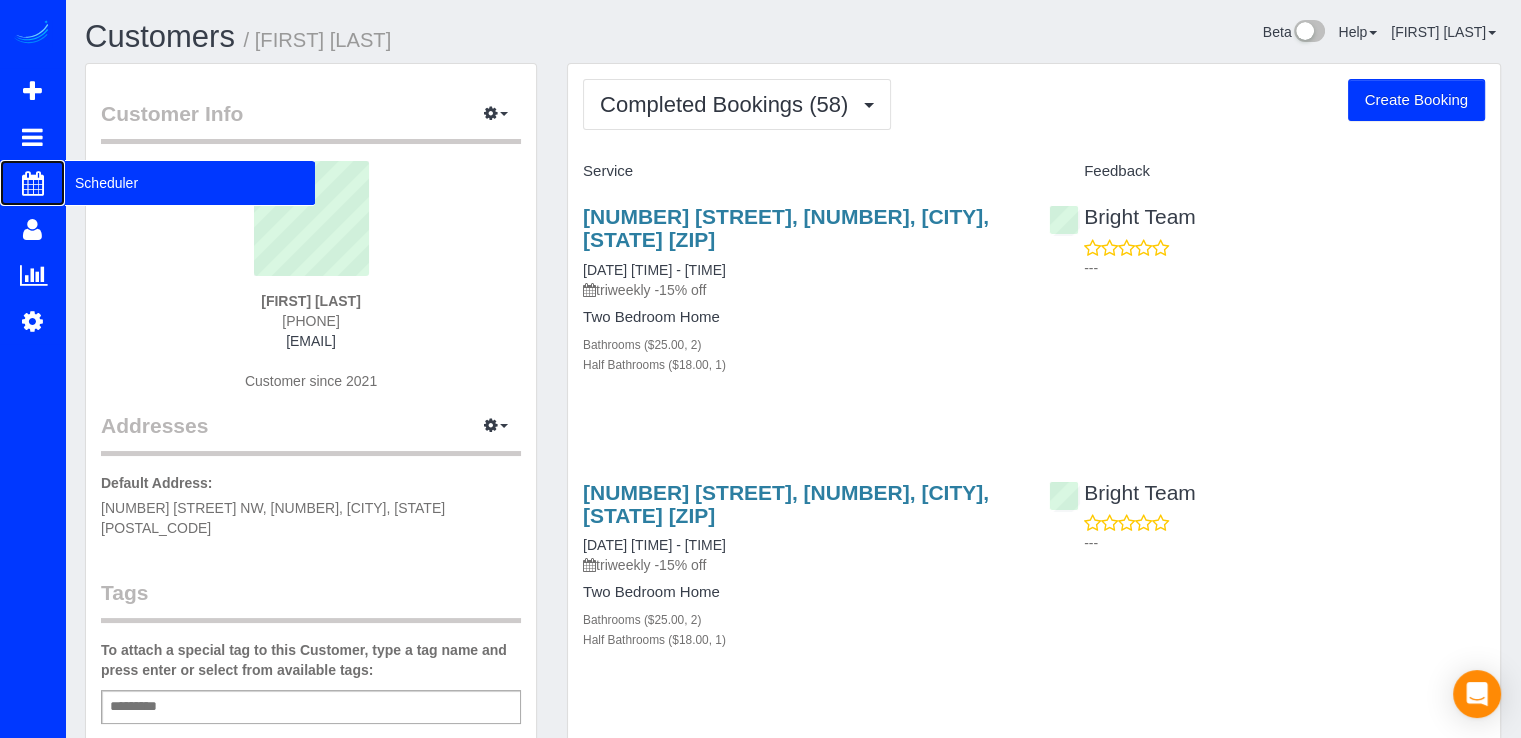 click on "Scheduler" at bounding box center [190, 183] 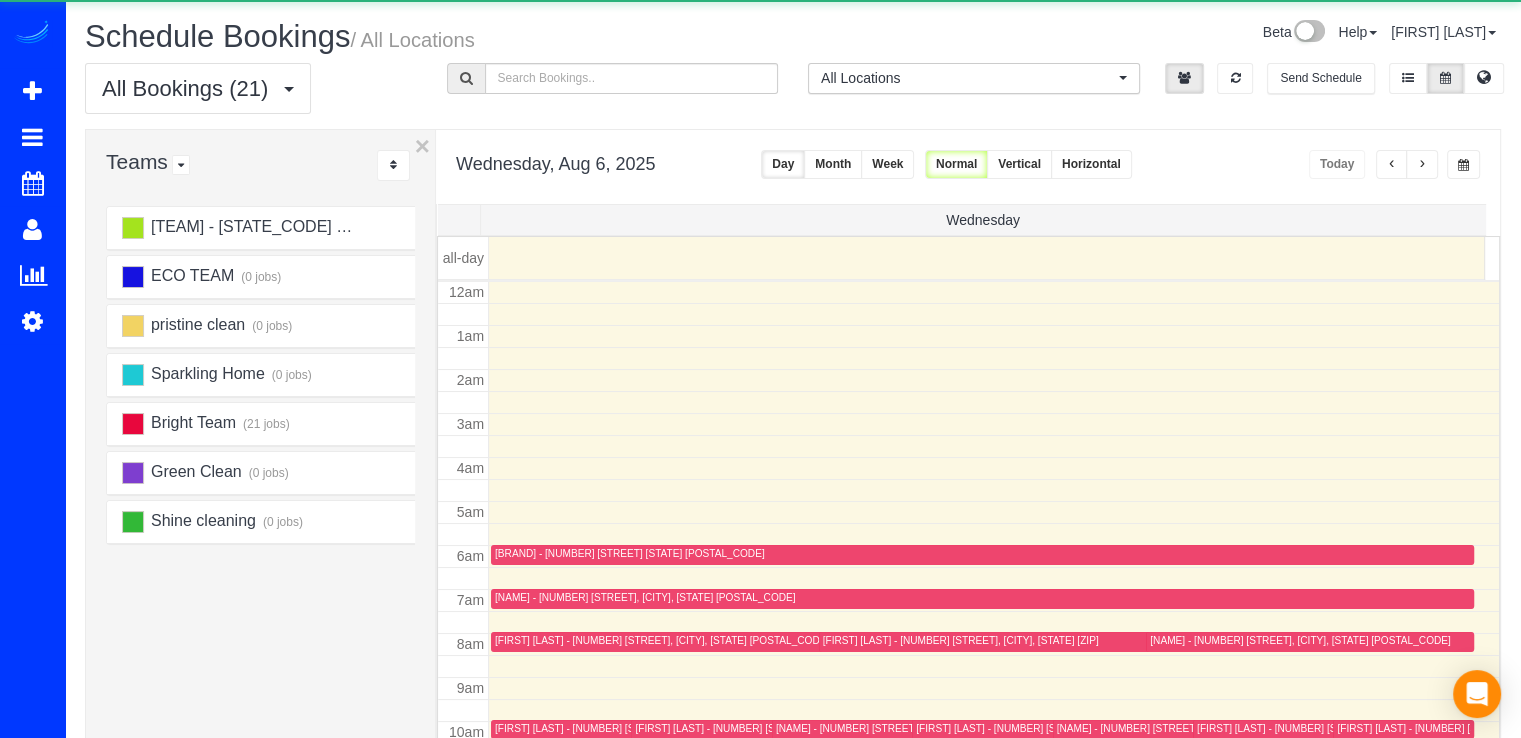 scroll, scrollTop: 263, scrollLeft: 0, axis: vertical 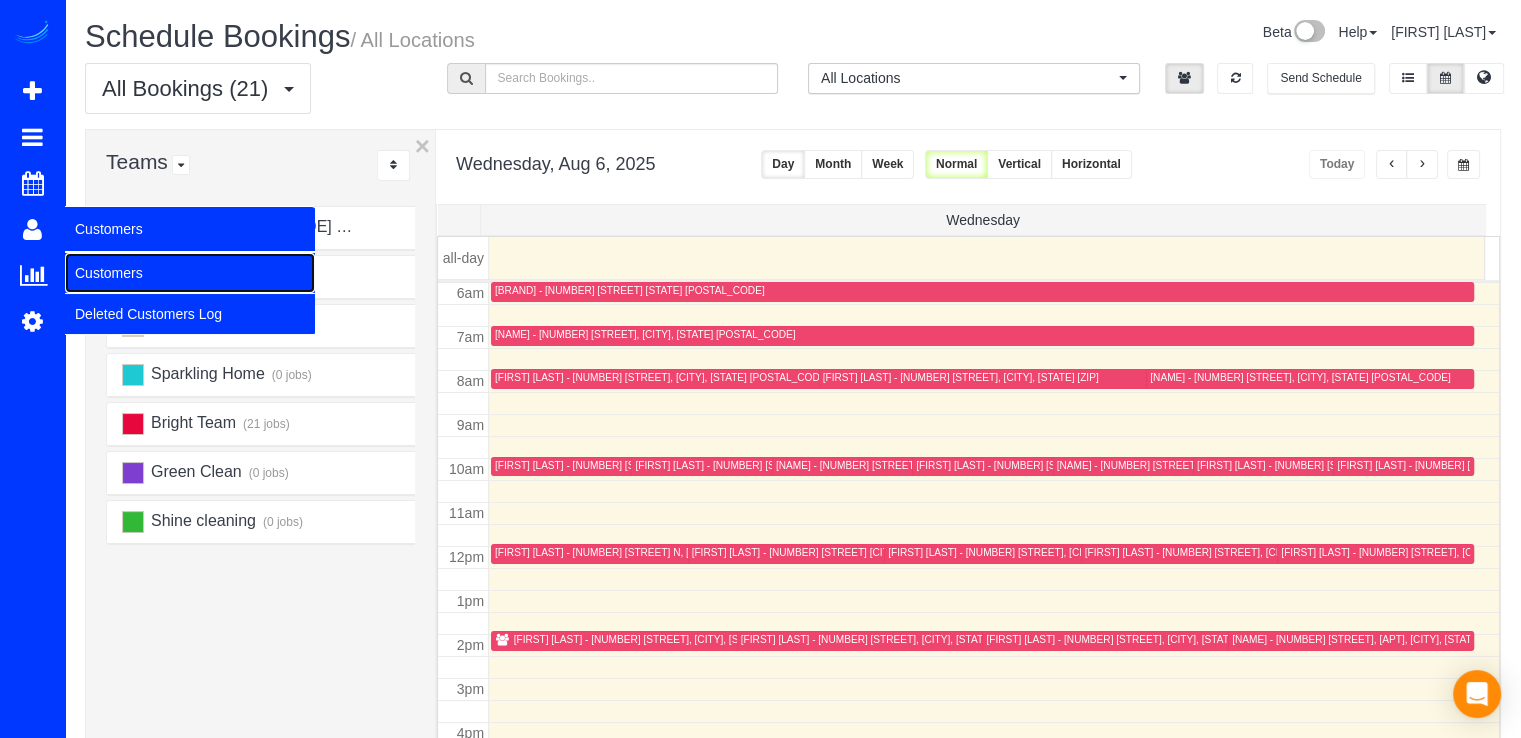 click on "Customers" at bounding box center (190, 273) 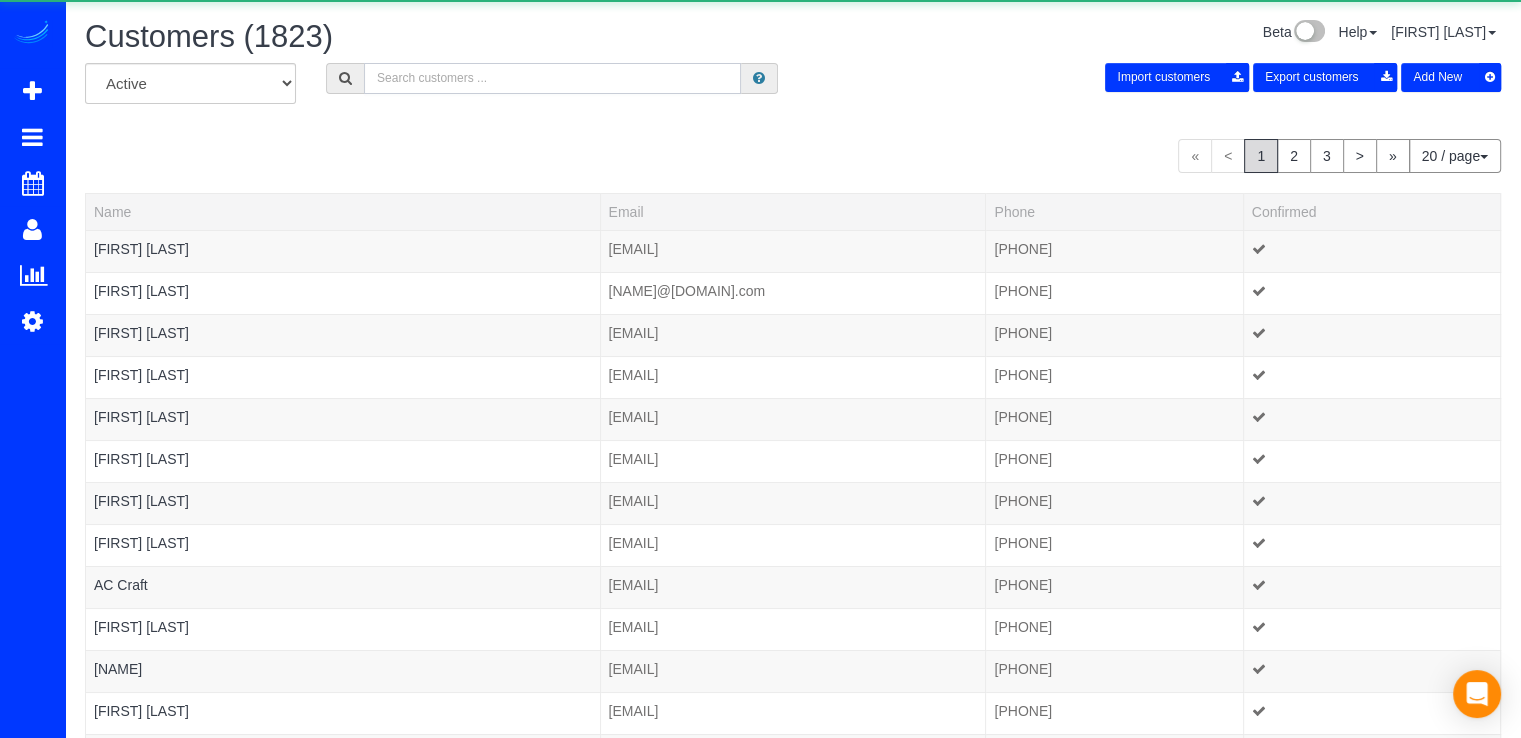 drag, startPoint x: 488, startPoint y: 79, endPoint x: 470, endPoint y: 77, distance: 18.110771 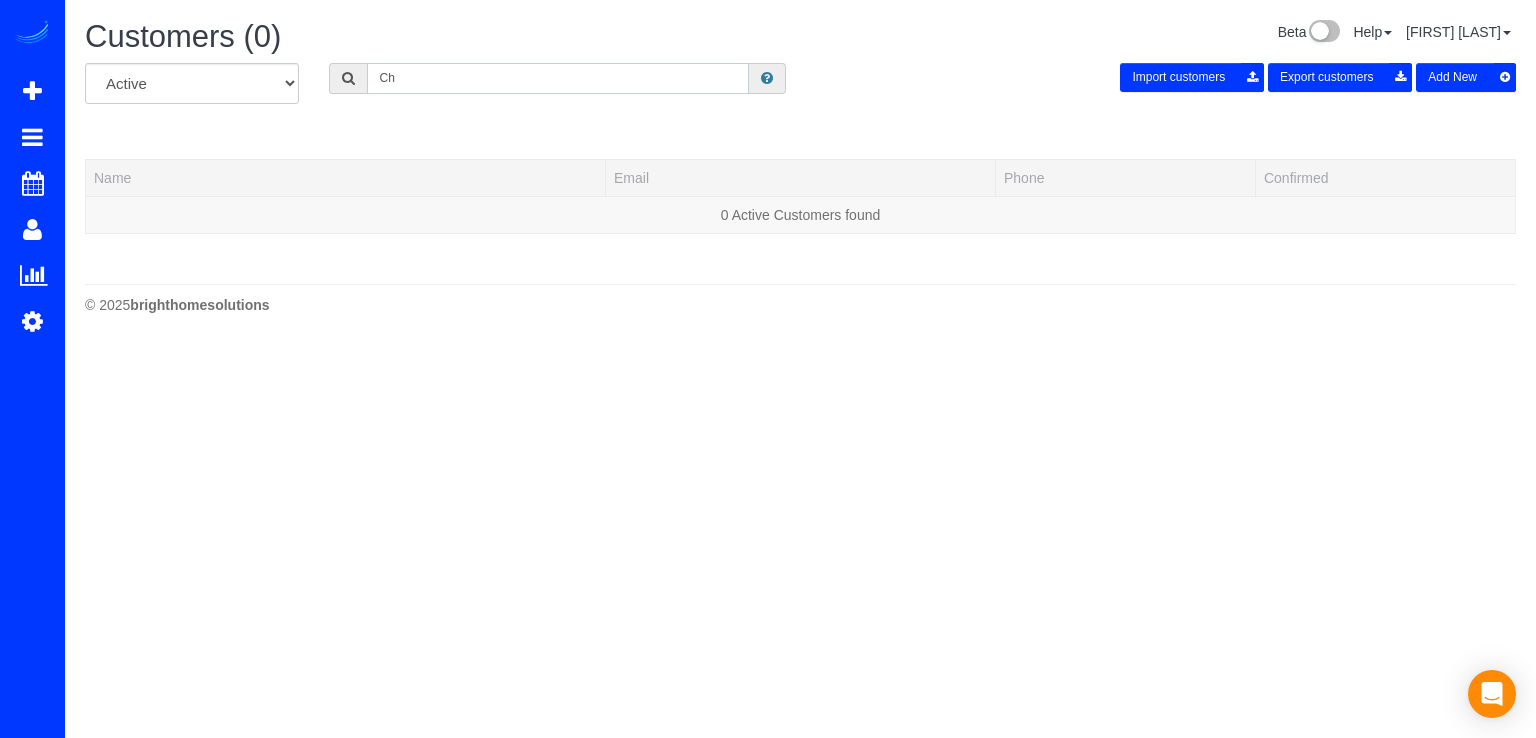 type on "C" 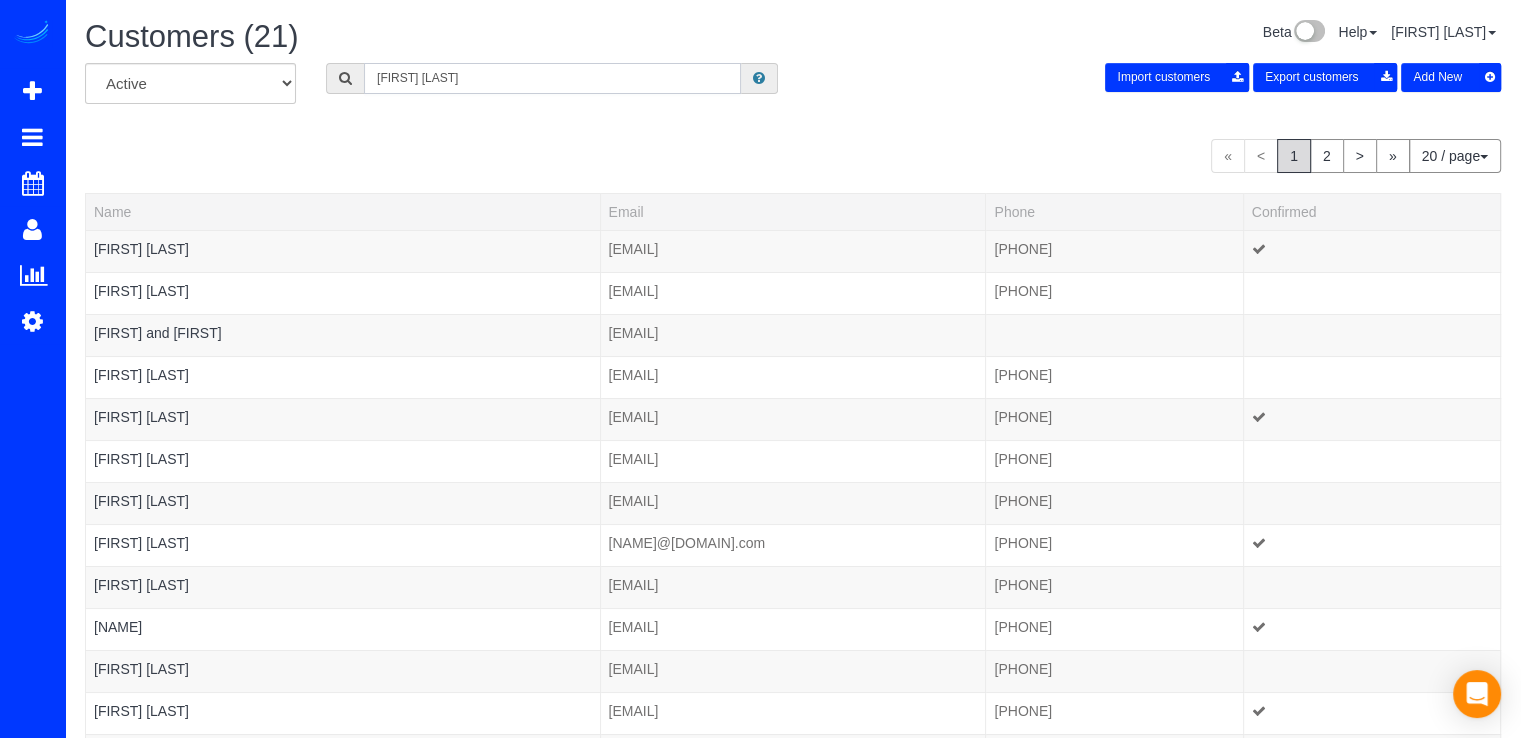 type on "[FIRST] [LAST]" 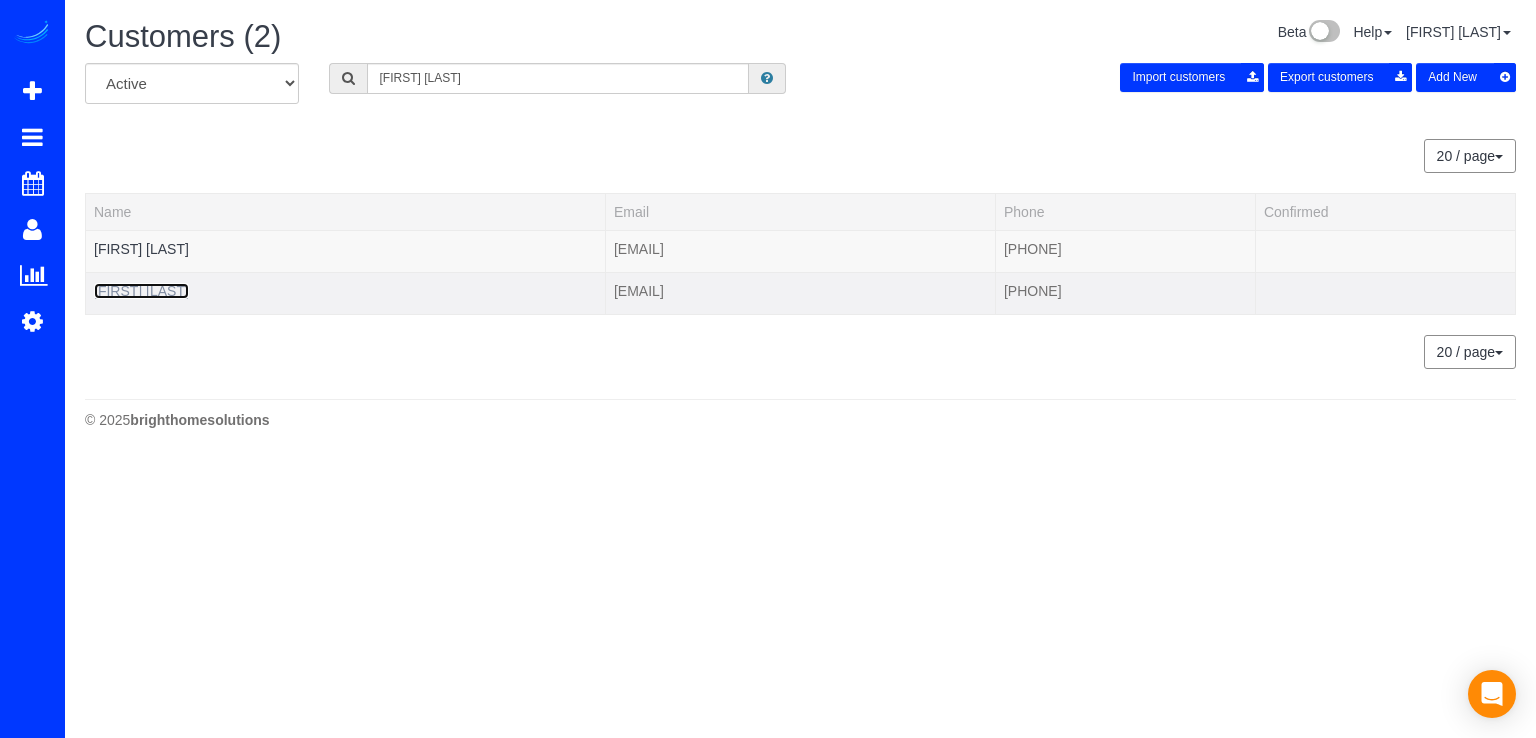 click on "[FIRST] [LAST]" at bounding box center [141, 291] 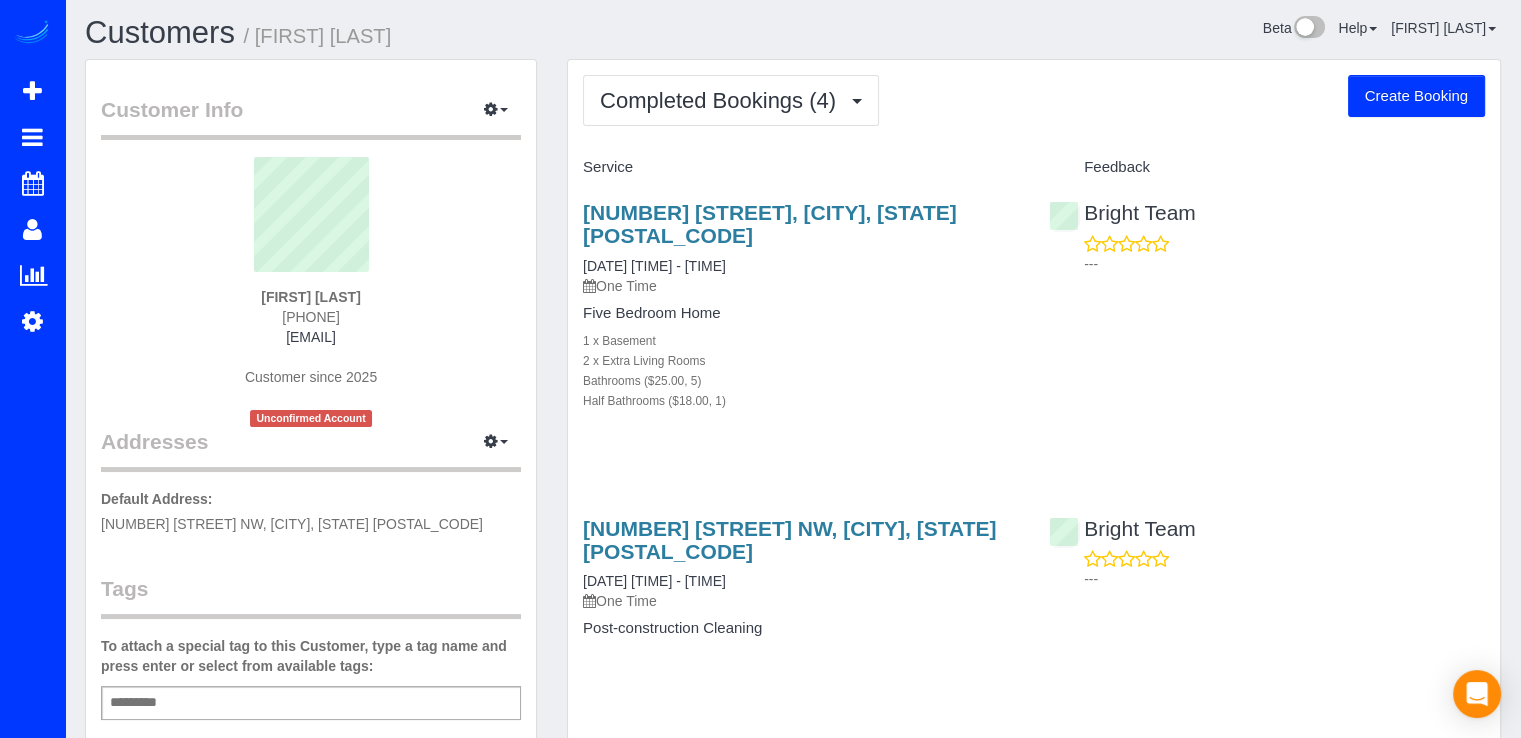 scroll, scrollTop: 0, scrollLeft: 0, axis: both 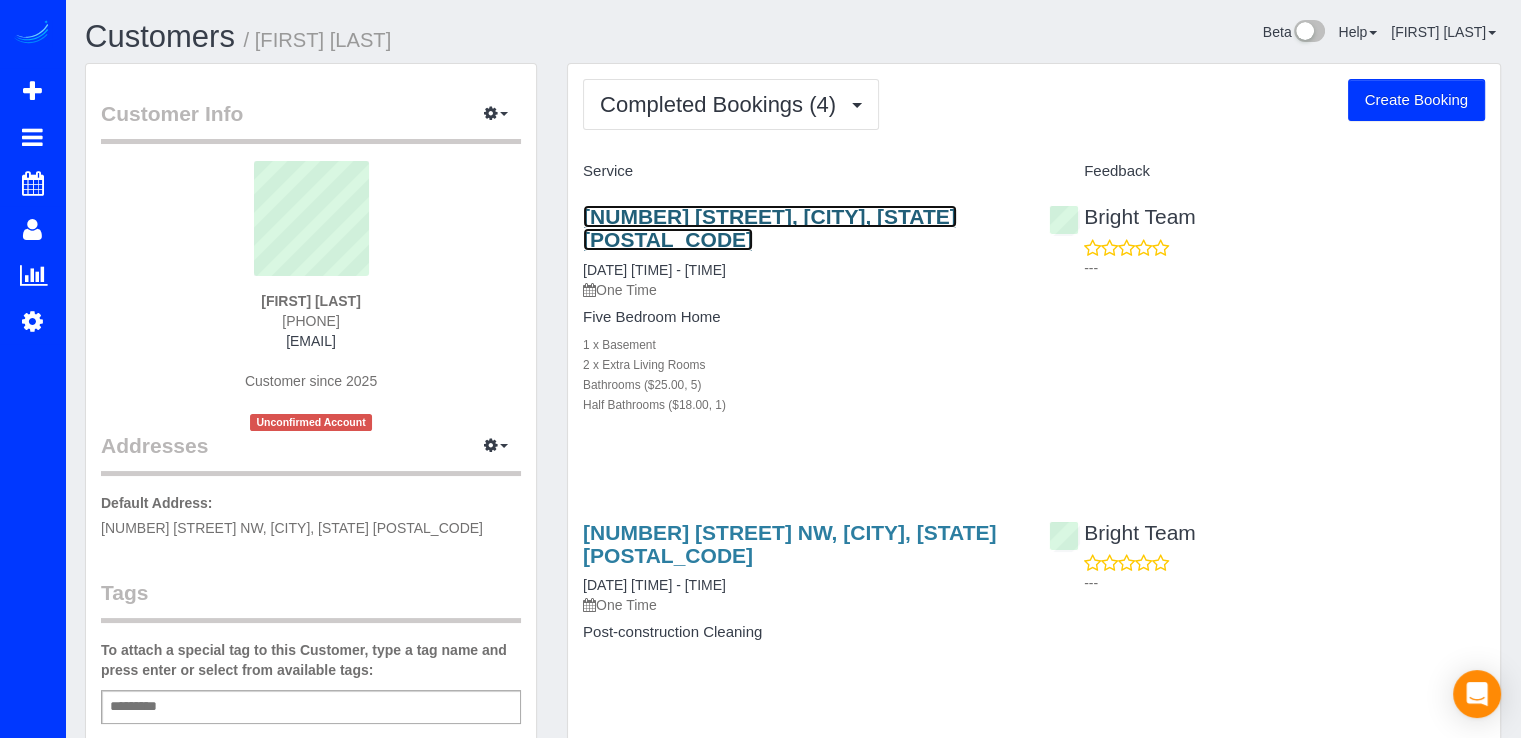 click on "[NUMBER] [STREET], [CITY], [STATE] [POSTAL_CODE]" at bounding box center [770, 228] 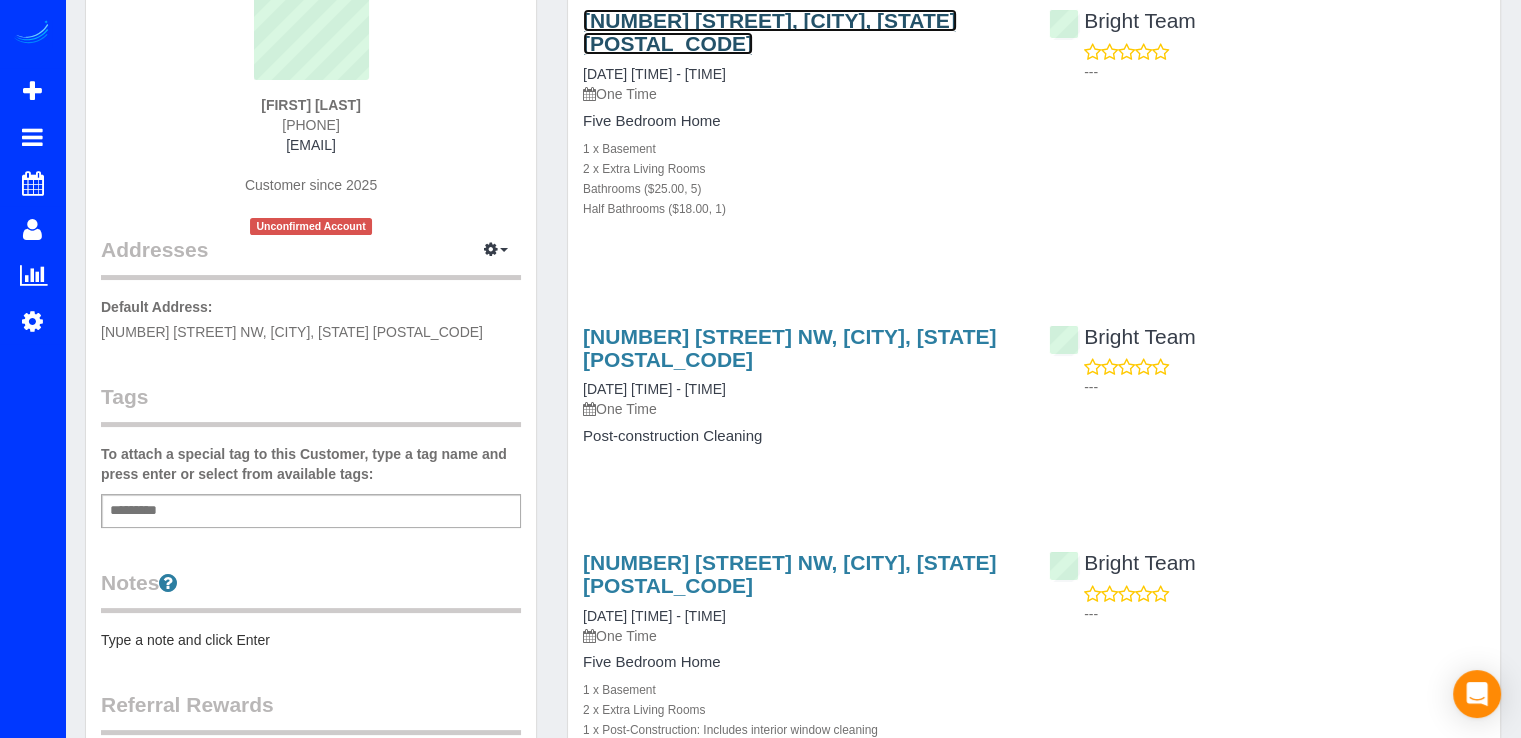scroll, scrollTop: 200, scrollLeft: 0, axis: vertical 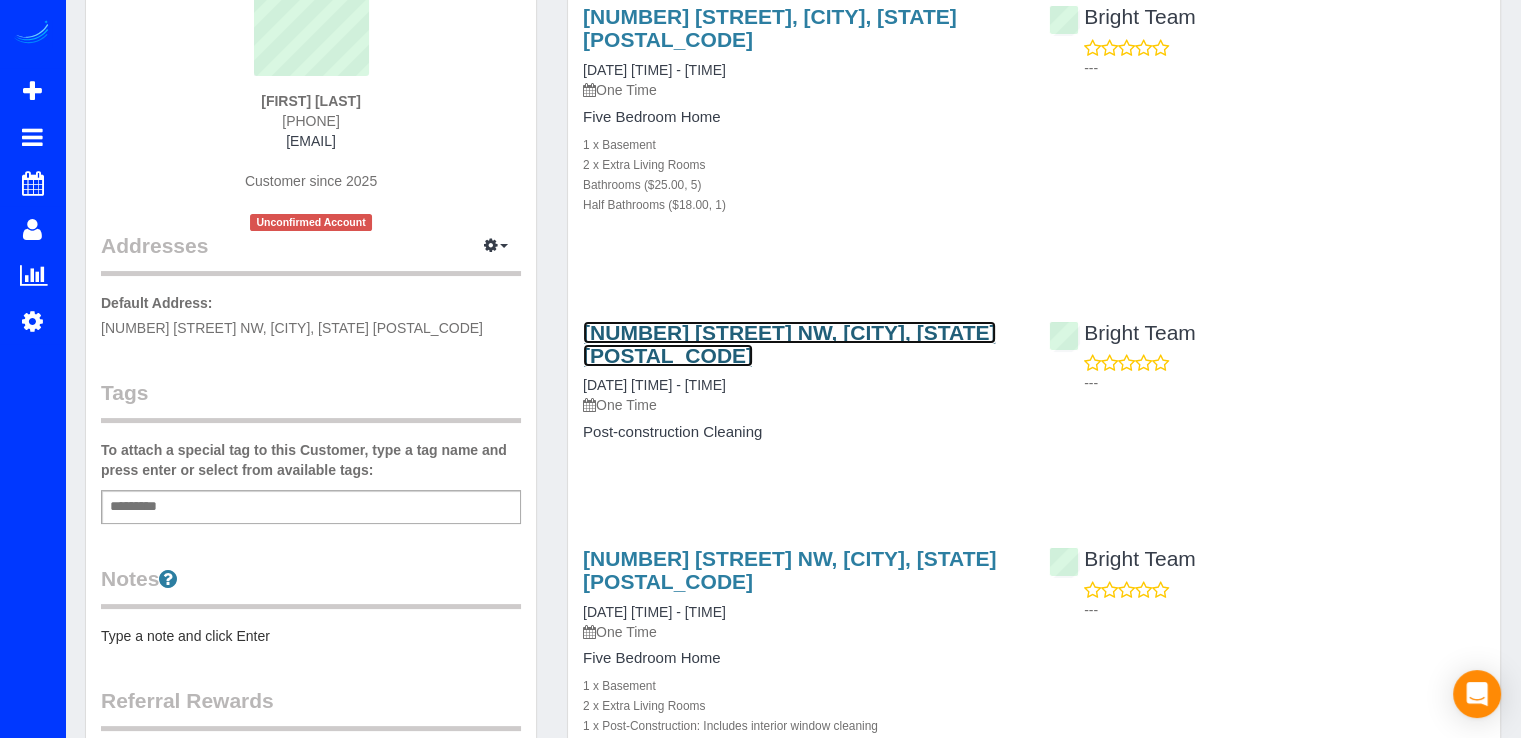 click on "[NUMBER] [STREET] NW, [CITY], [STATE] [POSTAL_CODE]" at bounding box center (789, 344) 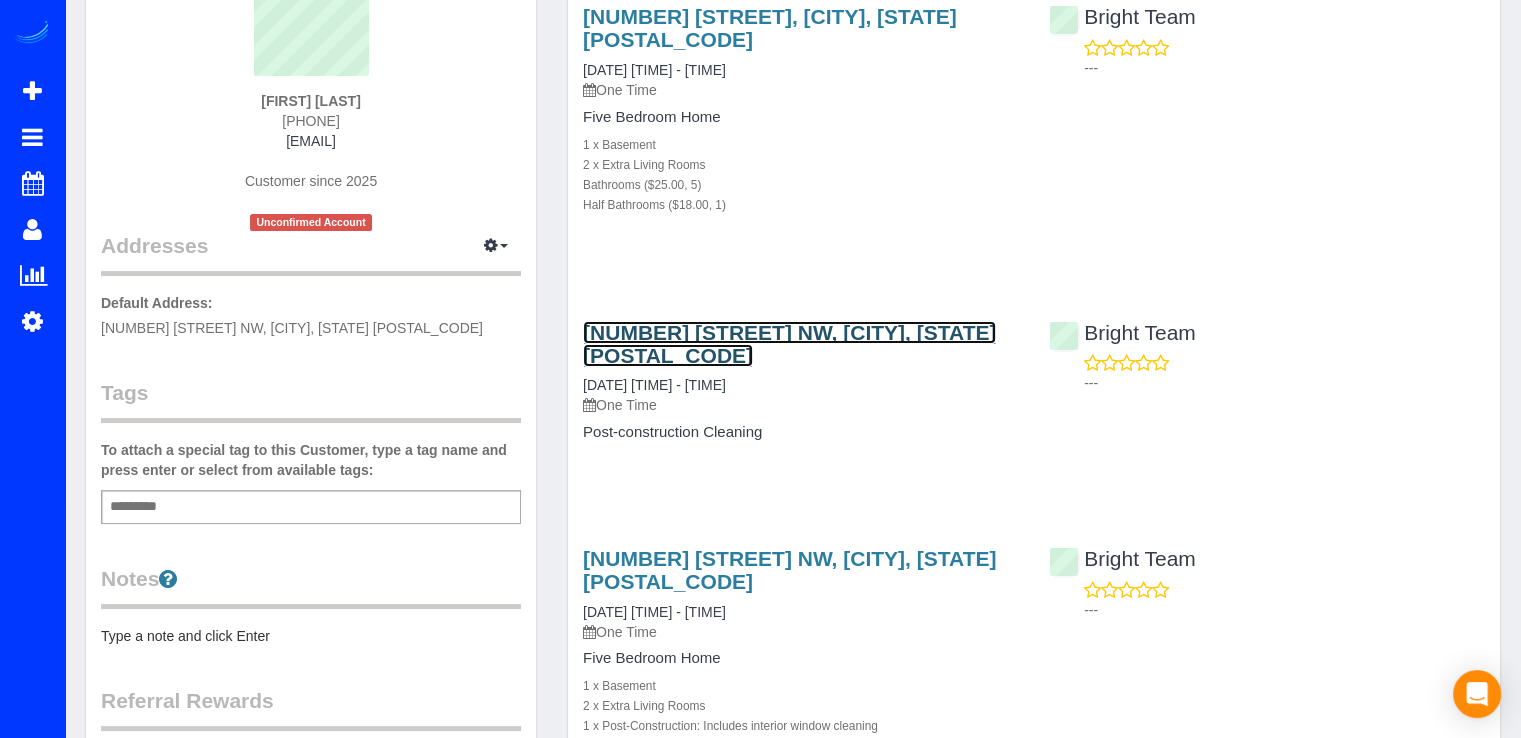 scroll, scrollTop: 0, scrollLeft: 0, axis: both 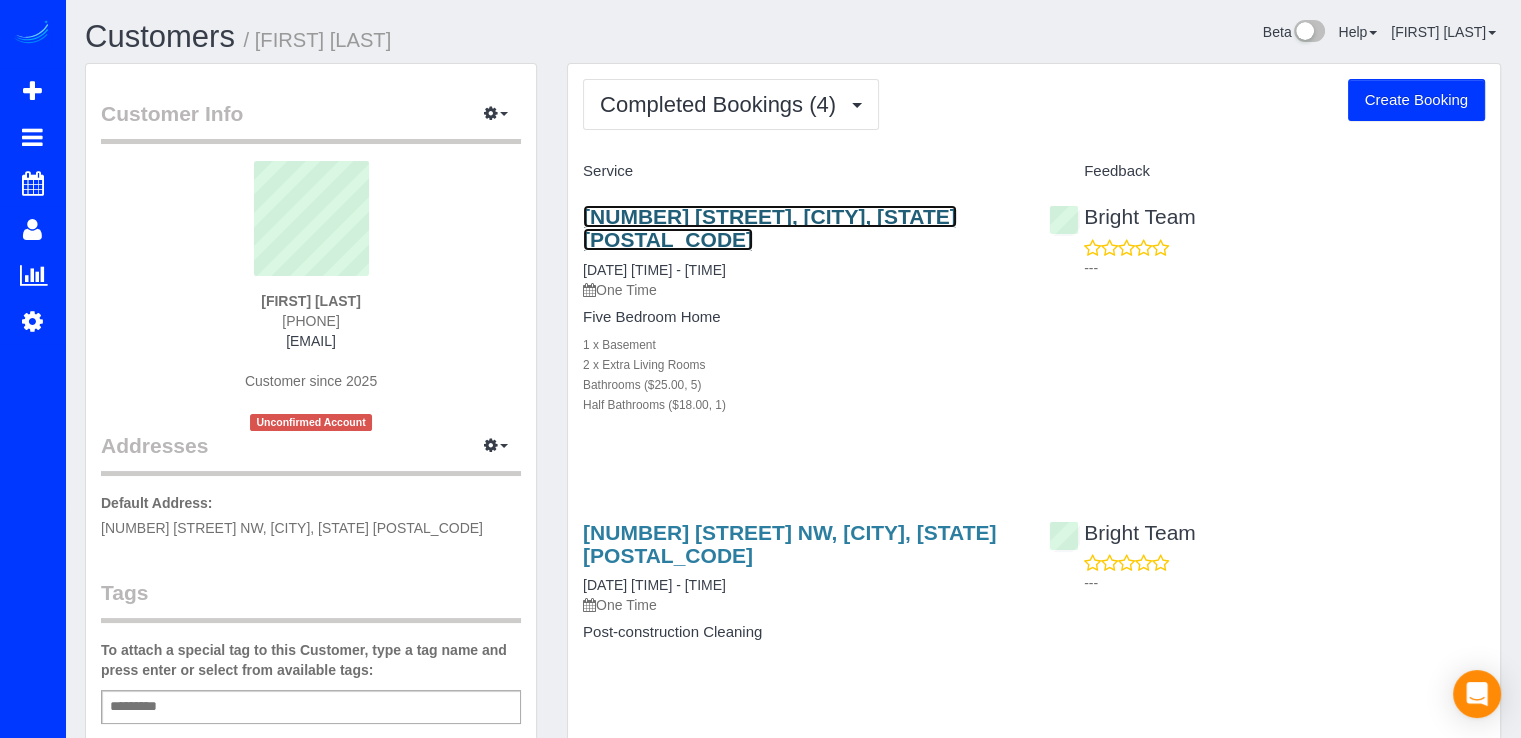 click on "[NUMBER] [STREET], [CITY], [STATE] [POSTAL_CODE]" at bounding box center (770, 228) 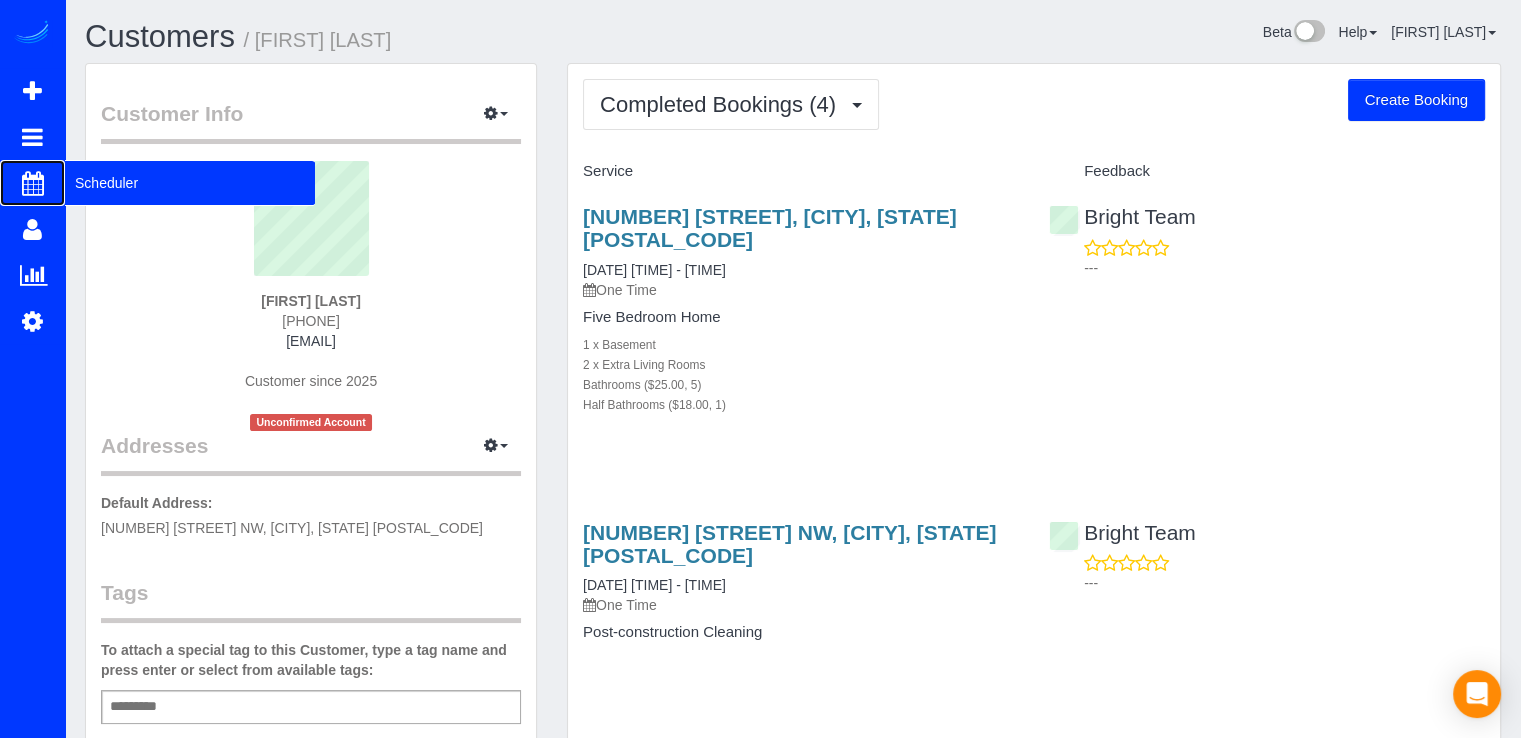click on "Scheduler" at bounding box center [190, 183] 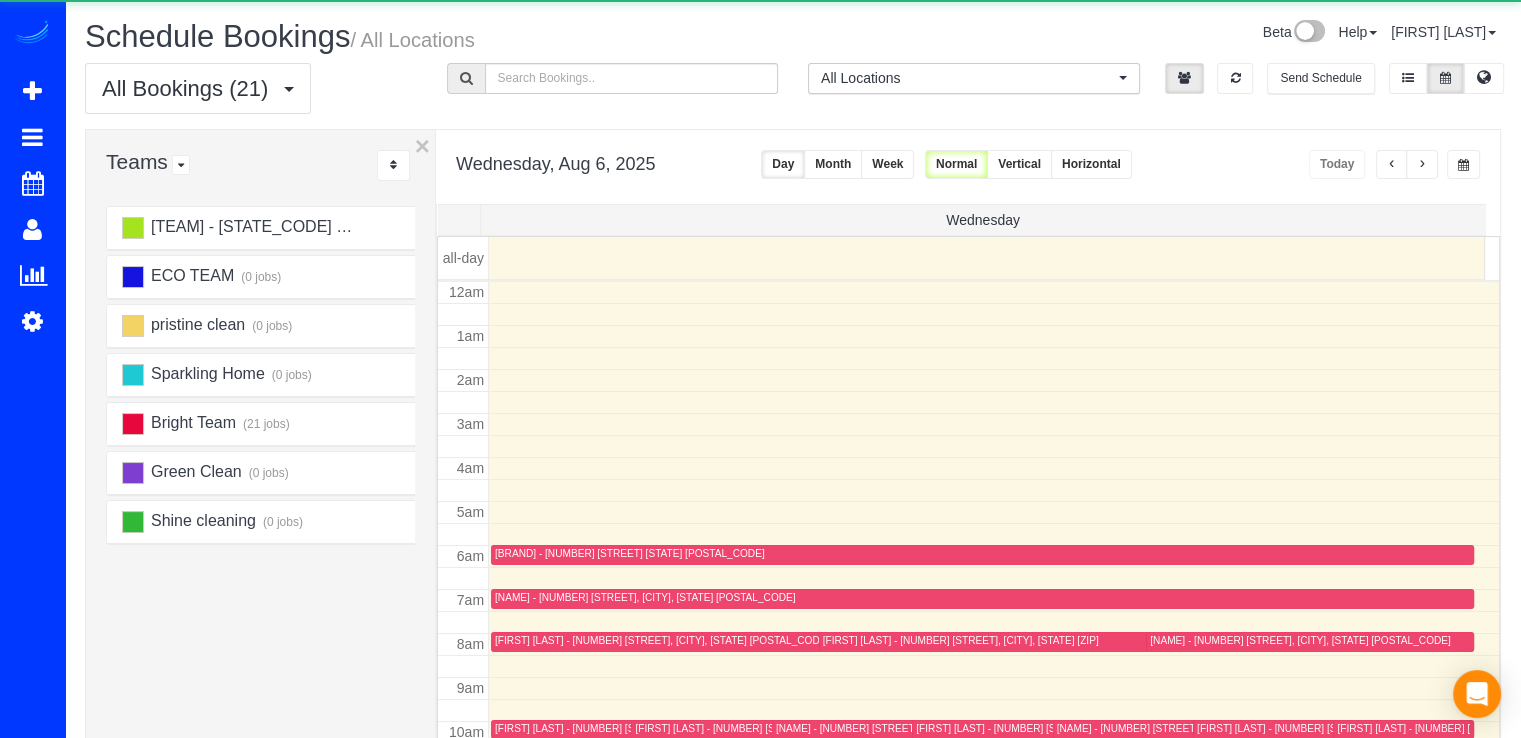 scroll, scrollTop: 263, scrollLeft: 0, axis: vertical 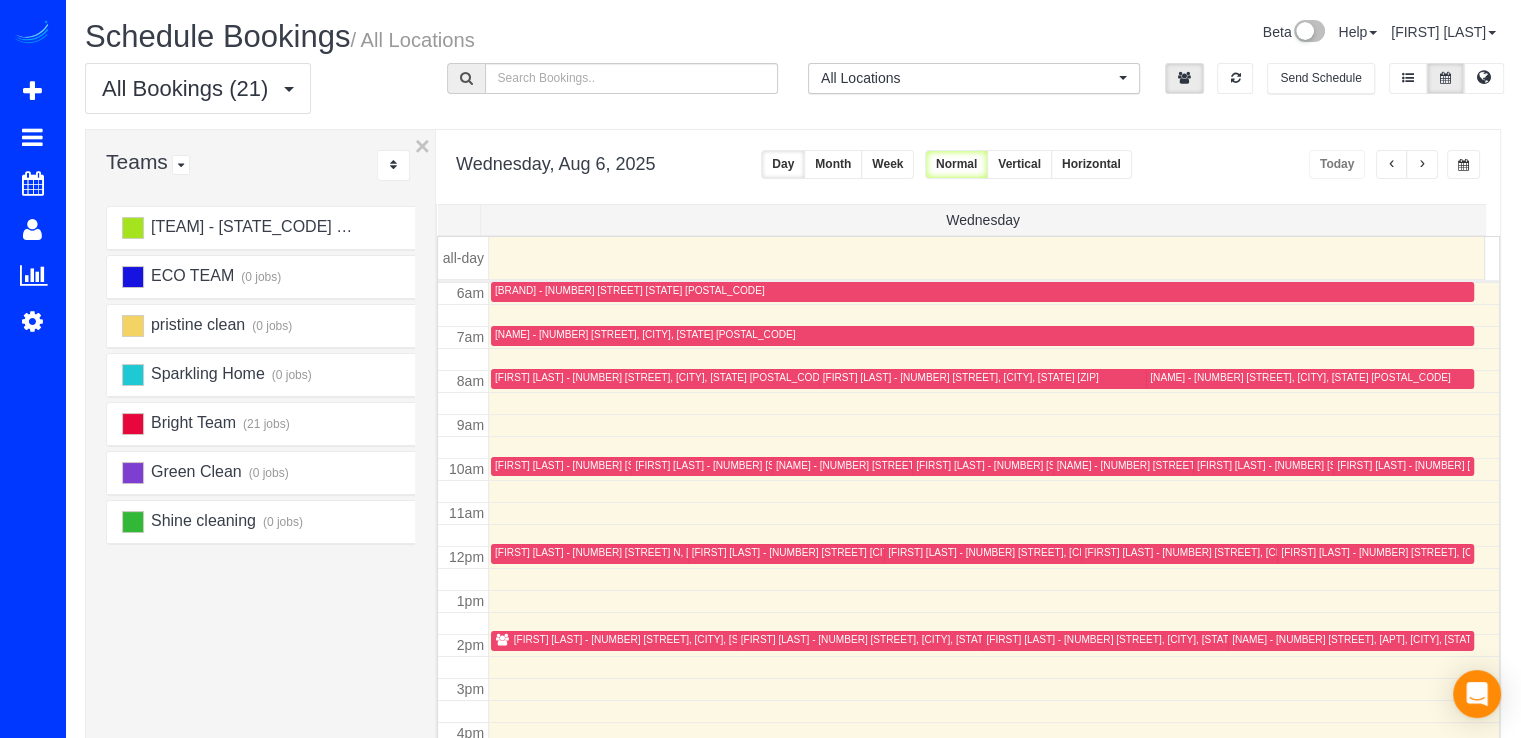 click on "[FIRST] [LAST] - [NUMBER] [STREET], [CITY], [STATE] [POSTAL_CODE]" at bounding box center (681, 639) 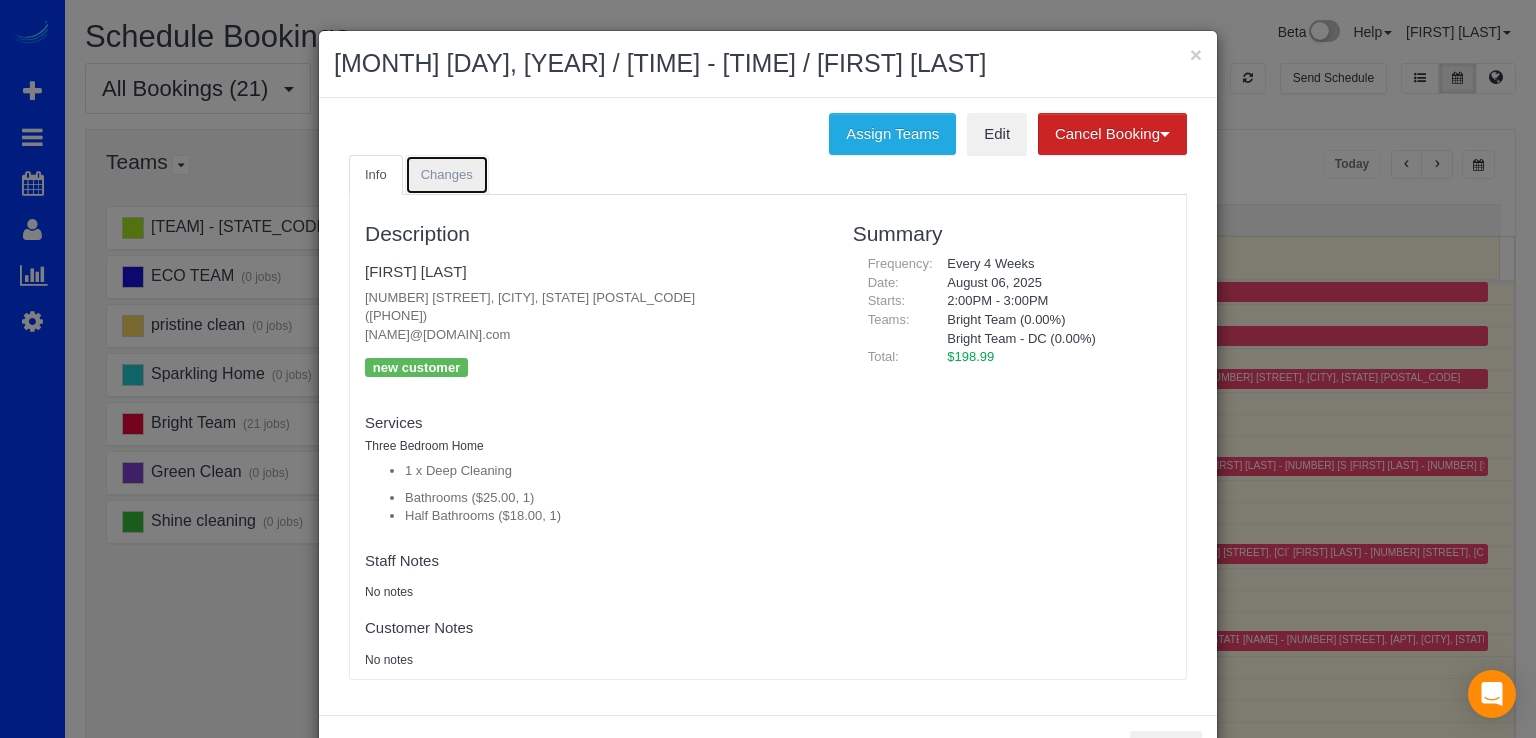 click on "Changes" at bounding box center (447, 174) 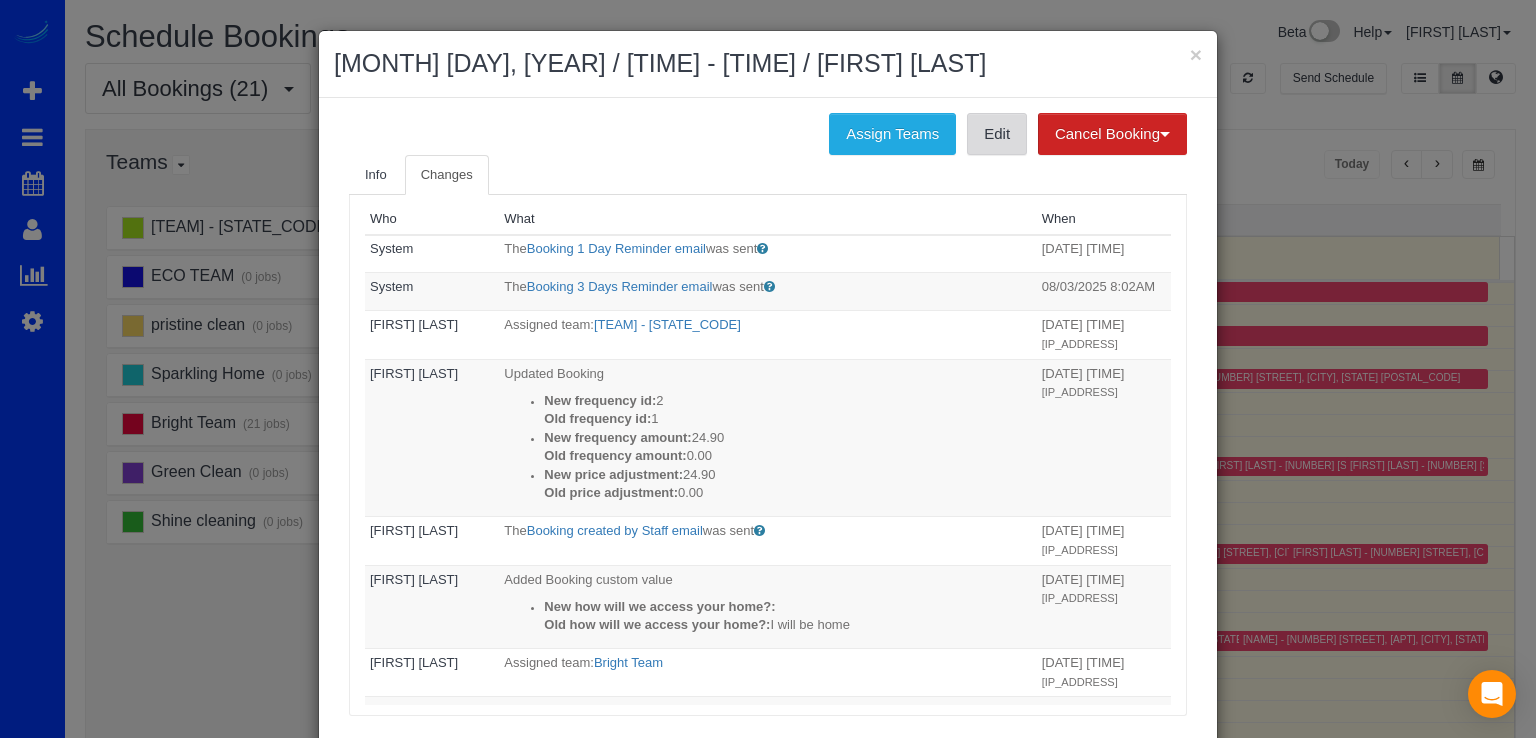 click on "Edit" at bounding box center (997, 134) 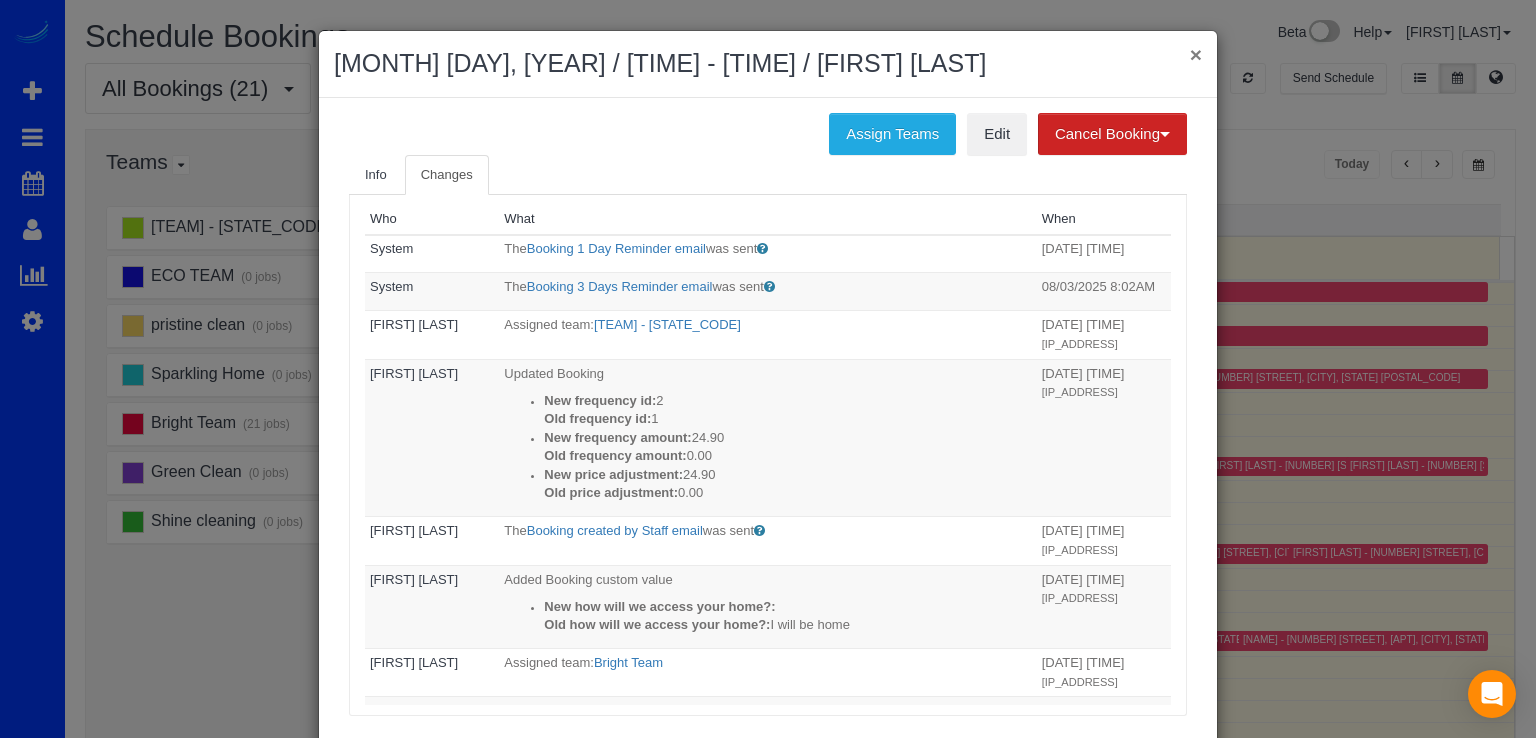 click on "×" at bounding box center (1196, 54) 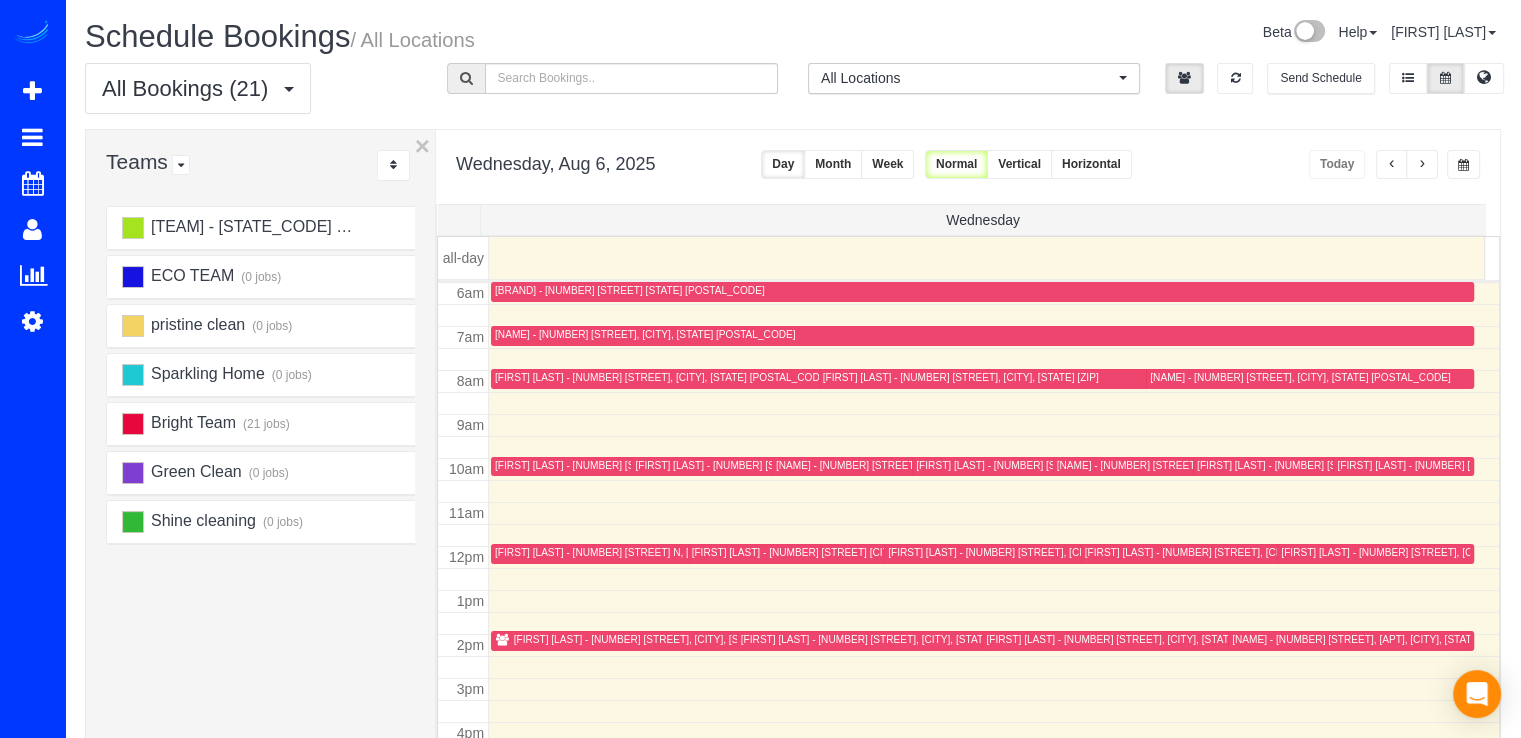 click at bounding box center [1392, 164] 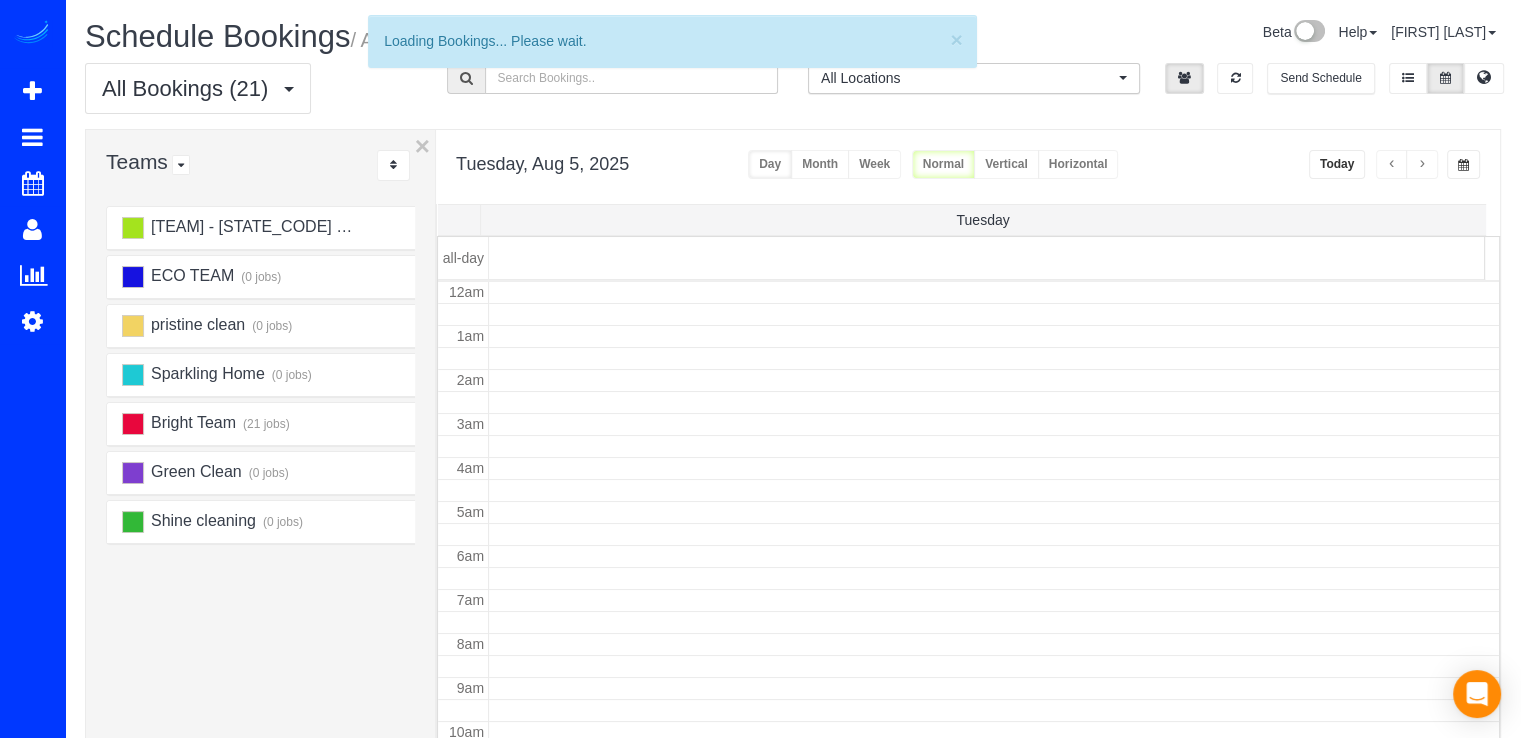 scroll, scrollTop: 263, scrollLeft: 0, axis: vertical 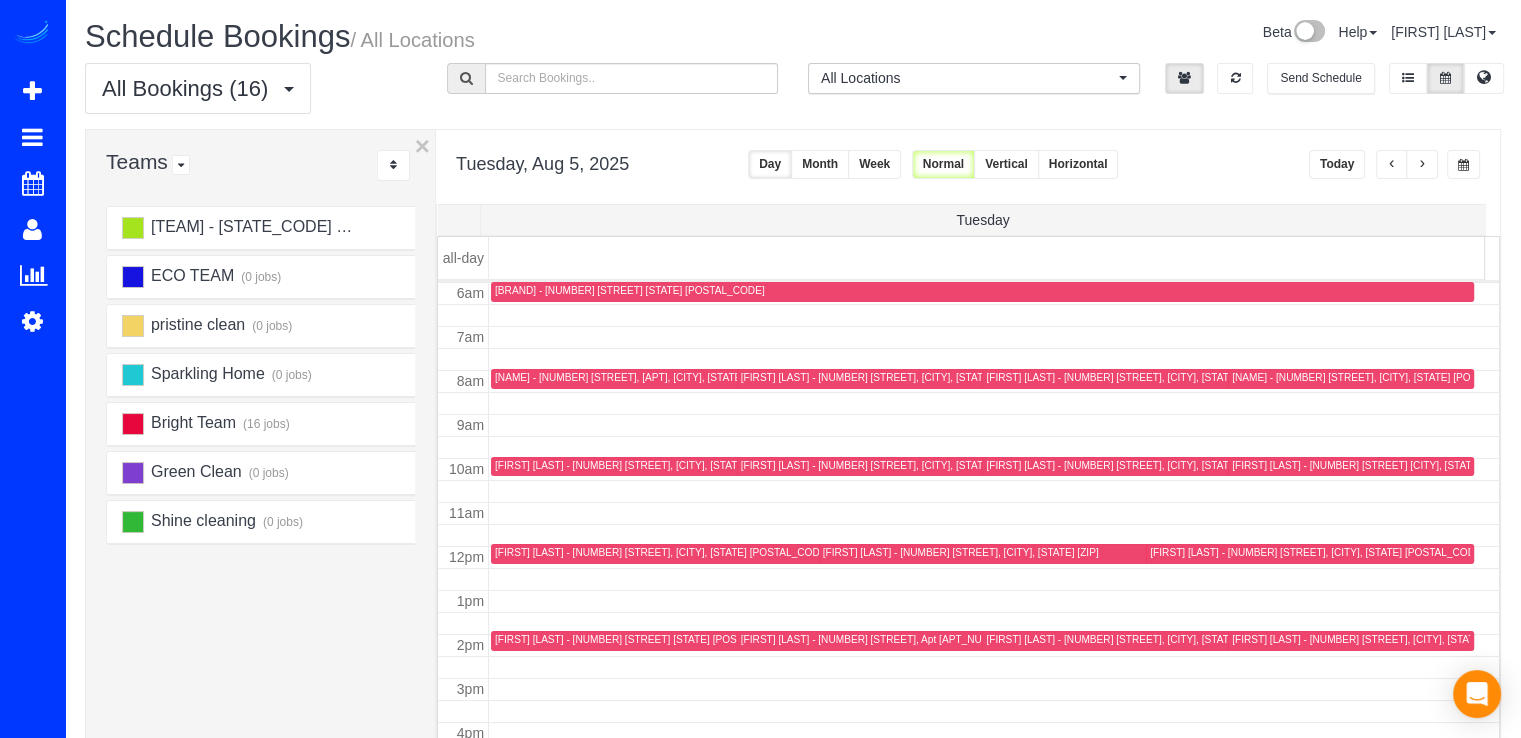 click on "Today" at bounding box center [1337, 164] 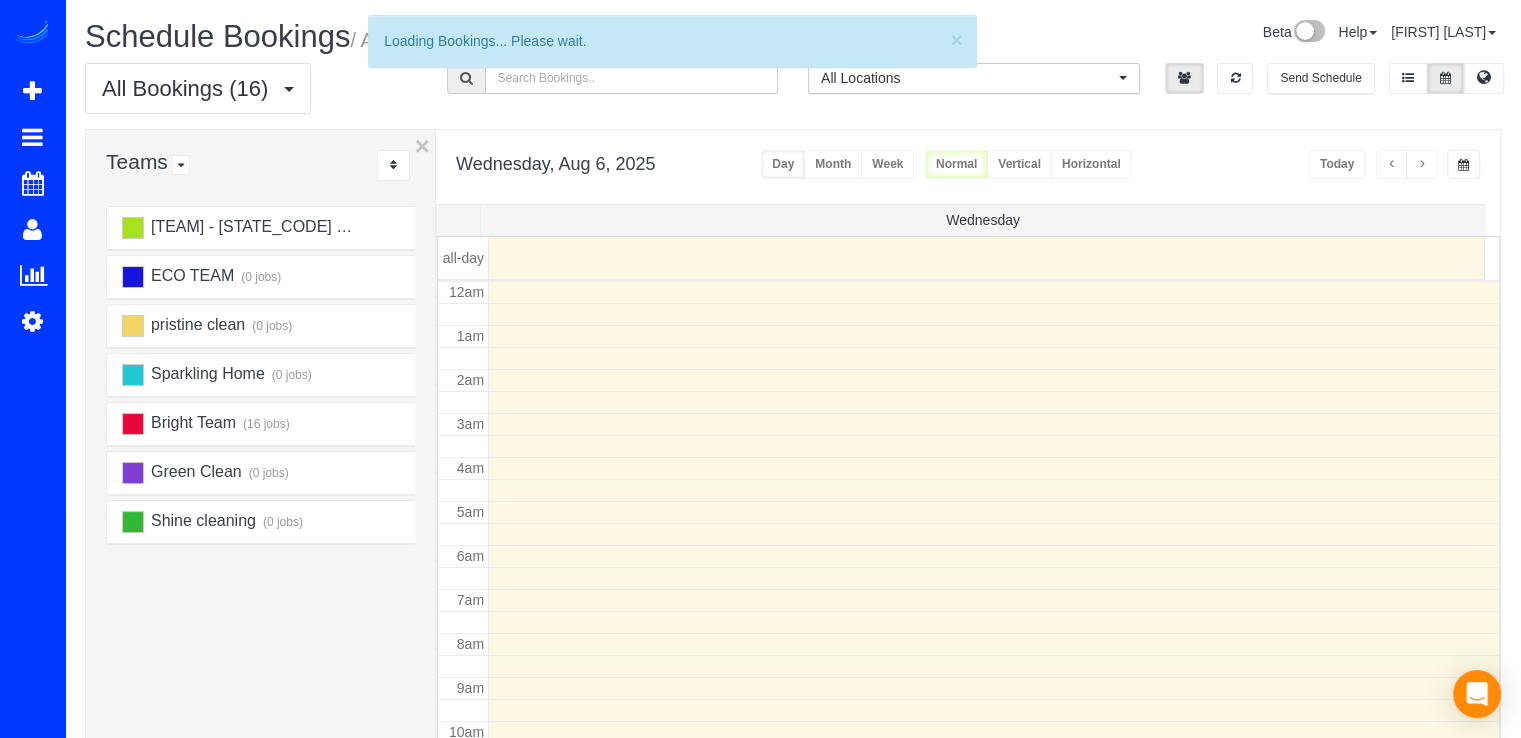 scroll, scrollTop: 263, scrollLeft: 0, axis: vertical 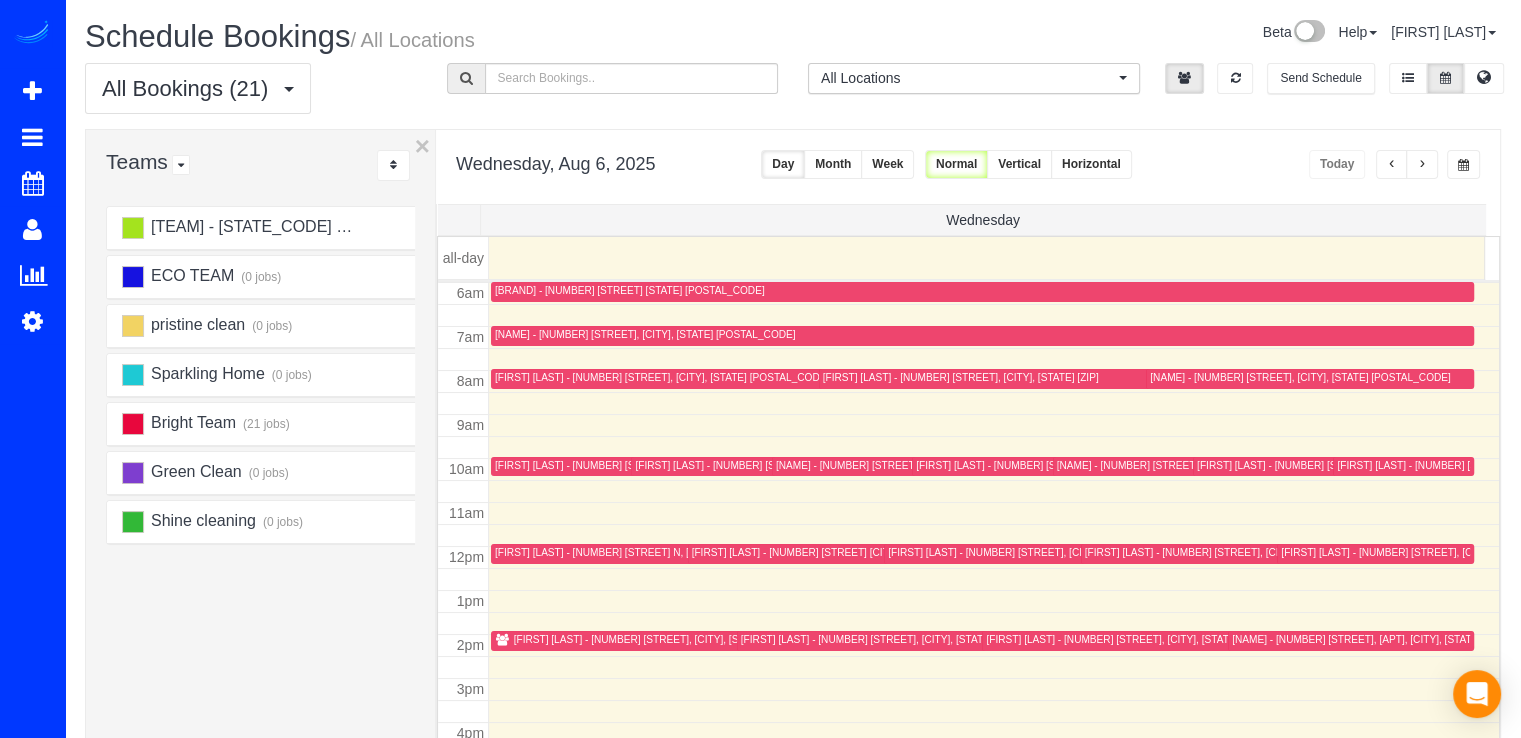 click at bounding box center [1392, 165] 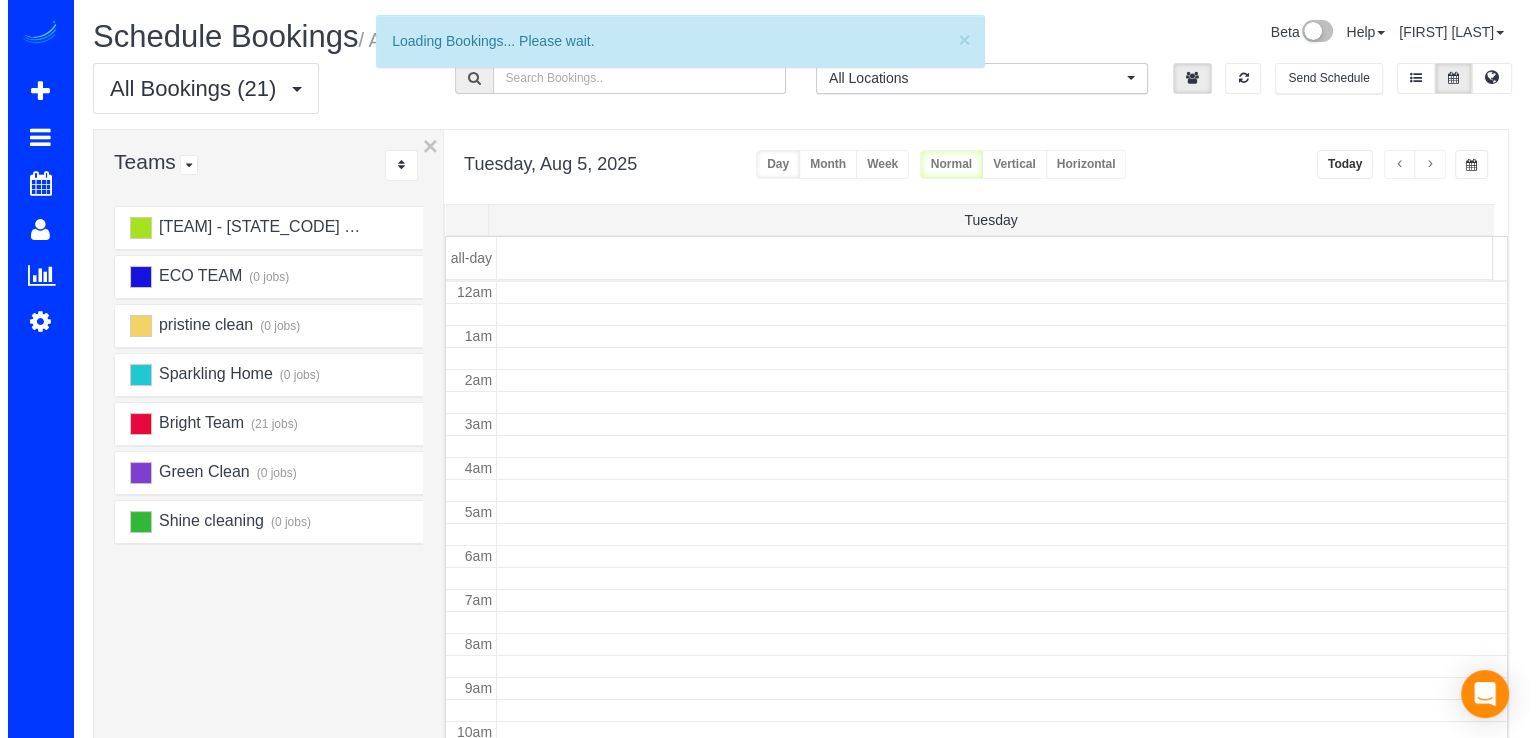 scroll, scrollTop: 263, scrollLeft: 0, axis: vertical 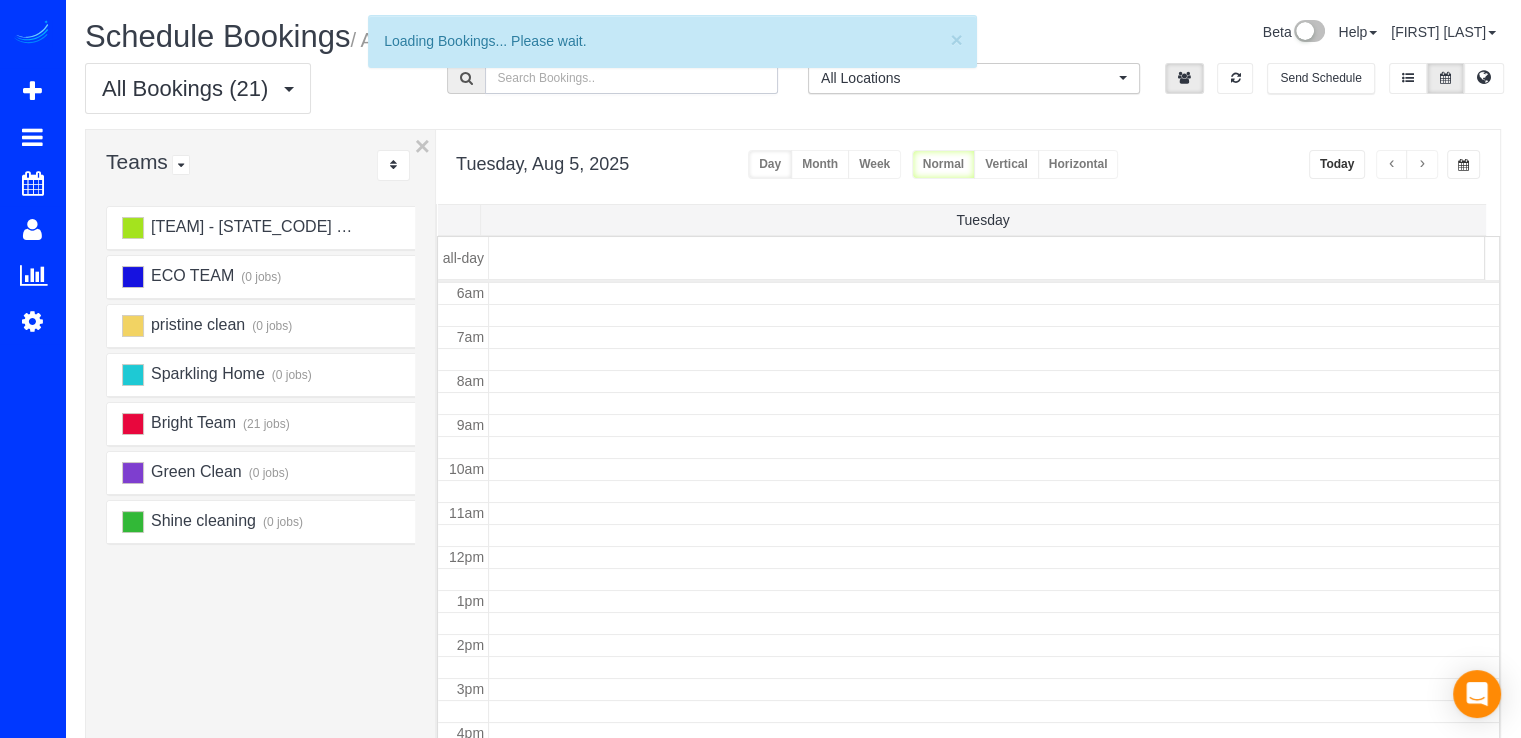 click at bounding box center (632, 78) 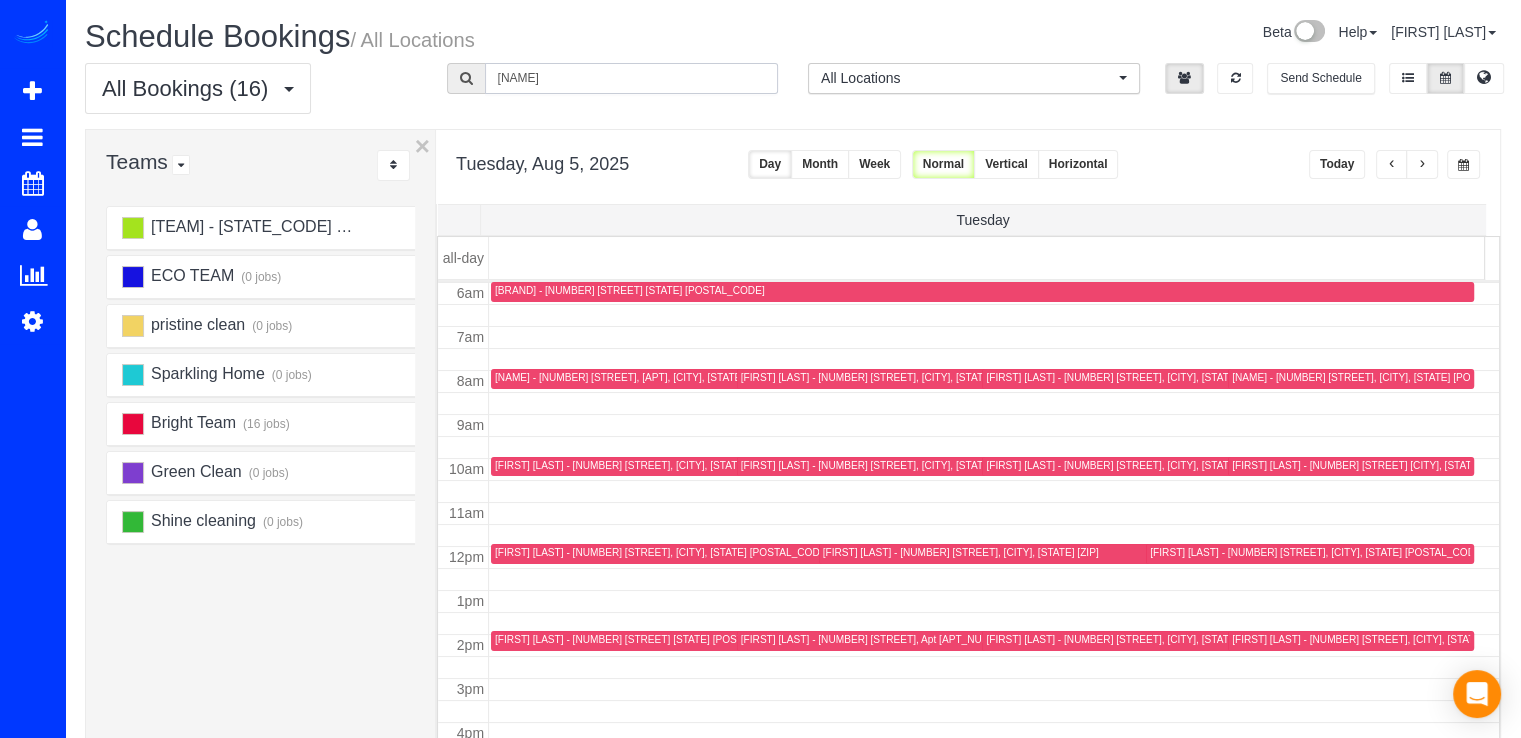 type on "[NAME]" 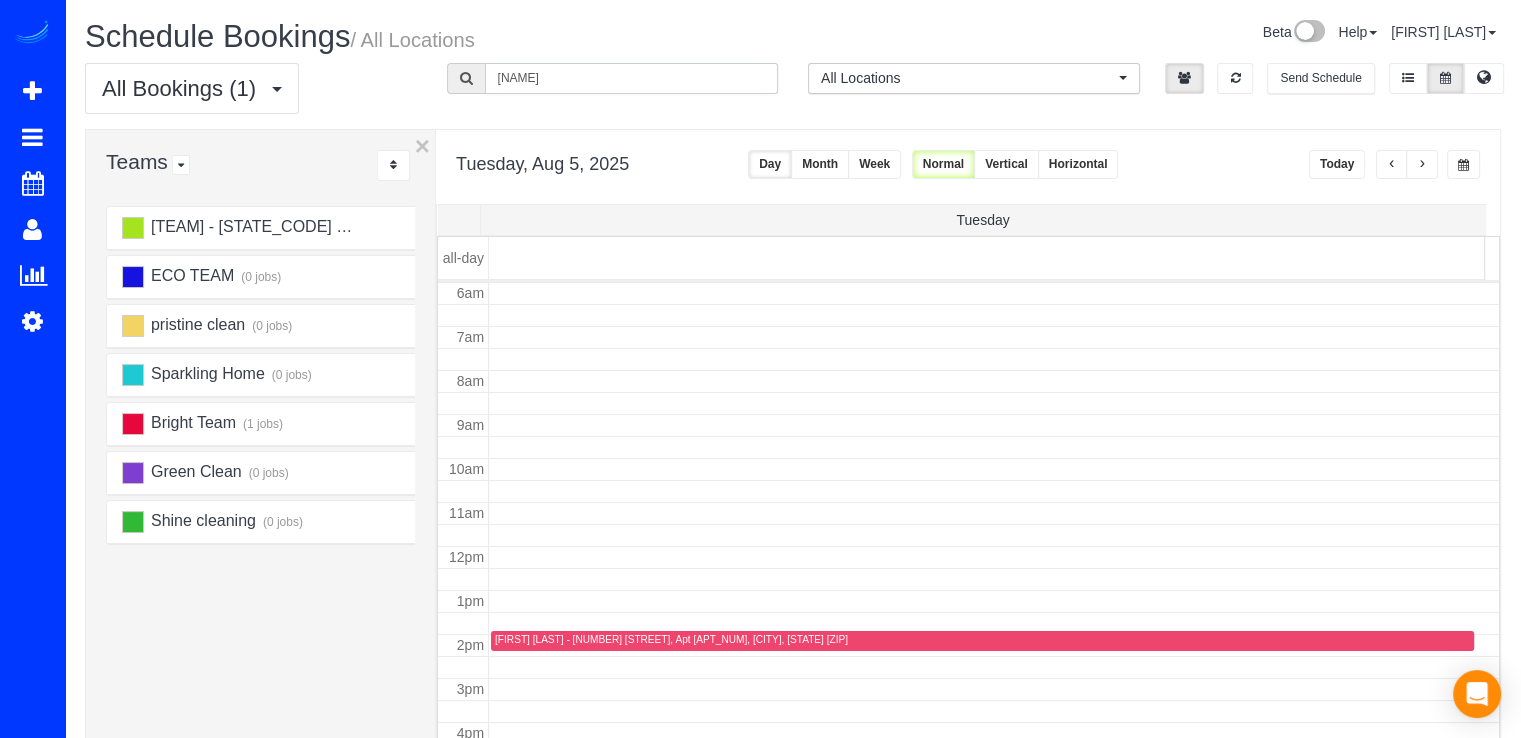 click on "[FIRST] [LAST] - [NUMBER] [STREET], Apt [APT_NUM], [CITY], [STATE] [ZIP]" at bounding box center [671, 639] 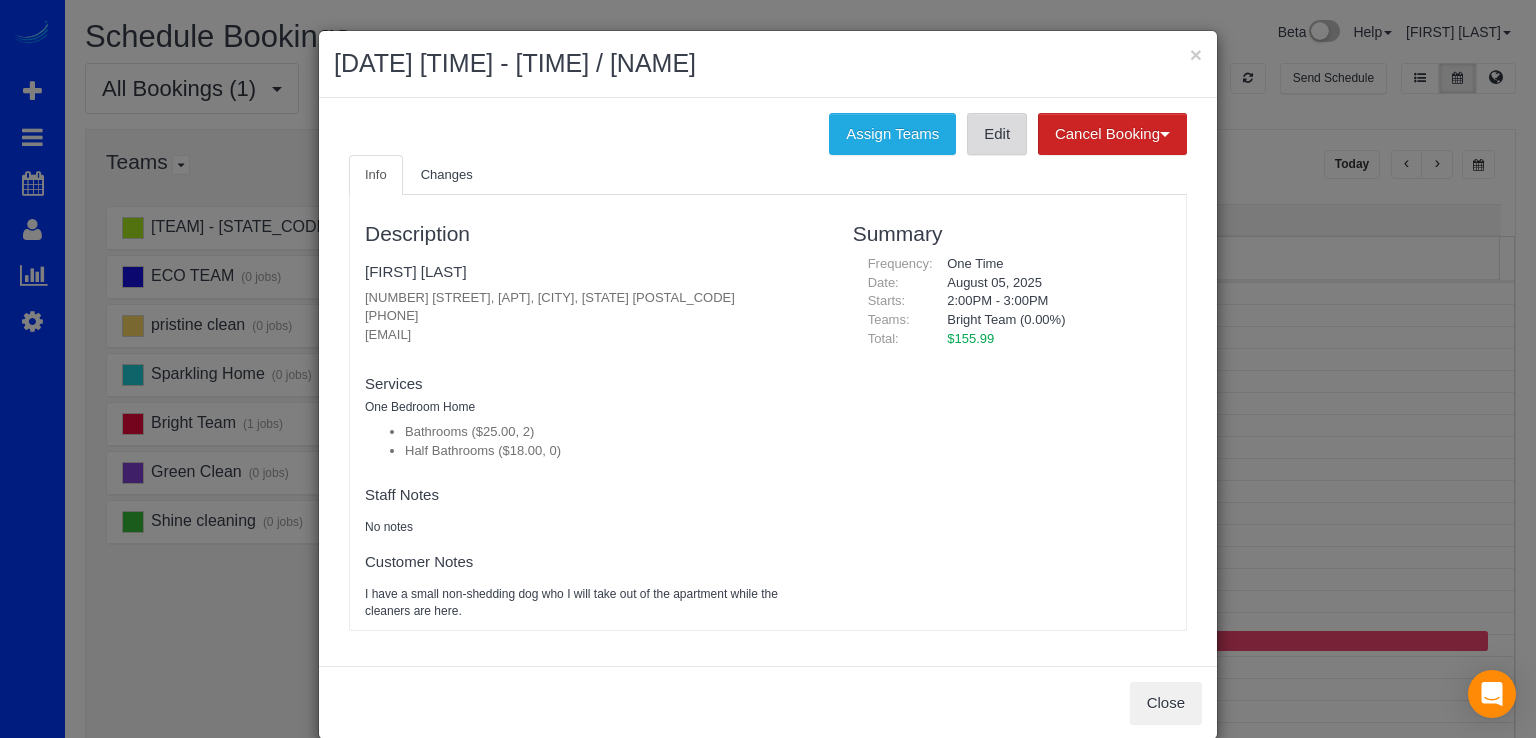 click on "Edit" at bounding box center [997, 134] 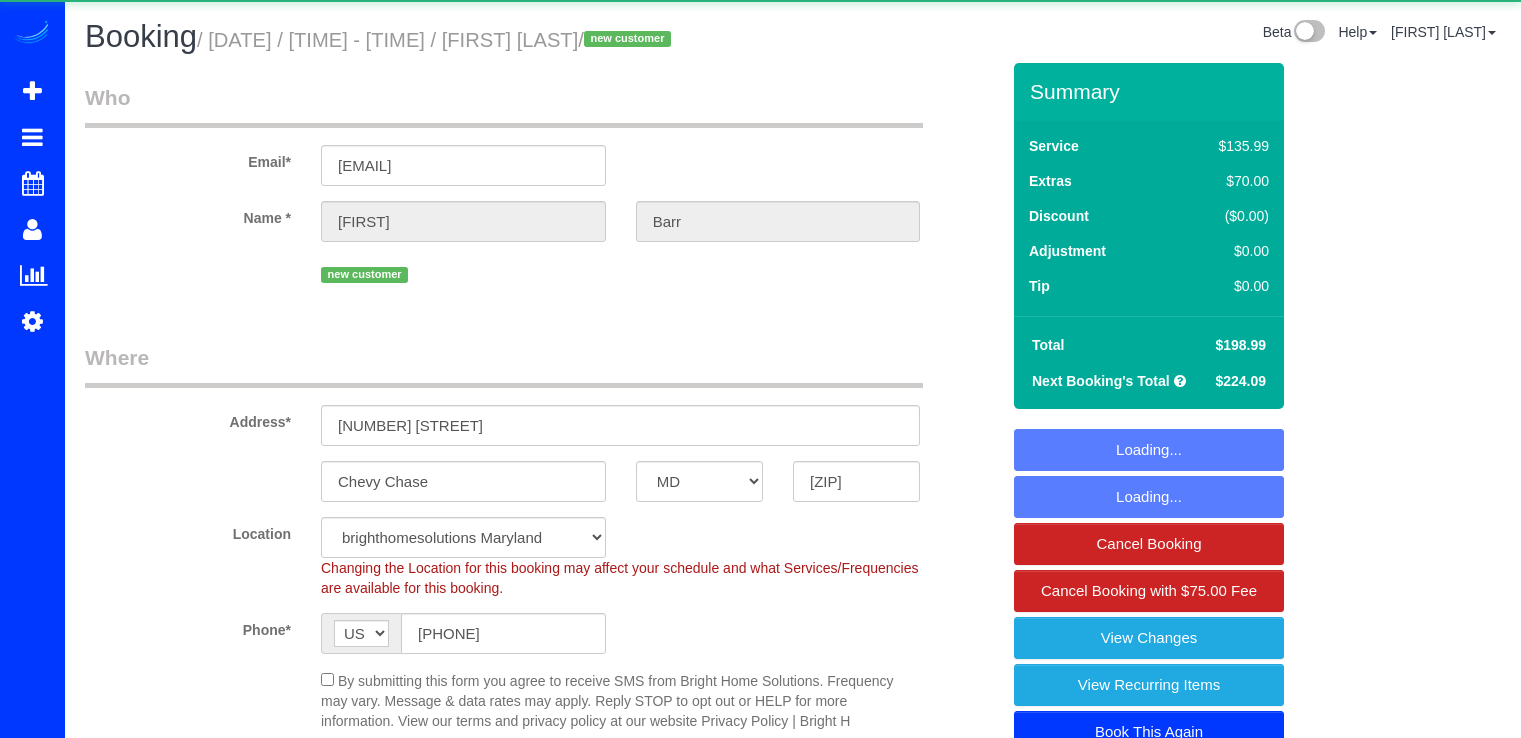 select on "MD" 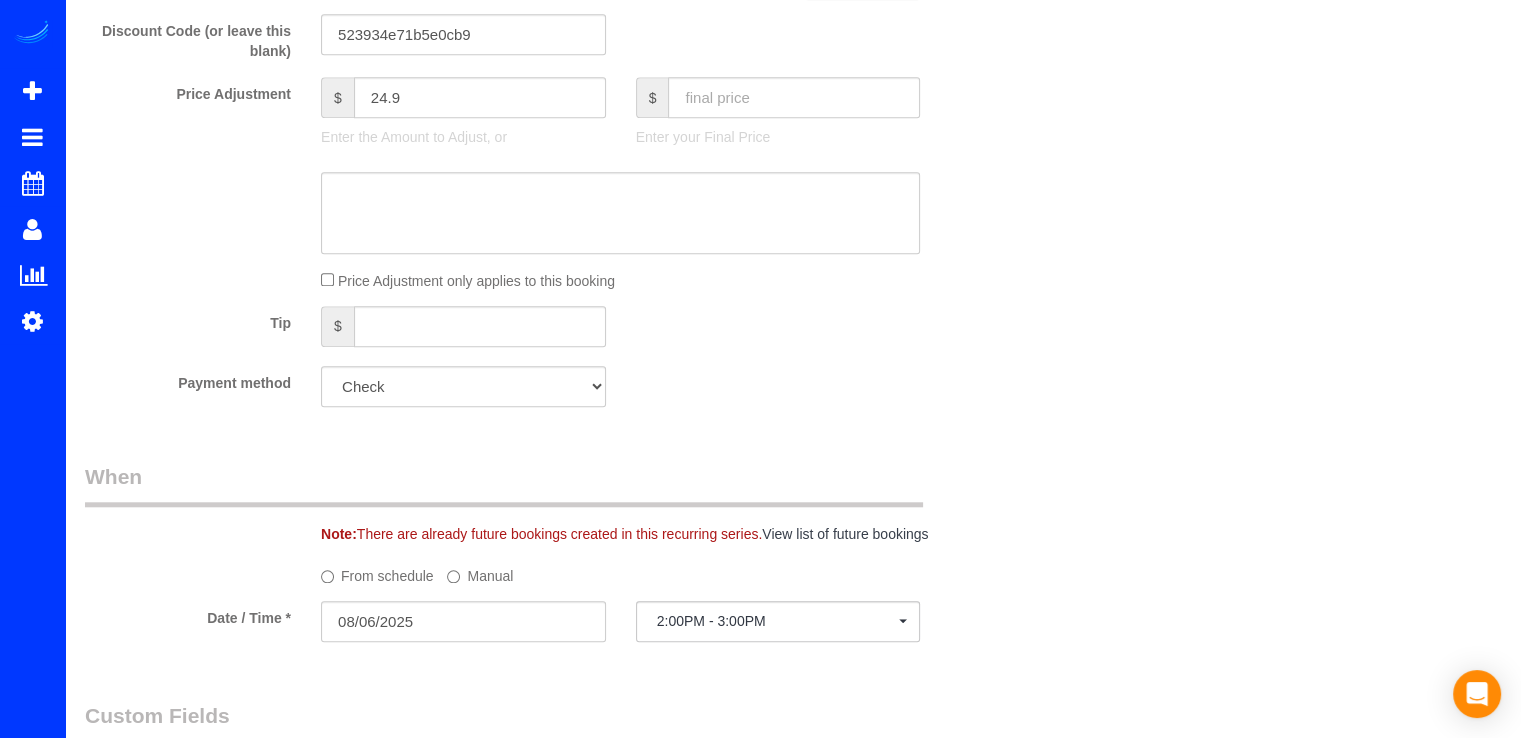 scroll, scrollTop: 1900, scrollLeft: 0, axis: vertical 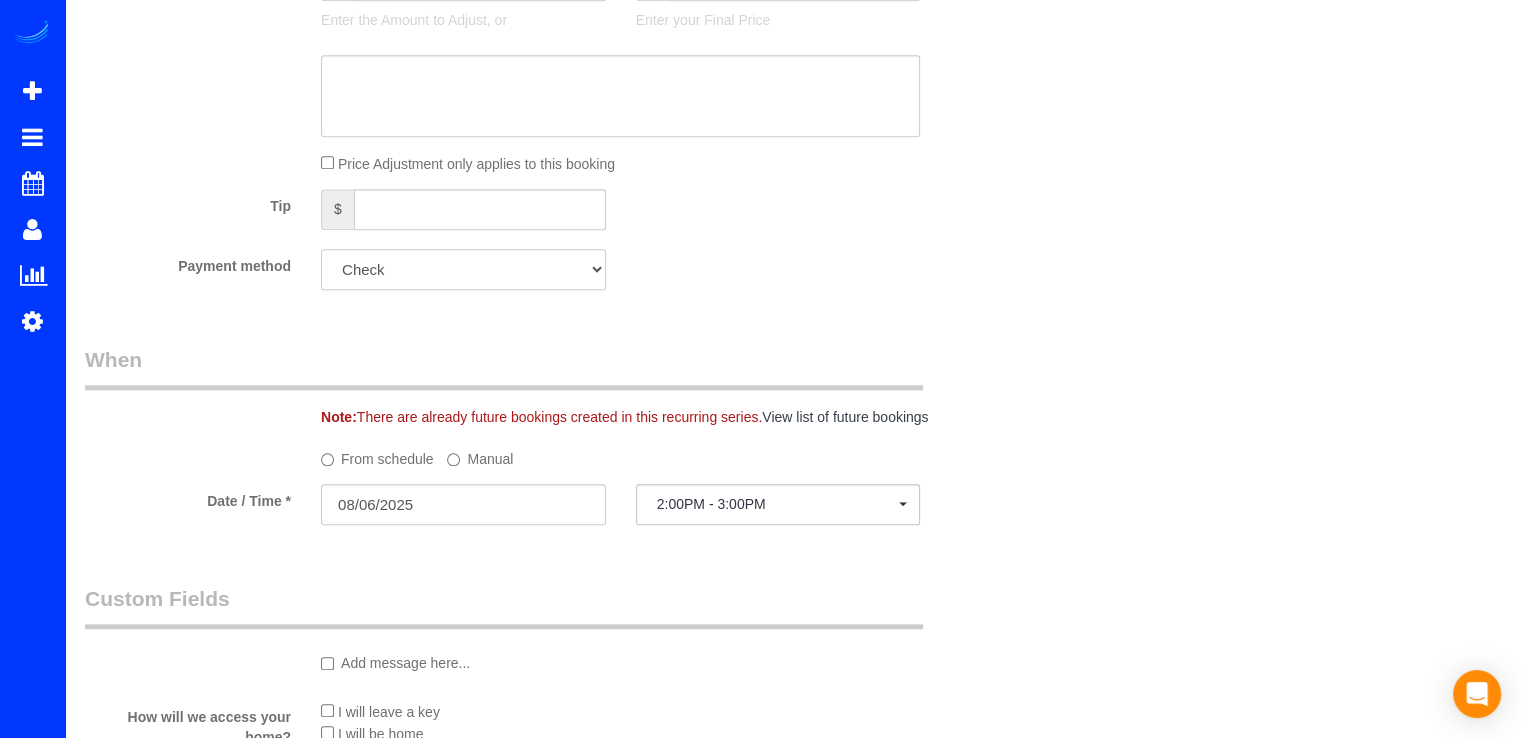 click on "Add Credit Card Cash Check Paypal" 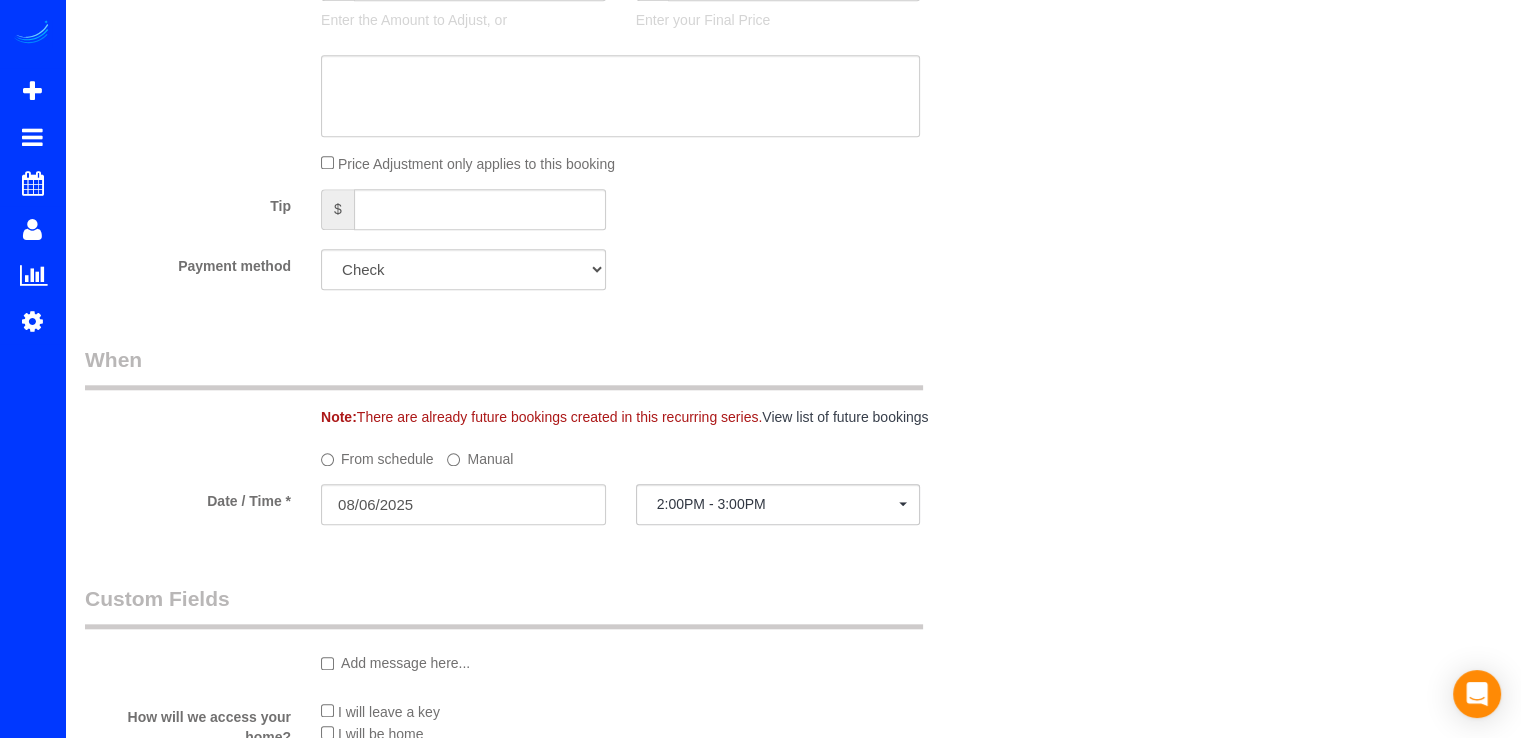click on "Payment method
Add Credit Card Cash Check Paypal" 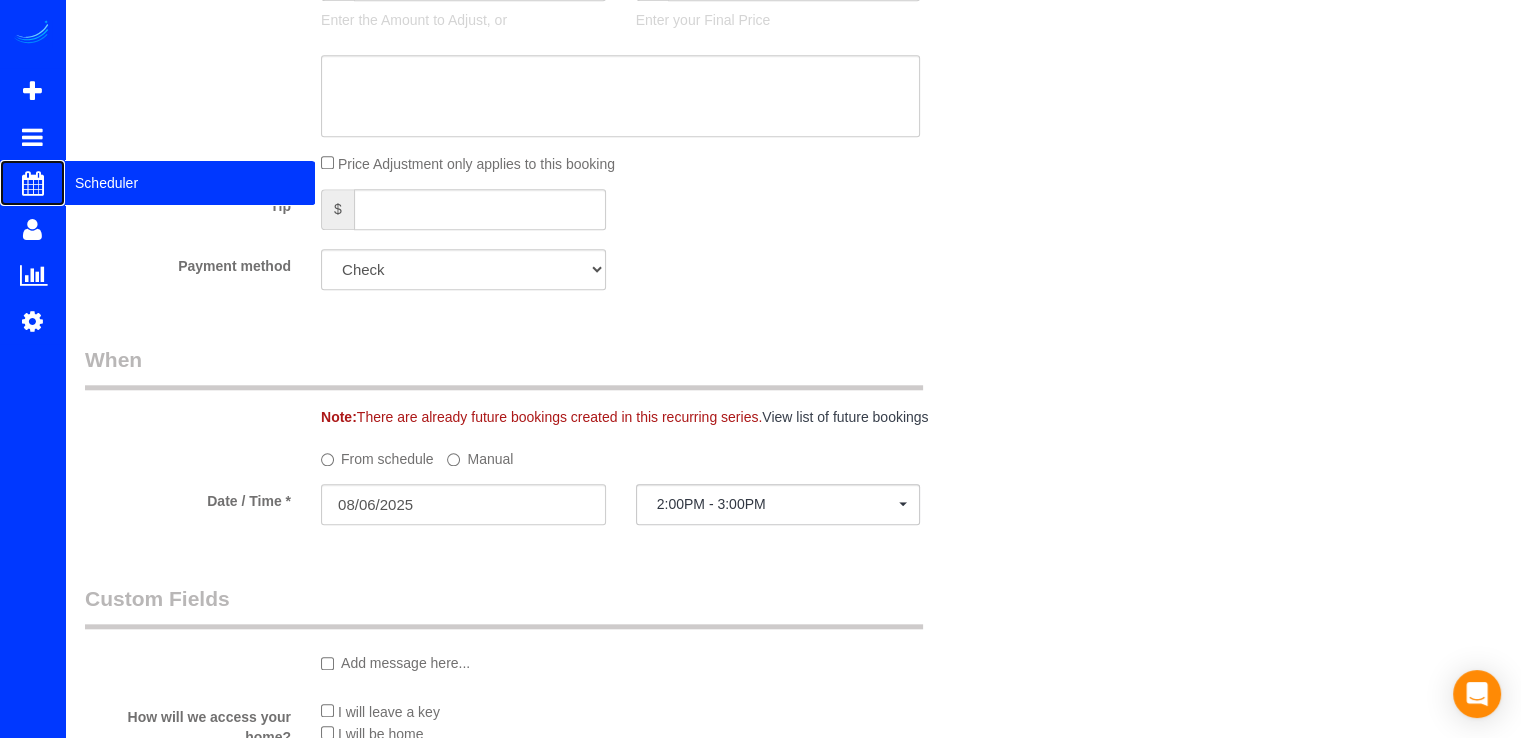 click on "Scheduler" at bounding box center [190, 183] 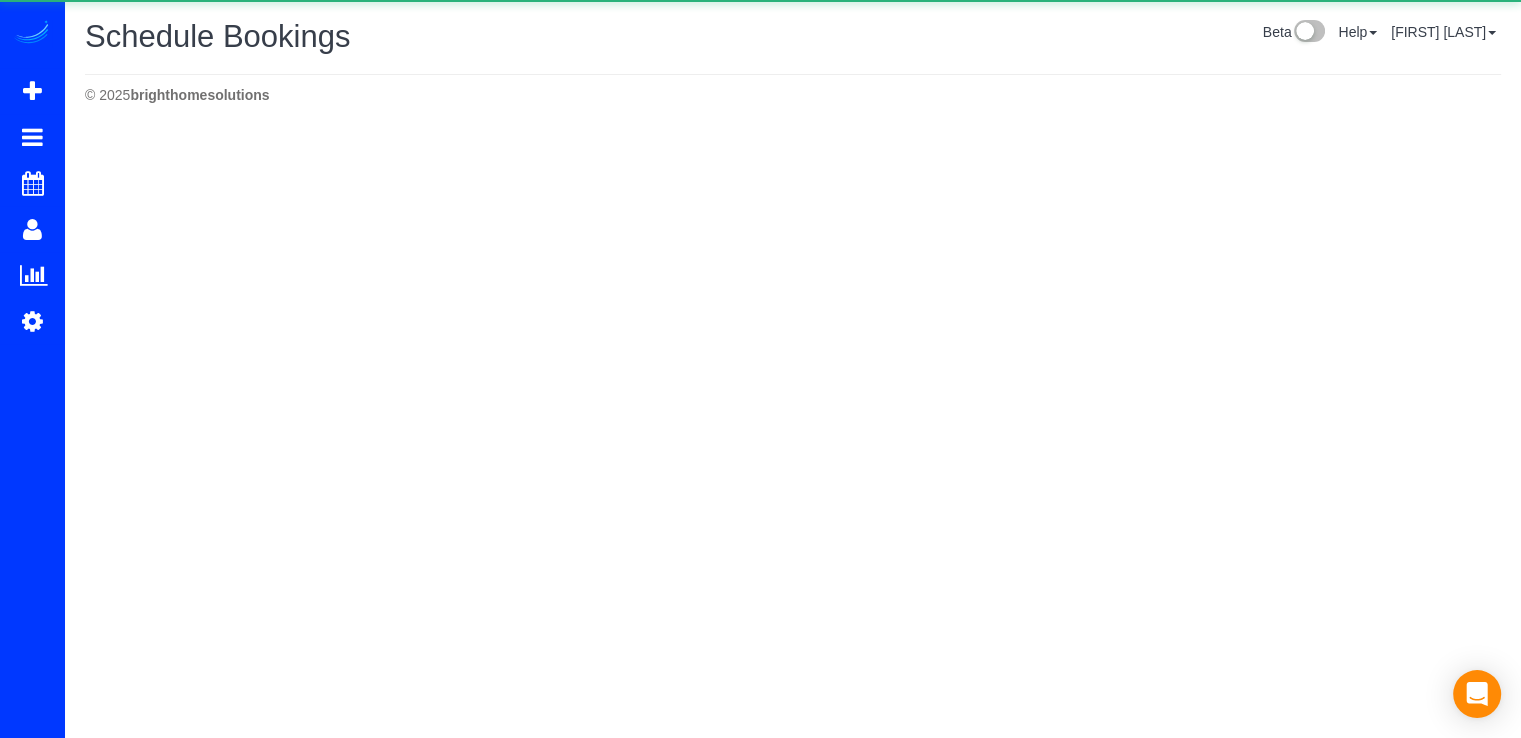 scroll, scrollTop: 0, scrollLeft: 0, axis: both 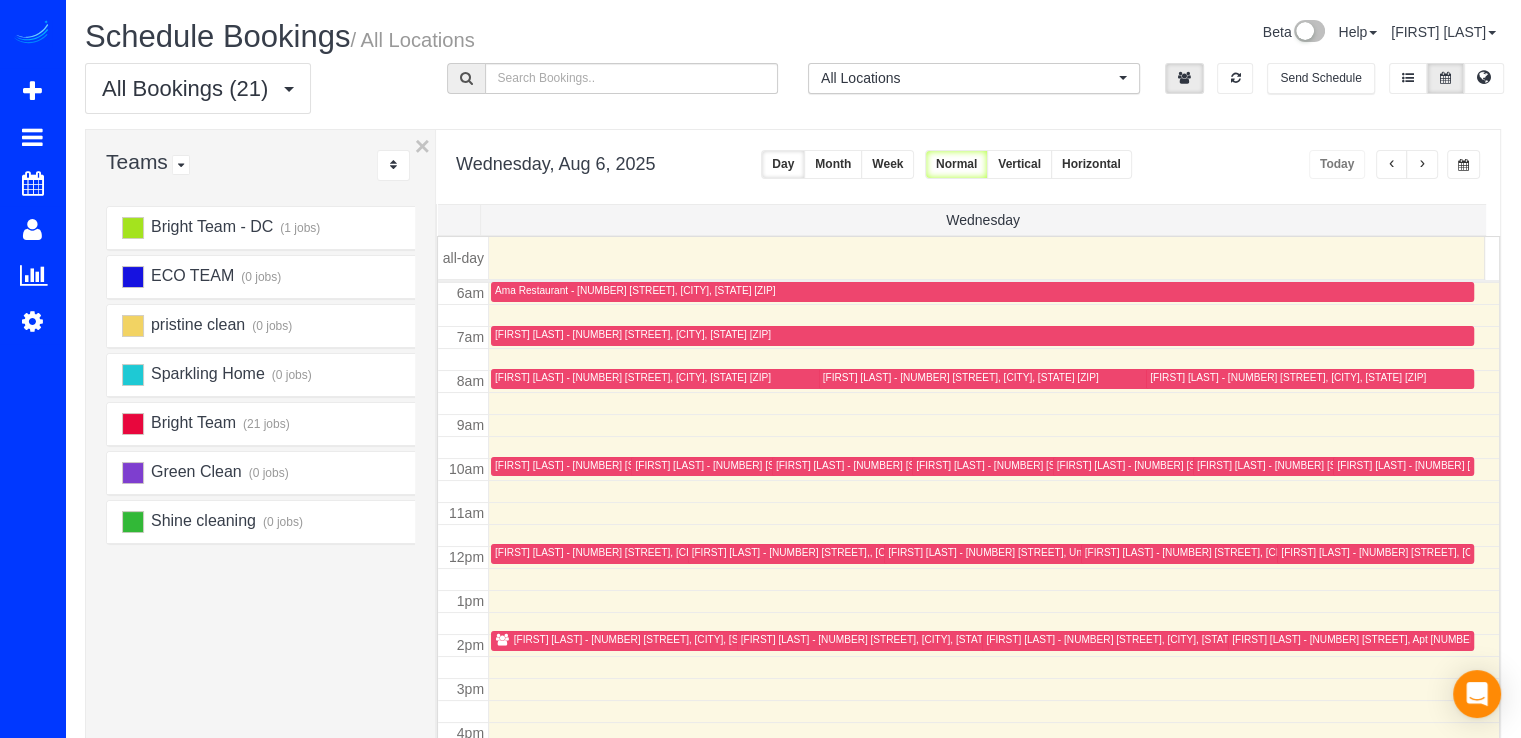 click at bounding box center [1422, 165] 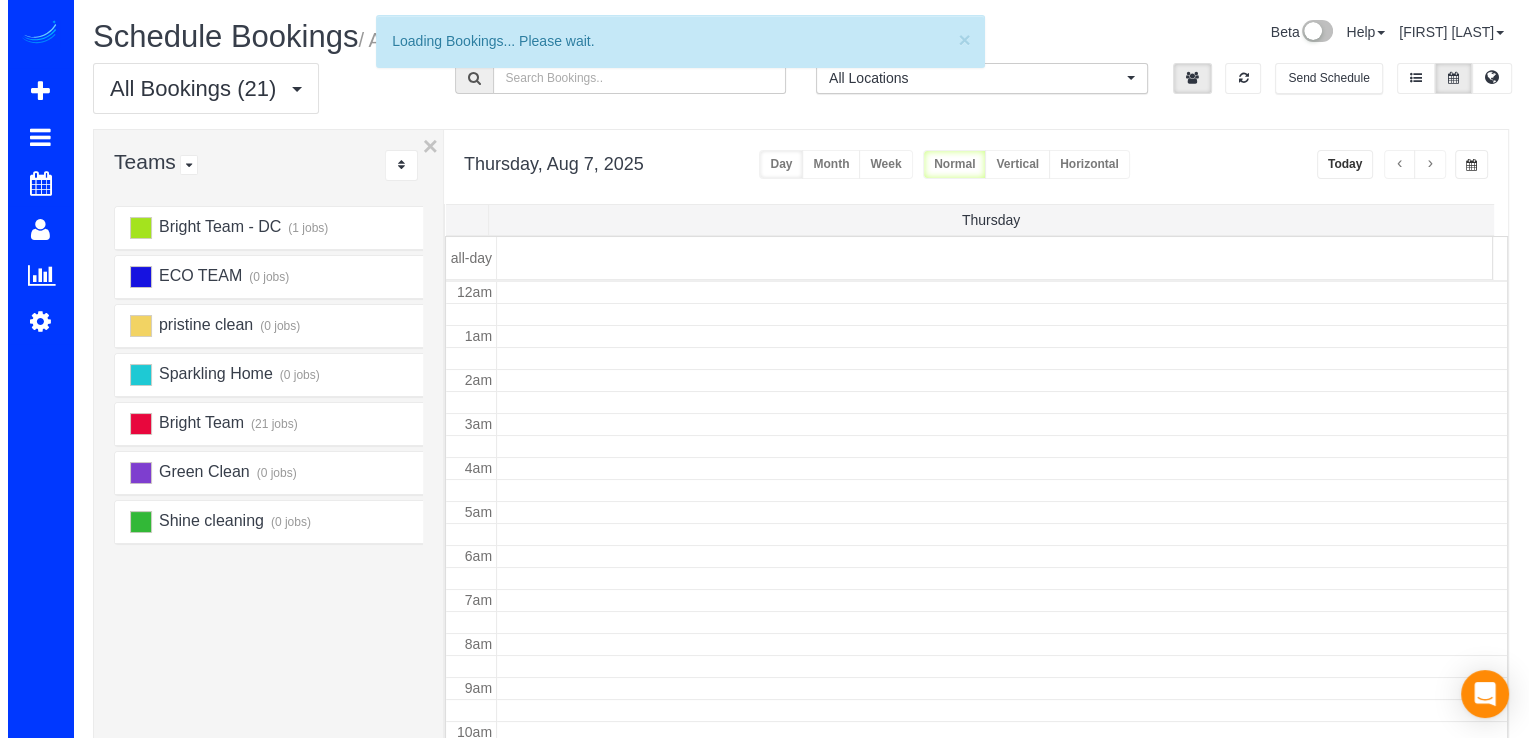 scroll, scrollTop: 263, scrollLeft: 0, axis: vertical 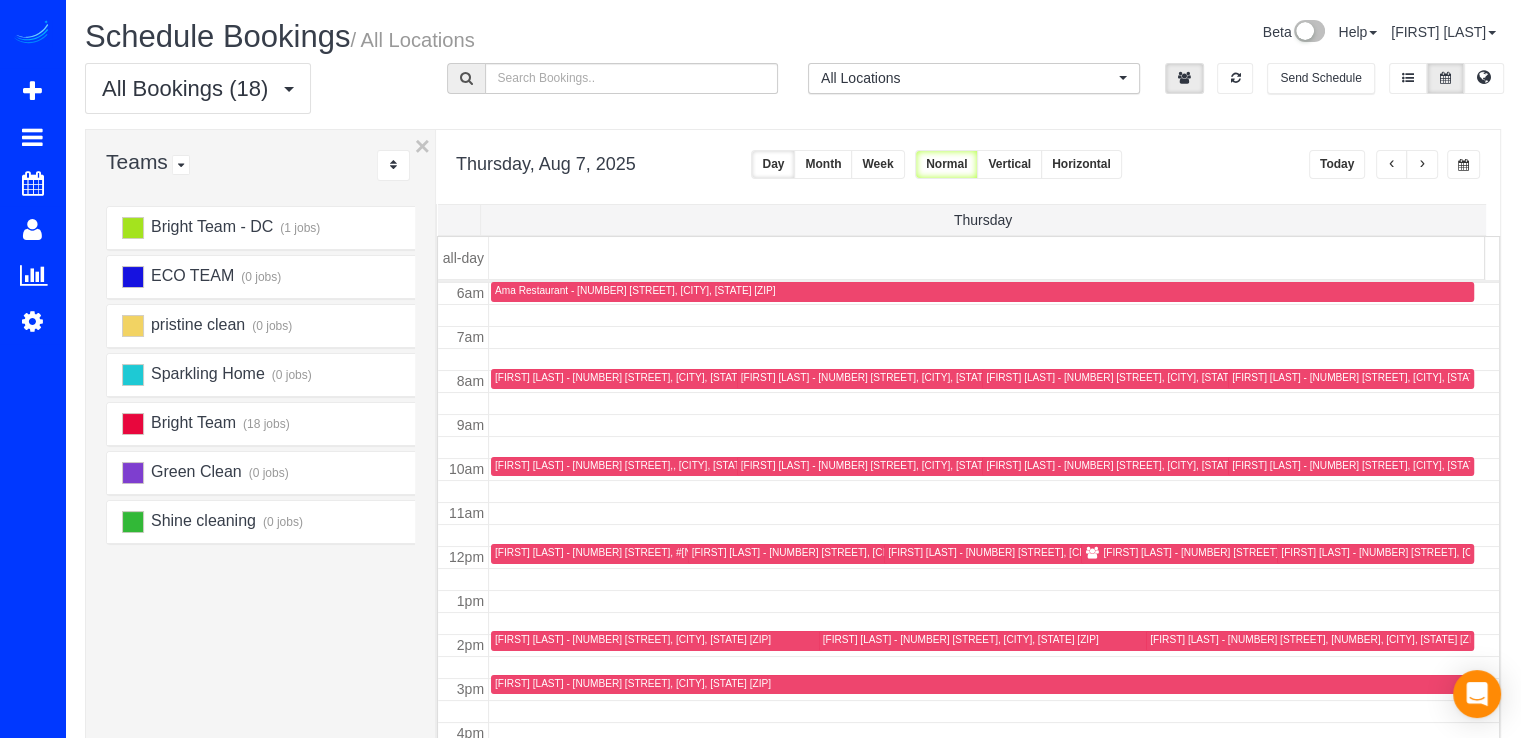 click on "[FIRST] [LAST] - [NUMBER] [STREET], [CITY], [STATE] [ZIP]" at bounding box center [633, 377] 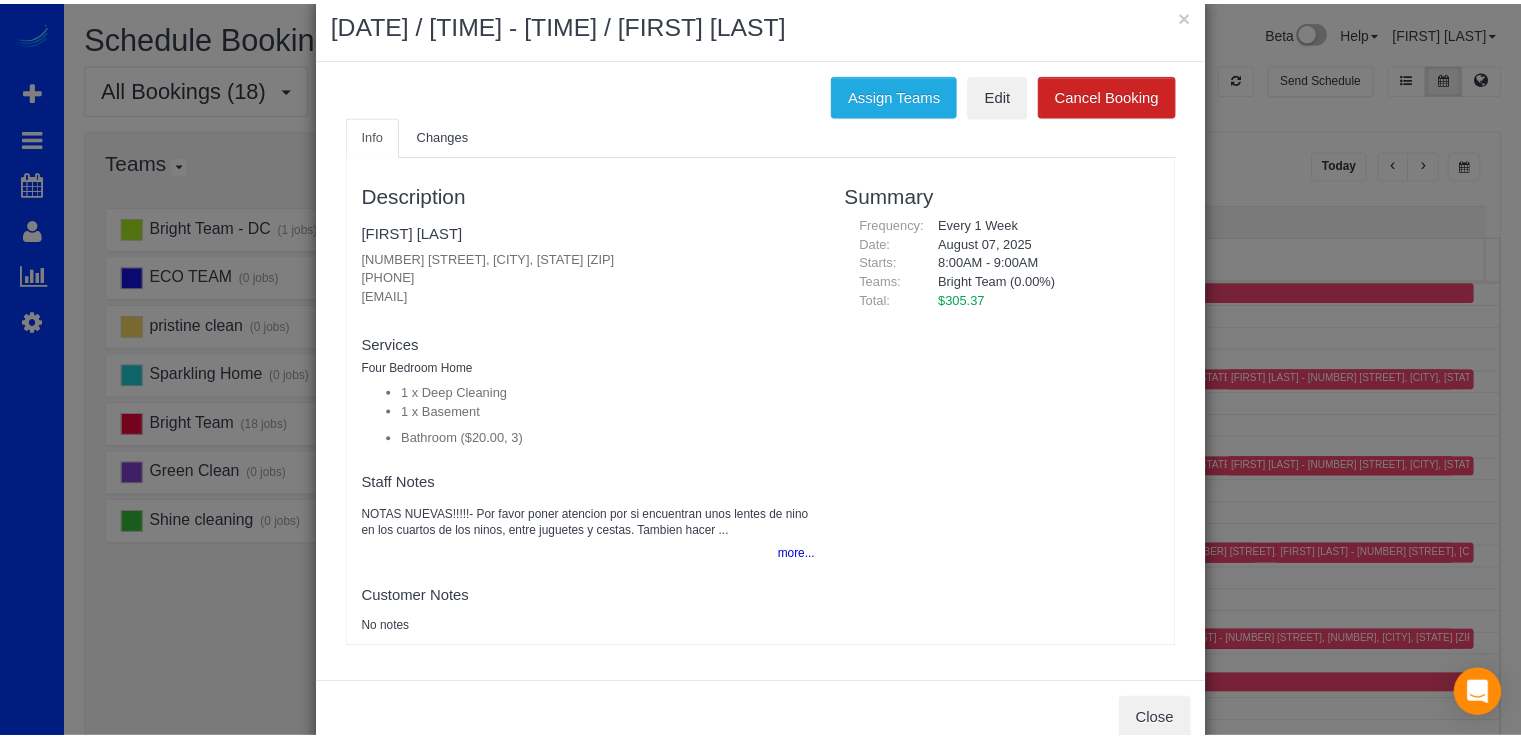scroll, scrollTop: 0, scrollLeft: 0, axis: both 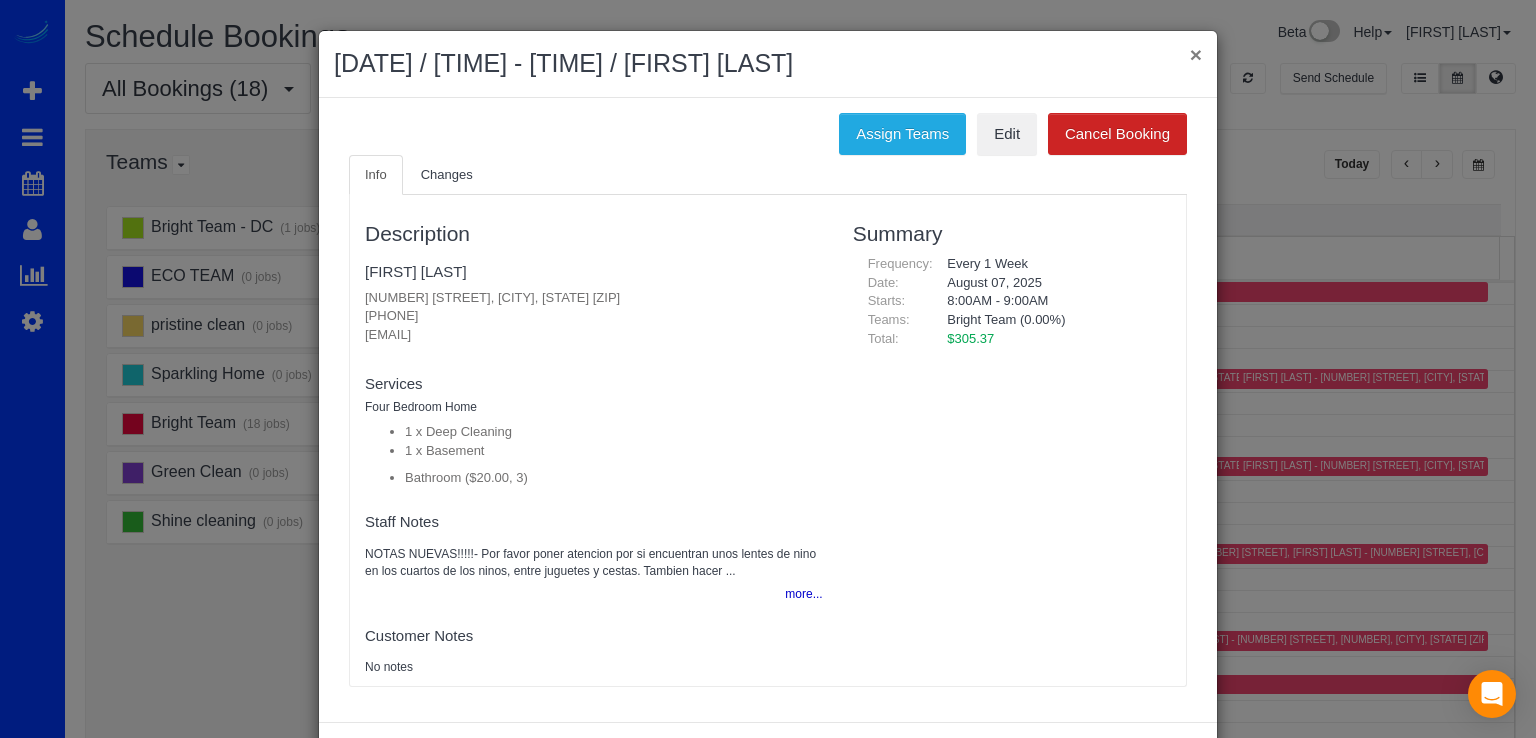 click on "×" at bounding box center [1196, 54] 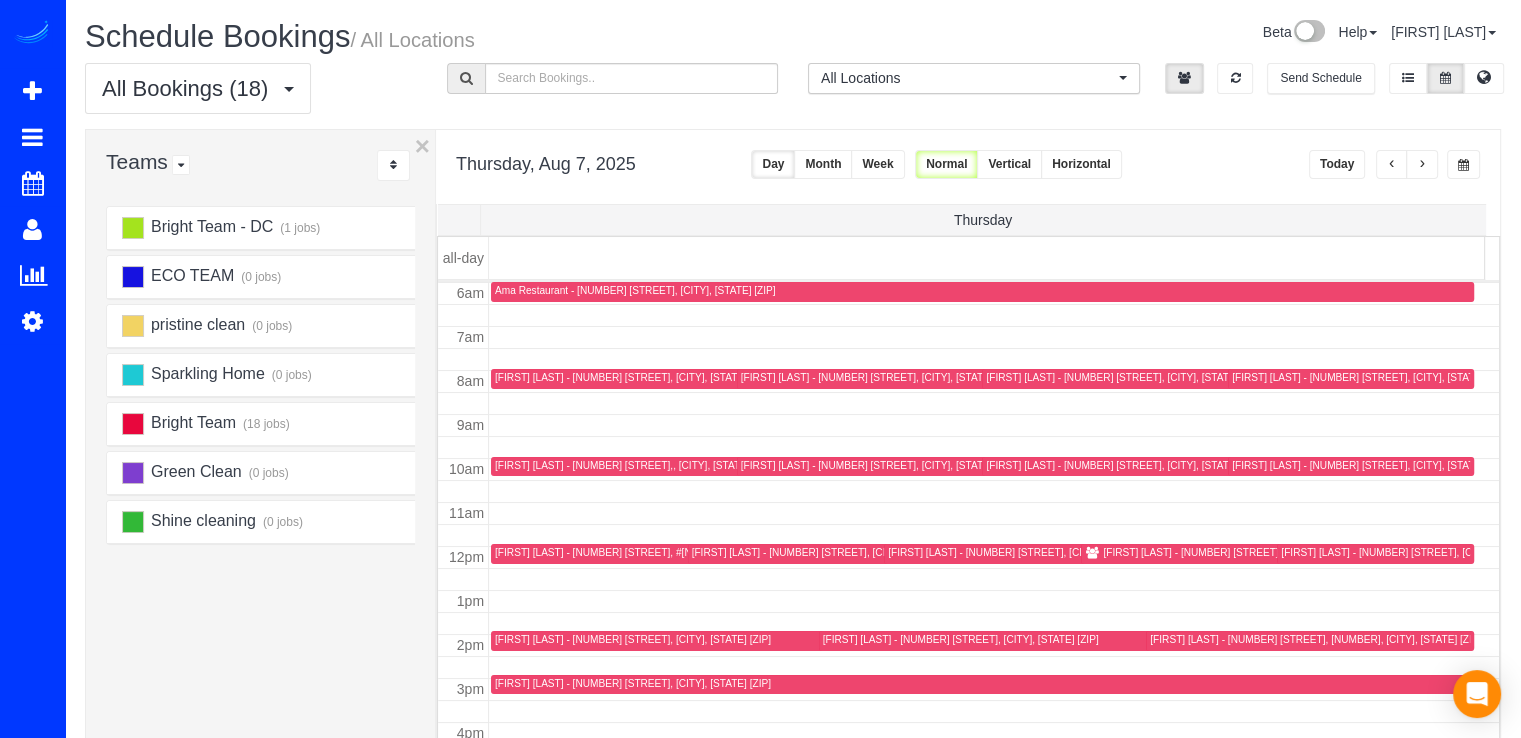 click on "Today" at bounding box center (1337, 164) 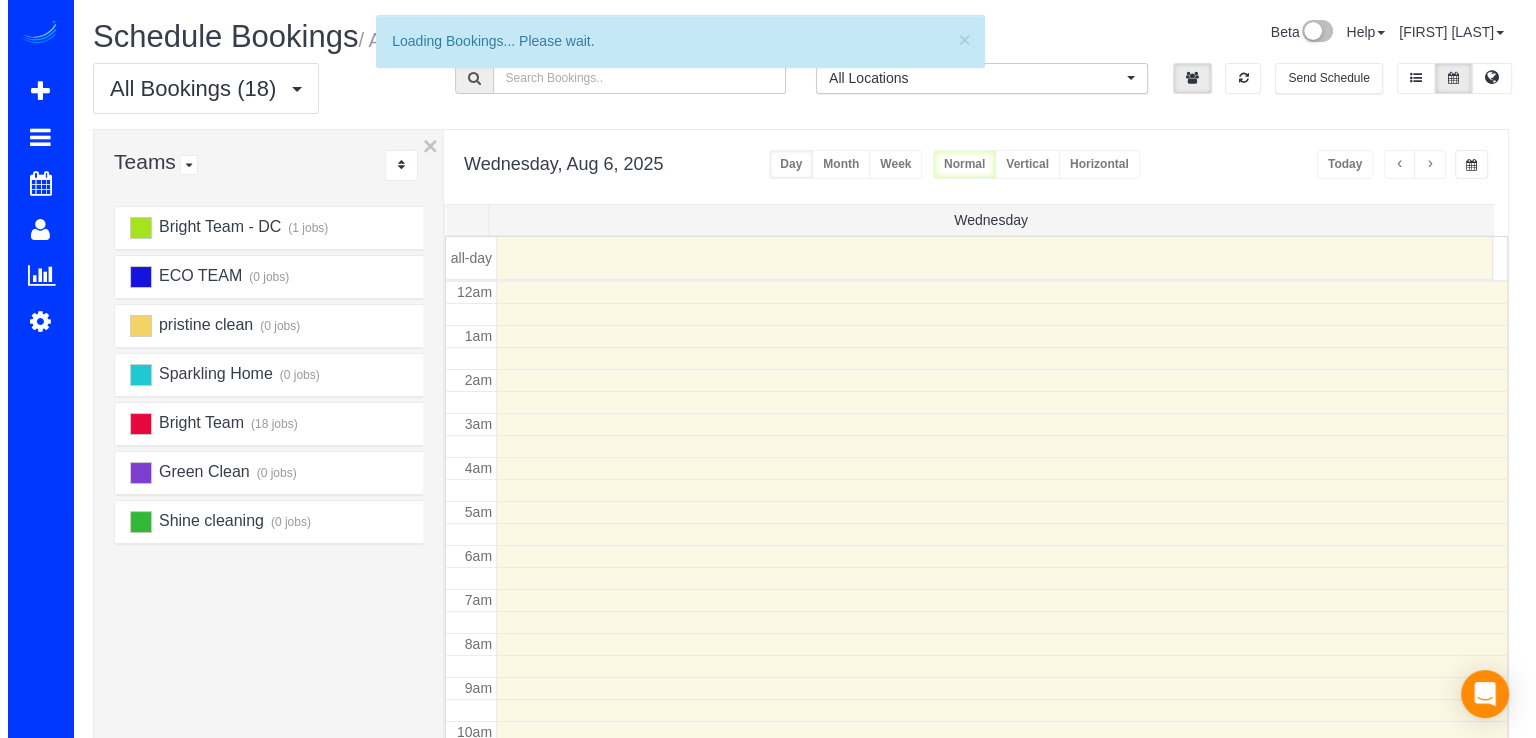 scroll, scrollTop: 263, scrollLeft: 0, axis: vertical 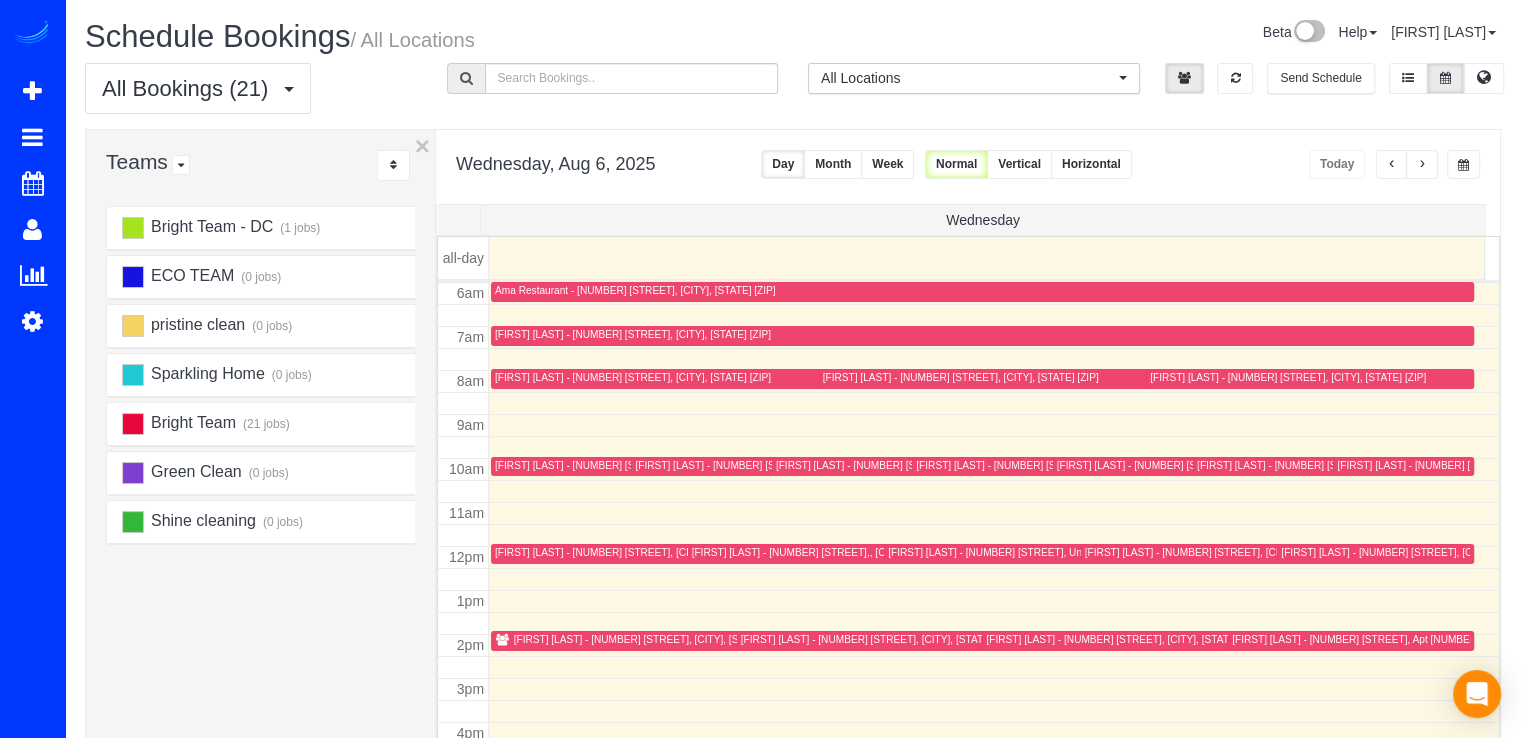 click on "[FIRST] [LAST] - [NUMBER] [STREET], [CITY], [STATE] [ZIP]" at bounding box center (726, 640) 